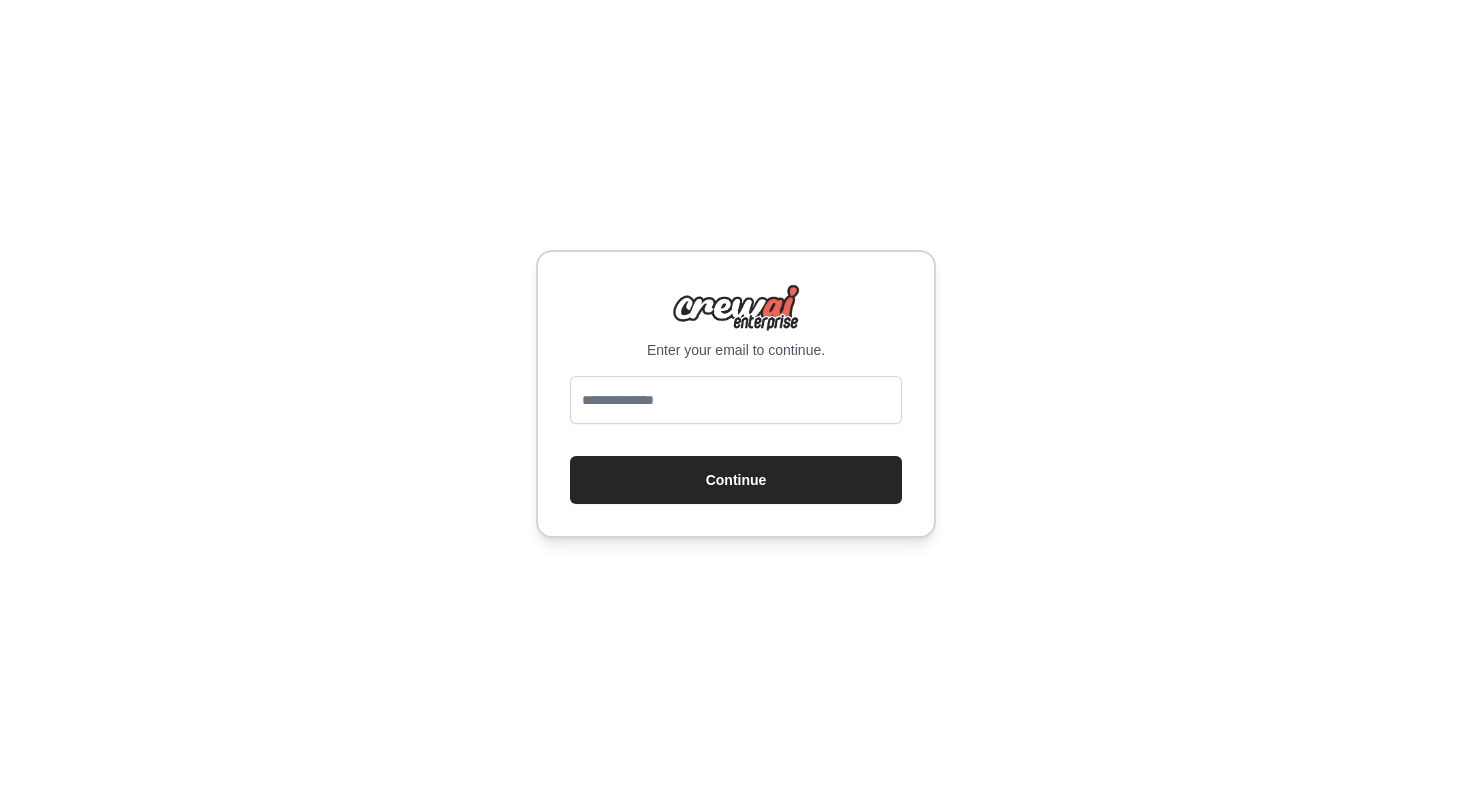 scroll, scrollTop: 0, scrollLeft: 0, axis: both 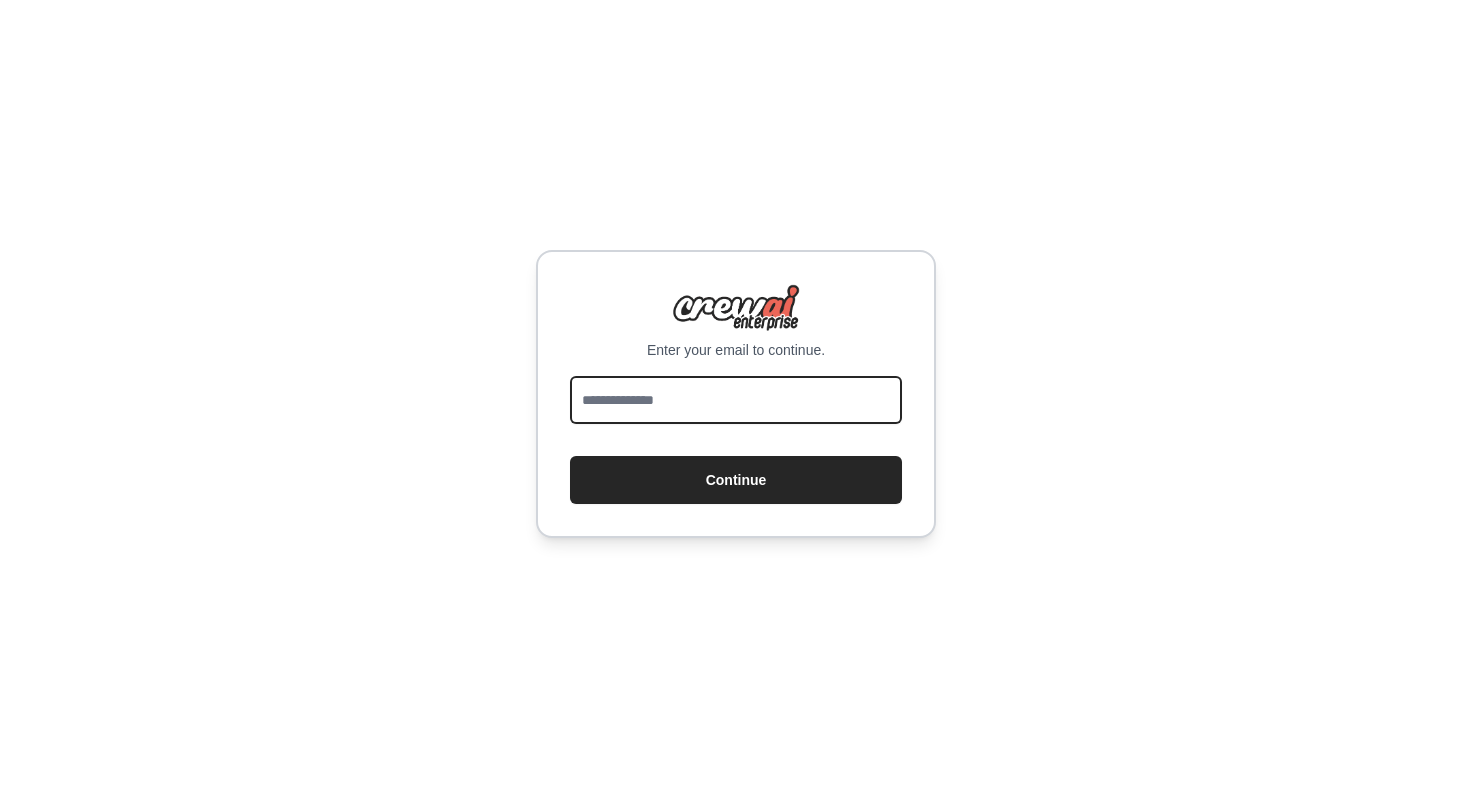 click at bounding box center (736, 400) 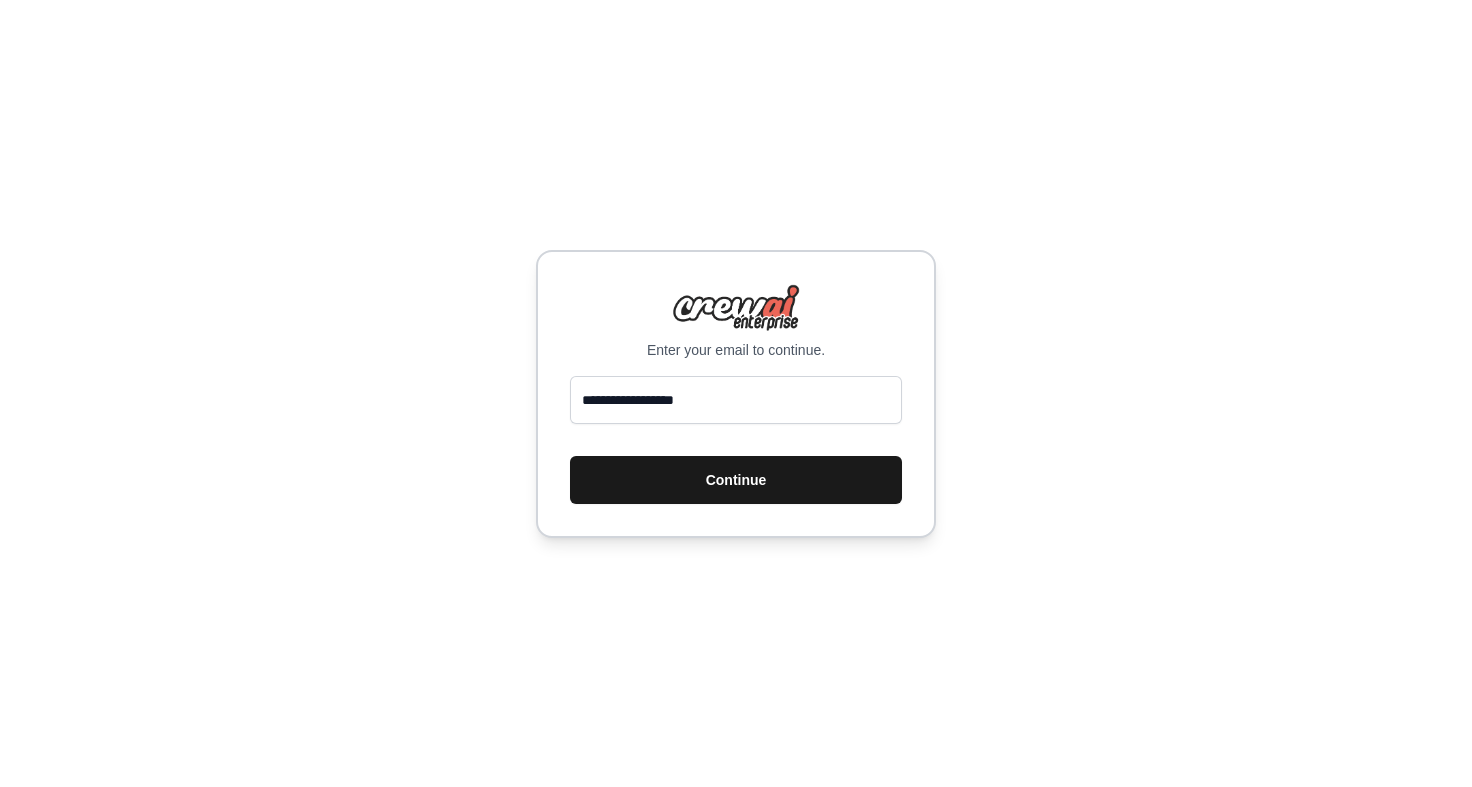click on "Continue" at bounding box center [736, 480] 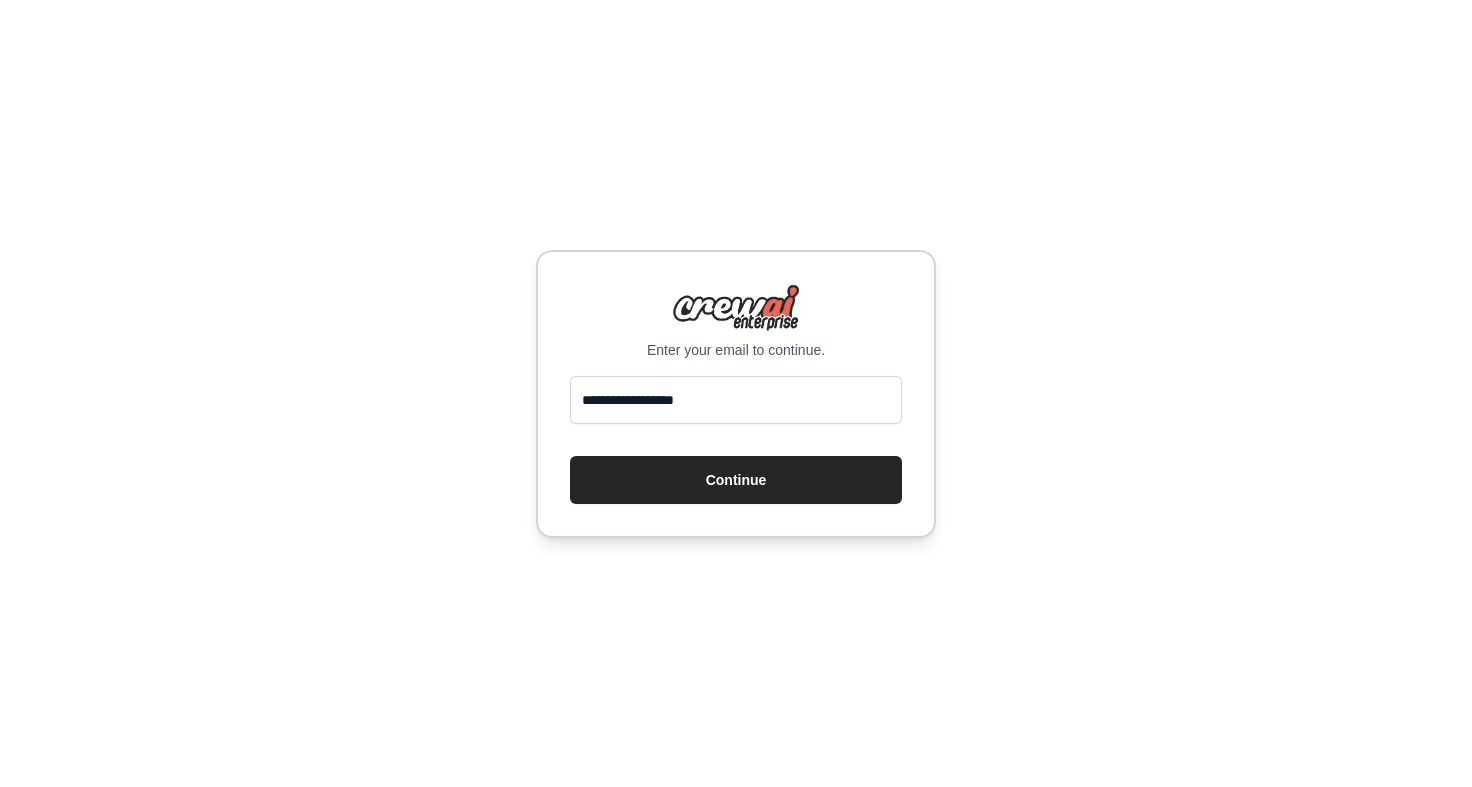 scroll, scrollTop: 0, scrollLeft: 0, axis: both 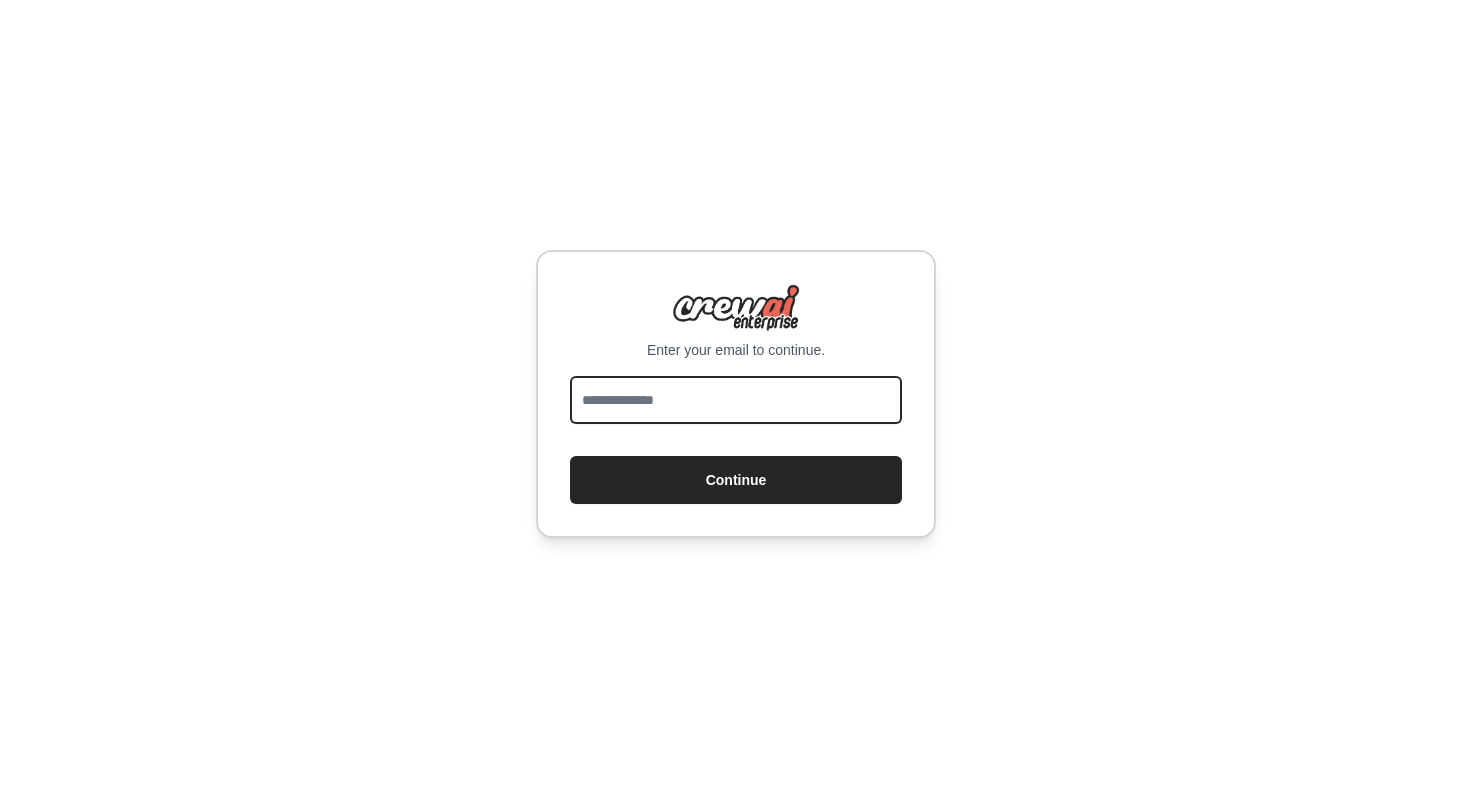 click at bounding box center (736, 400) 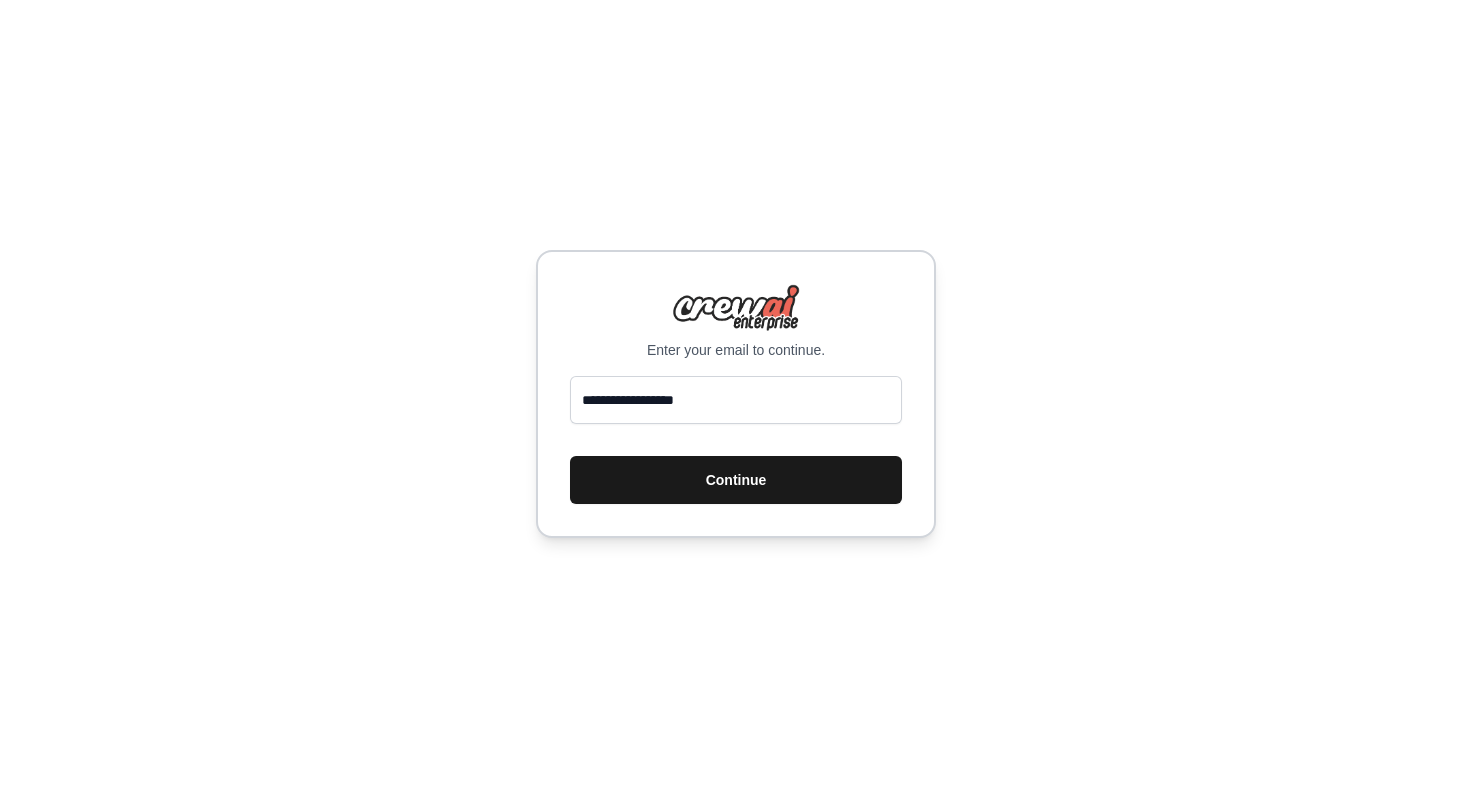 click on "Continue" at bounding box center (736, 480) 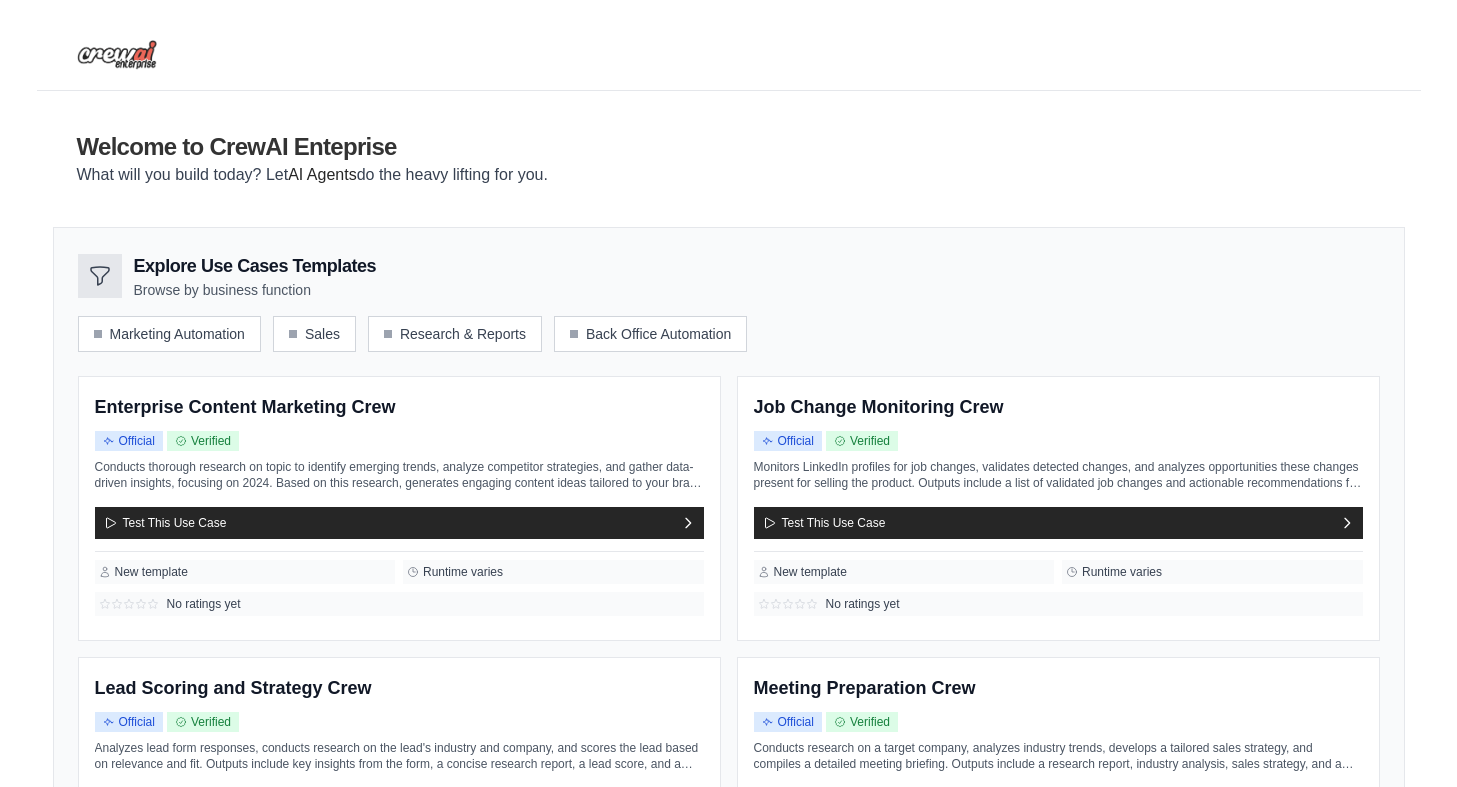 scroll, scrollTop: 0, scrollLeft: 0, axis: both 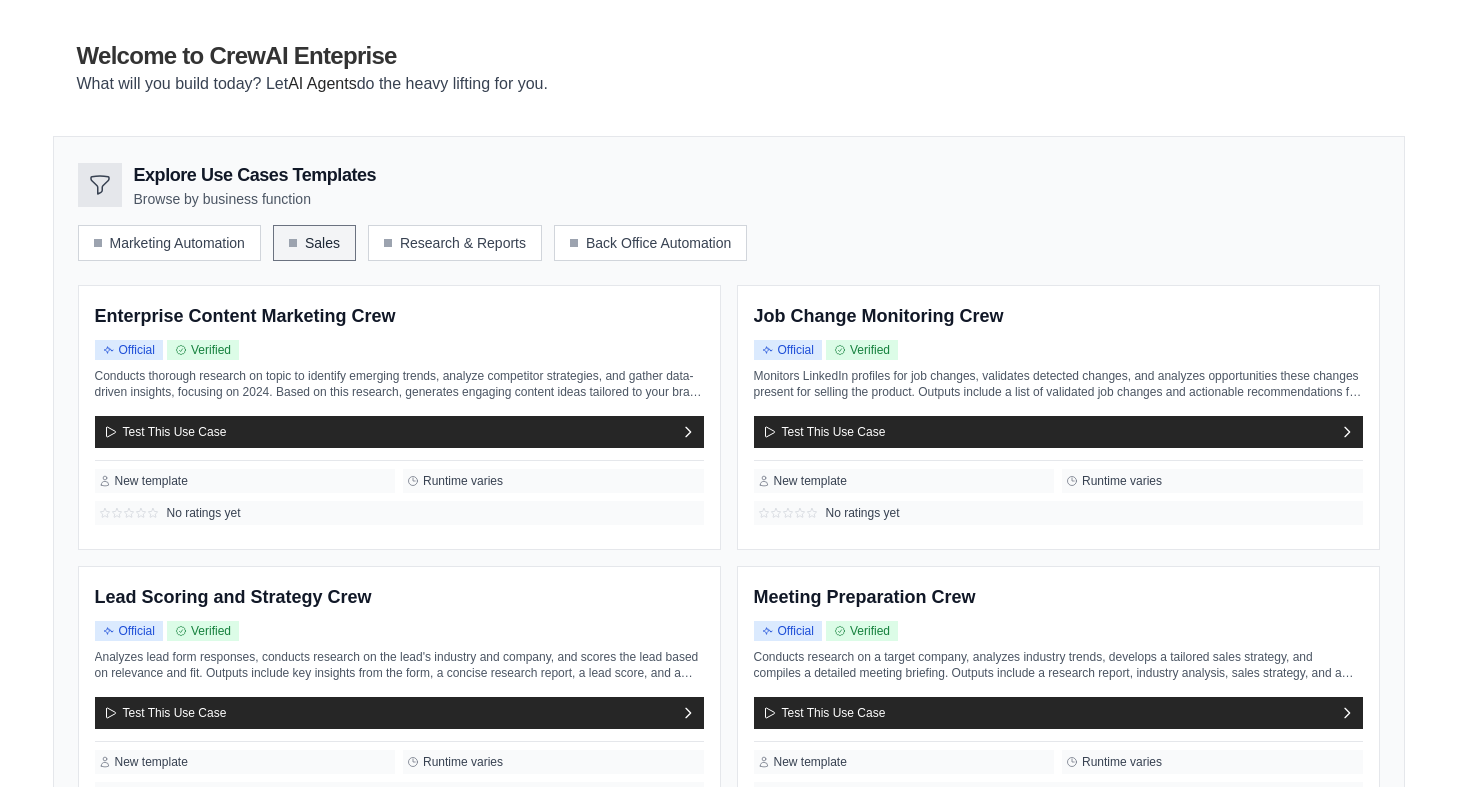 click on "Sales" at bounding box center [314, 243] 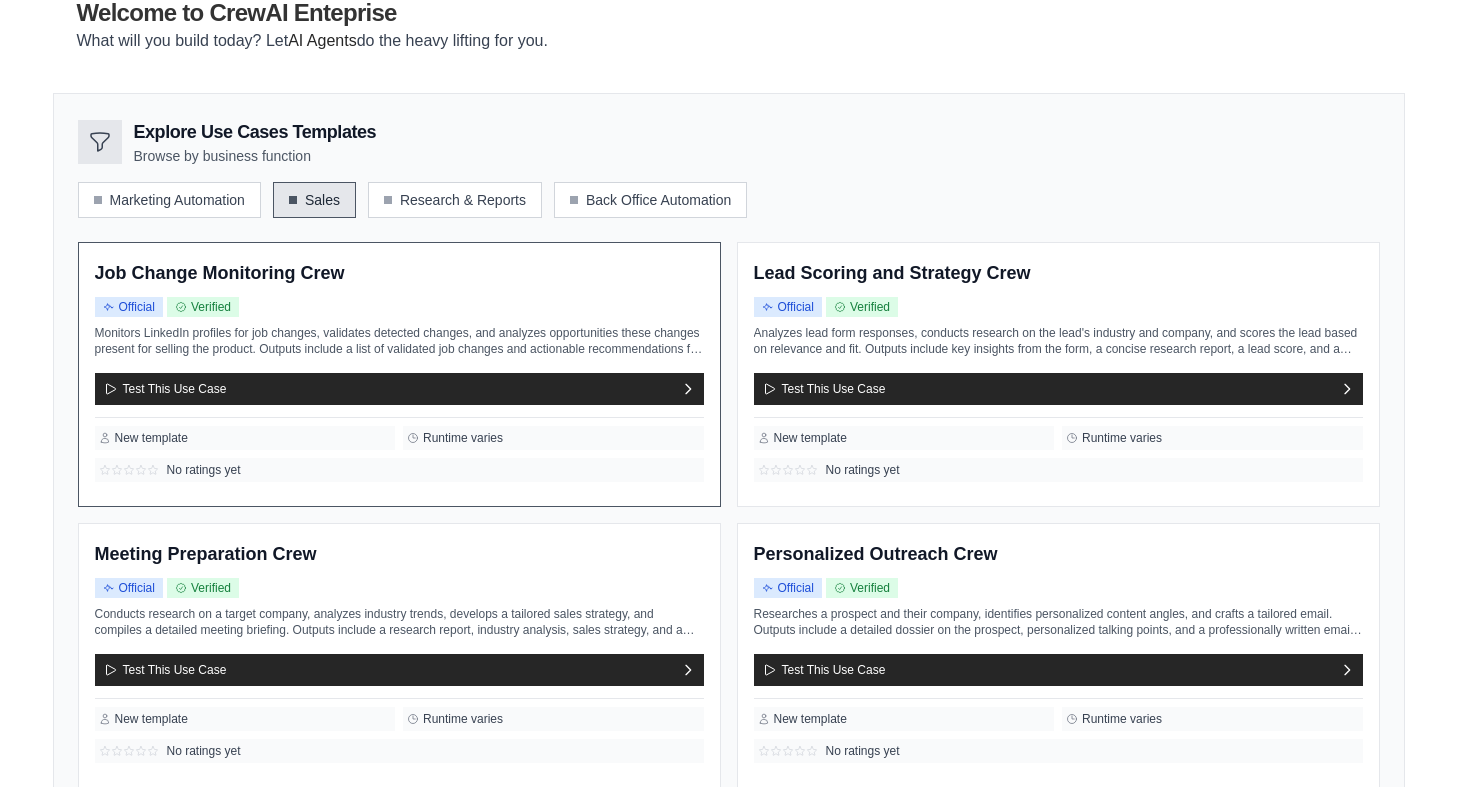 scroll, scrollTop: 133, scrollLeft: 0, axis: vertical 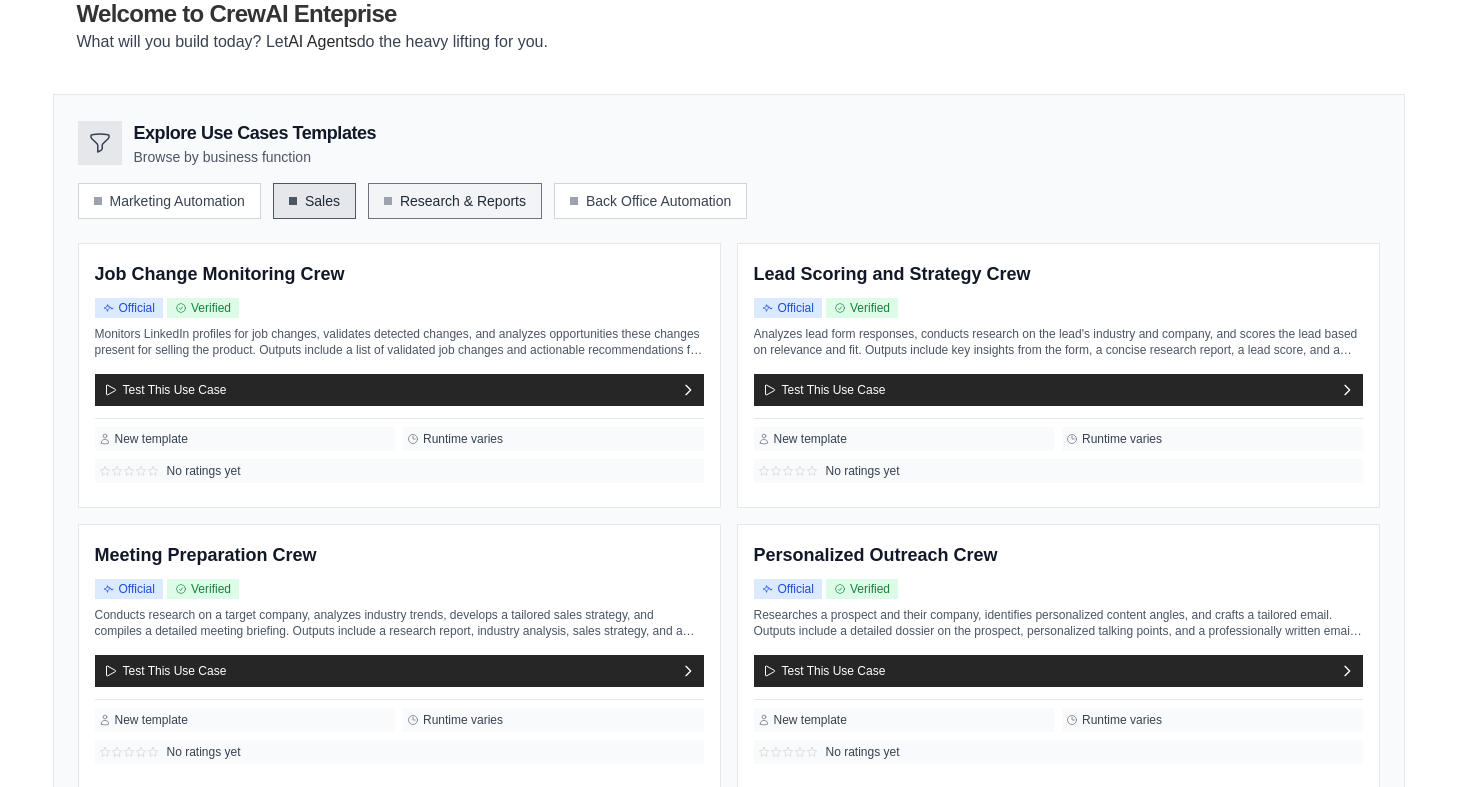 click on "Research & Reports" at bounding box center [455, 201] 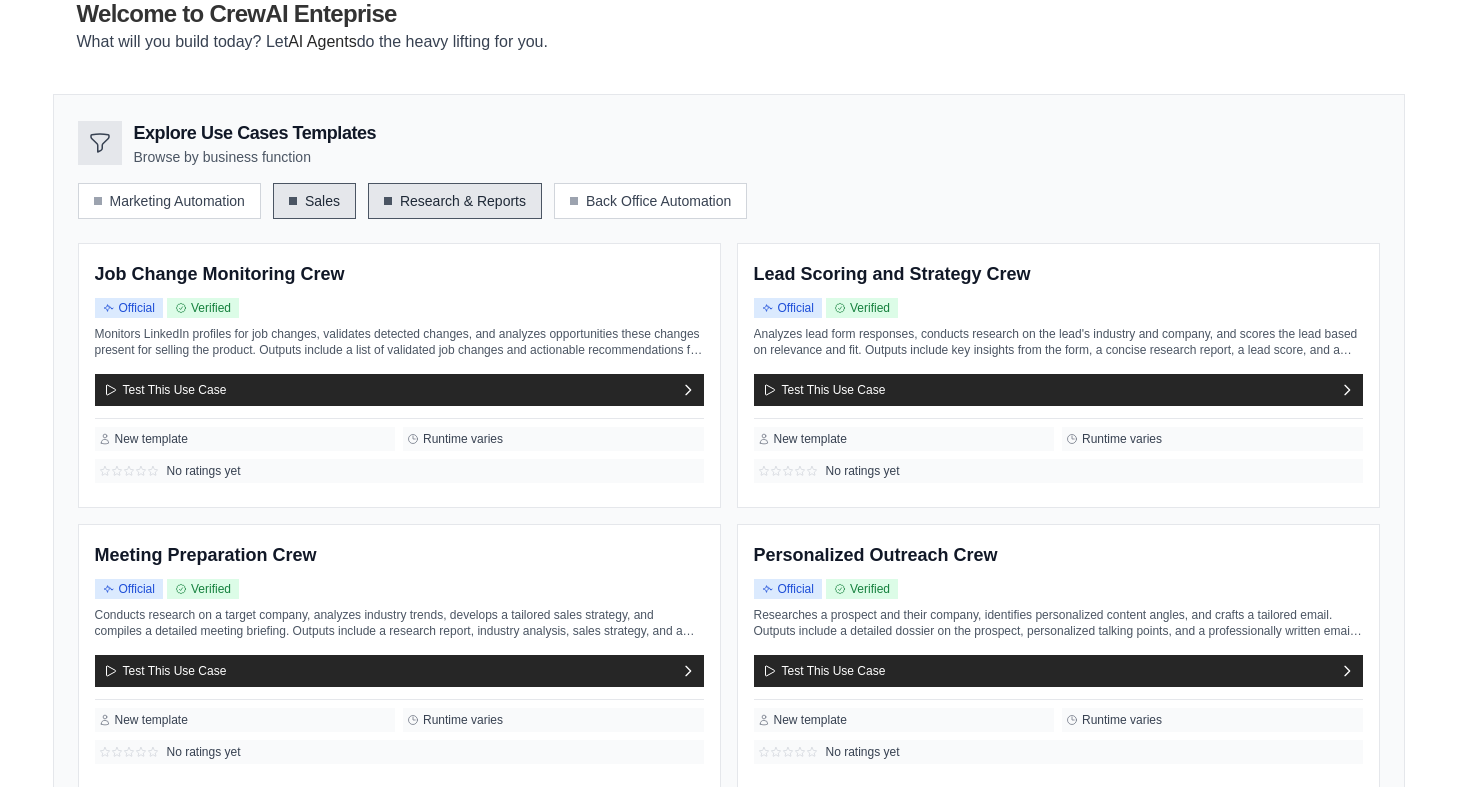 click on "Research & Reports" at bounding box center [455, 201] 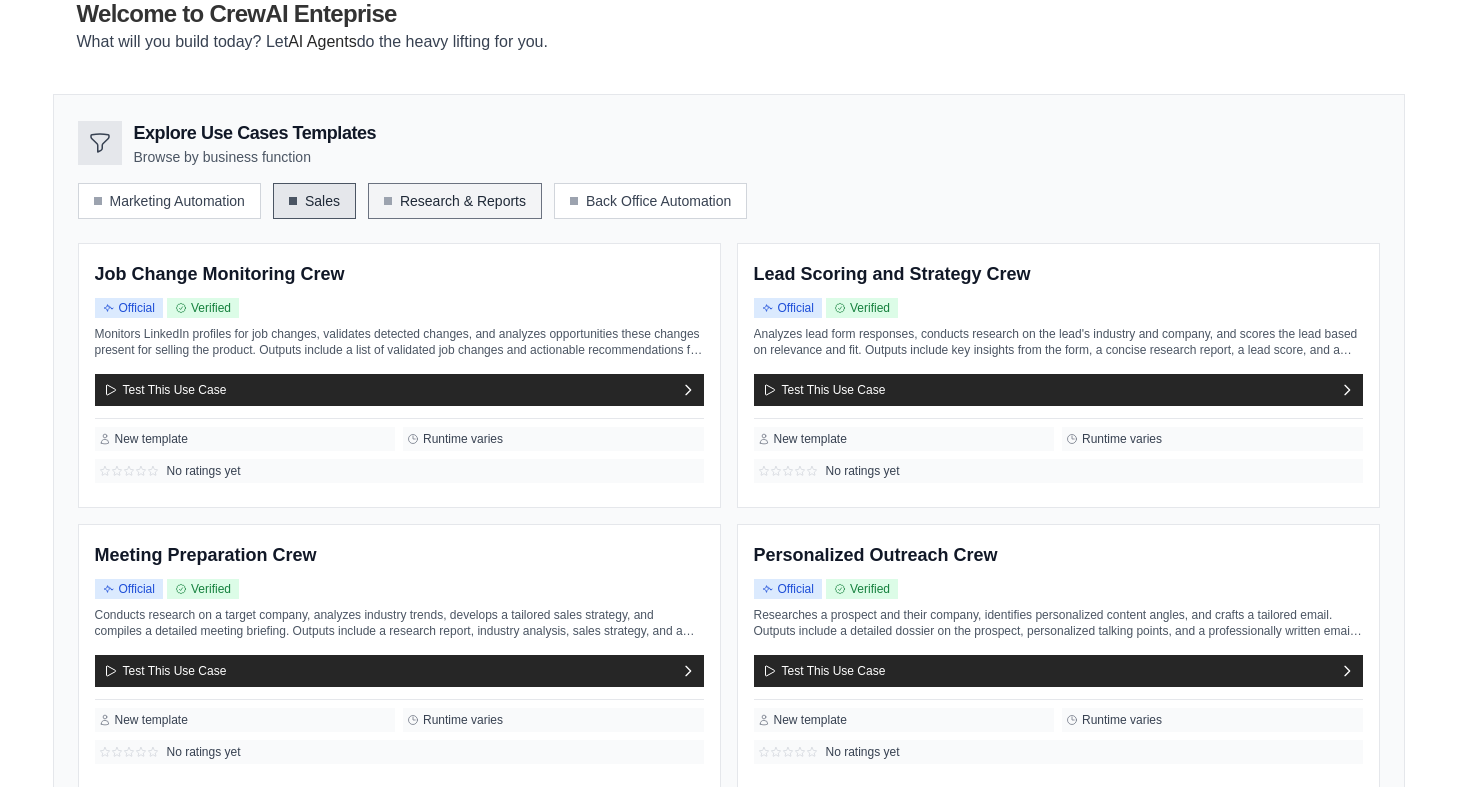 click on "Research & Reports" at bounding box center [455, 201] 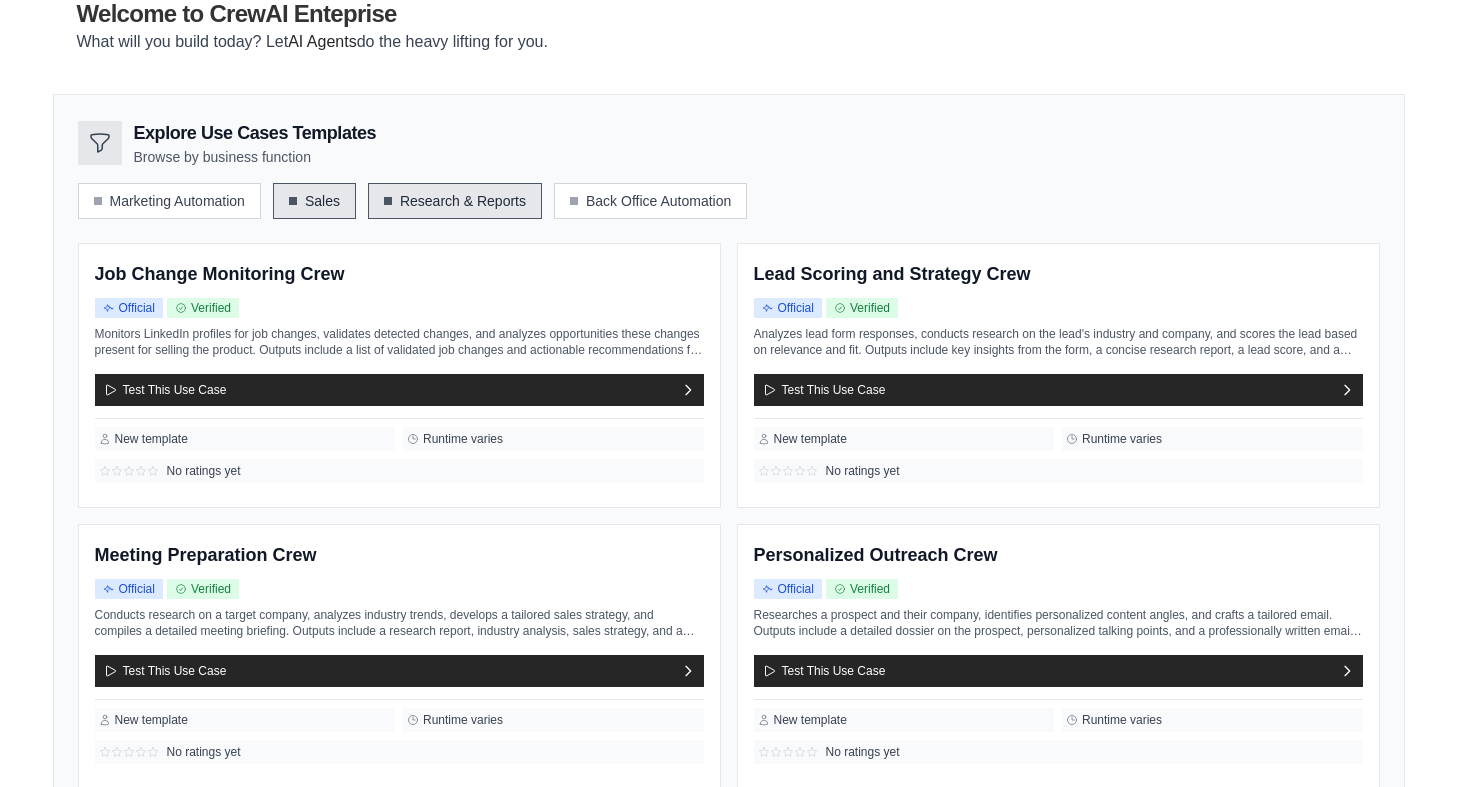 click on "Sales" at bounding box center [314, 201] 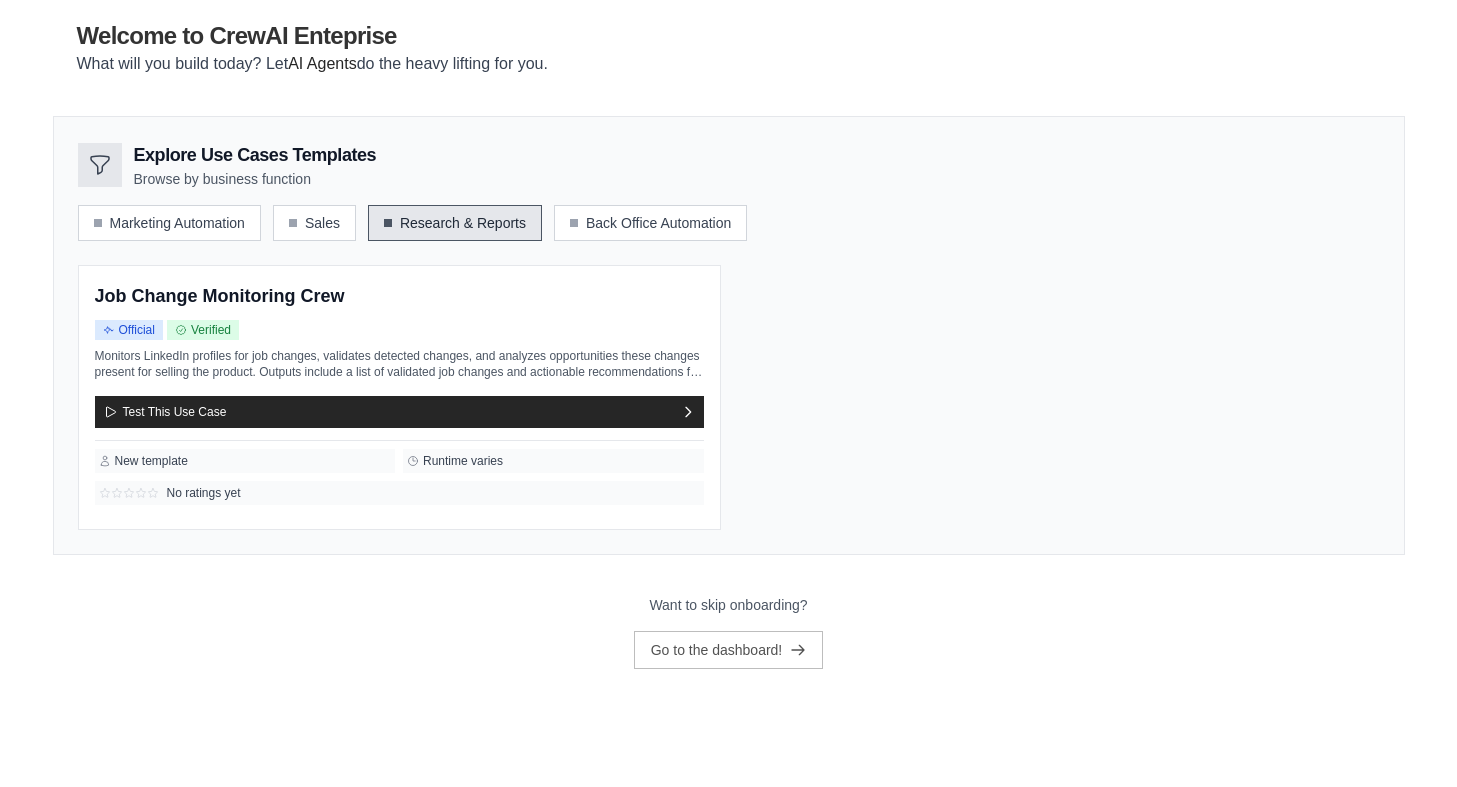 click on "Research & Reports" at bounding box center [455, 223] 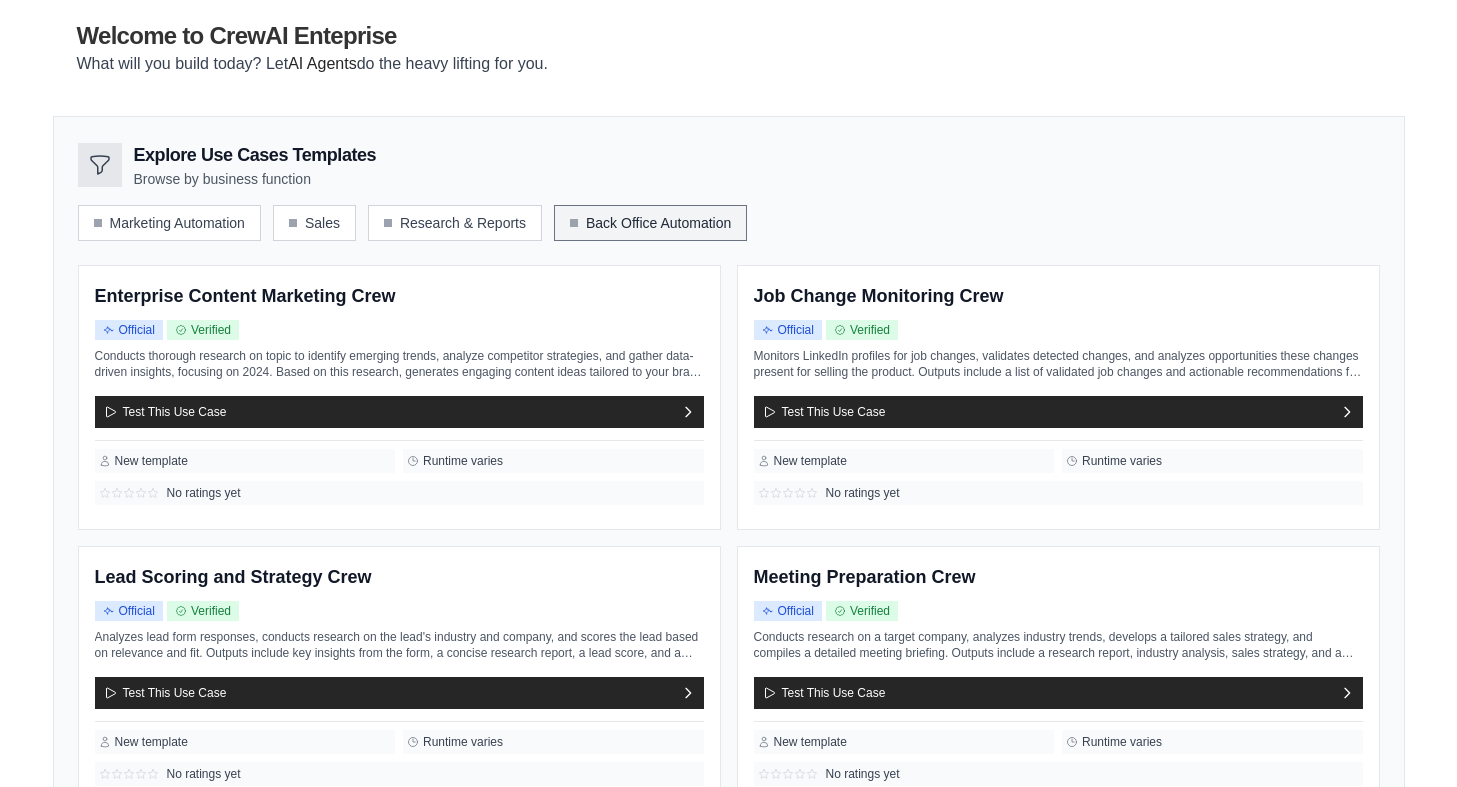 click on "Back Office Automation" at bounding box center (650, 223) 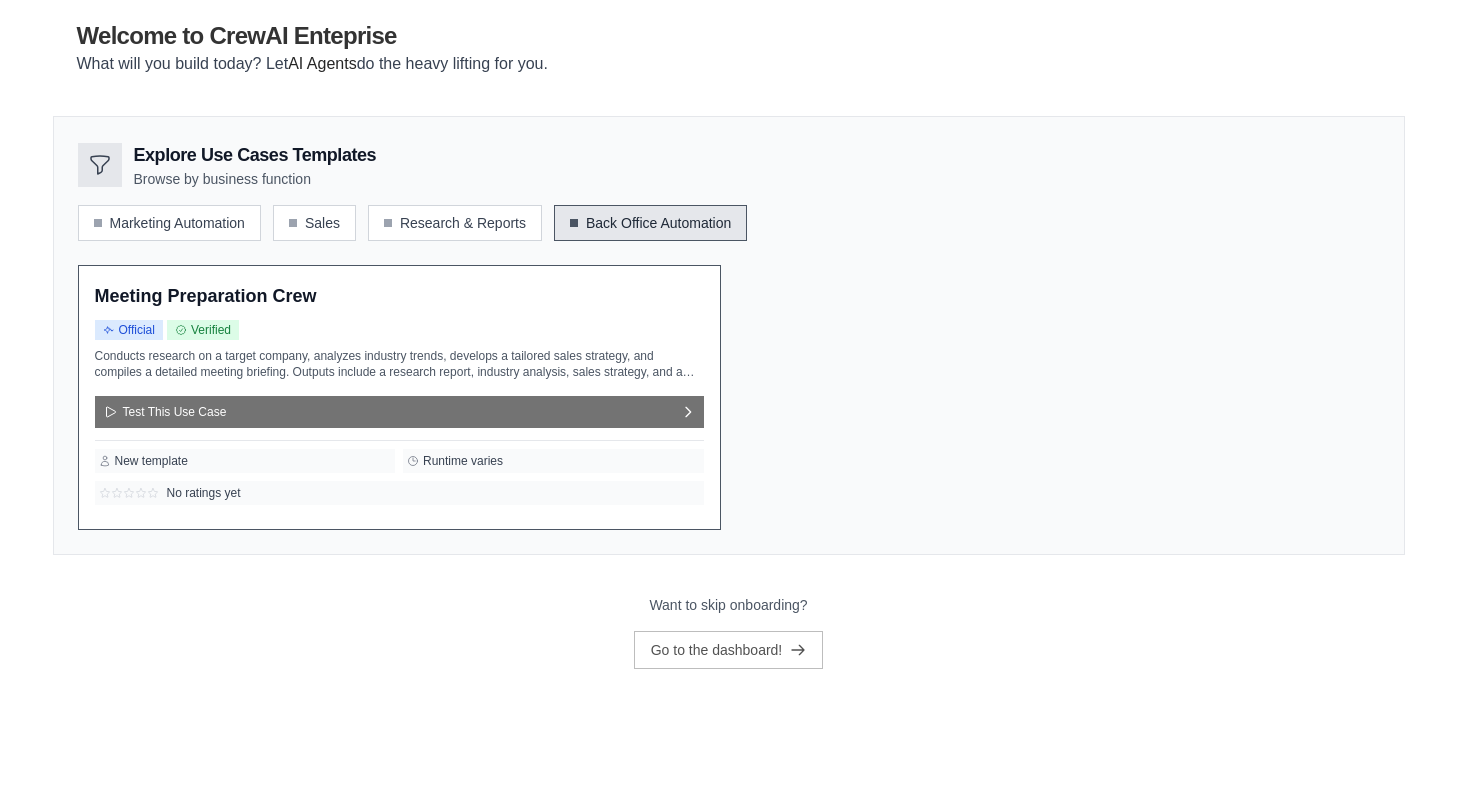 click on "Test This Use Case" at bounding box center [399, 412] 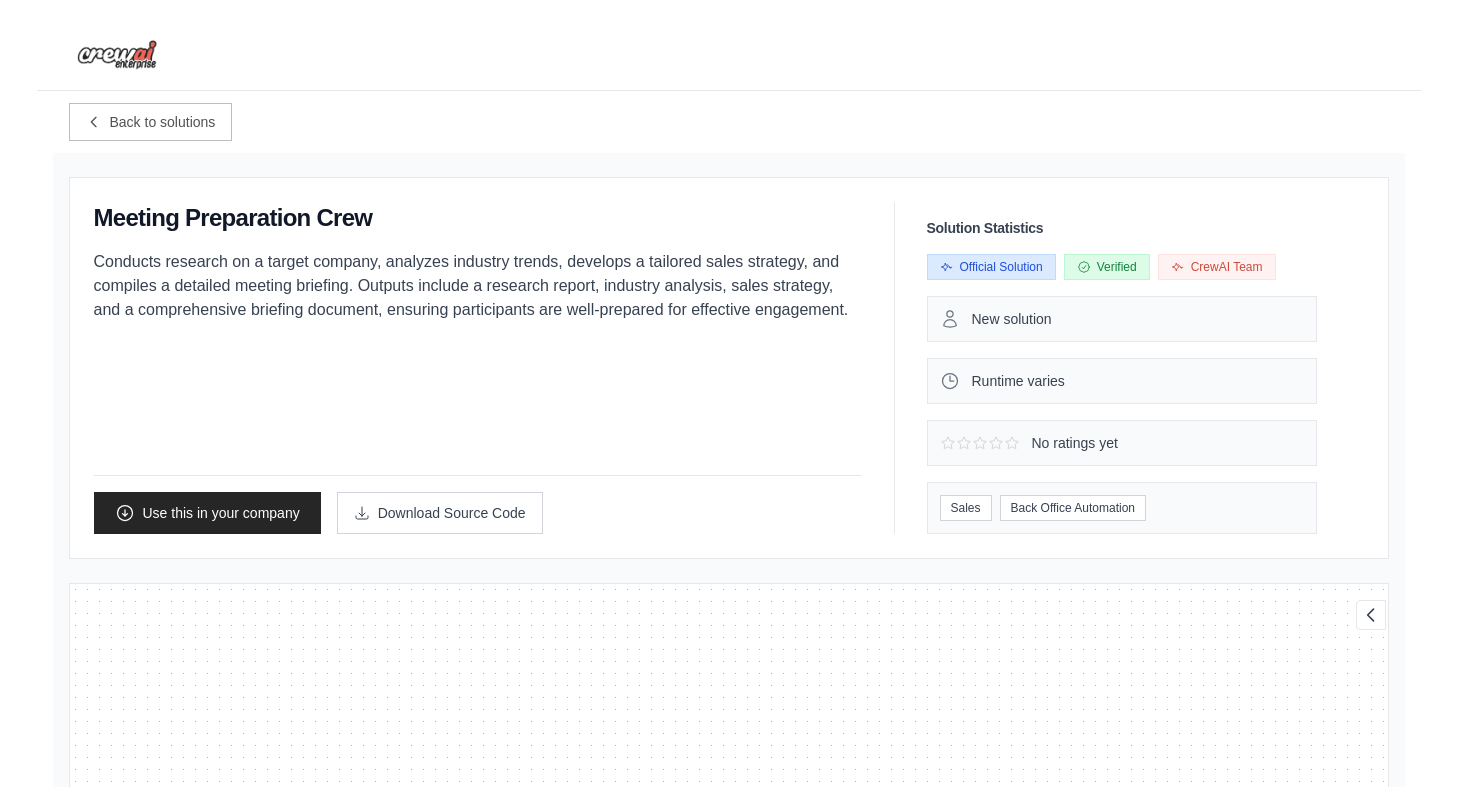 scroll, scrollTop: 28, scrollLeft: 0, axis: vertical 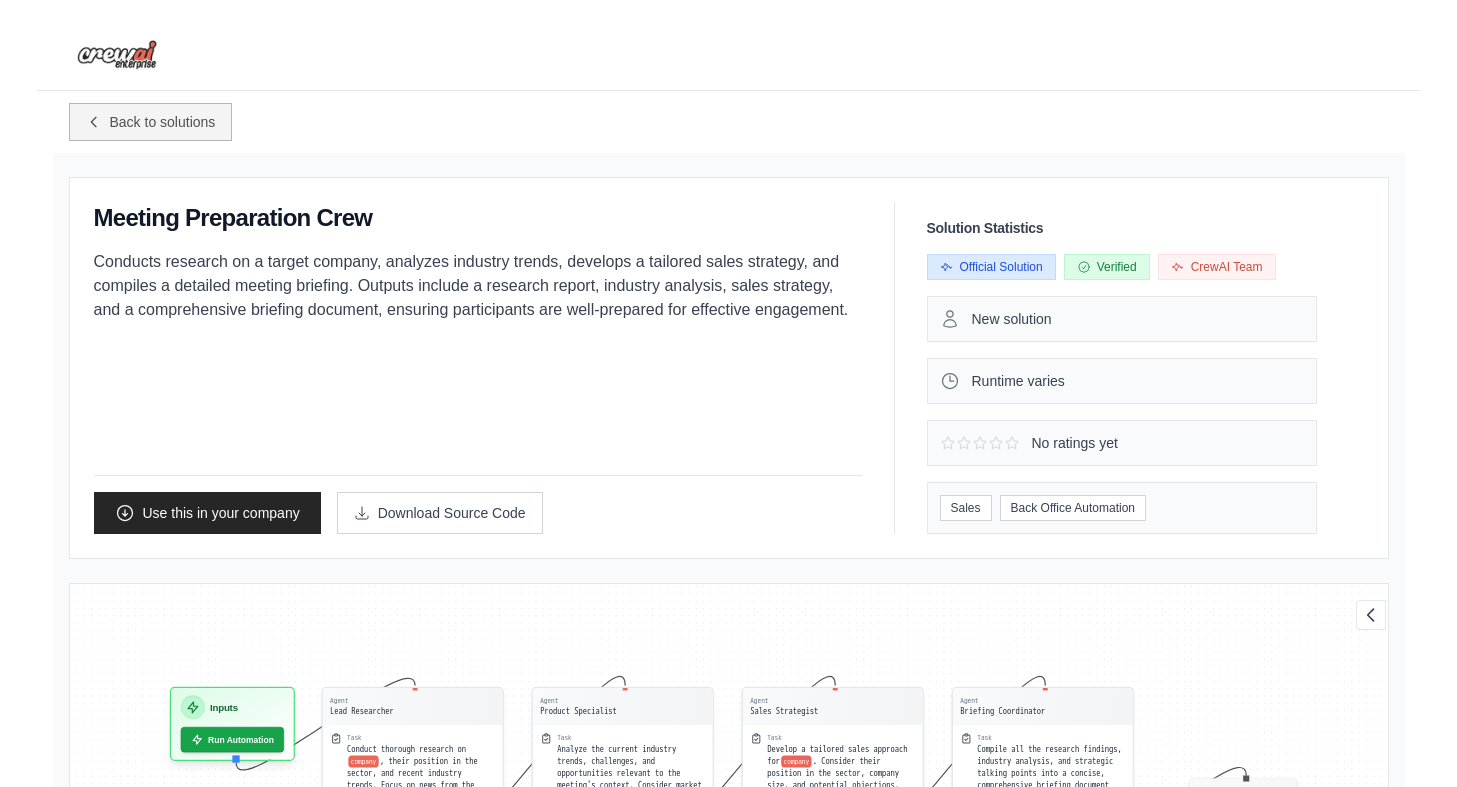 click on "Back to solutions" at bounding box center (163, 122) 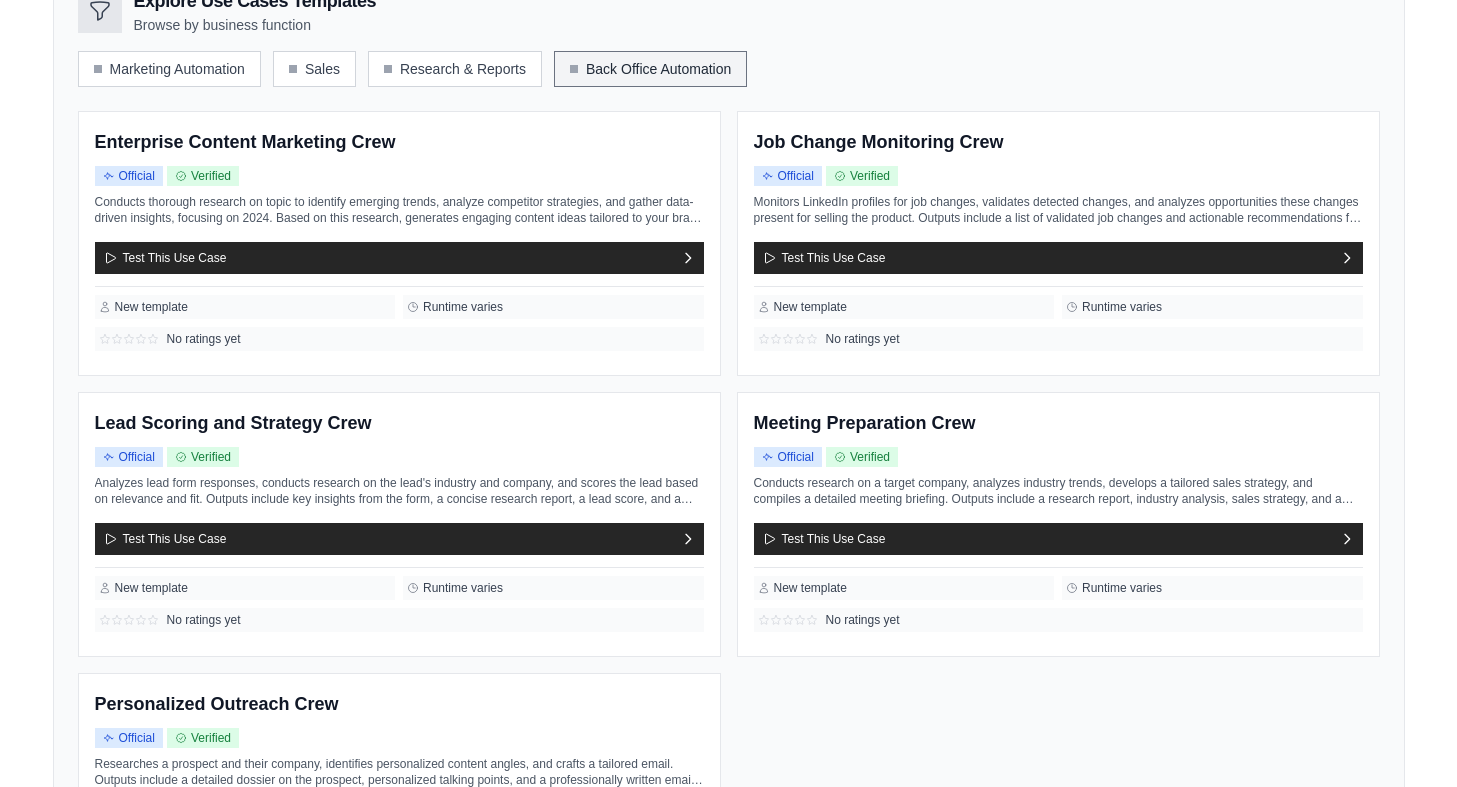 scroll, scrollTop: 614, scrollLeft: 0, axis: vertical 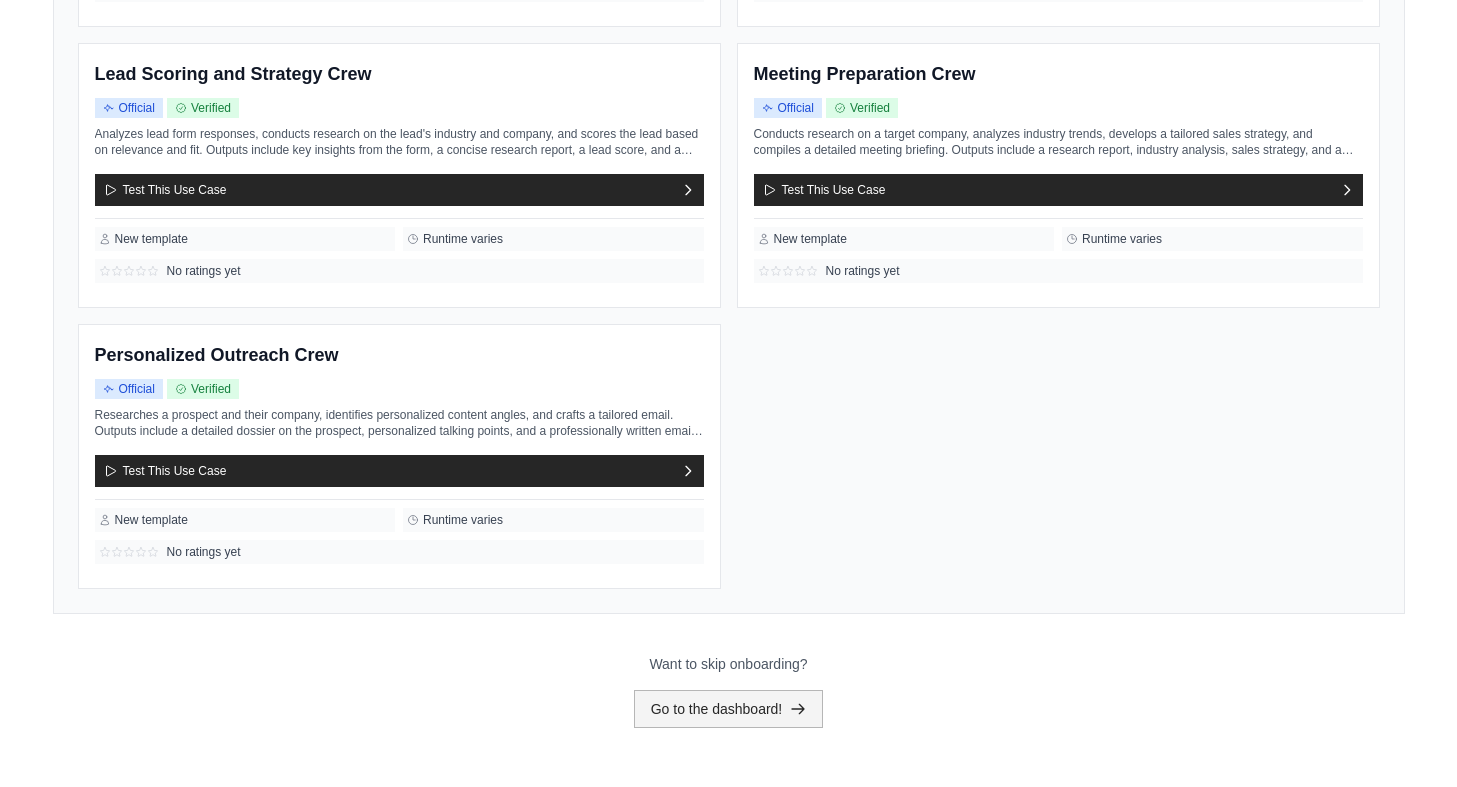 click on "Go to the dashboard!" at bounding box center (729, 709) 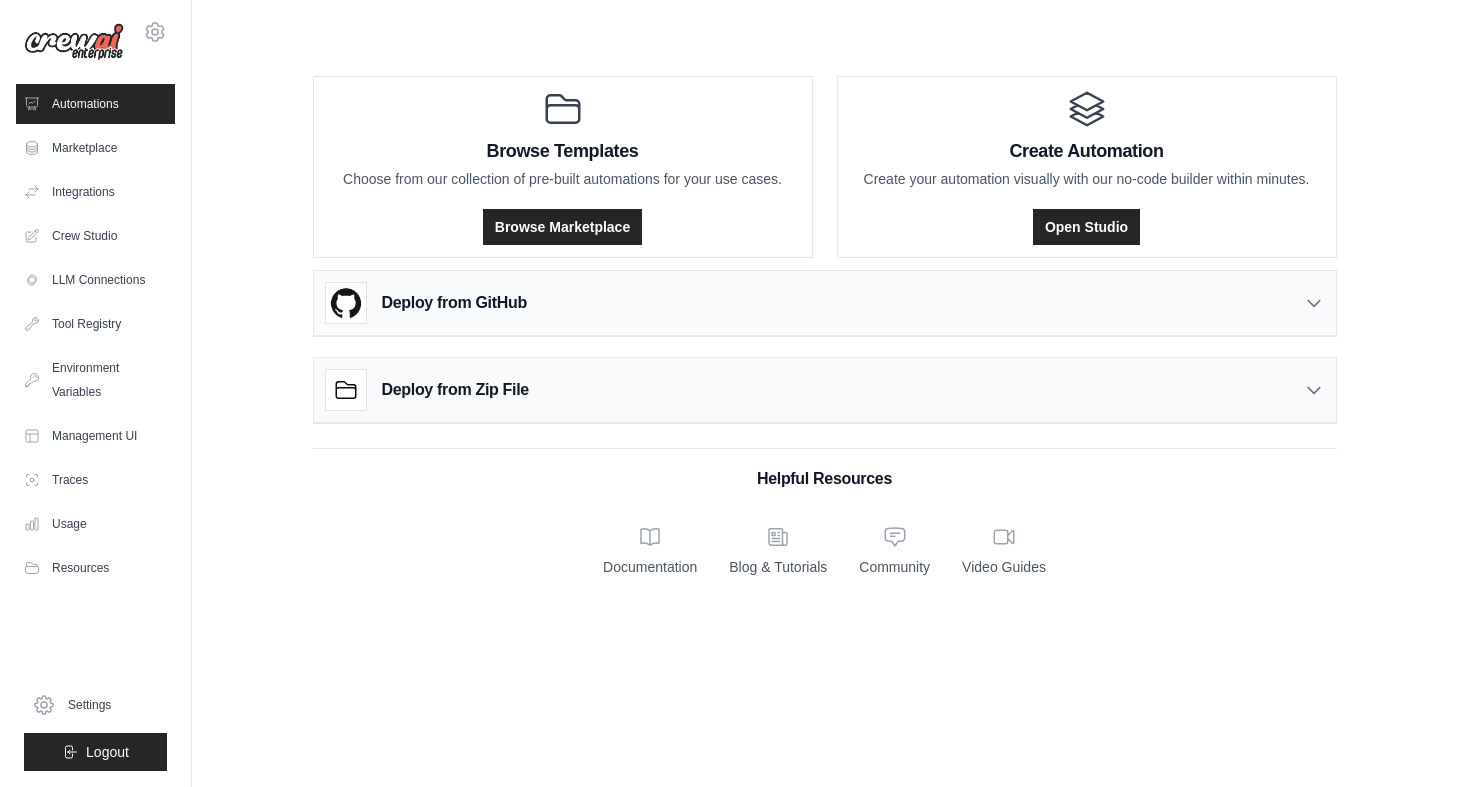 scroll, scrollTop: 0, scrollLeft: 0, axis: both 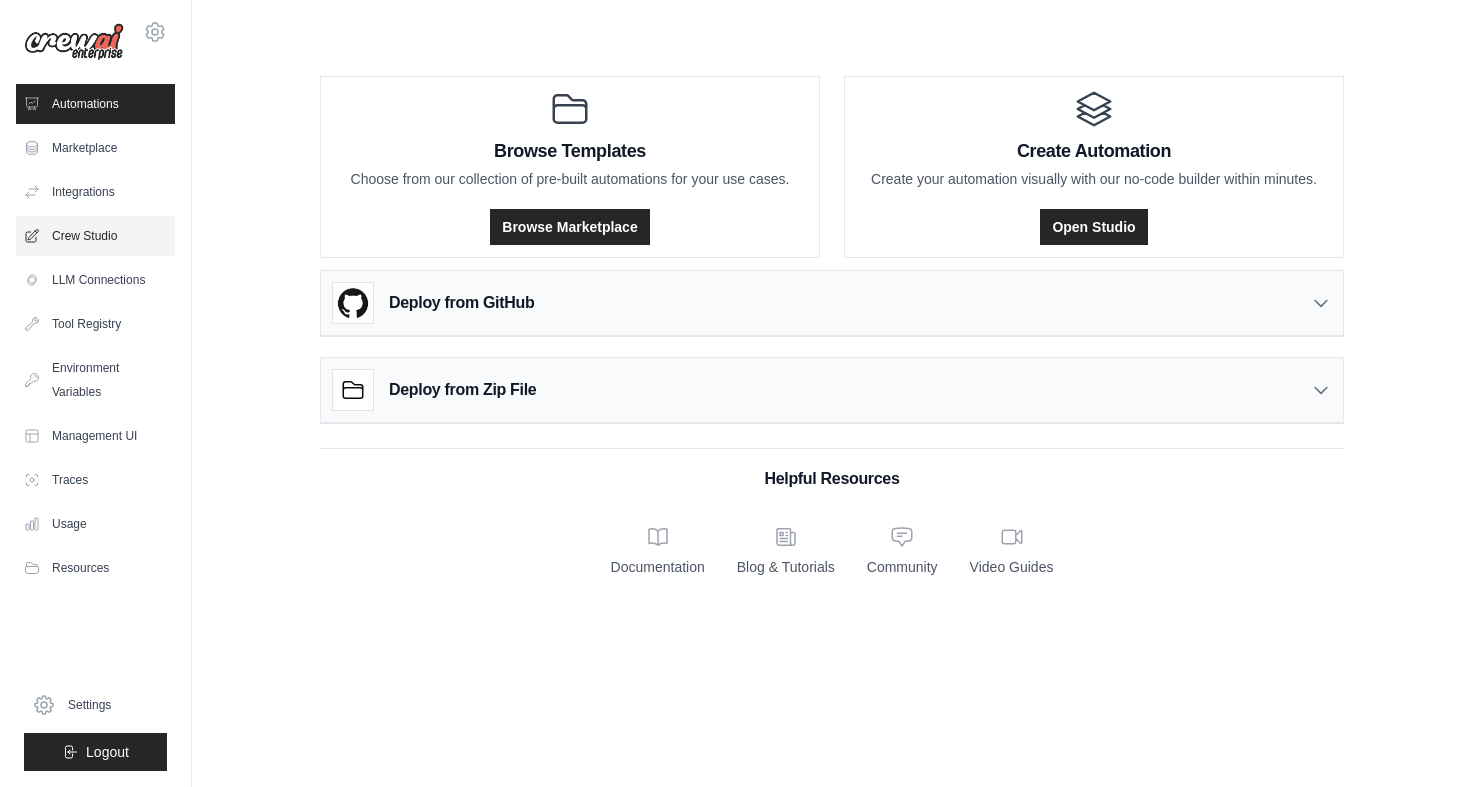 click on "Crew Studio" at bounding box center (95, 236) 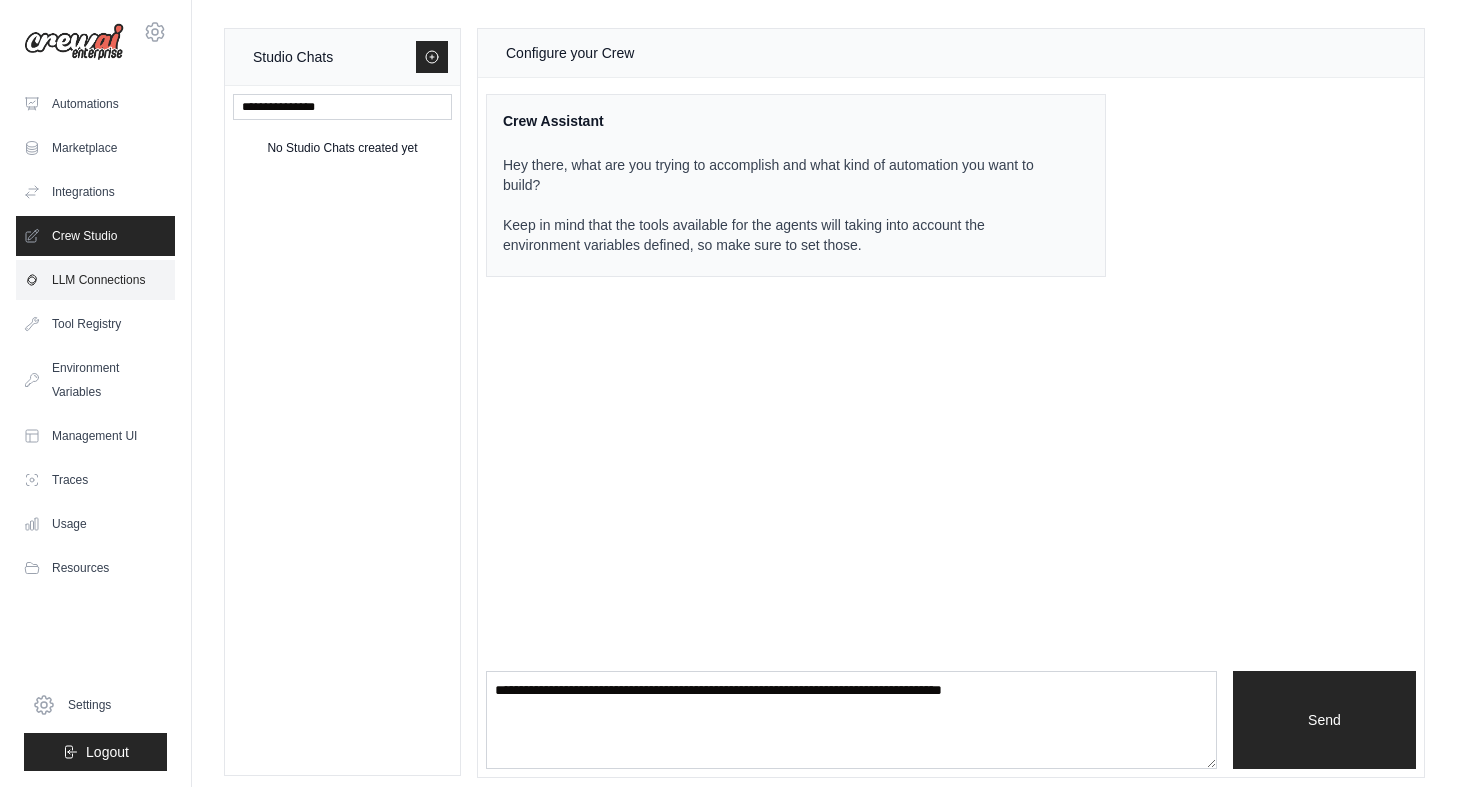 click on "LLM Connections" at bounding box center [95, 280] 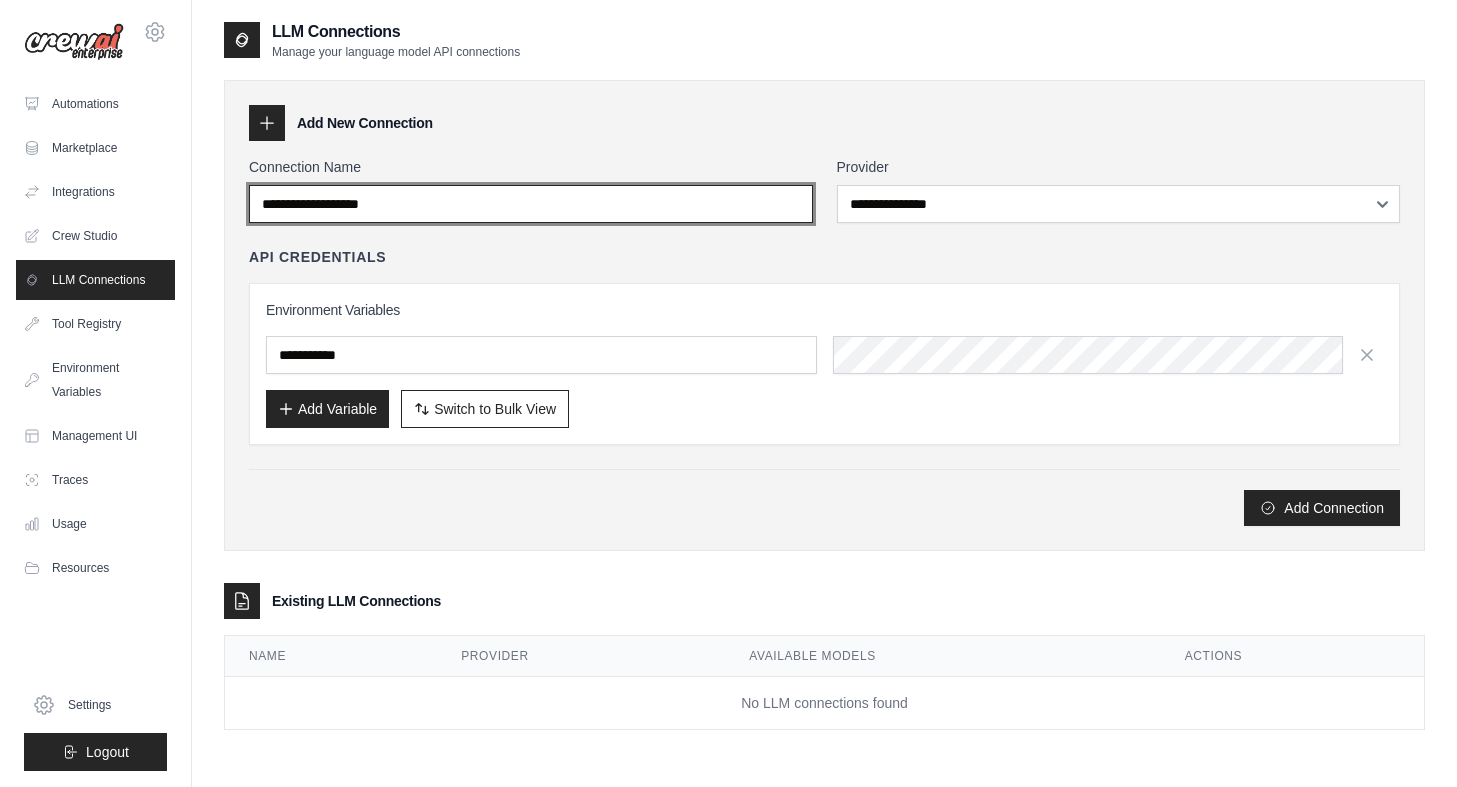 click on "Connection Name" at bounding box center [531, 204] 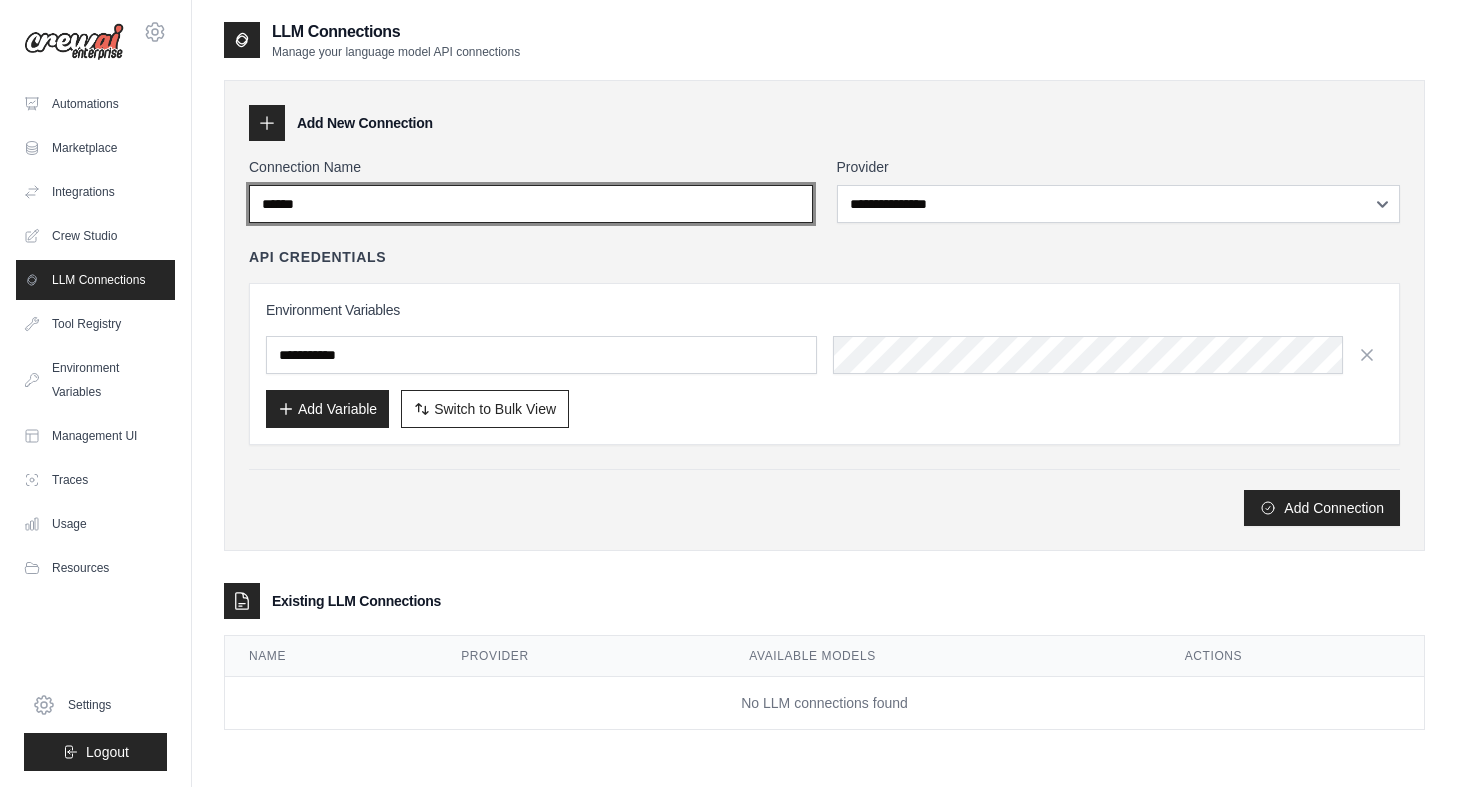 type on "******" 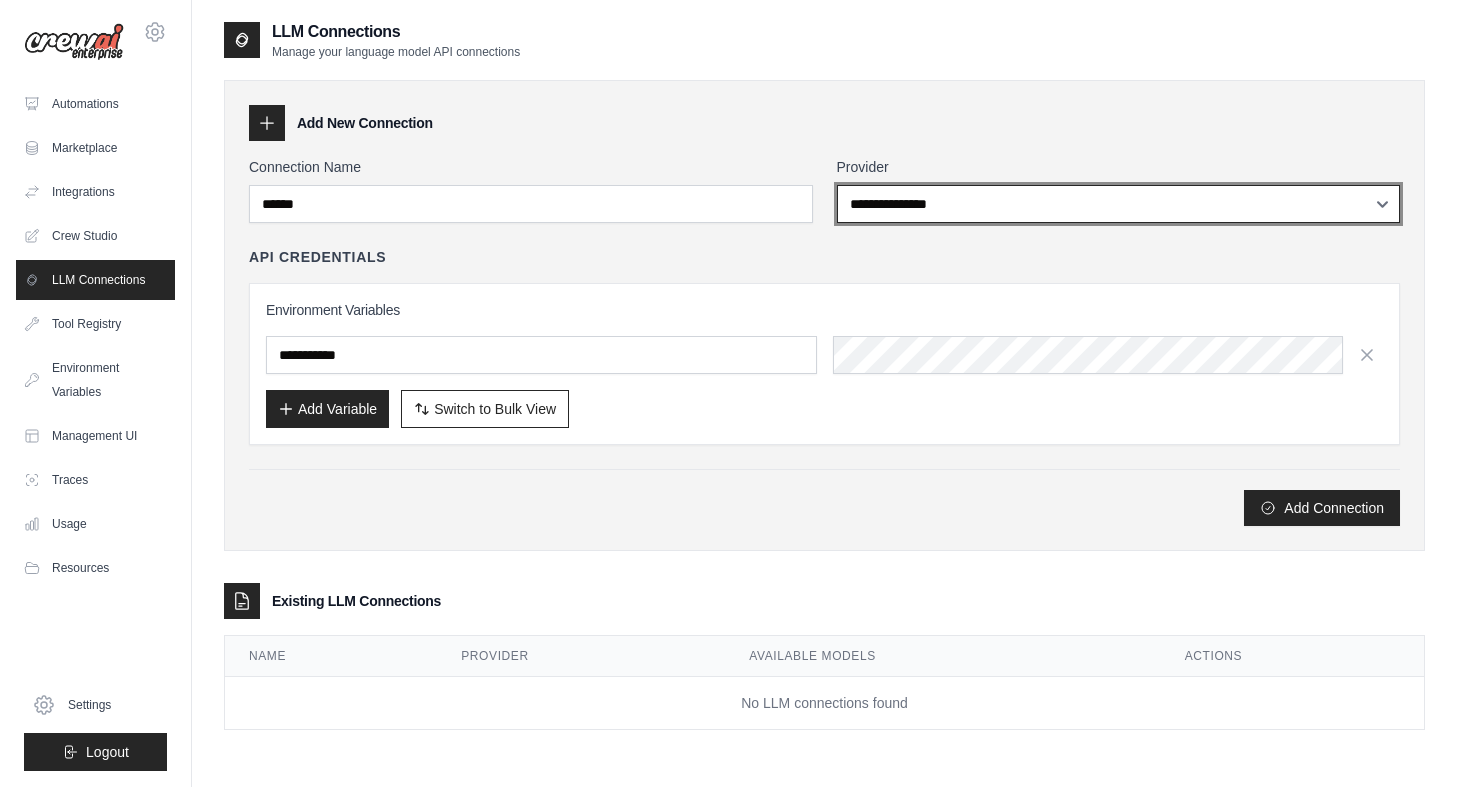 click on "**********" at bounding box center (1119, 204) 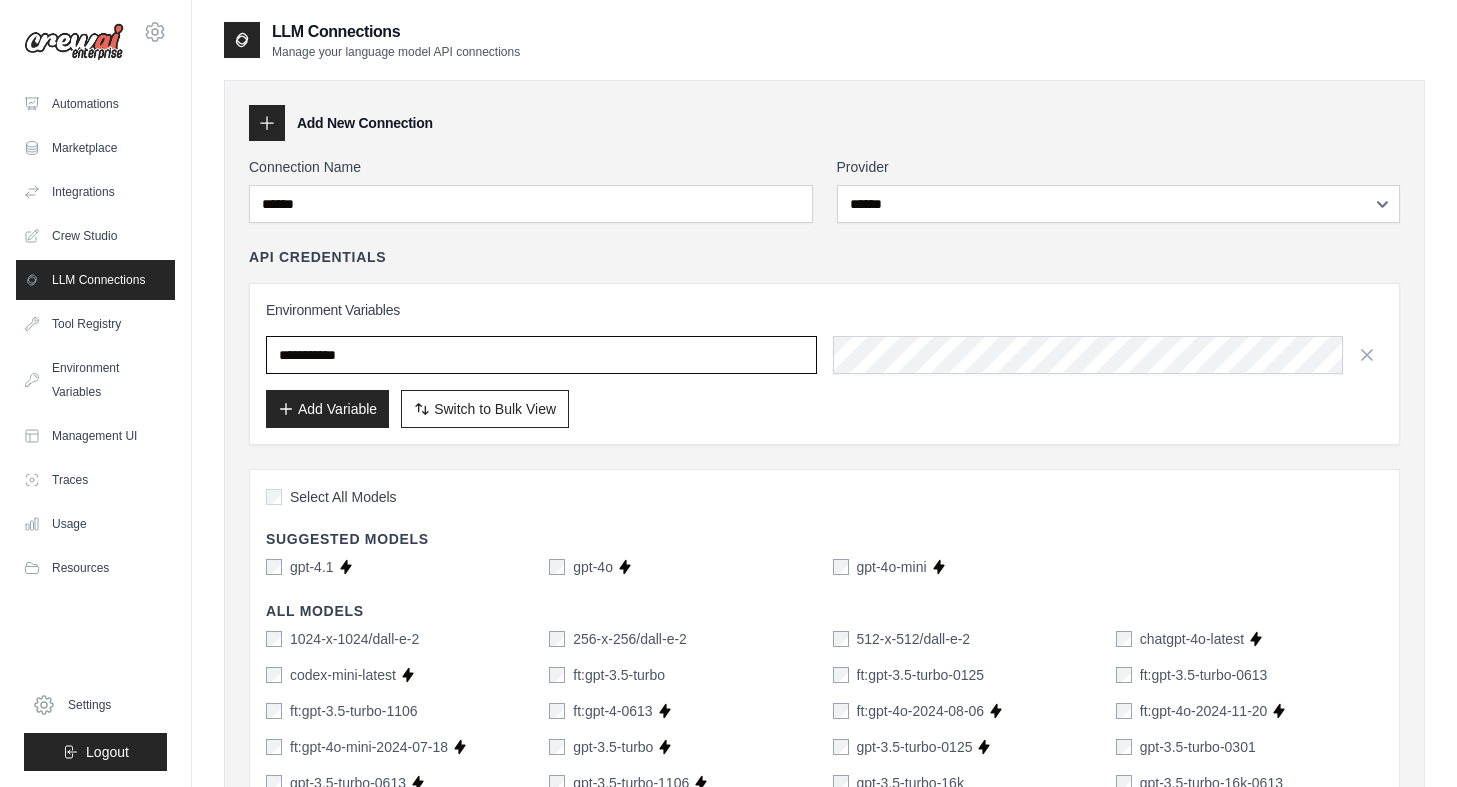 click at bounding box center [541, 355] 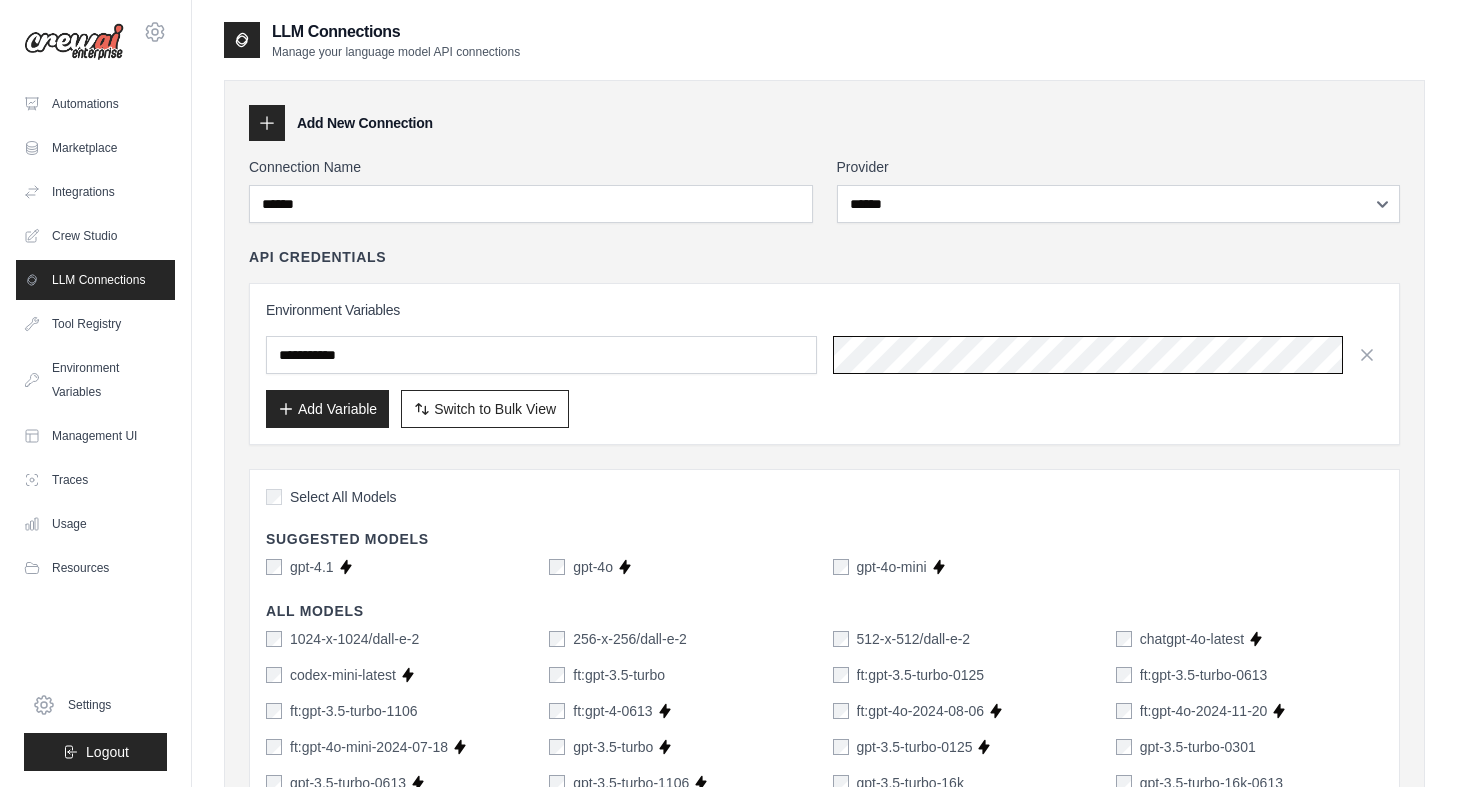 scroll, scrollTop: 0, scrollLeft: 897, axis: horizontal 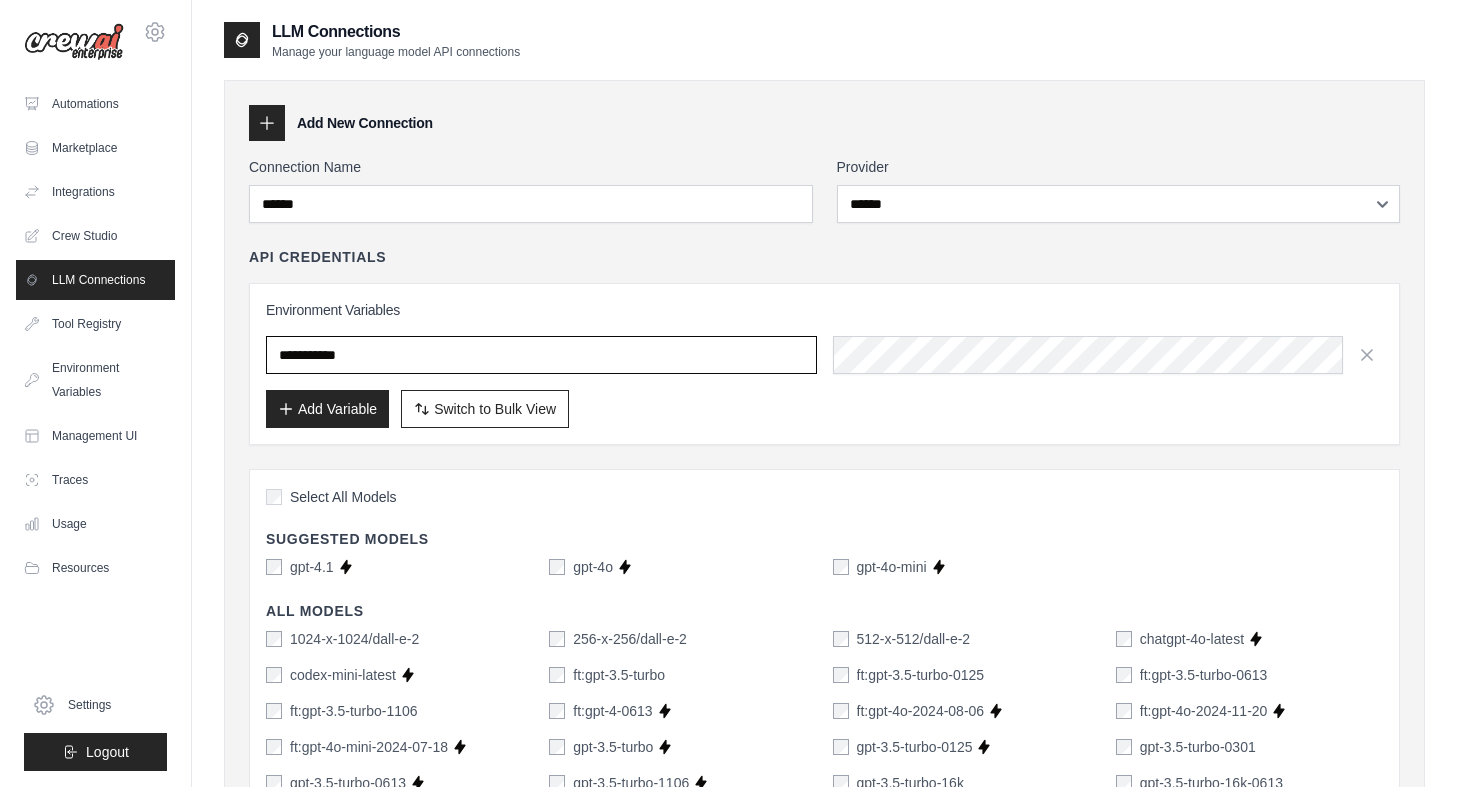 click at bounding box center (541, 355) 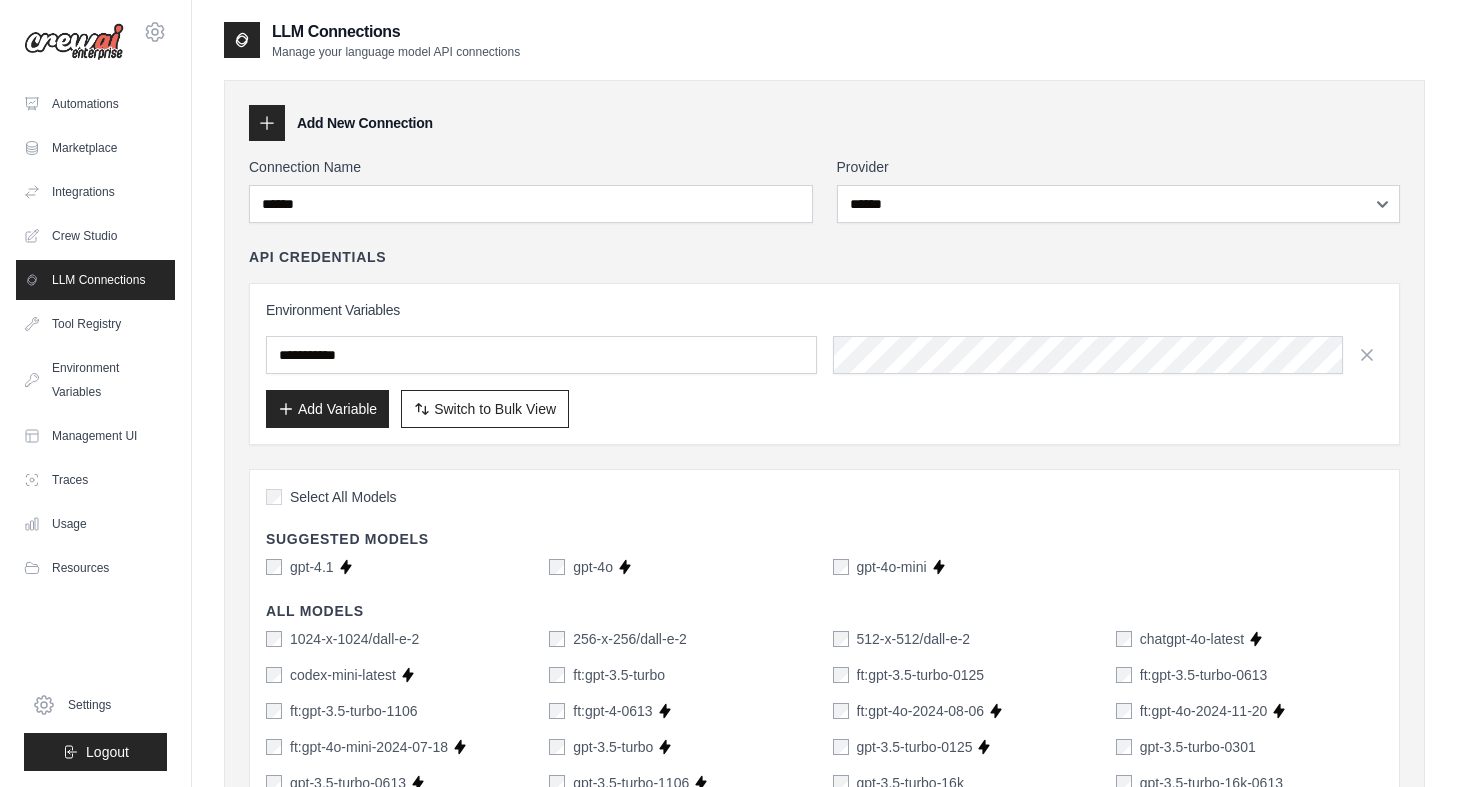 click on "Add Variable
Switch to Bulk View
Switch to Table View" at bounding box center (824, 409) 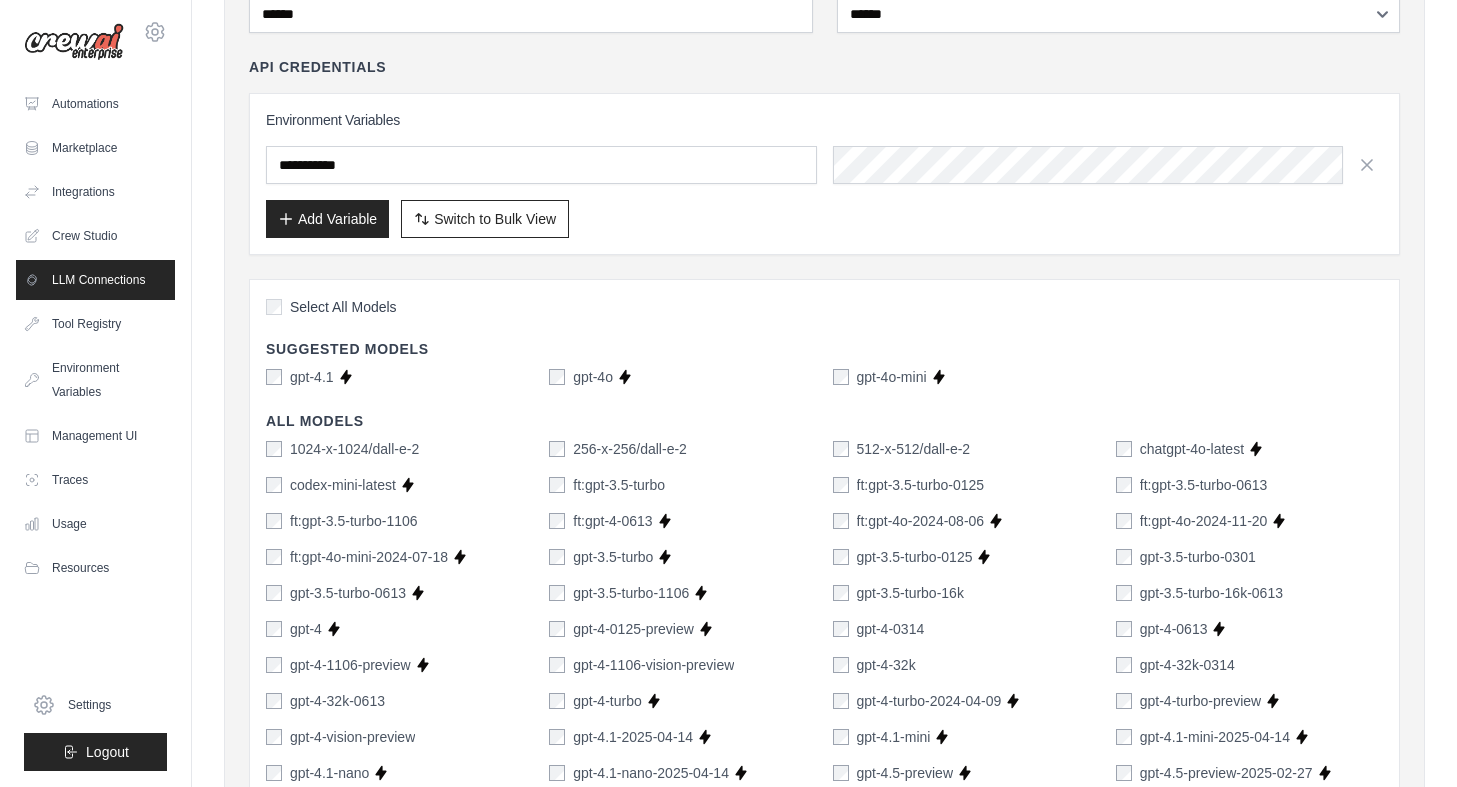 scroll, scrollTop: 192, scrollLeft: 0, axis: vertical 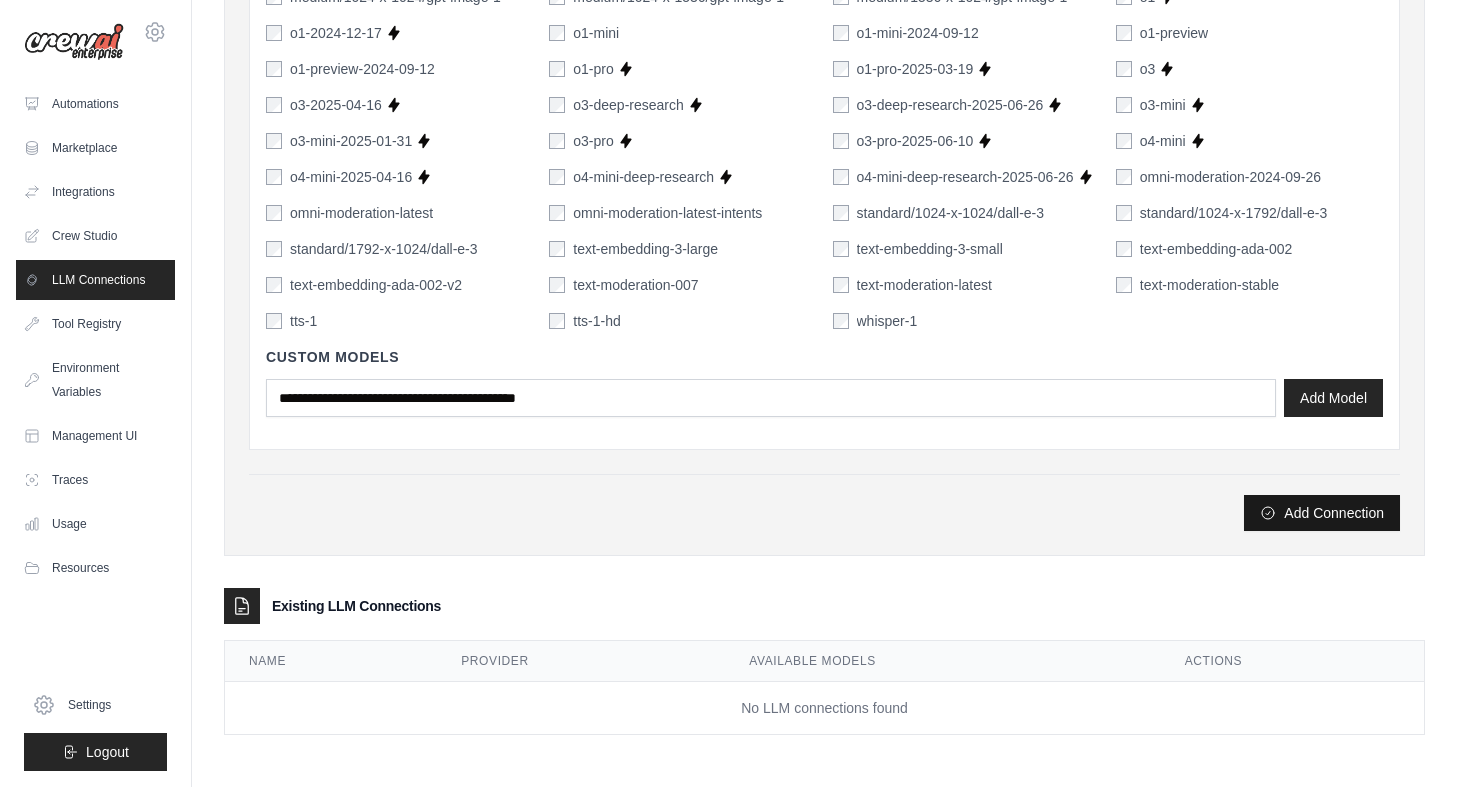 click 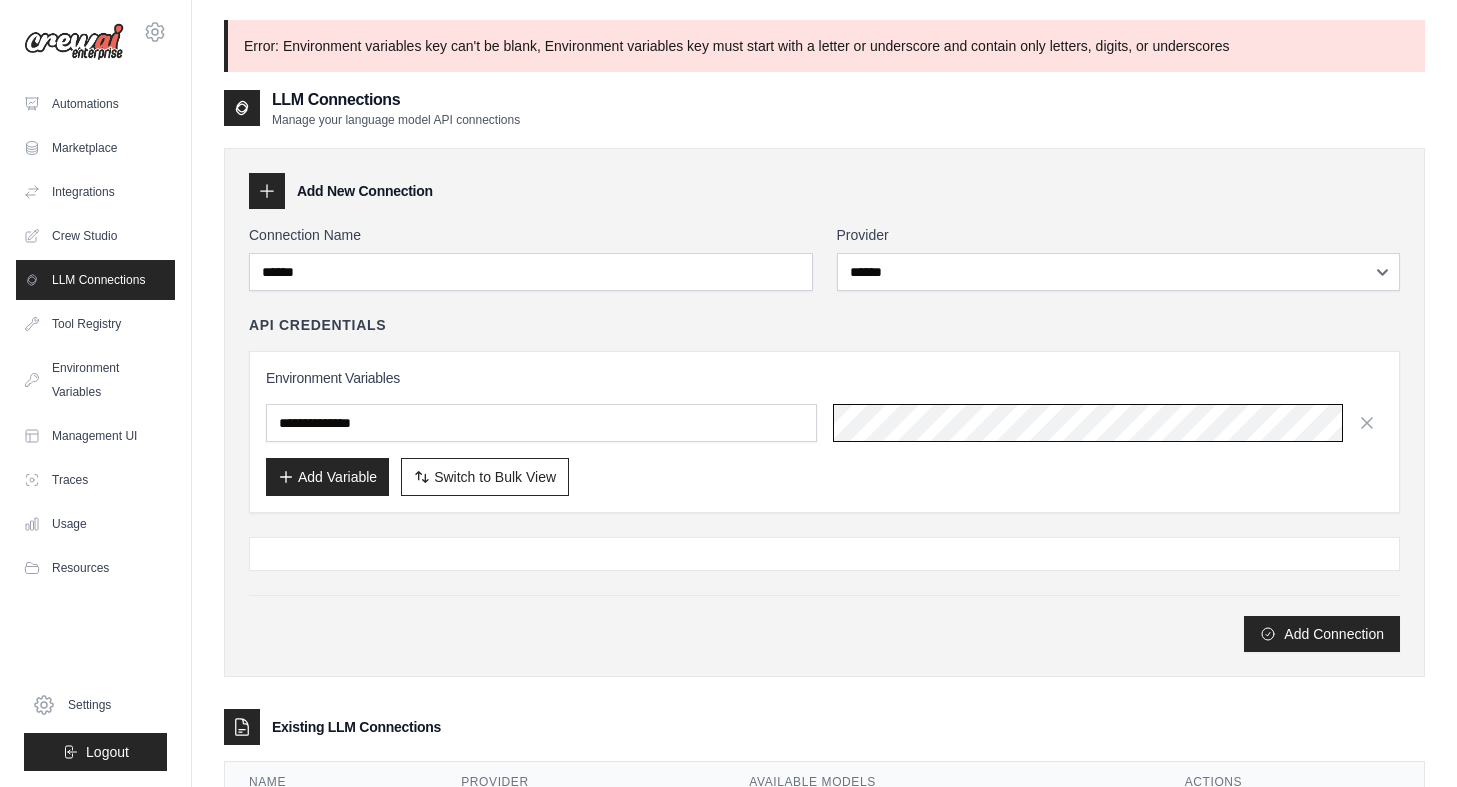 scroll, scrollTop: 0, scrollLeft: 897, axis: horizontal 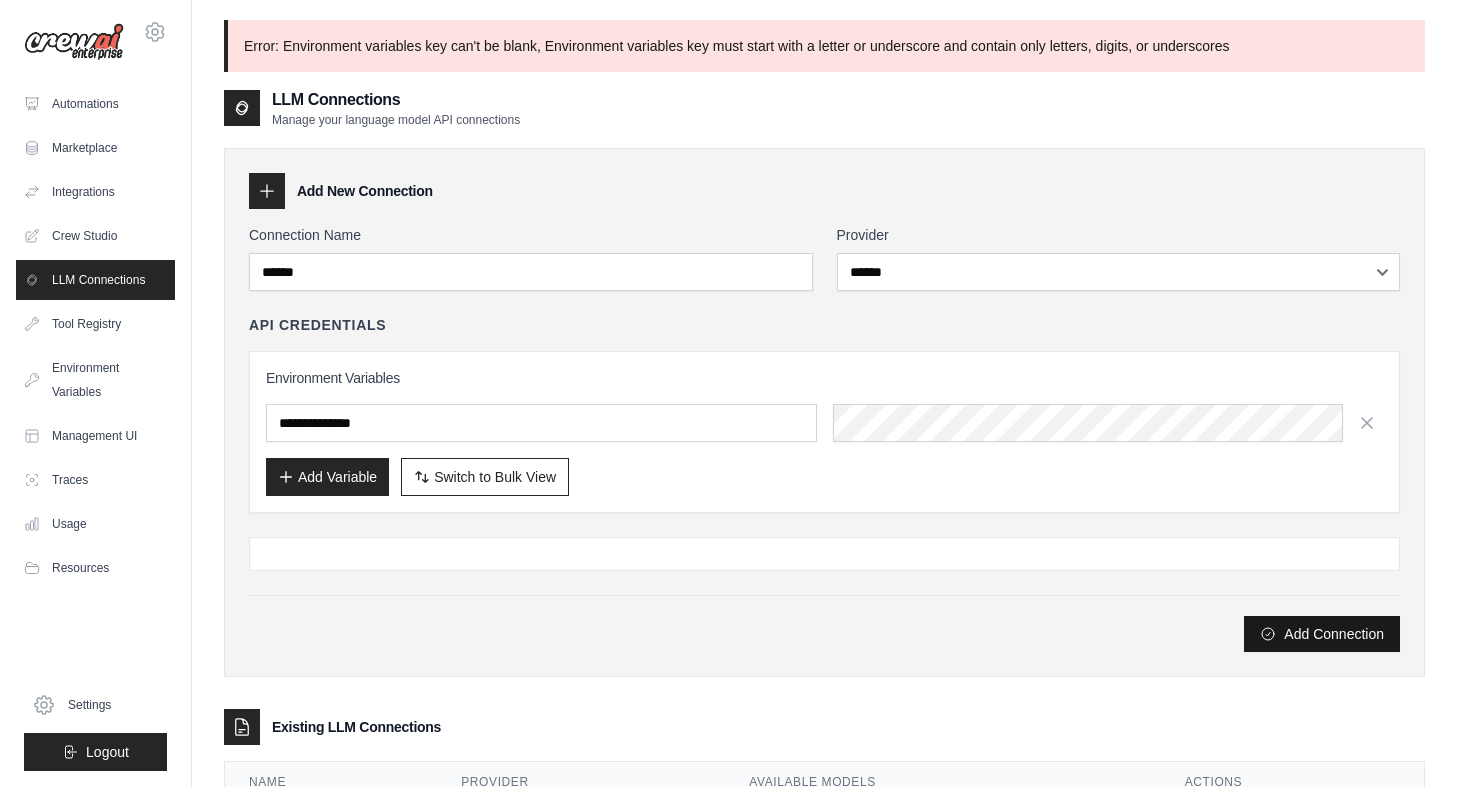 click on "Add Connection" at bounding box center (1322, 634) 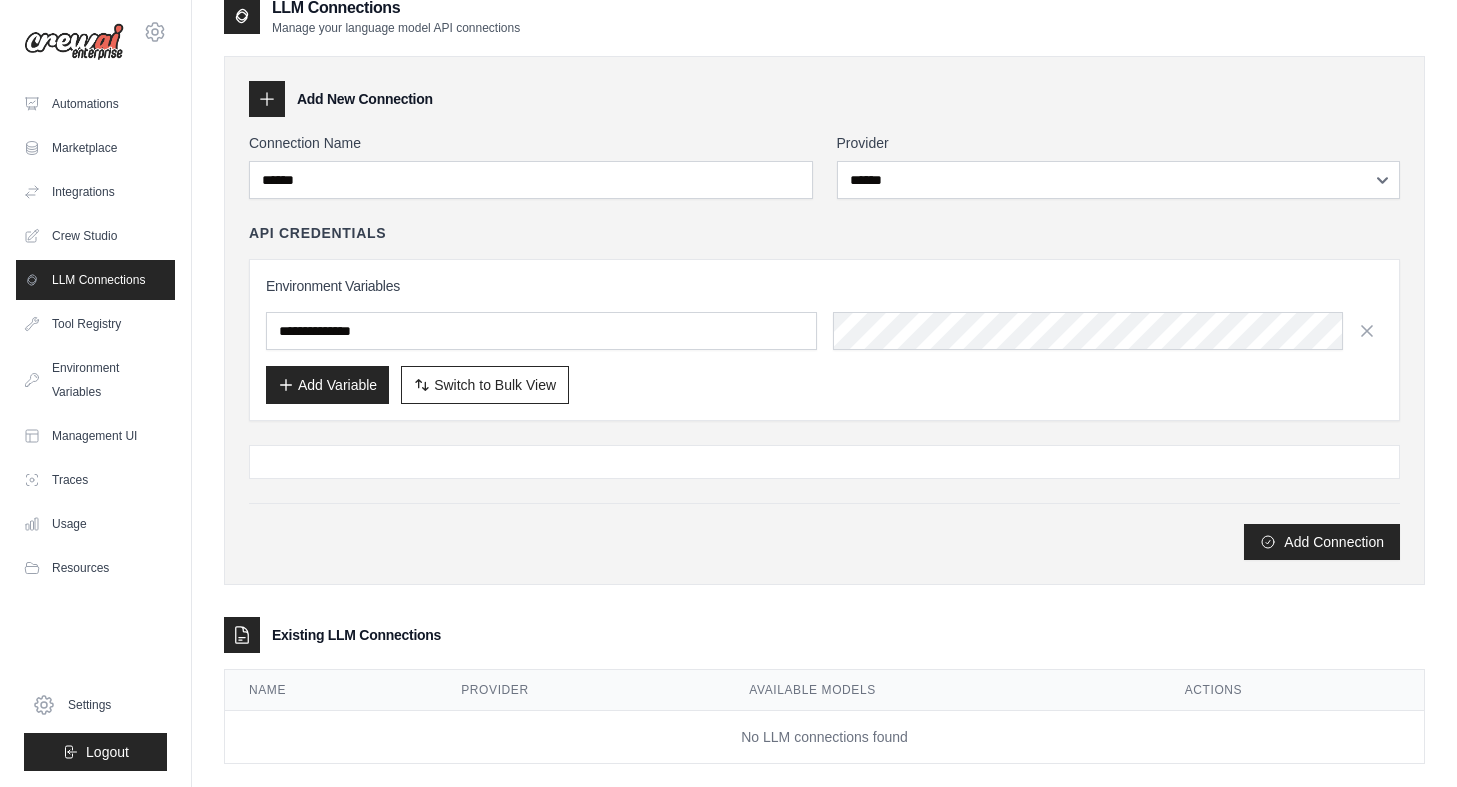 scroll, scrollTop: 121, scrollLeft: 0, axis: vertical 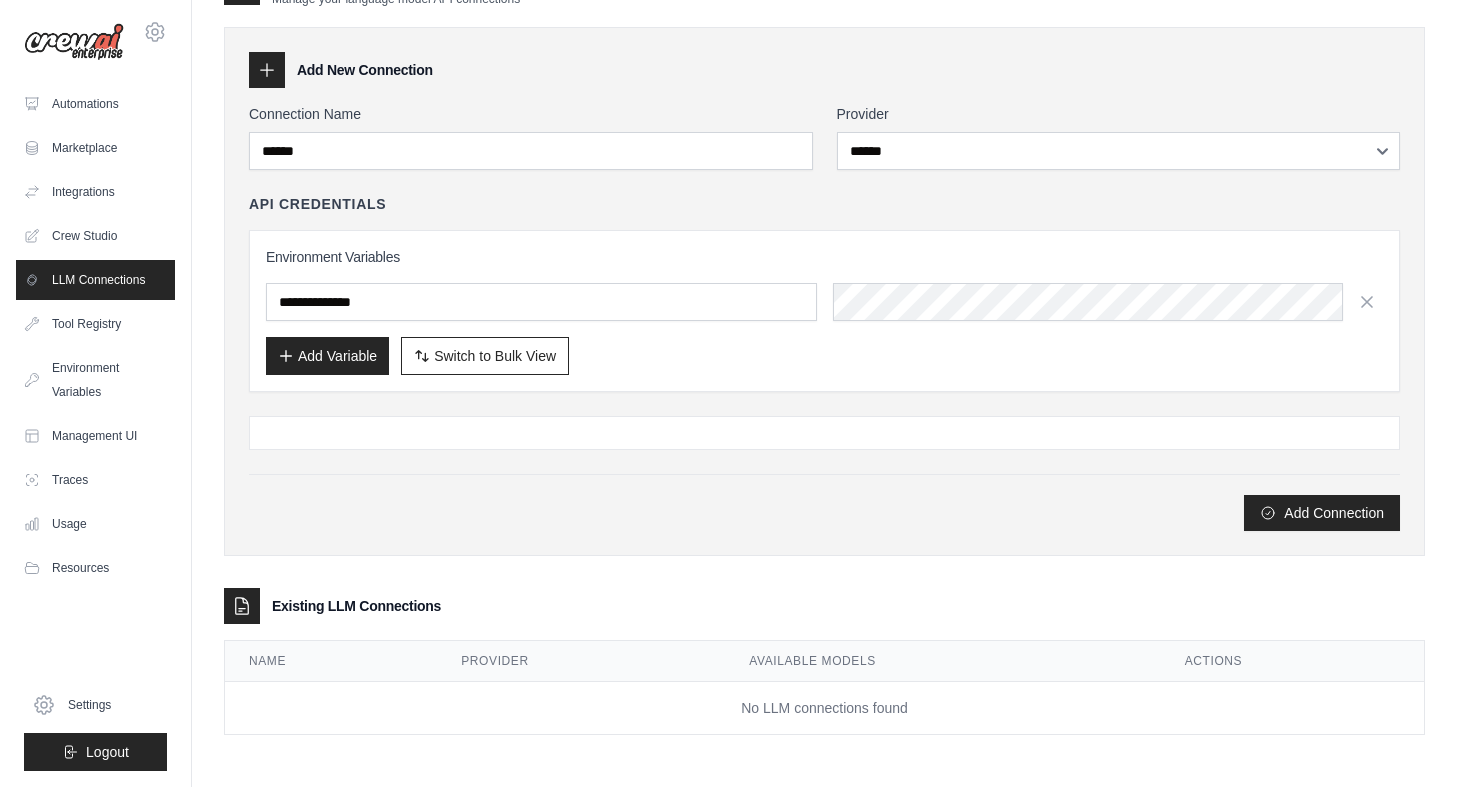 click on "No LLM connections found" at bounding box center (824, 708) 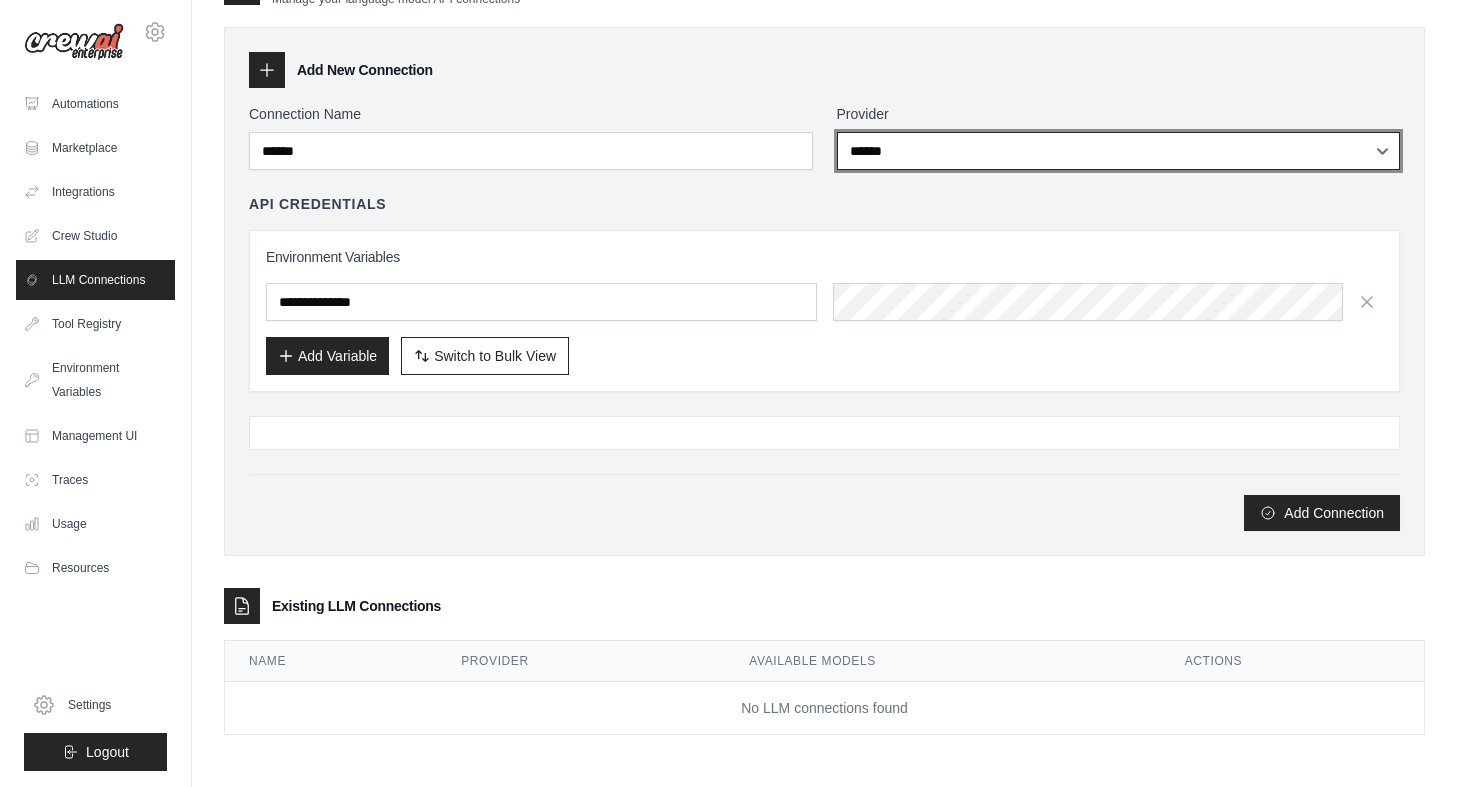 click on "**********" at bounding box center (1119, 151) 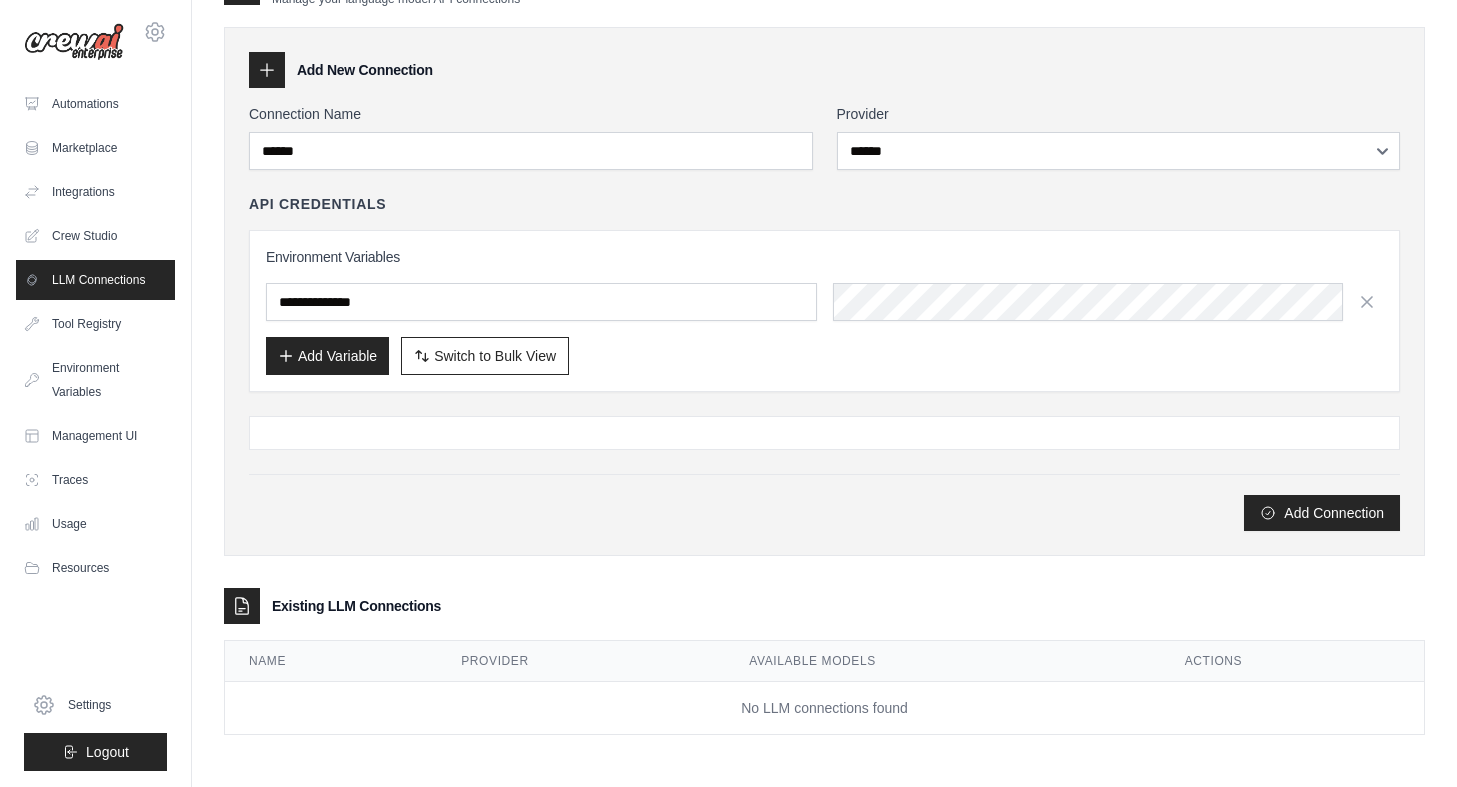 click on "API Credentials" at bounding box center [824, 204] 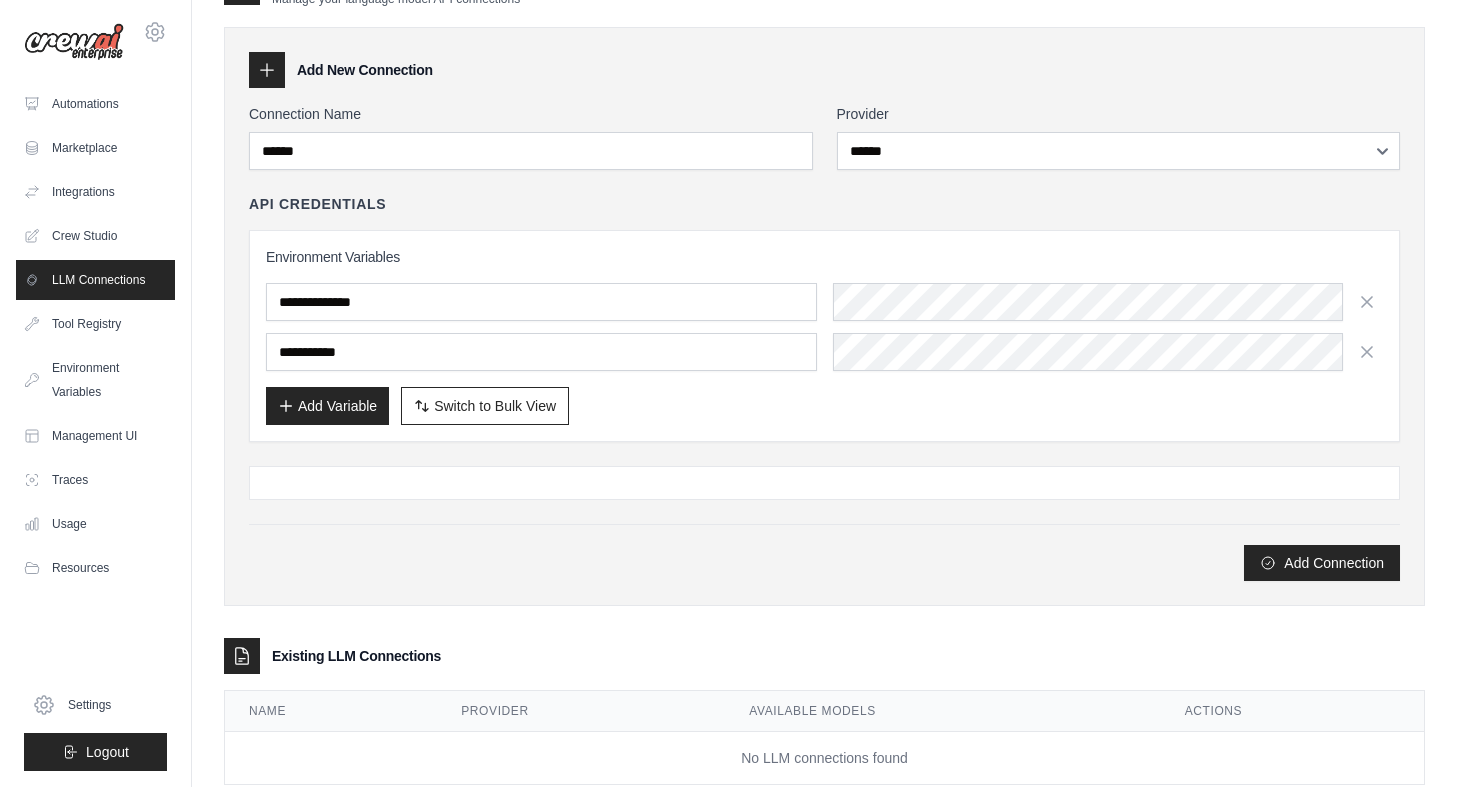 click on "Add Connection" at bounding box center [824, 552] 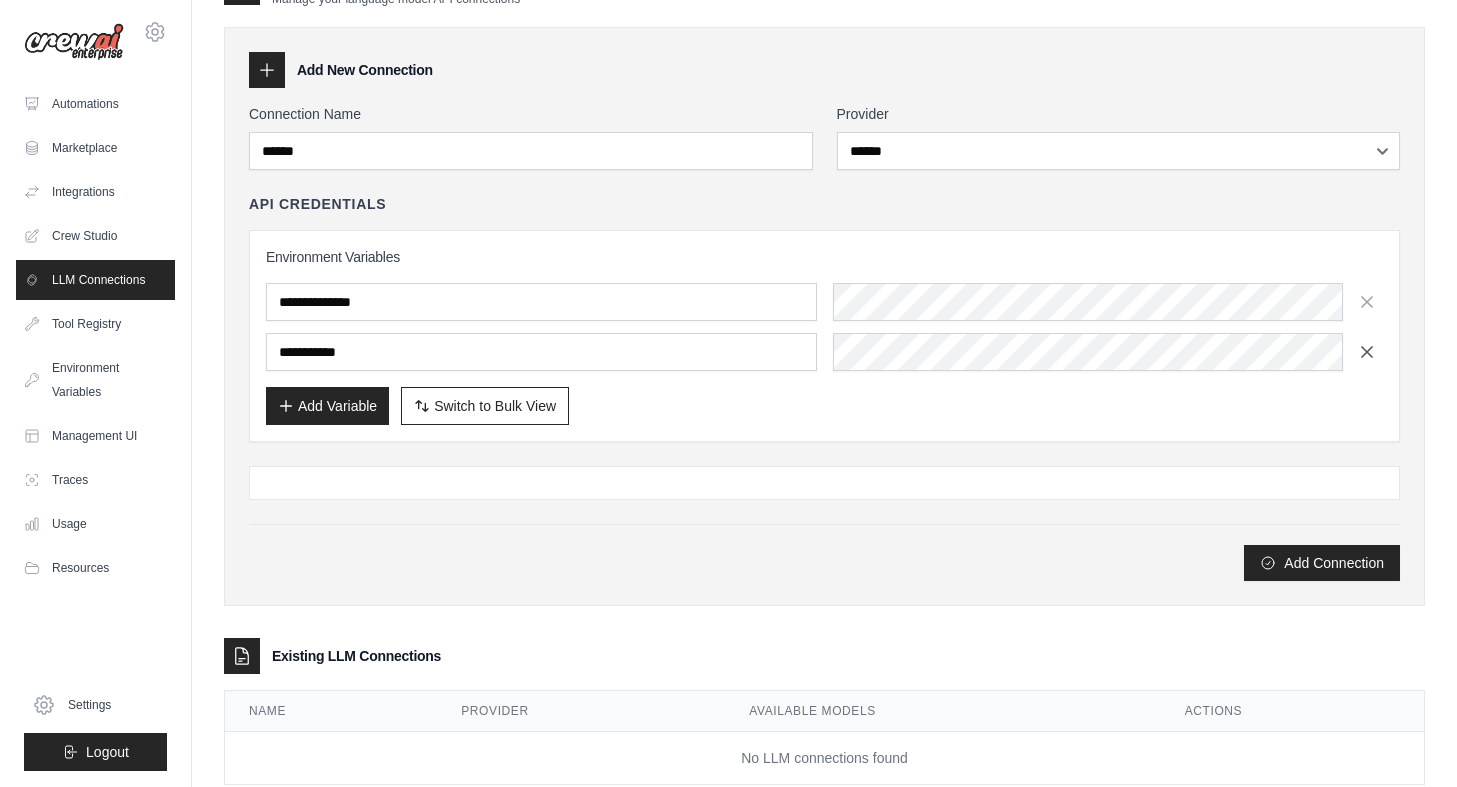 click 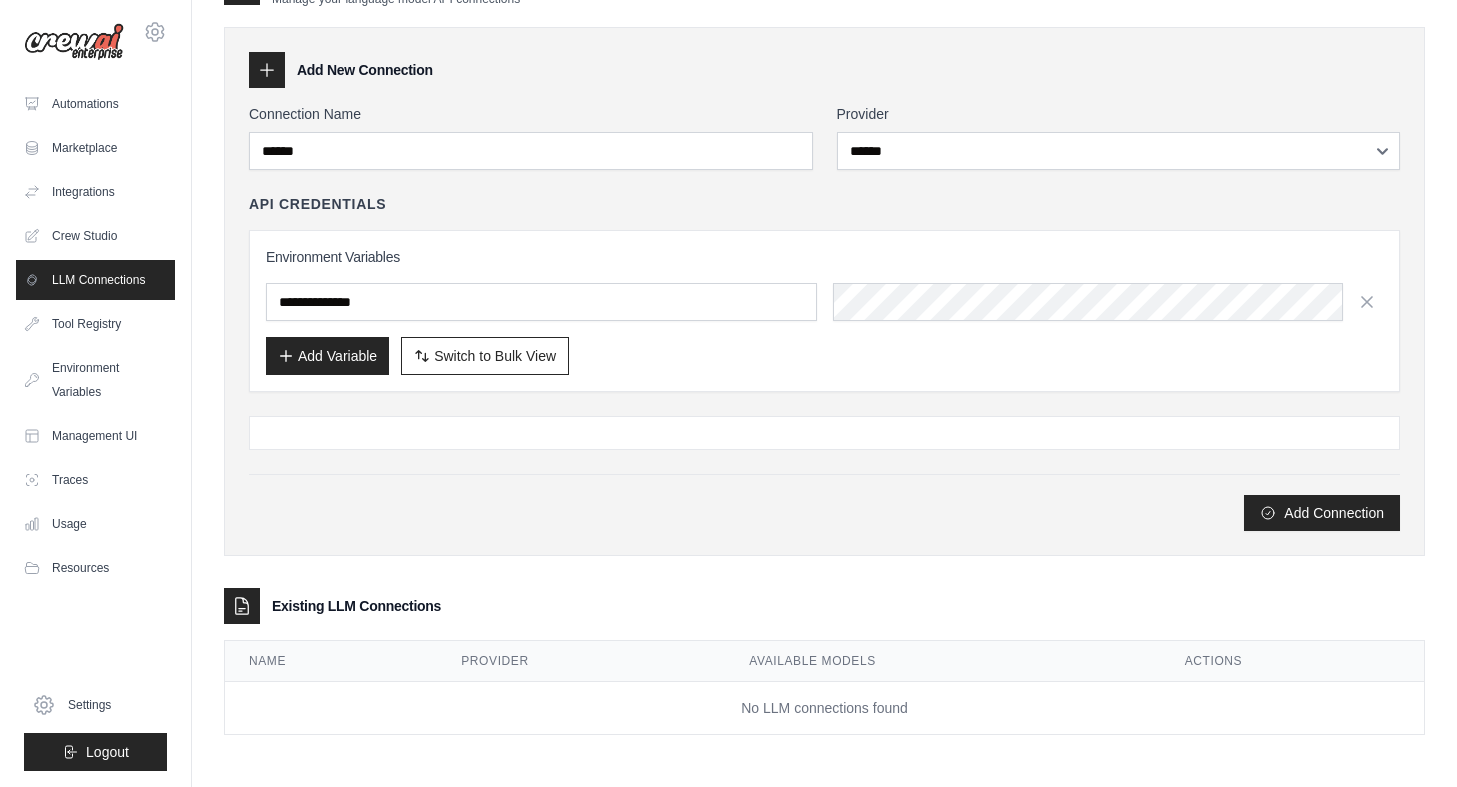 click on "**********" at bounding box center [824, 317] 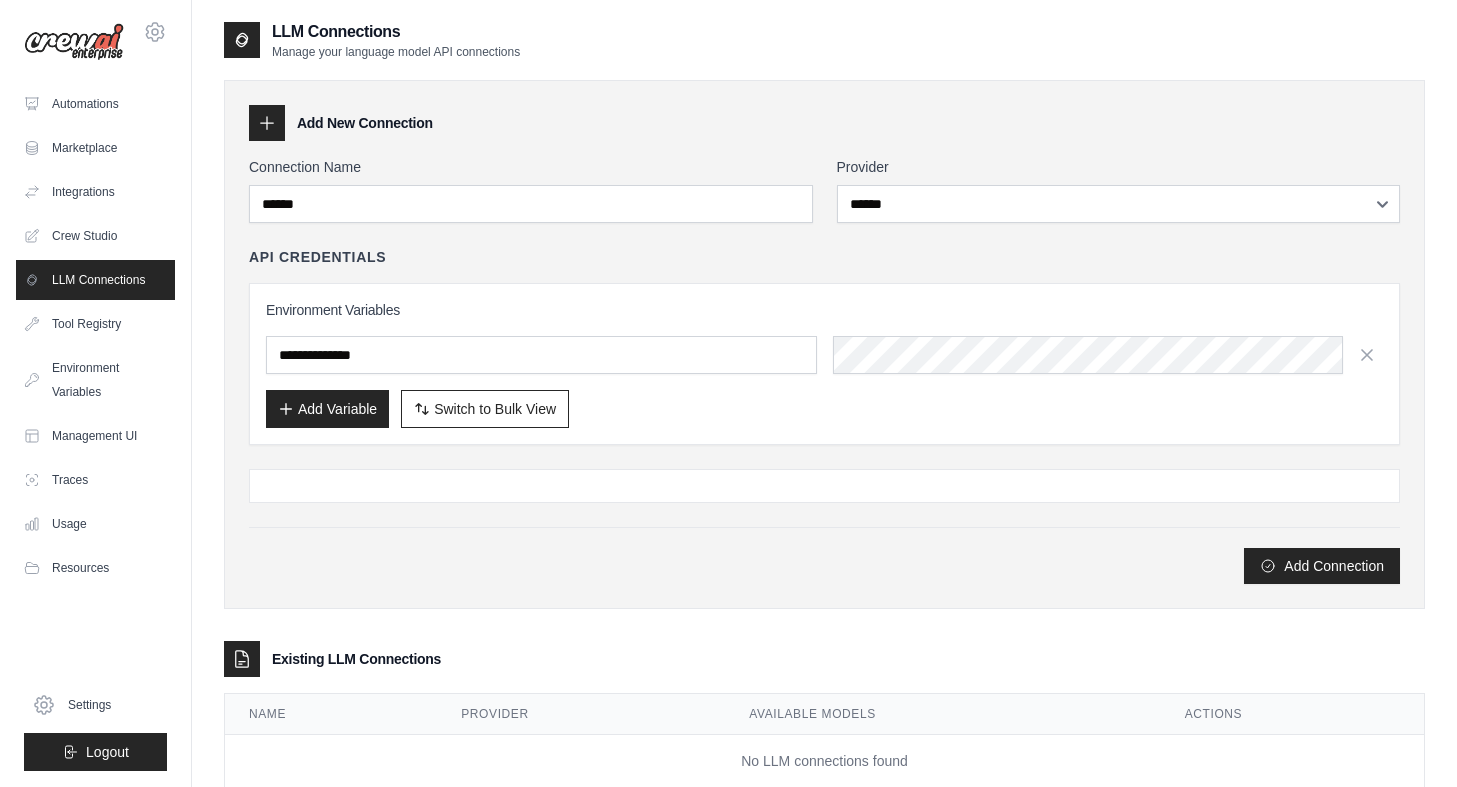 scroll, scrollTop: 0, scrollLeft: 0, axis: both 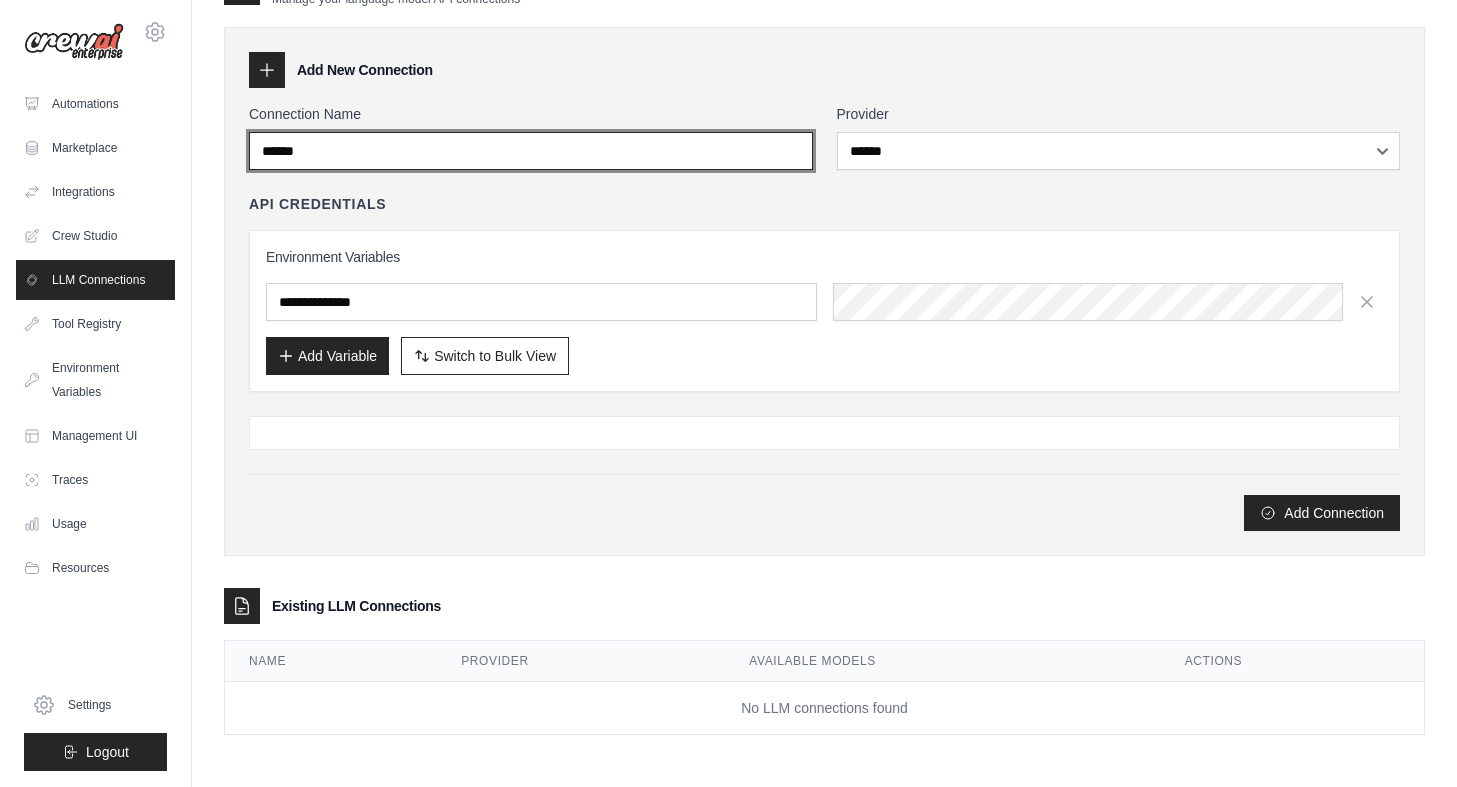 click on "******" at bounding box center [531, 151] 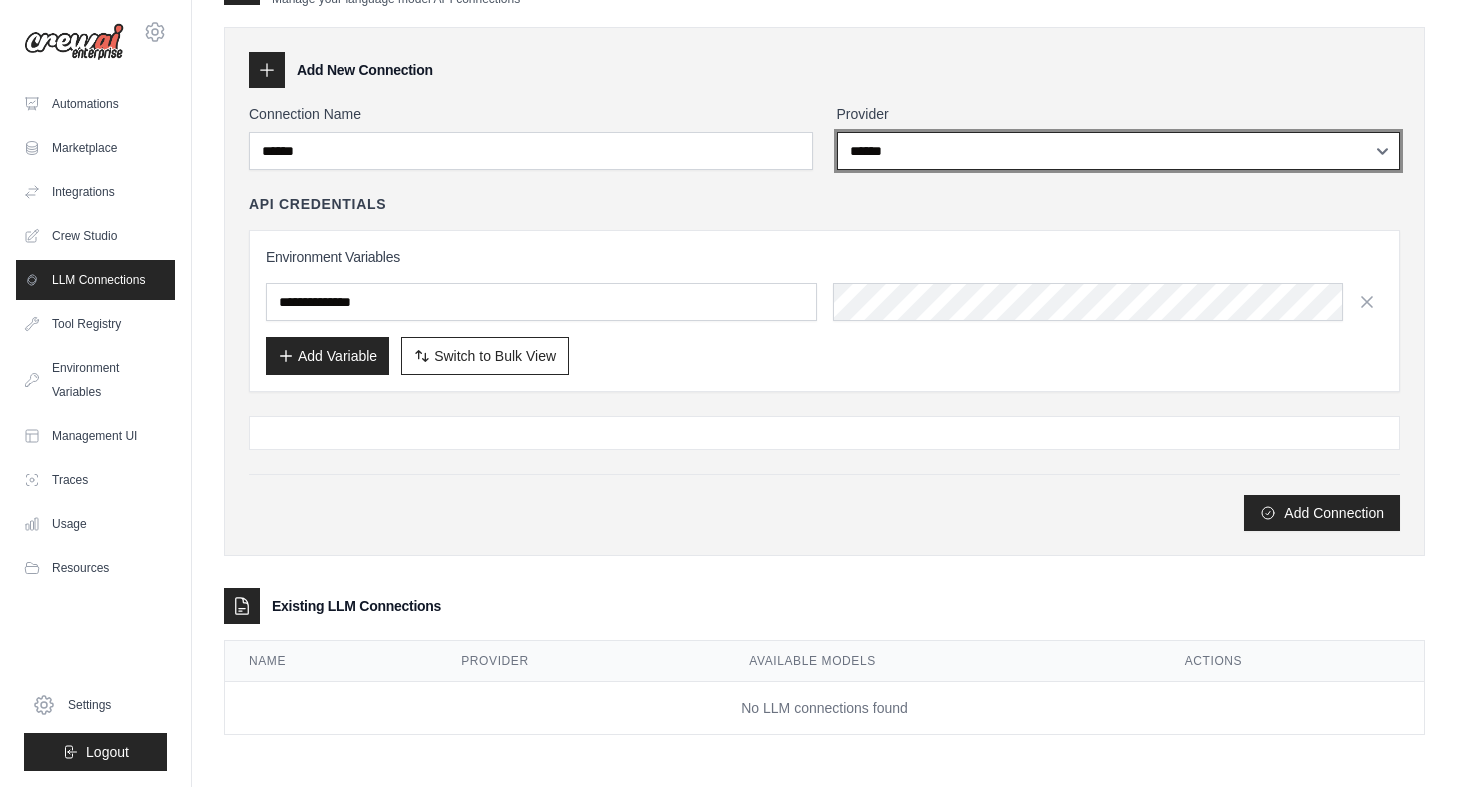 click on "**********" at bounding box center [1119, 151] 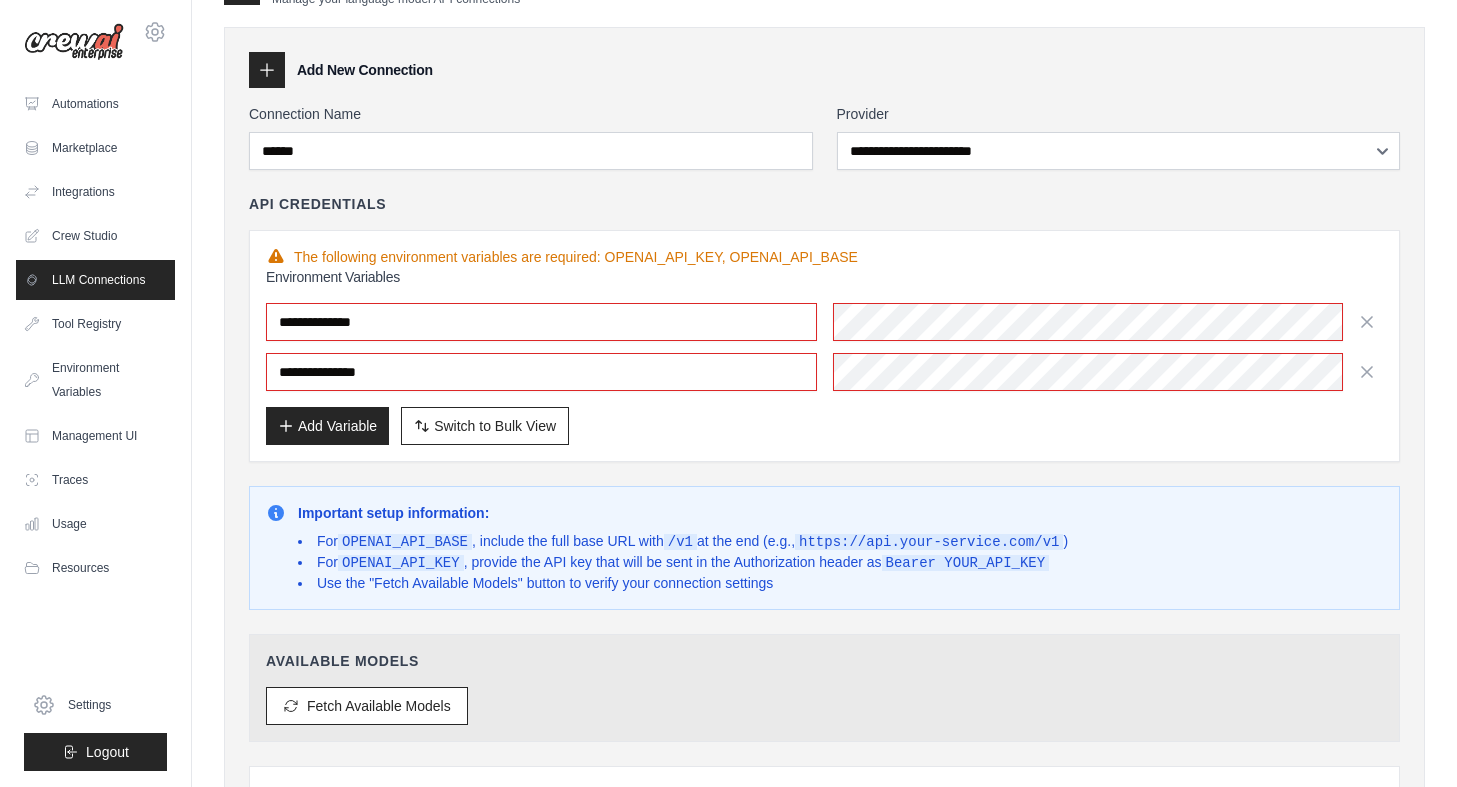 click on "**********" at bounding box center (1119, 151) 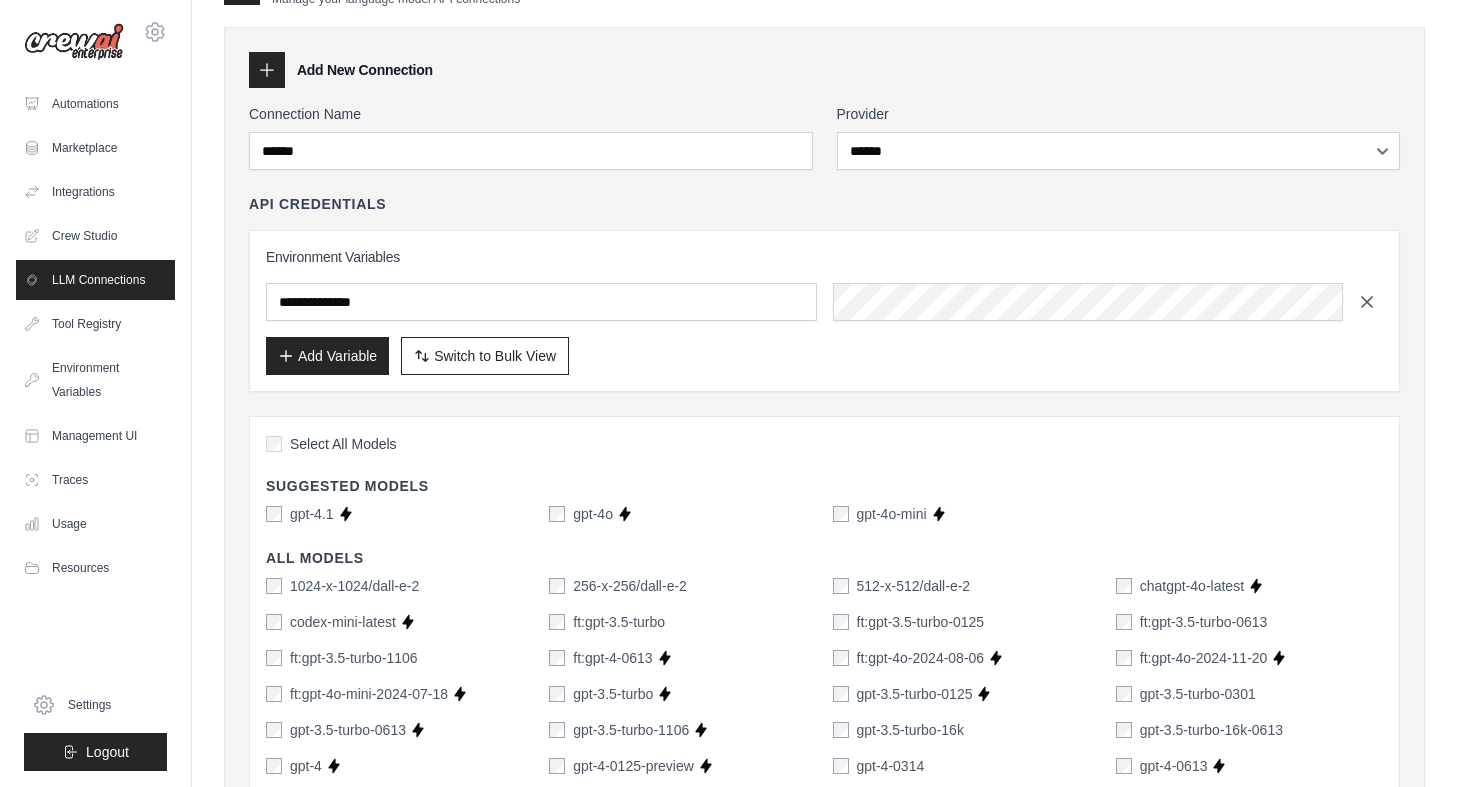 click 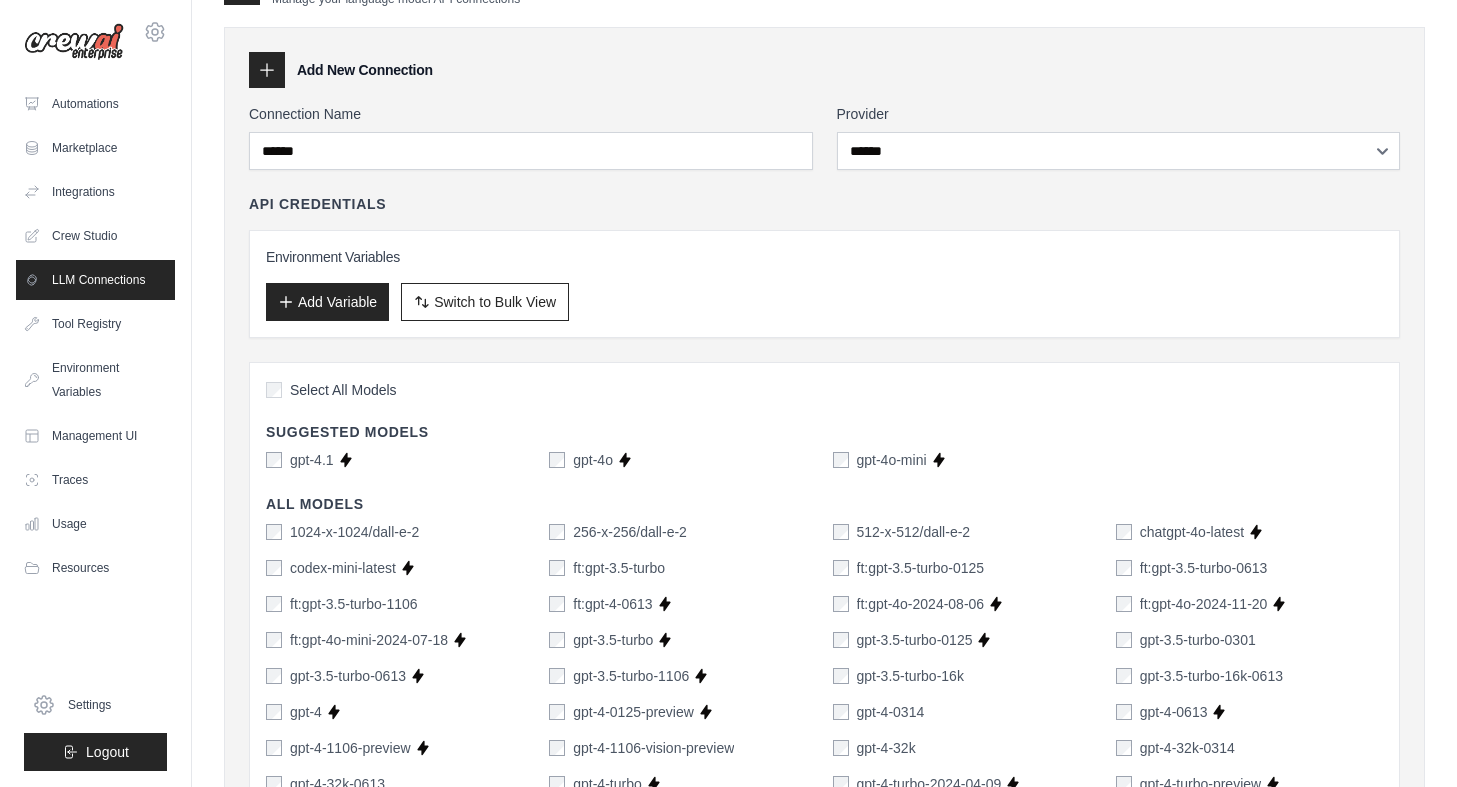 click on "Add Variable" at bounding box center [327, 302] 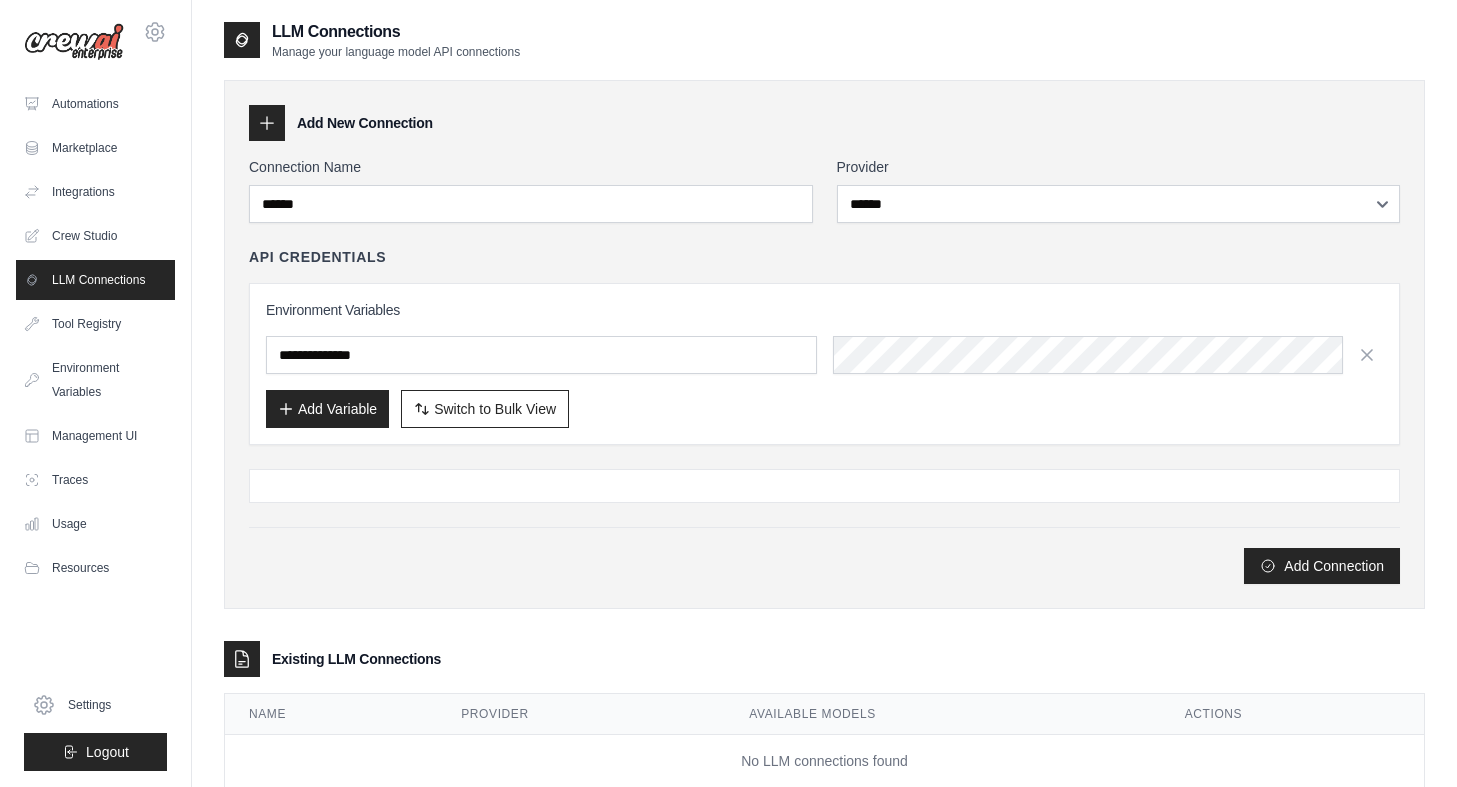 scroll, scrollTop: 0, scrollLeft: 0, axis: both 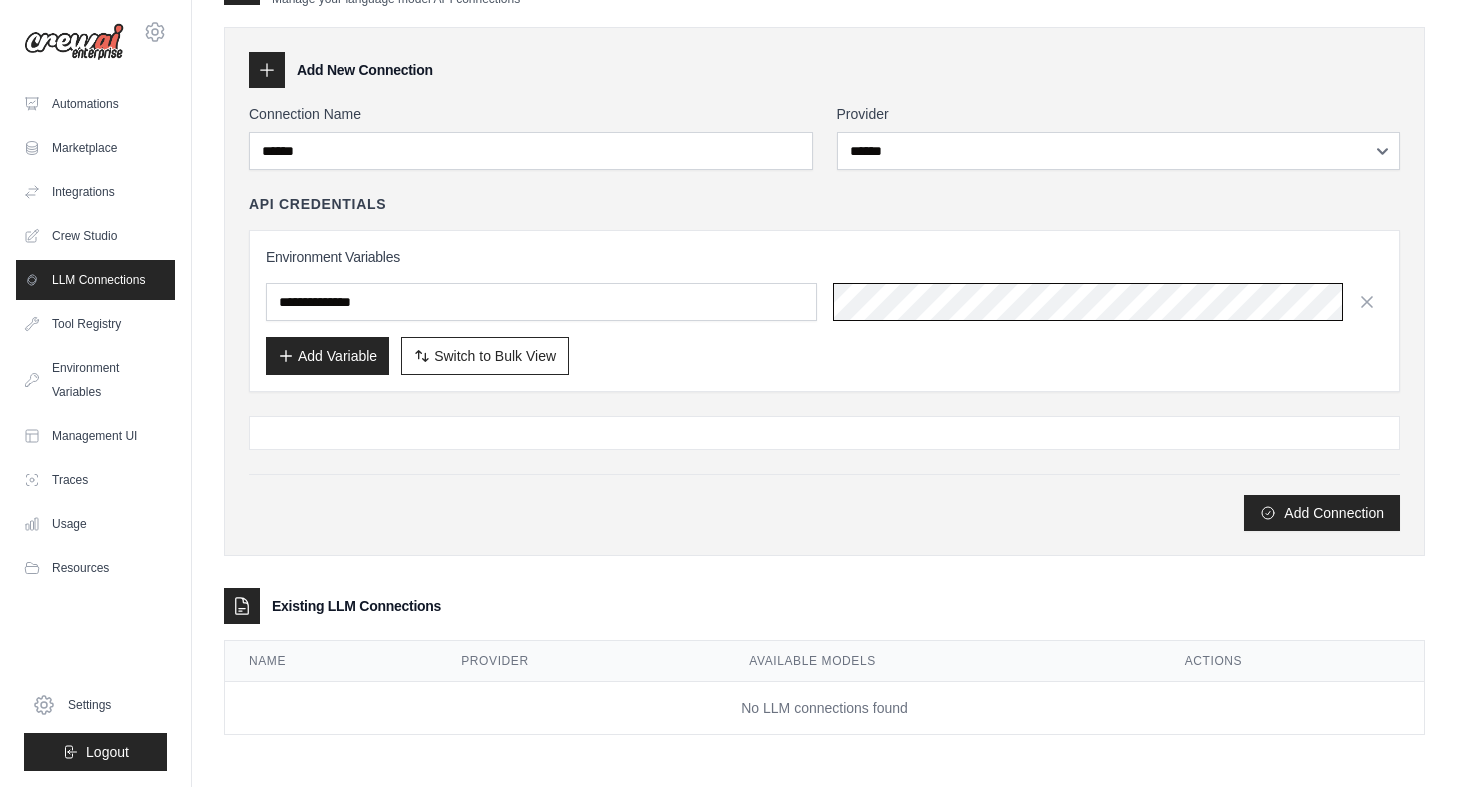 click on "Add Connection" at bounding box center (1322, 513) 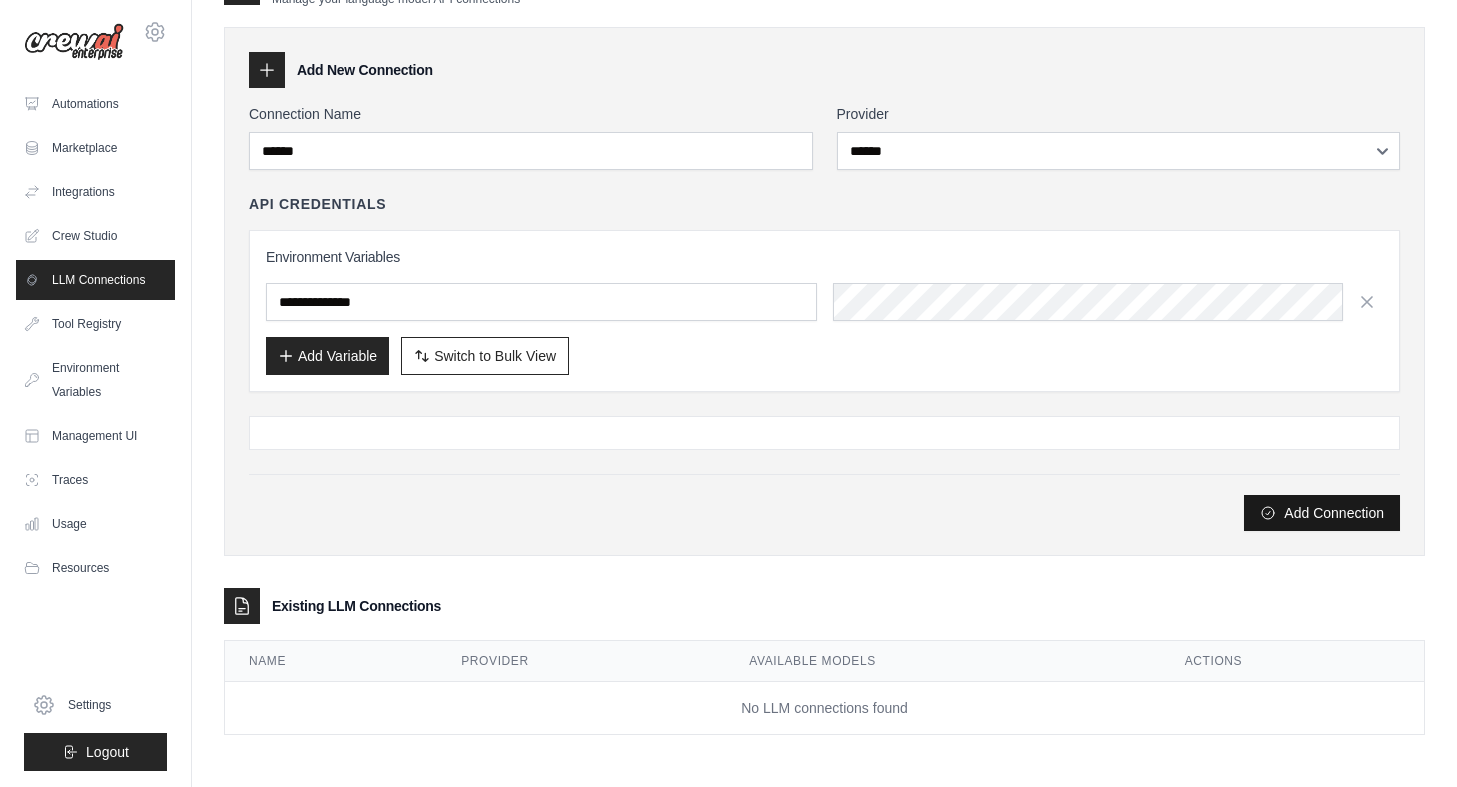 click on "Add Connection" at bounding box center [1322, 513] 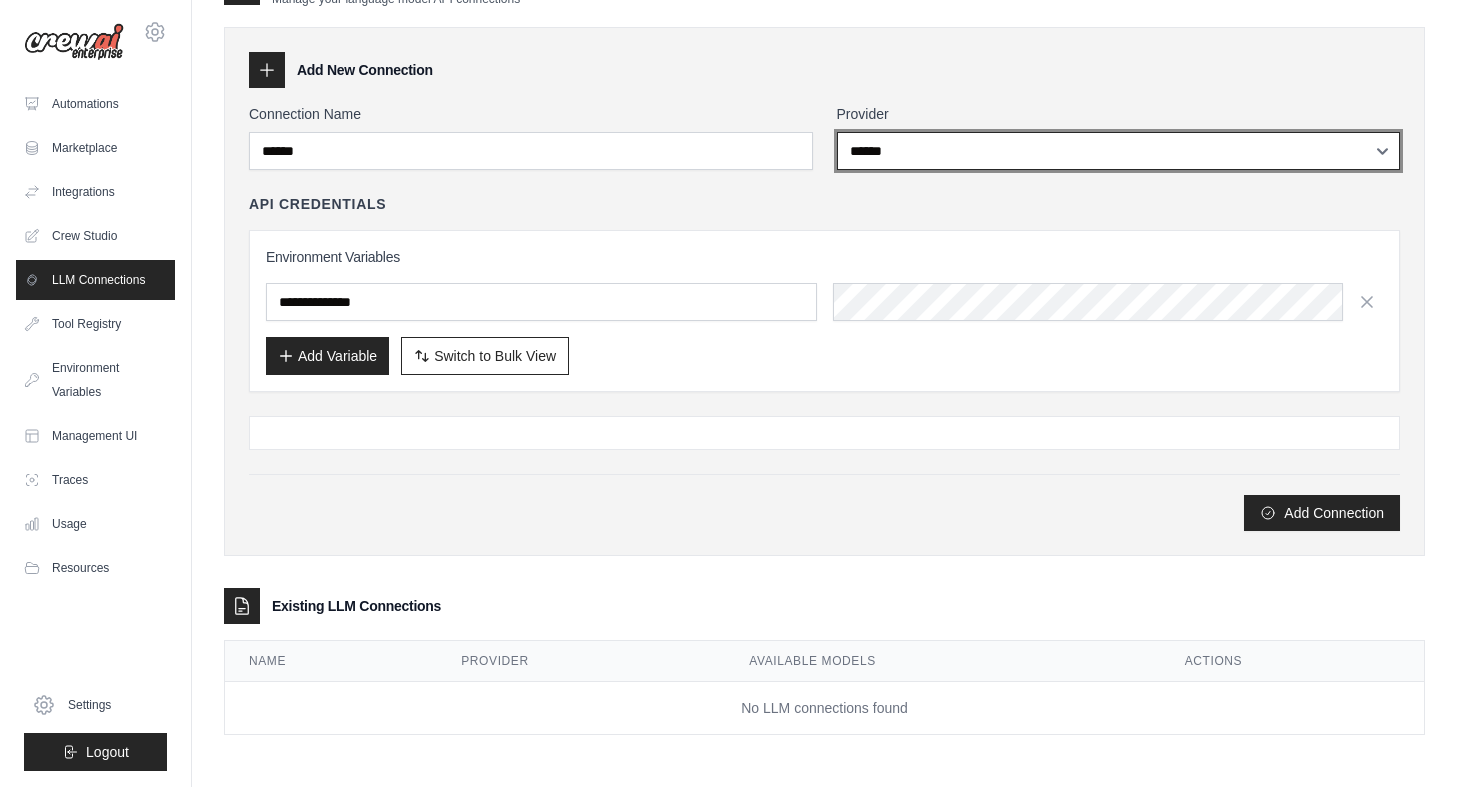 click on "**********" at bounding box center (1119, 151) 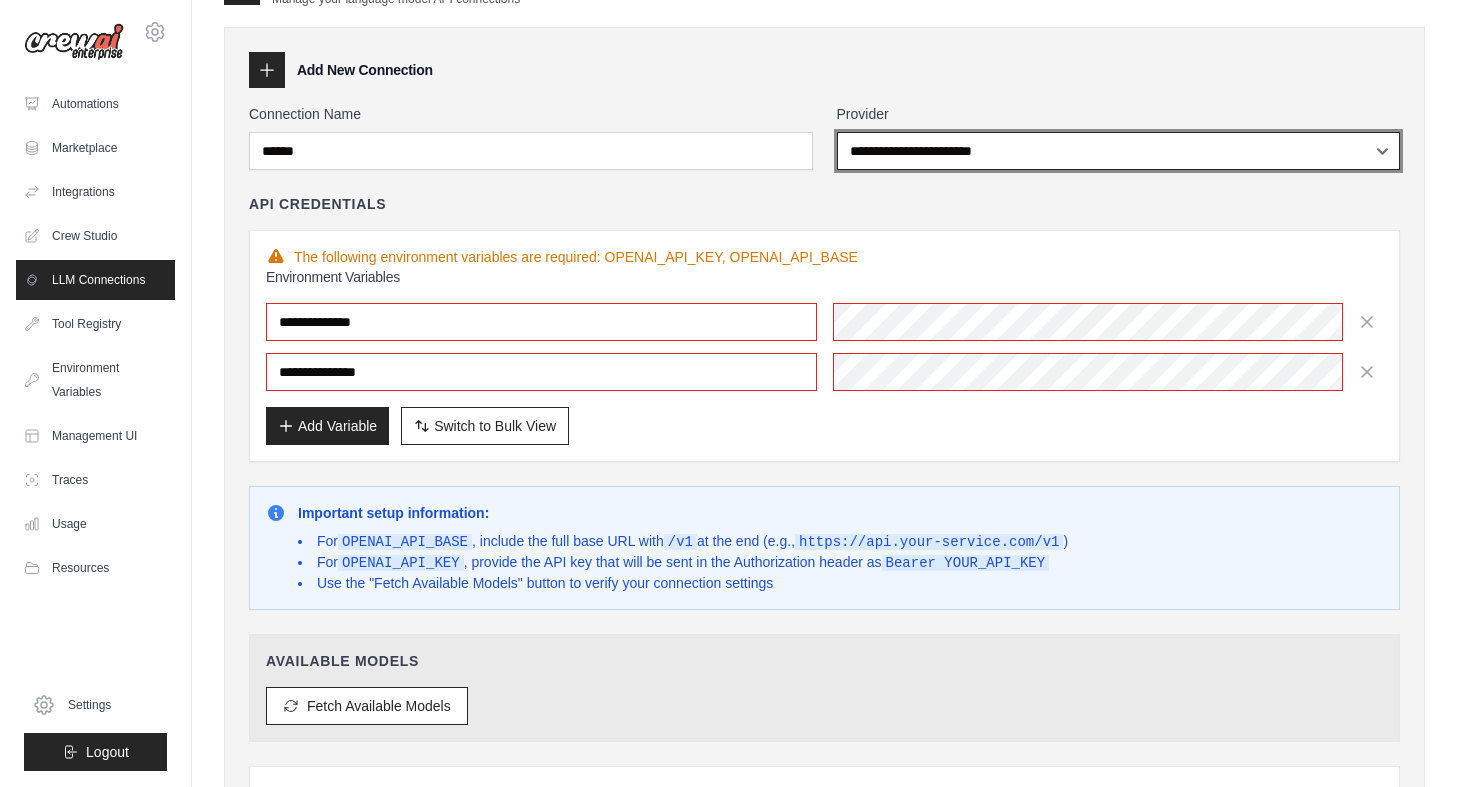 click on "**********" at bounding box center [1119, 151] 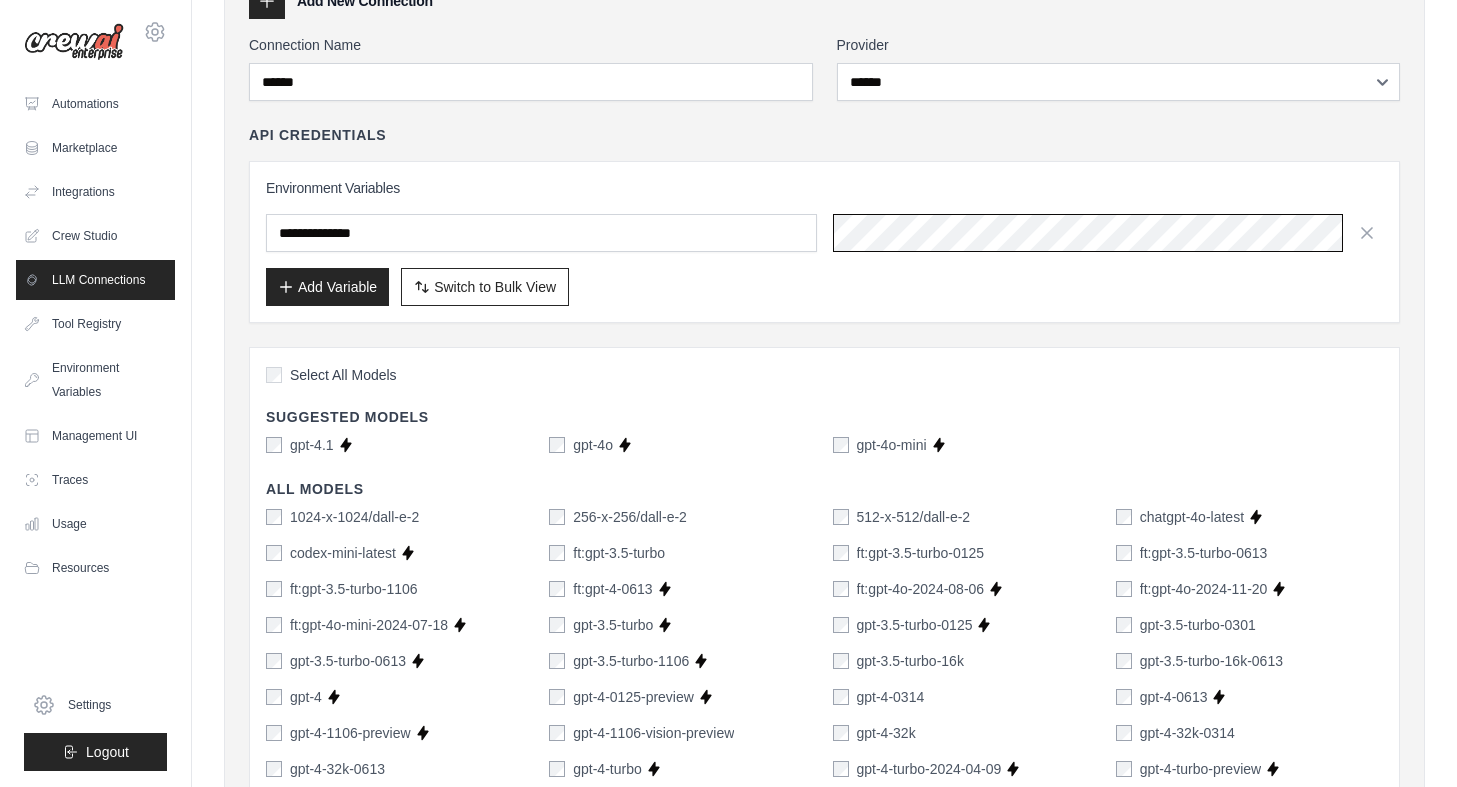 scroll, scrollTop: 129, scrollLeft: 0, axis: vertical 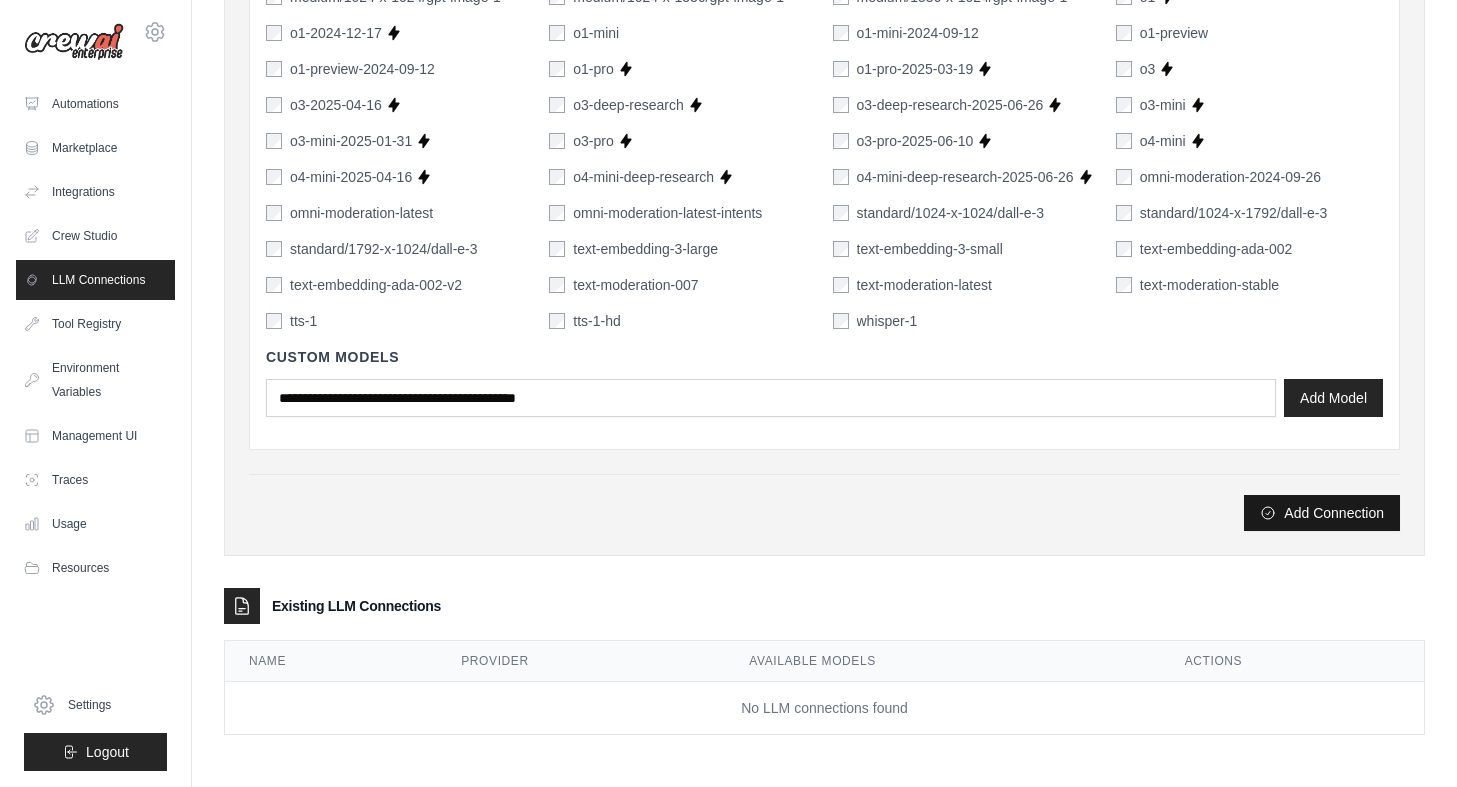 click 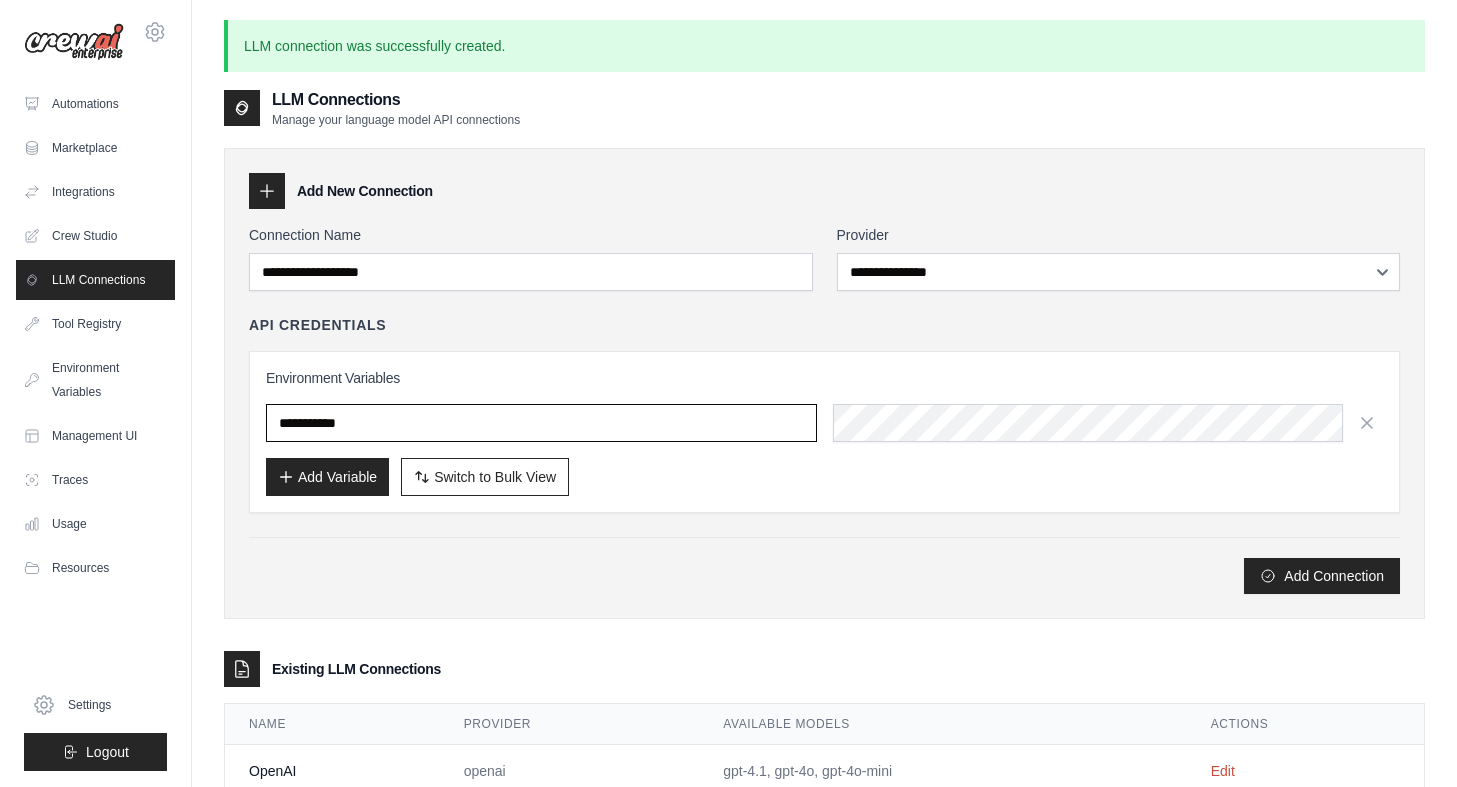 type on "******" 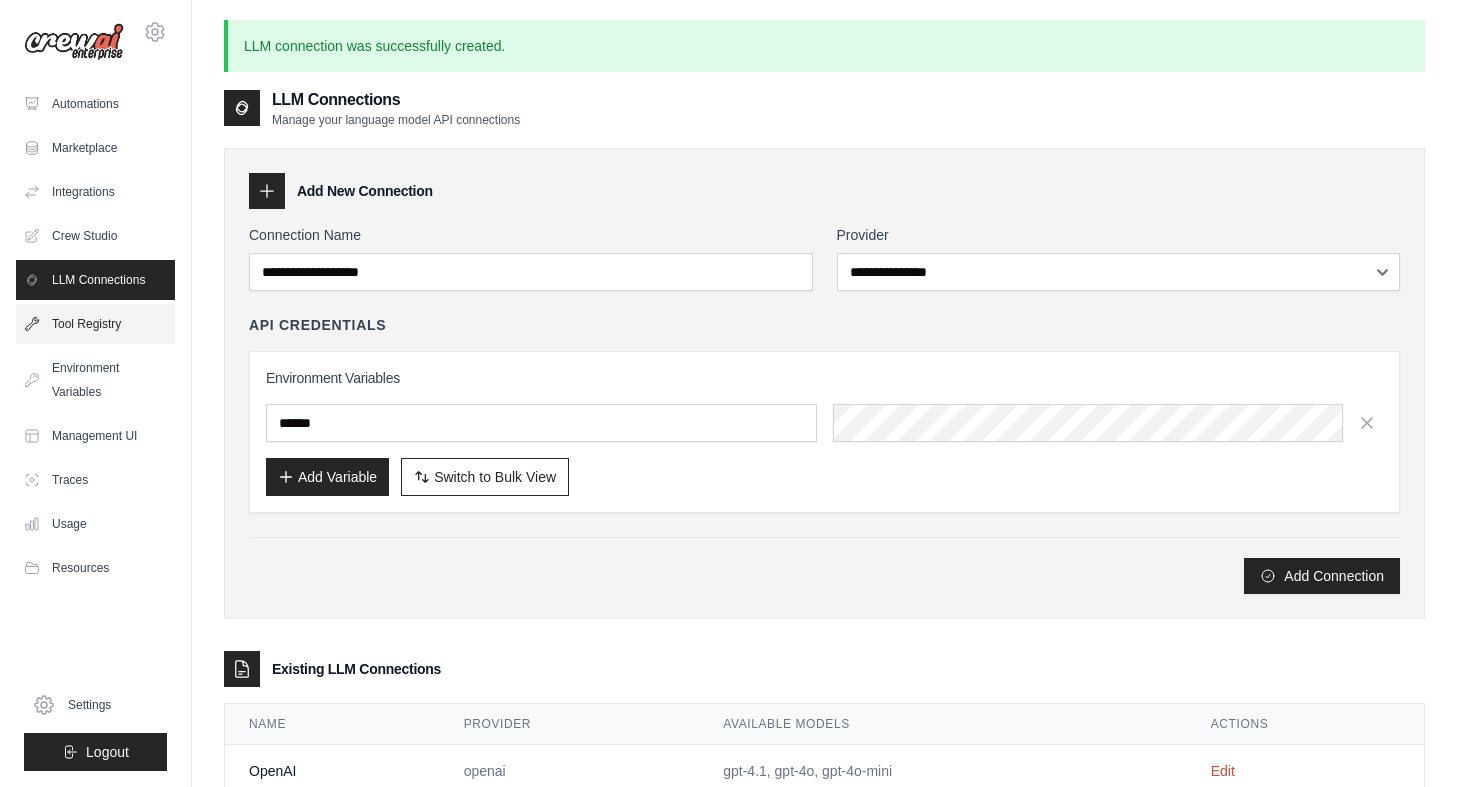click on "Tool Registry" at bounding box center [95, 324] 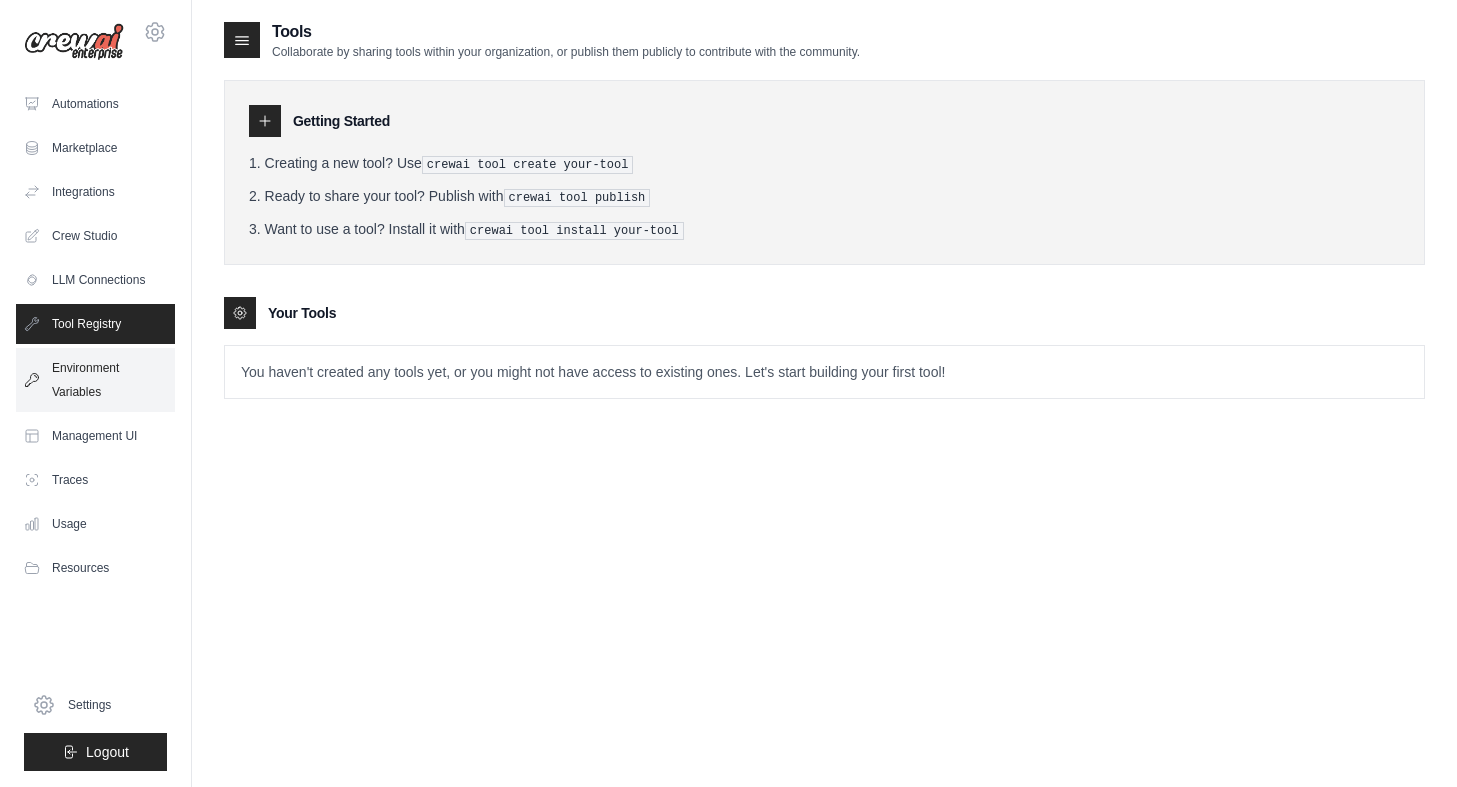 click on "Environment Variables" at bounding box center (95, 380) 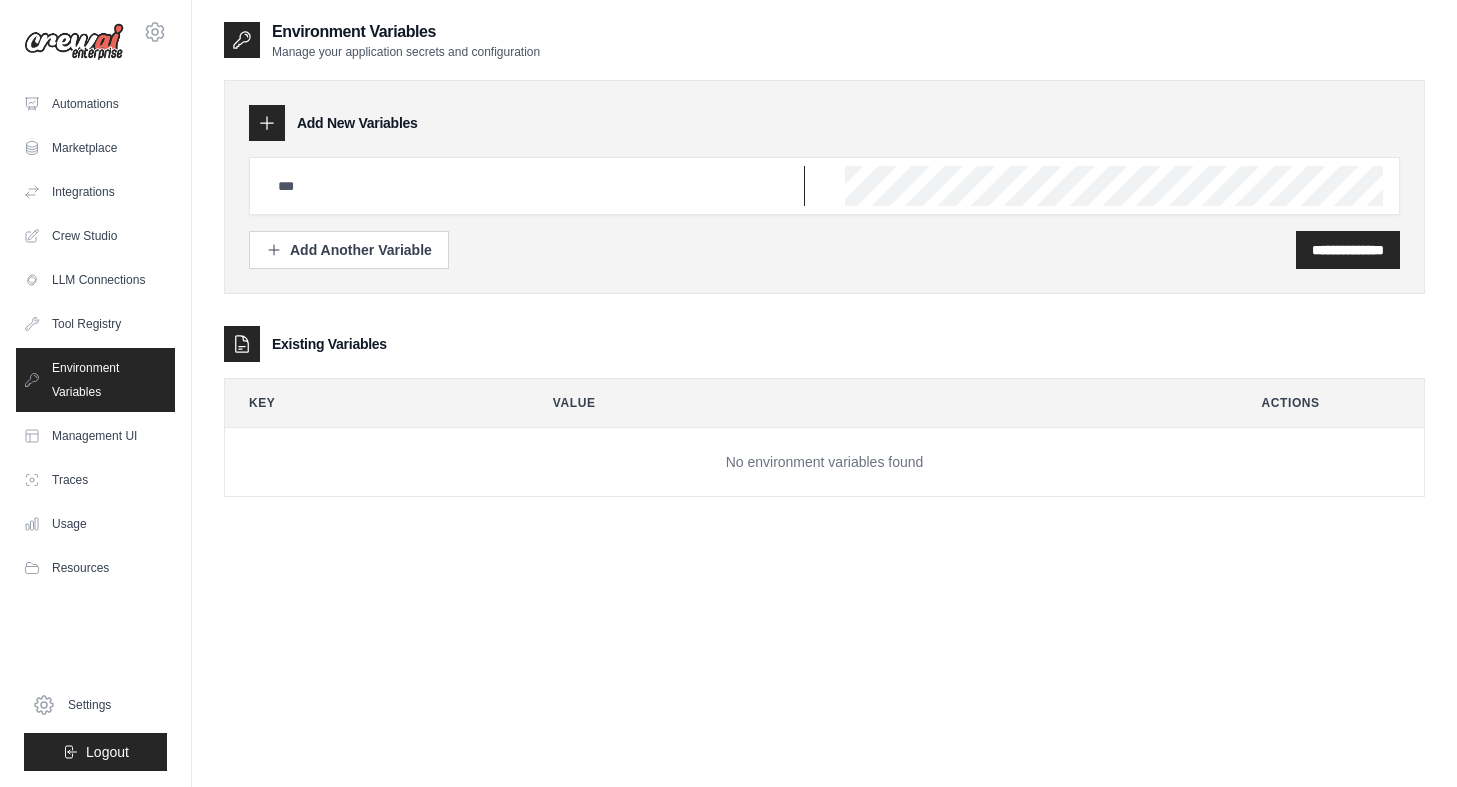 type on "******" 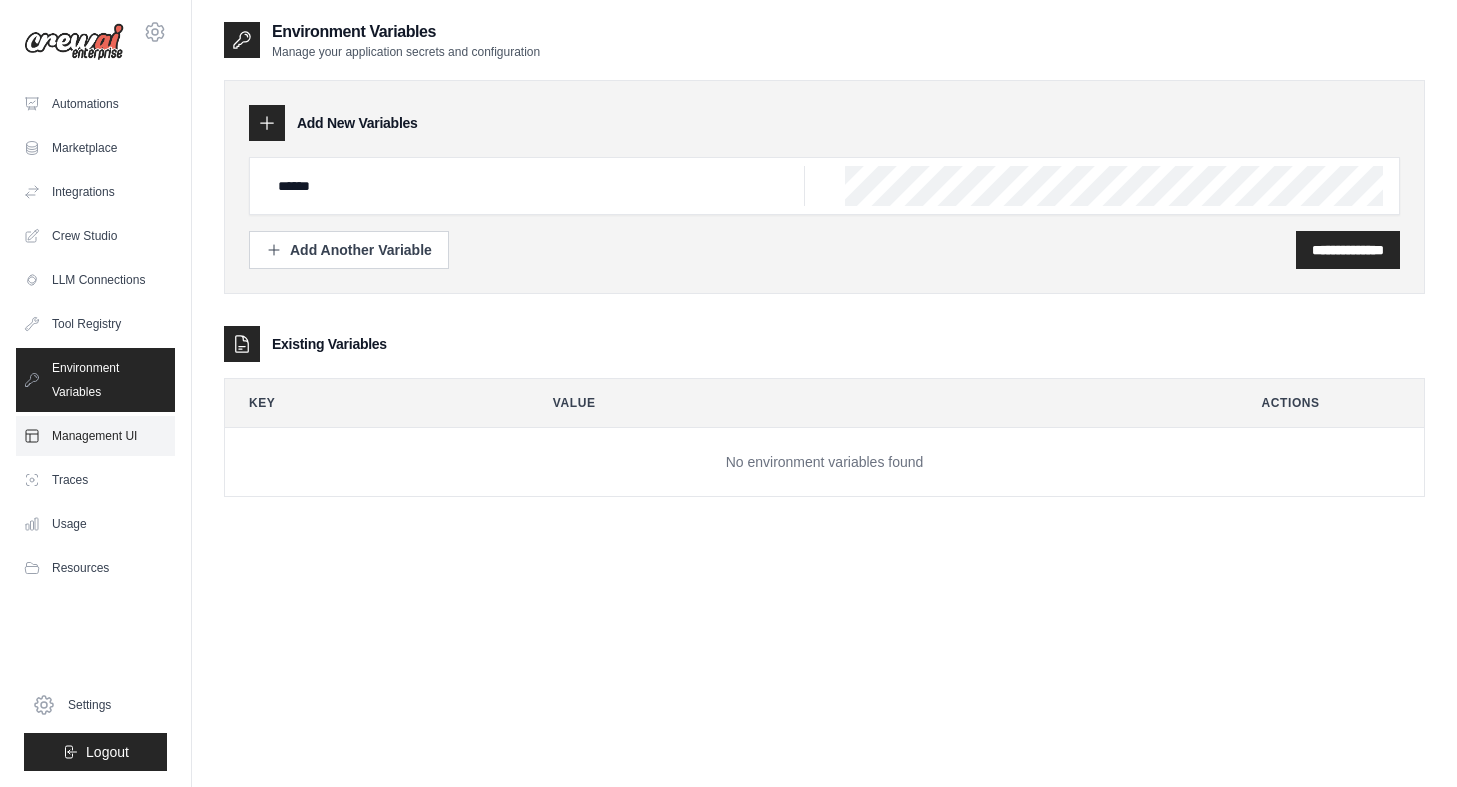 click on "Management UI" at bounding box center [95, 436] 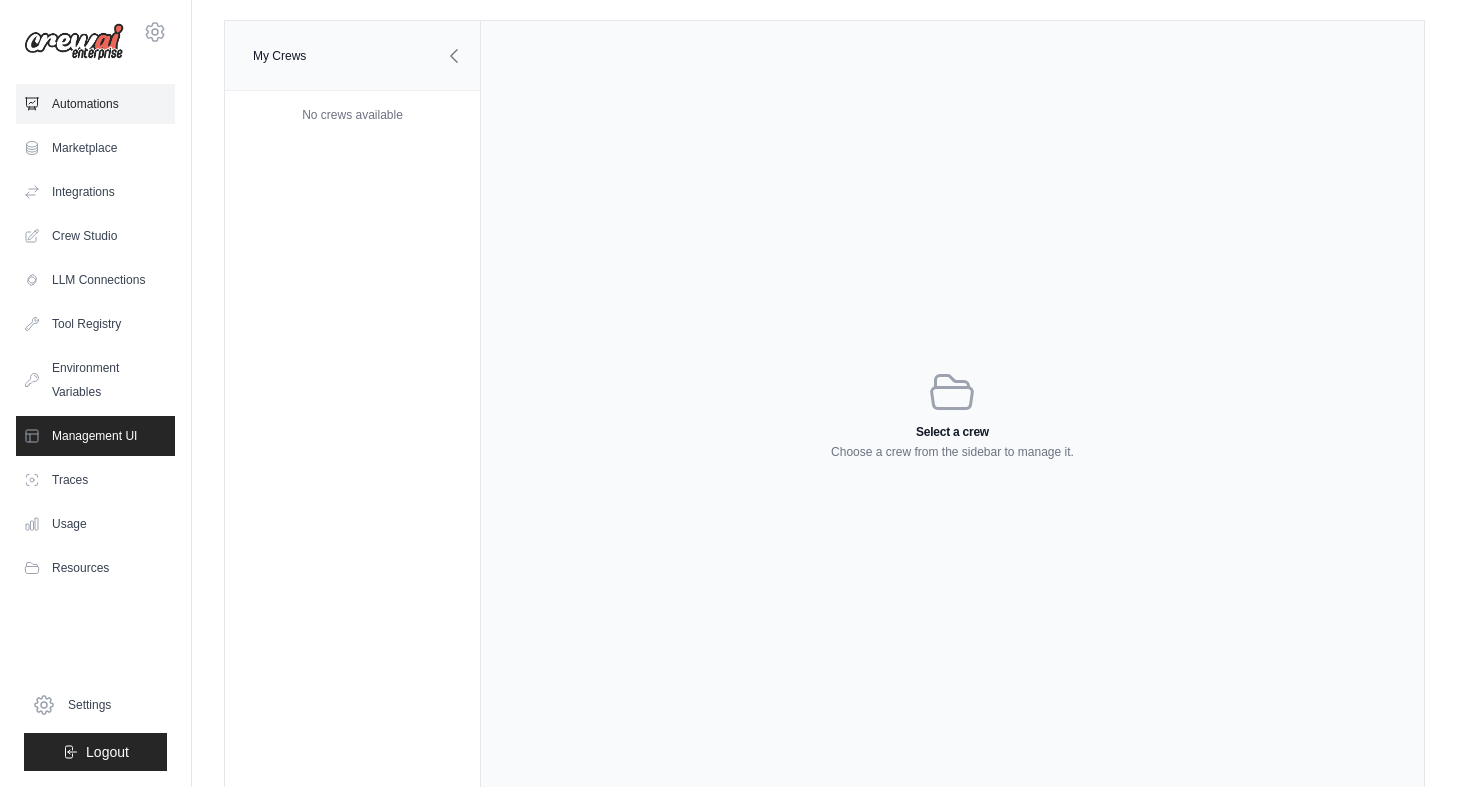 click on "Automations" at bounding box center [95, 104] 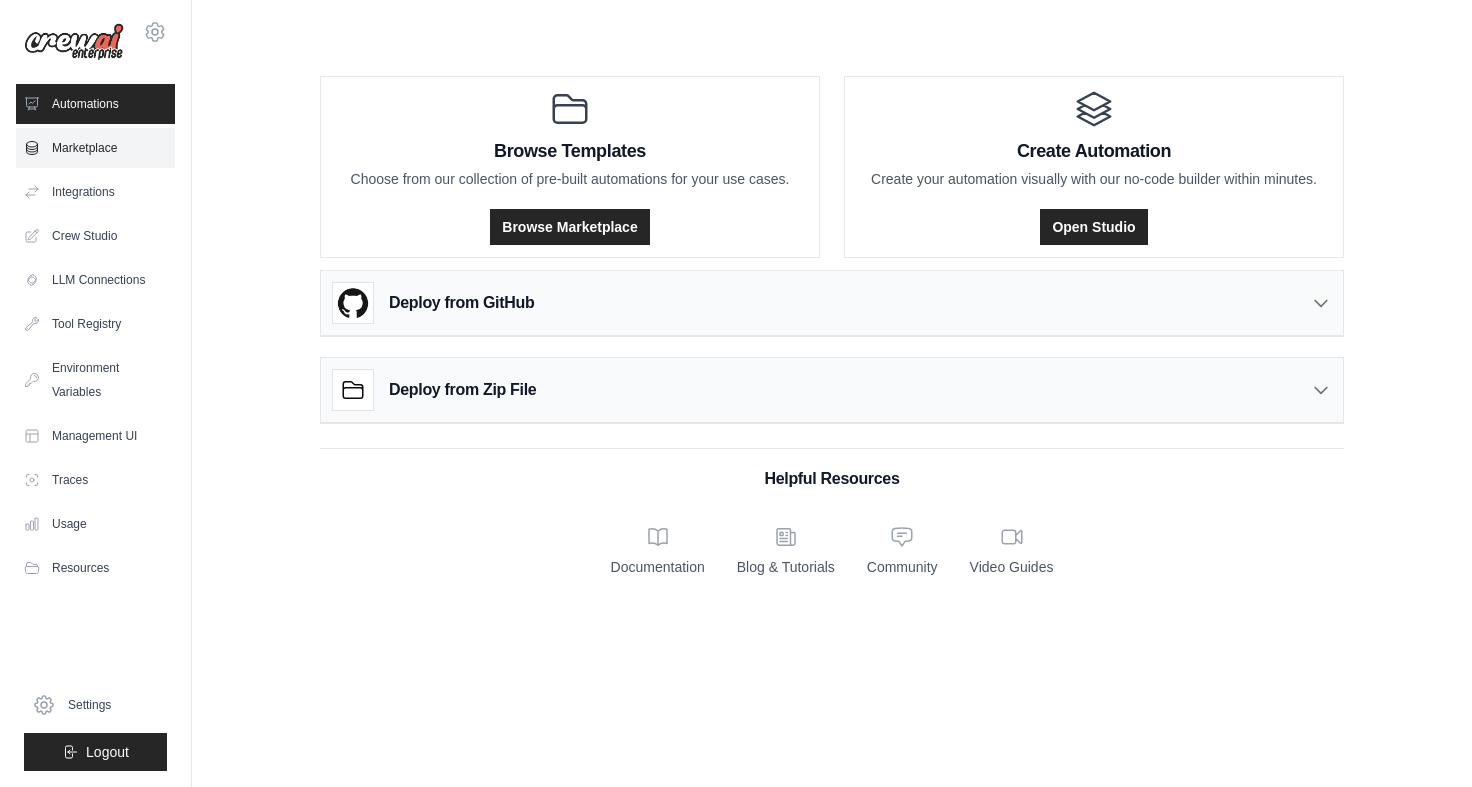click on "Marketplace" at bounding box center [95, 148] 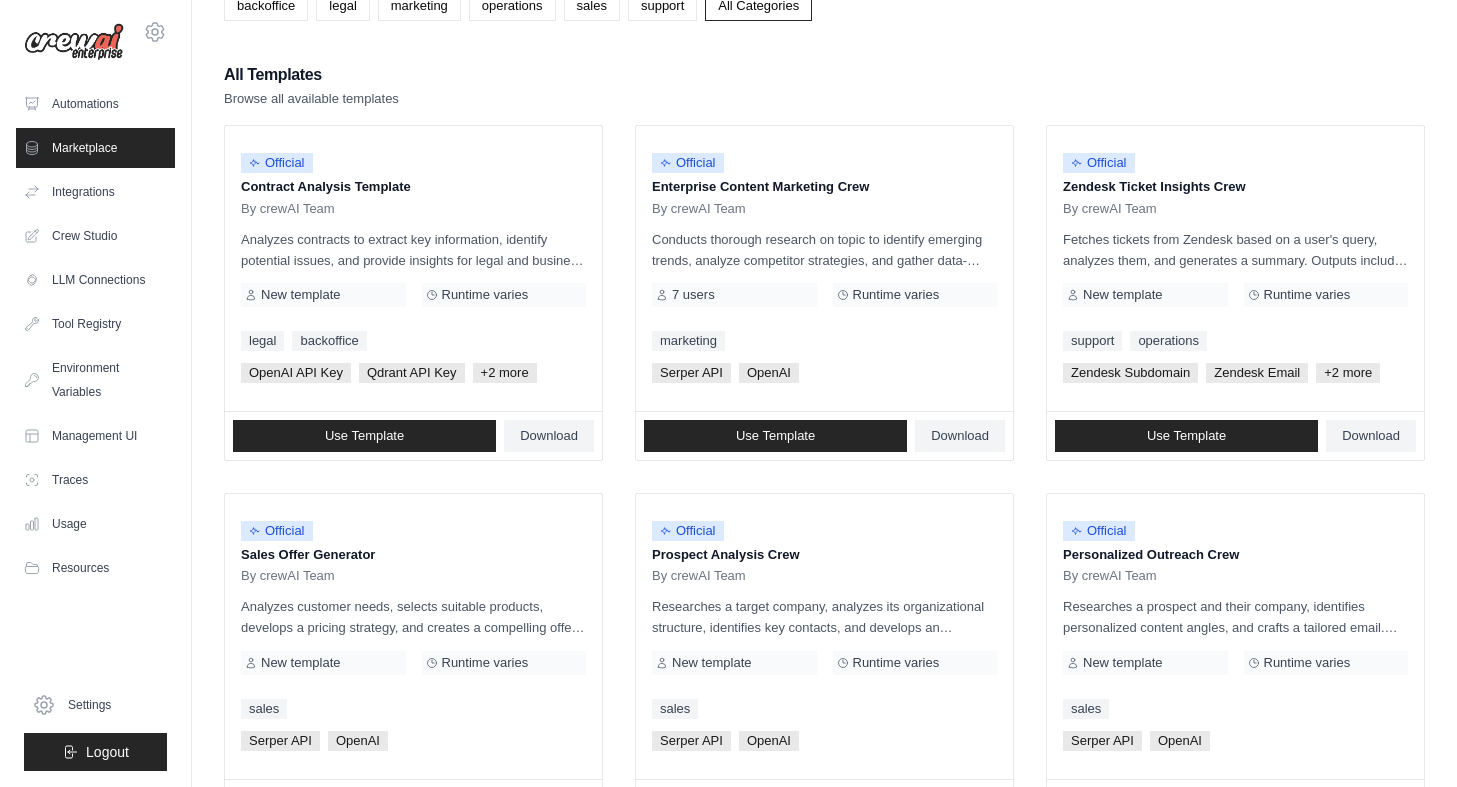 scroll, scrollTop: 0, scrollLeft: 0, axis: both 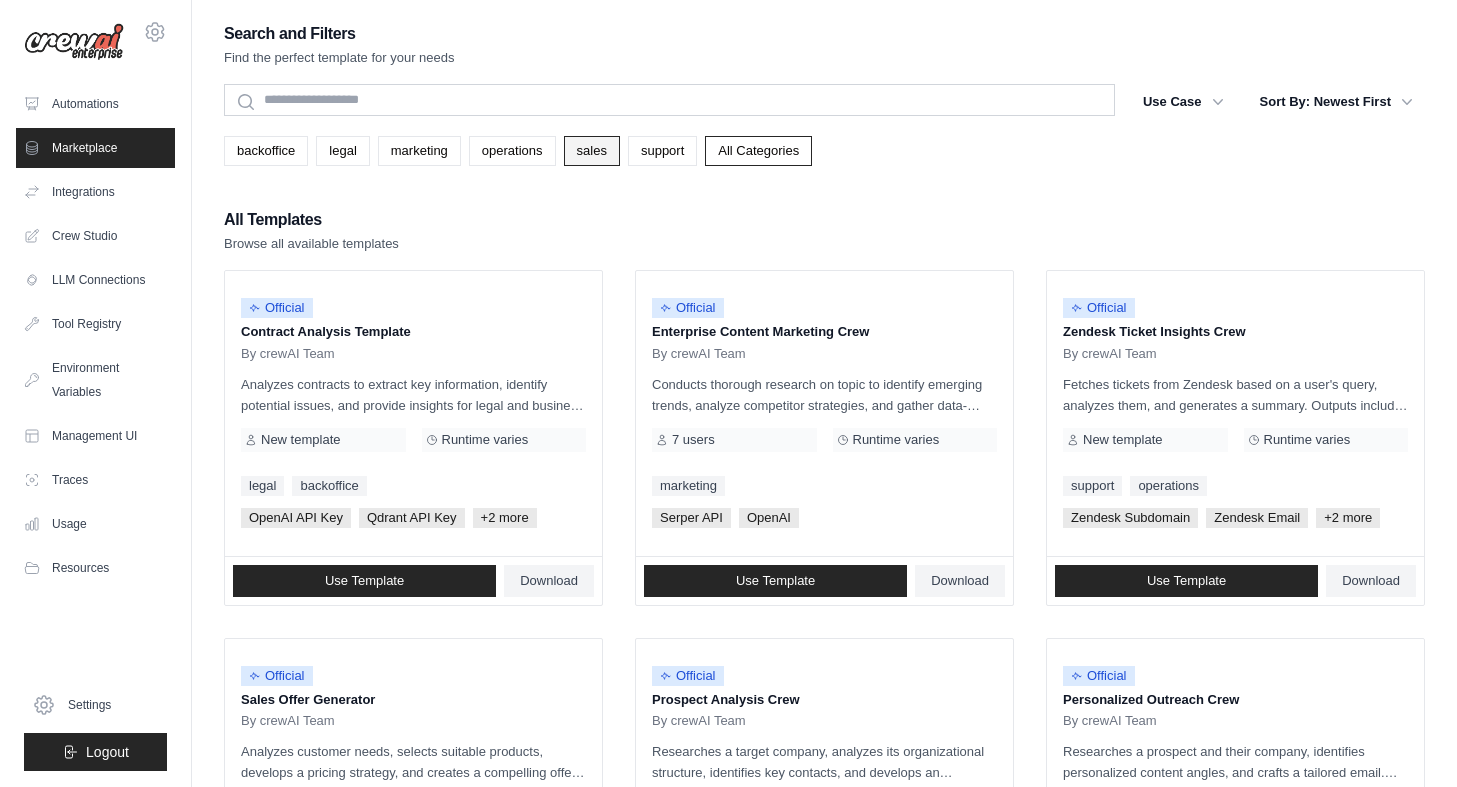 click on "sales" at bounding box center [592, 151] 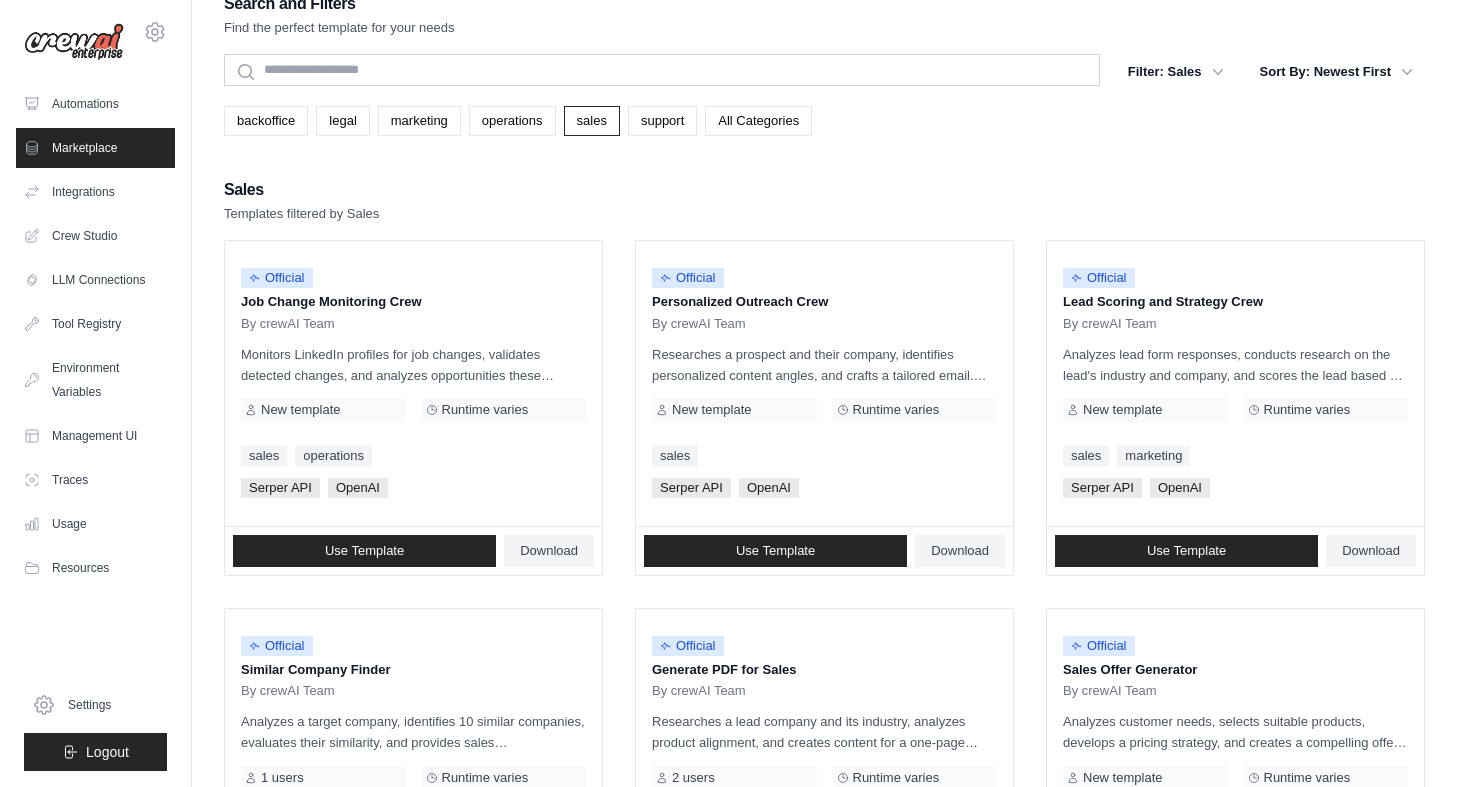 scroll, scrollTop: 0, scrollLeft: 0, axis: both 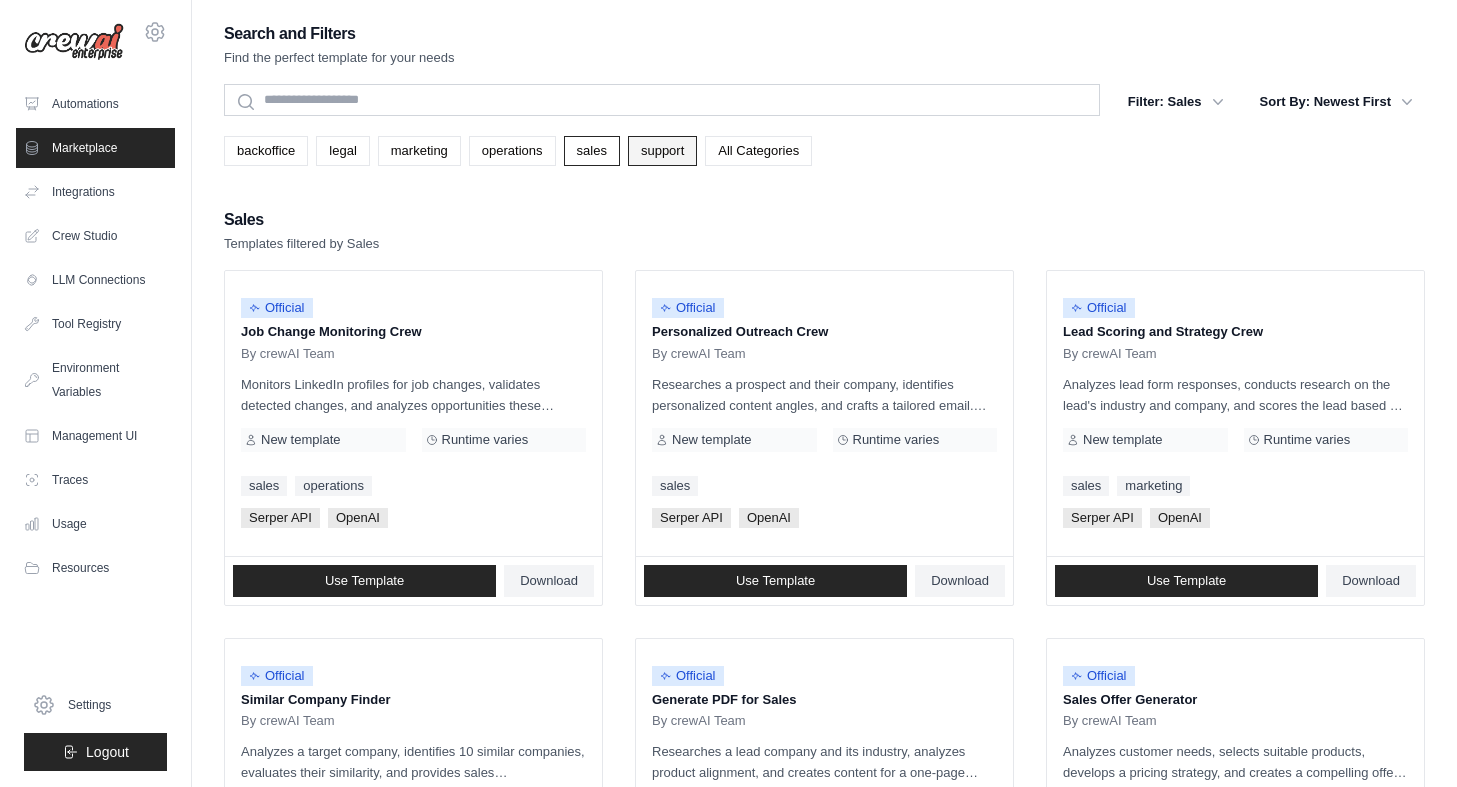 click on "support" at bounding box center (662, 151) 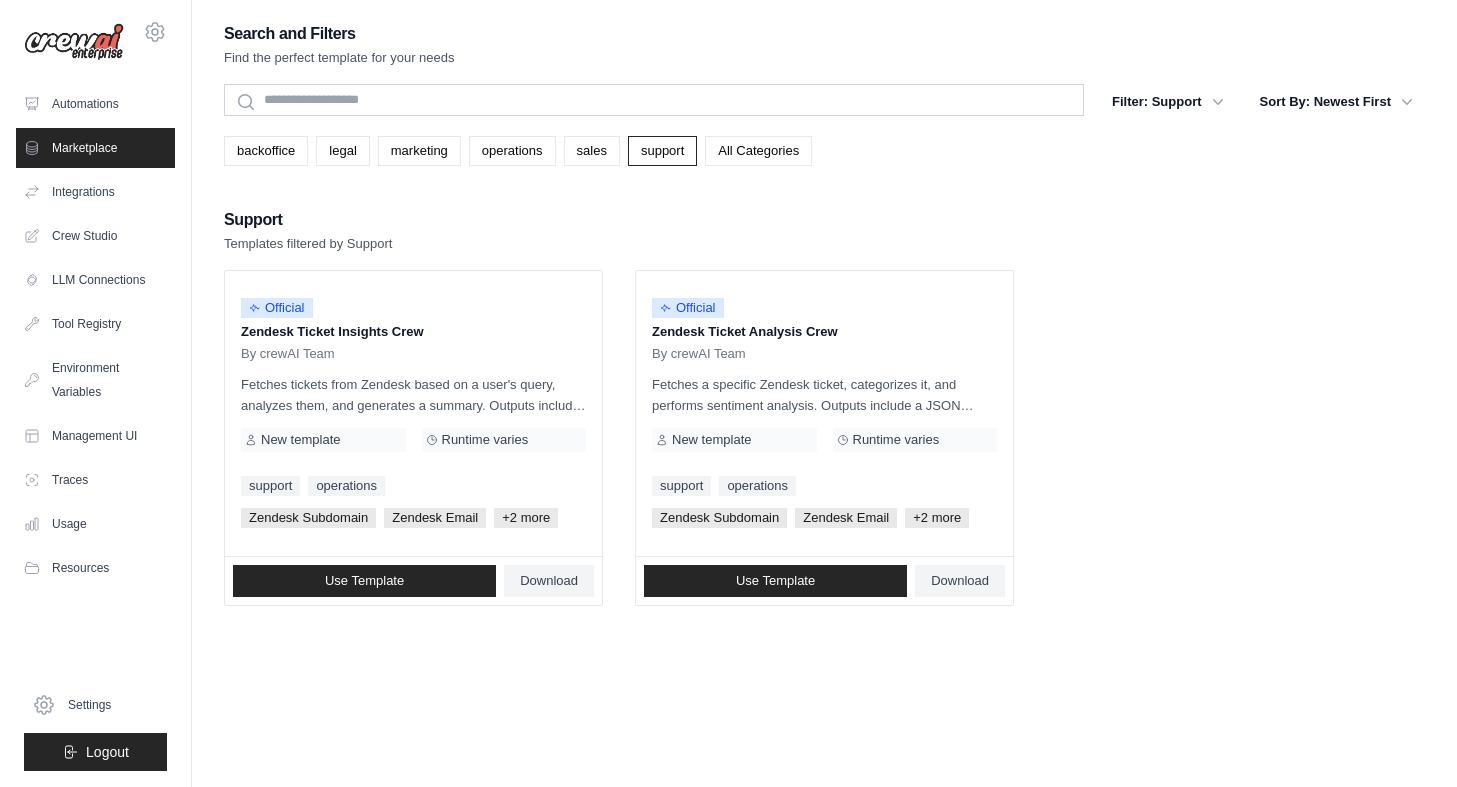 click on "All Categories" at bounding box center [758, 151] 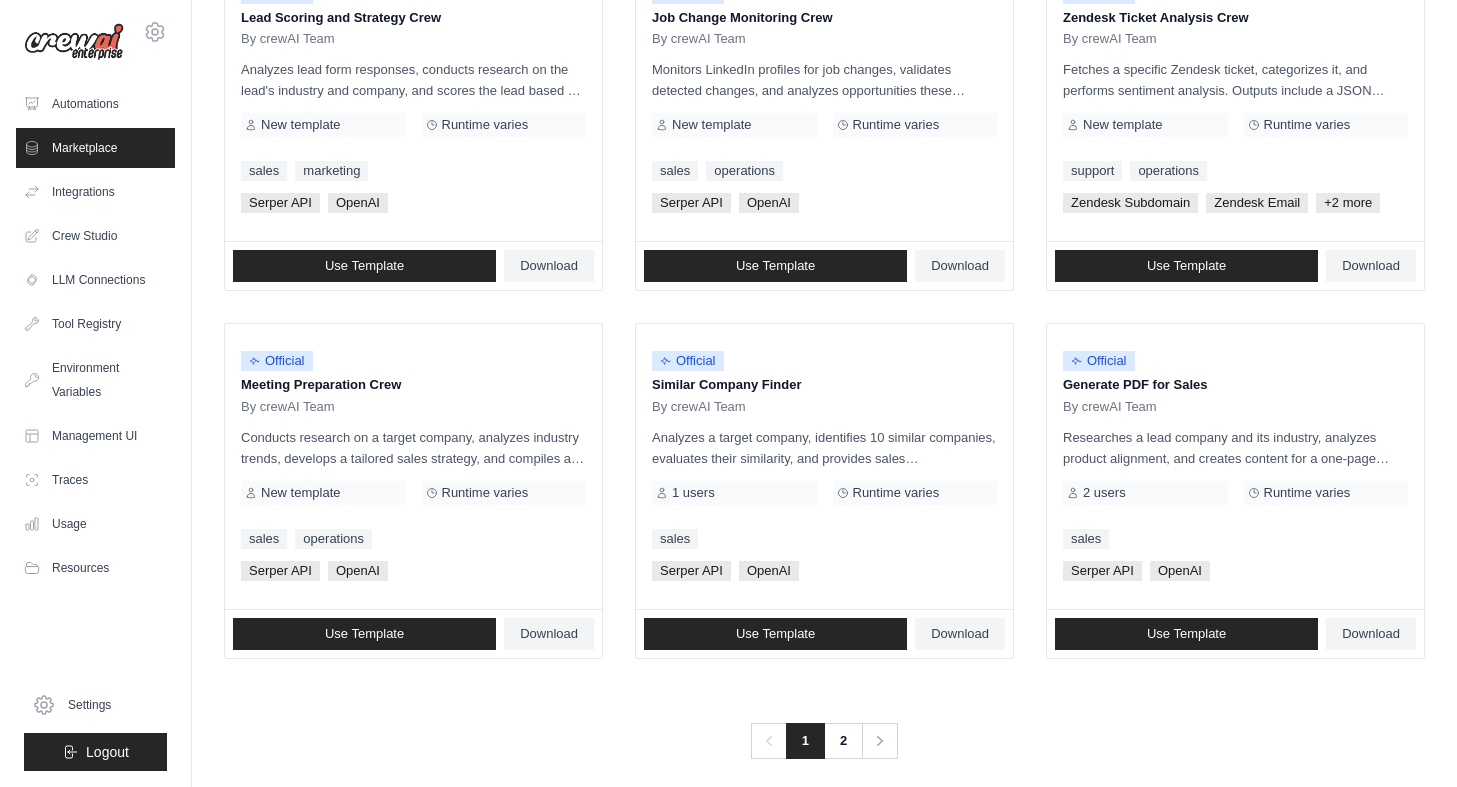 scroll, scrollTop: 1066, scrollLeft: 0, axis: vertical 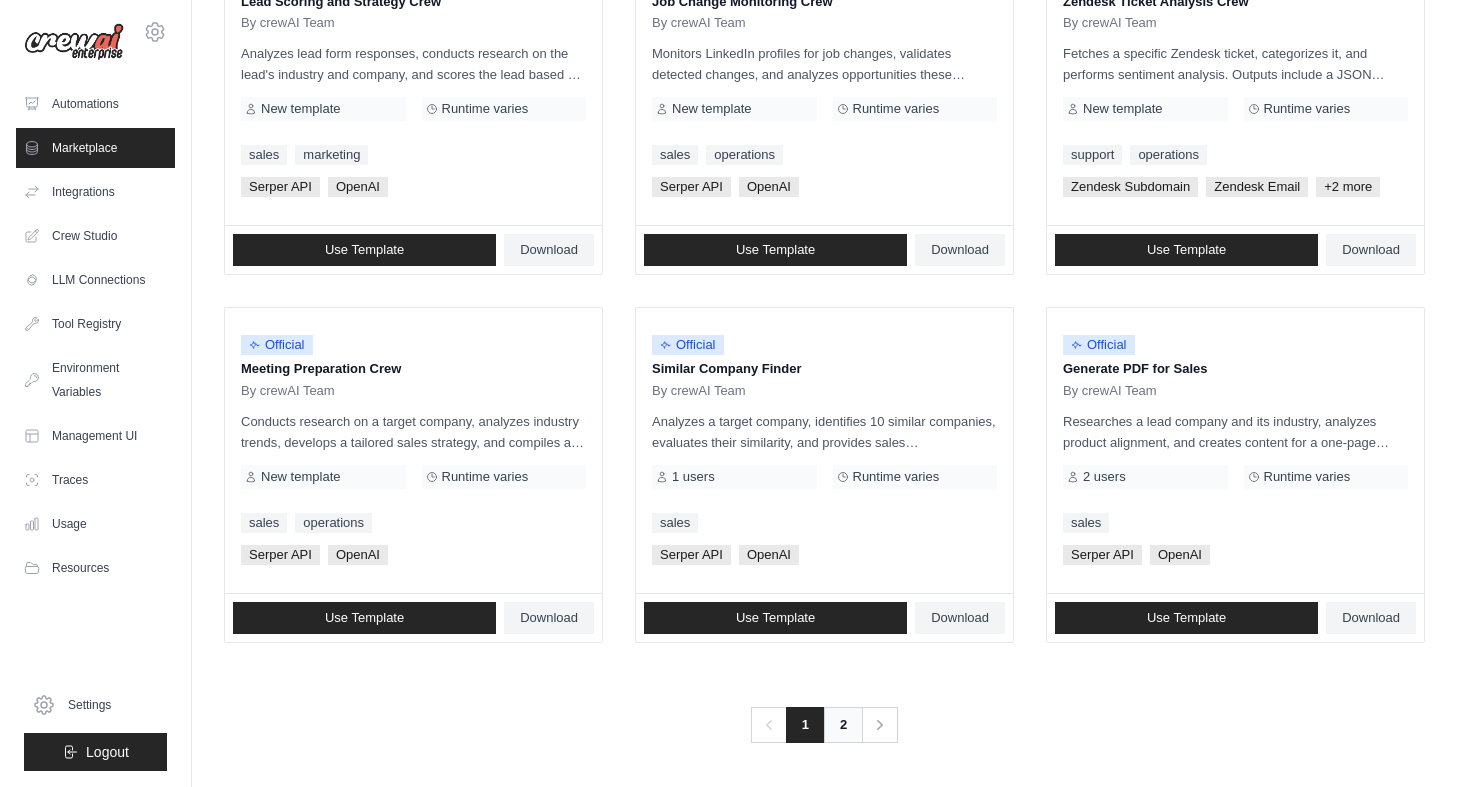 click on "2" at bounding box center [843, 725] 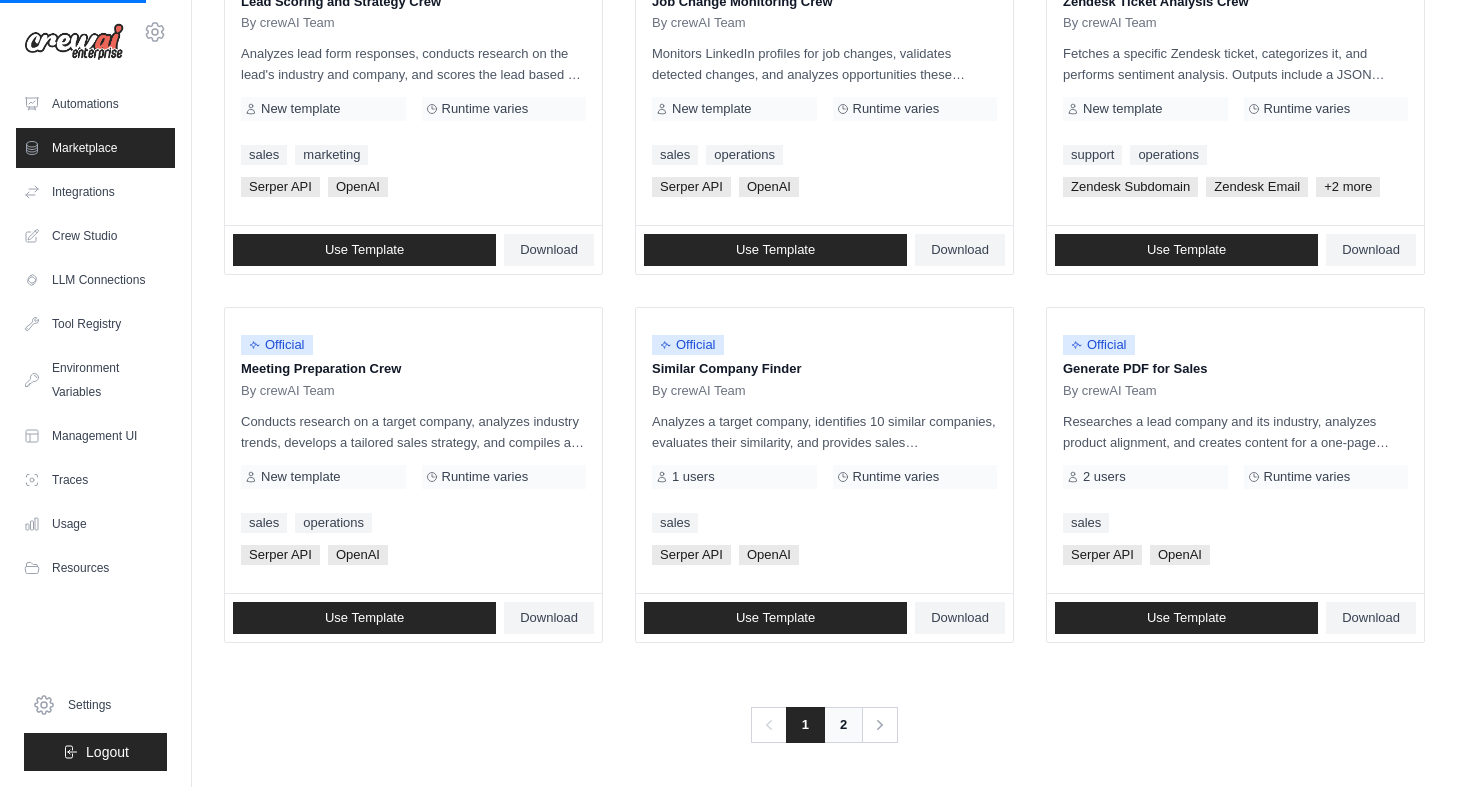 scroll, scrollTop: 0, scrollLeft: 0, axis: both 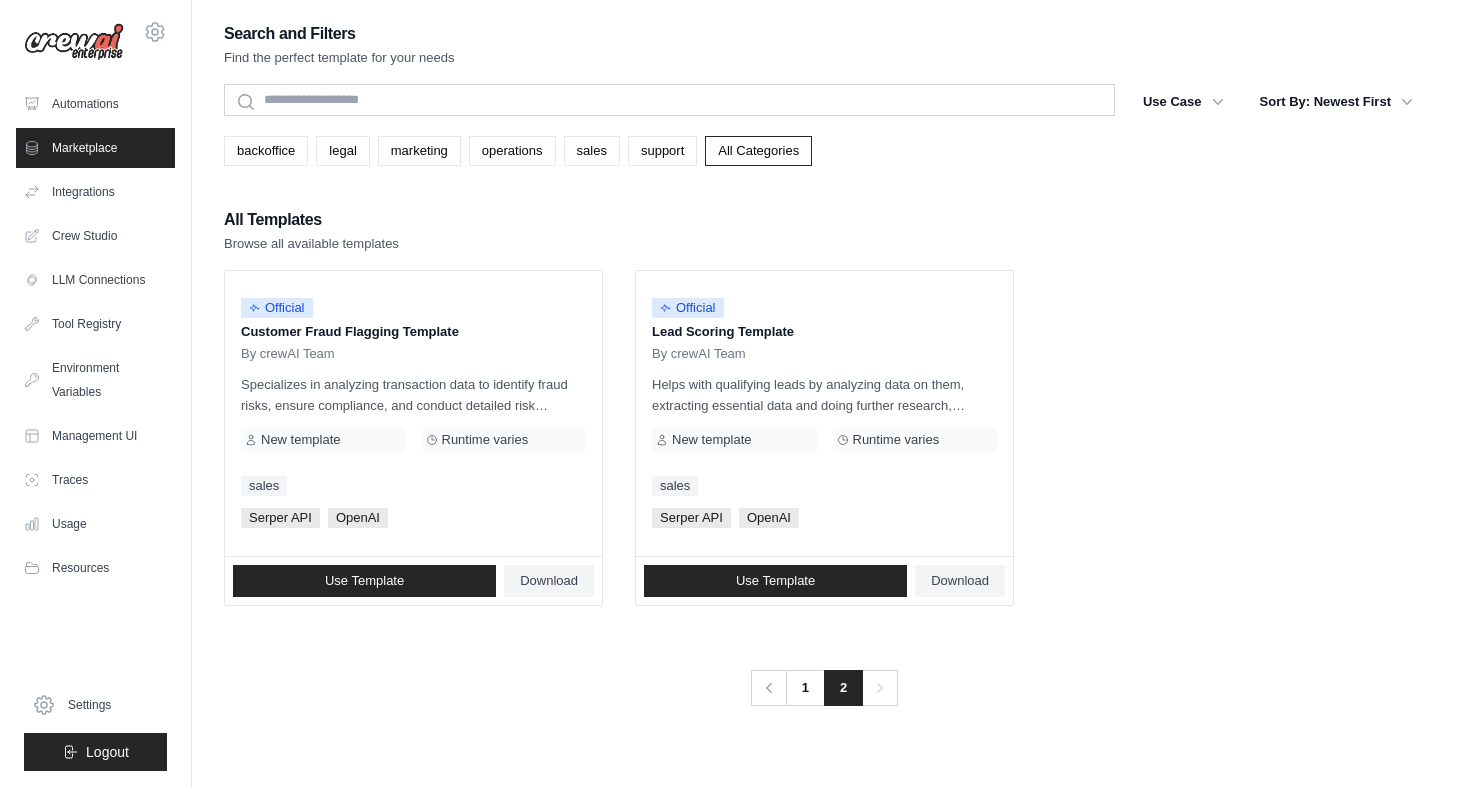 click on "Search and Filters
Find the perfect template for your needs
Search
Use Case
backoffice
legal
marketing
operations
sales
support
Clear All Filters" at bounding box center (824, 413) 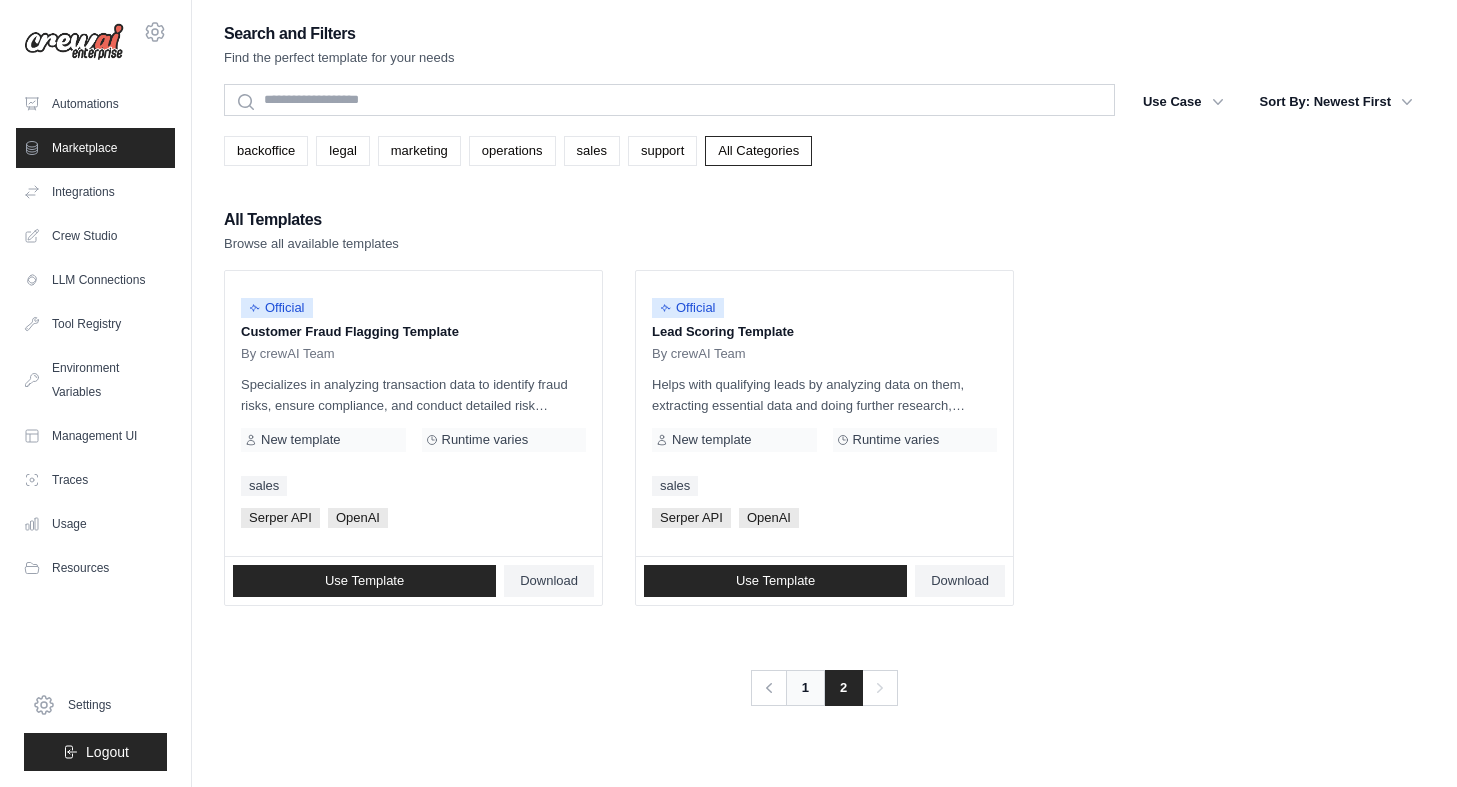 click on "1" at bounding box center [805, 688] 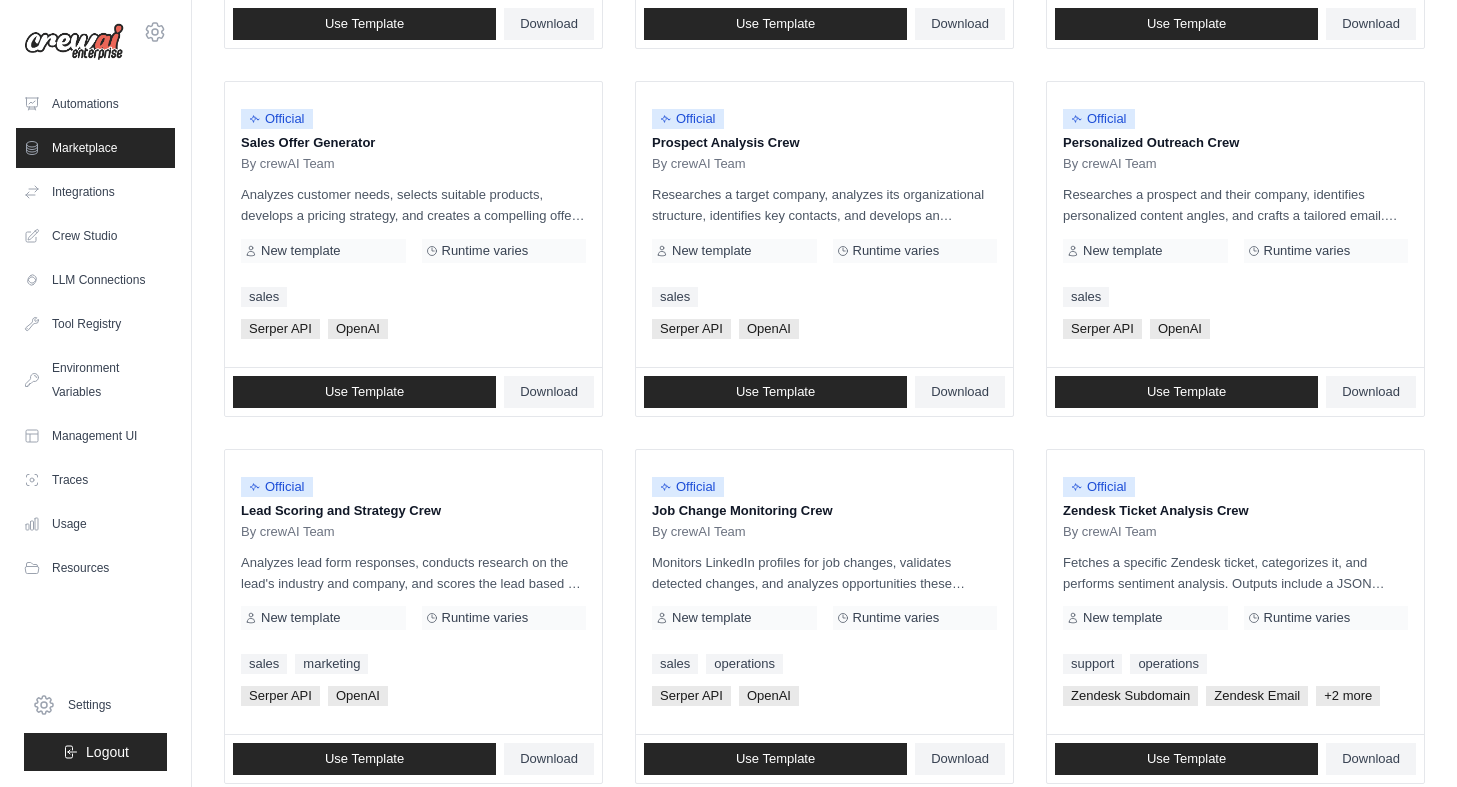 scroll, scrollTop: 1066, scrollLeft: 0, axis: vertical 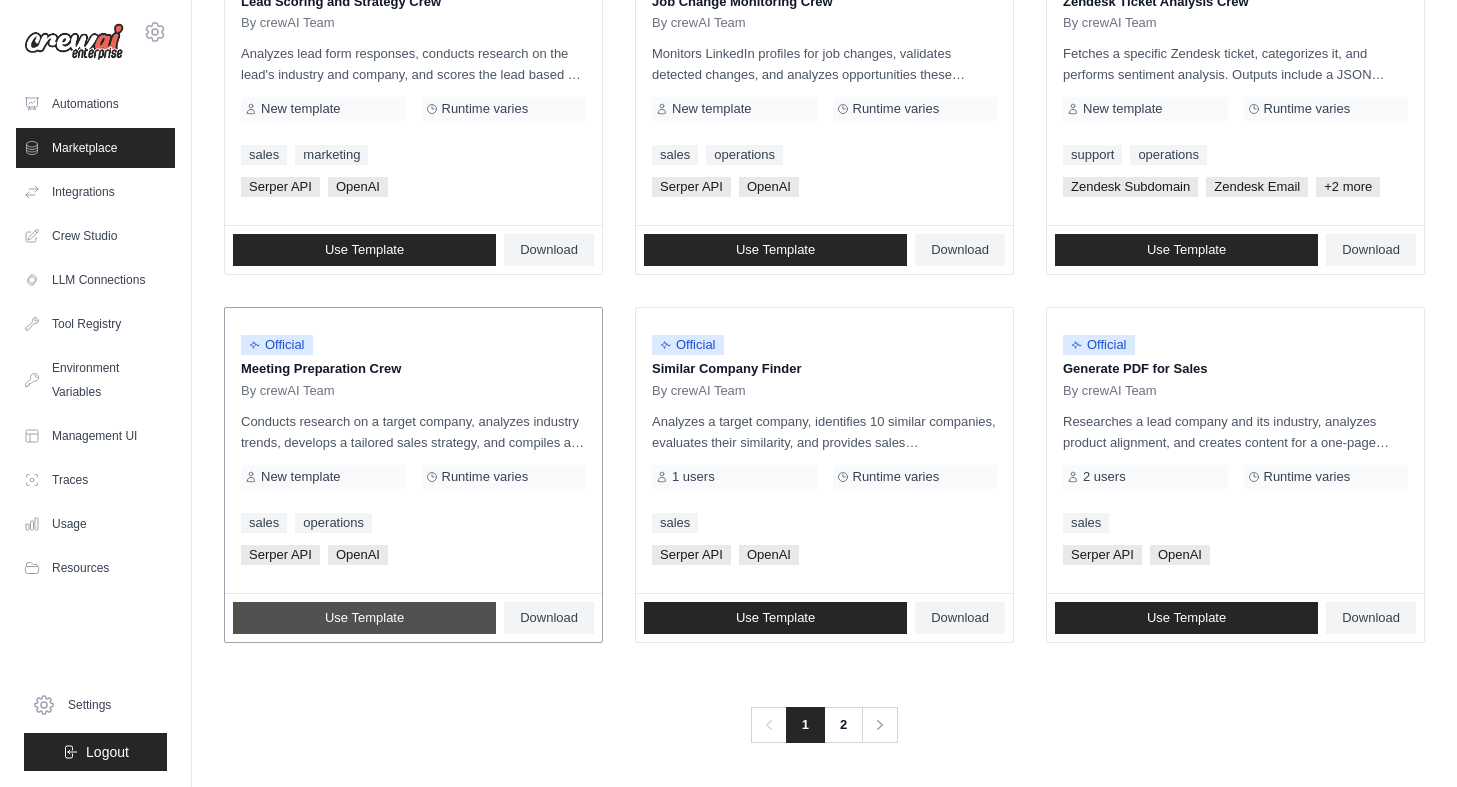 click on "Use Template" at bounding box center (364, 618) 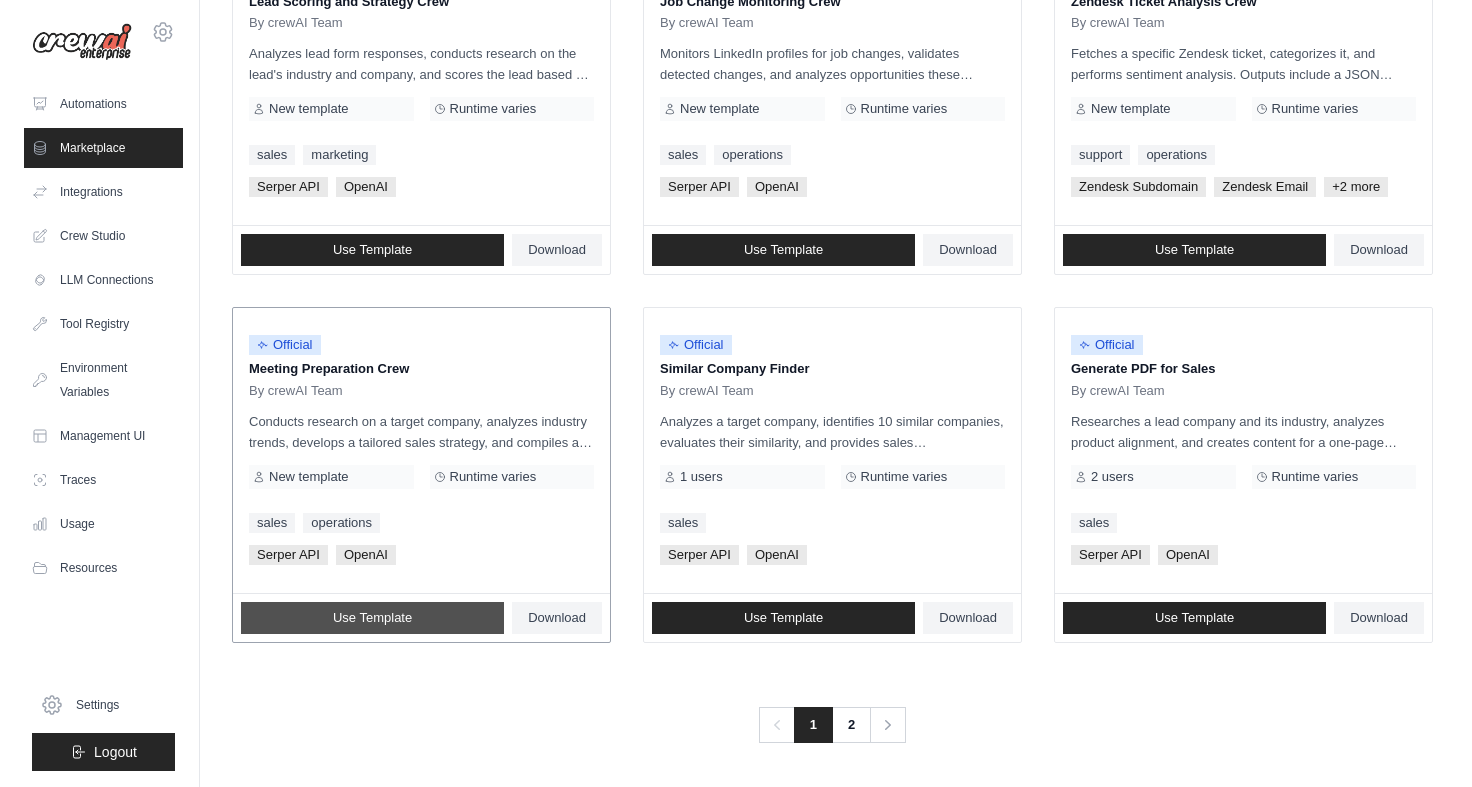 scroll, scrollTop: 0, scrollLeft: 0, axis: both 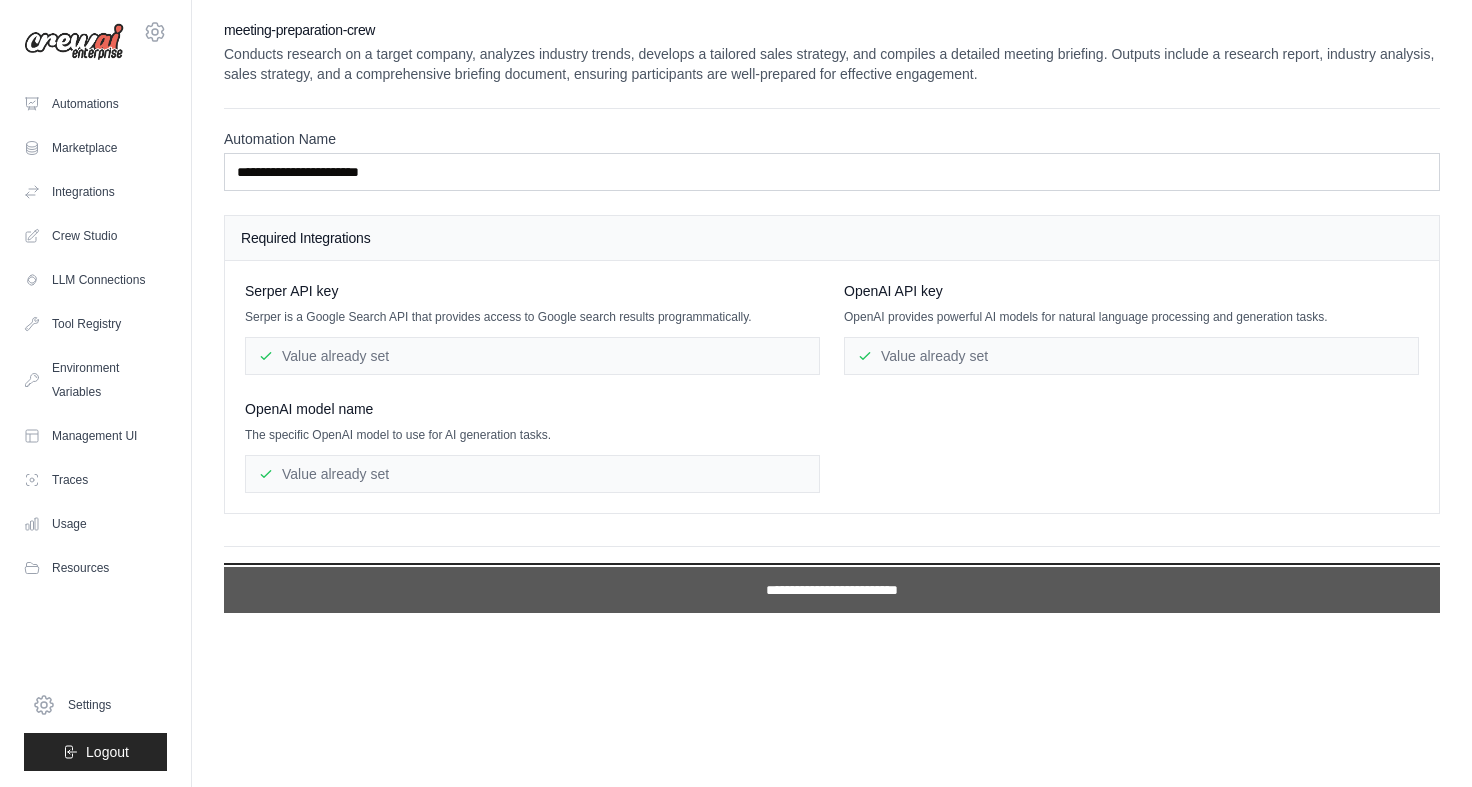 click on "**********" at bounding box center [832, 590] 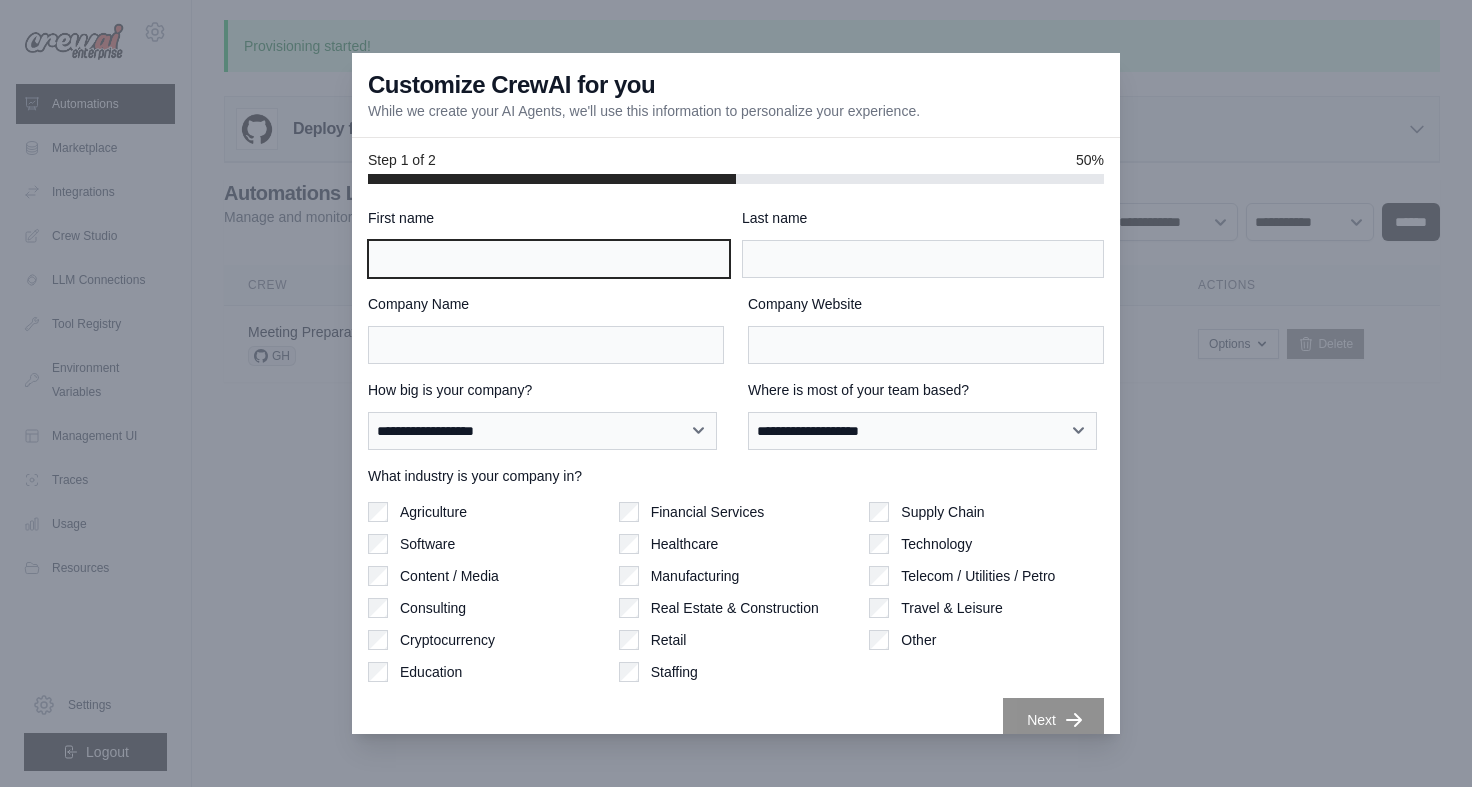 click on "First name" at bounding box center [549, 259] 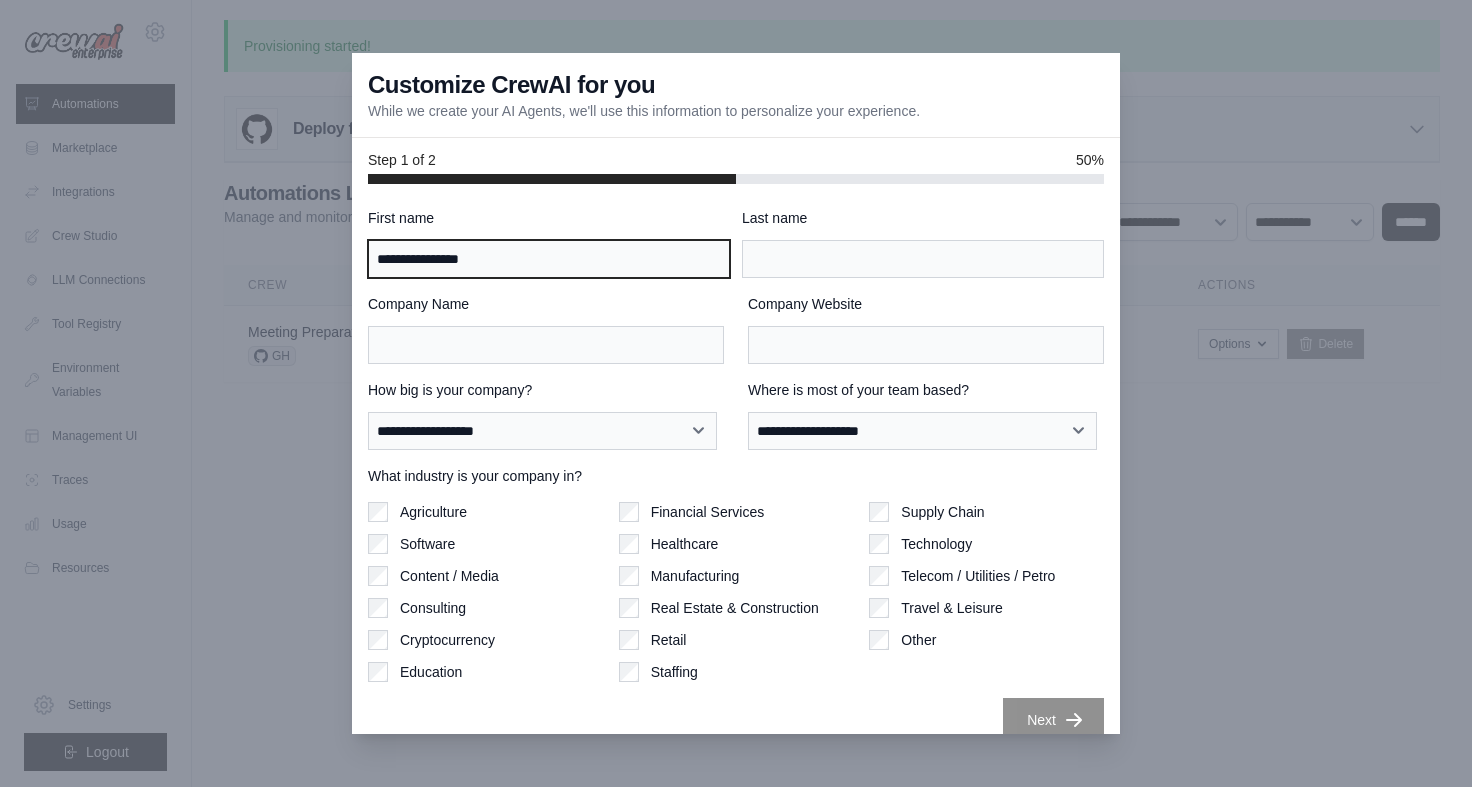 type on "**********" 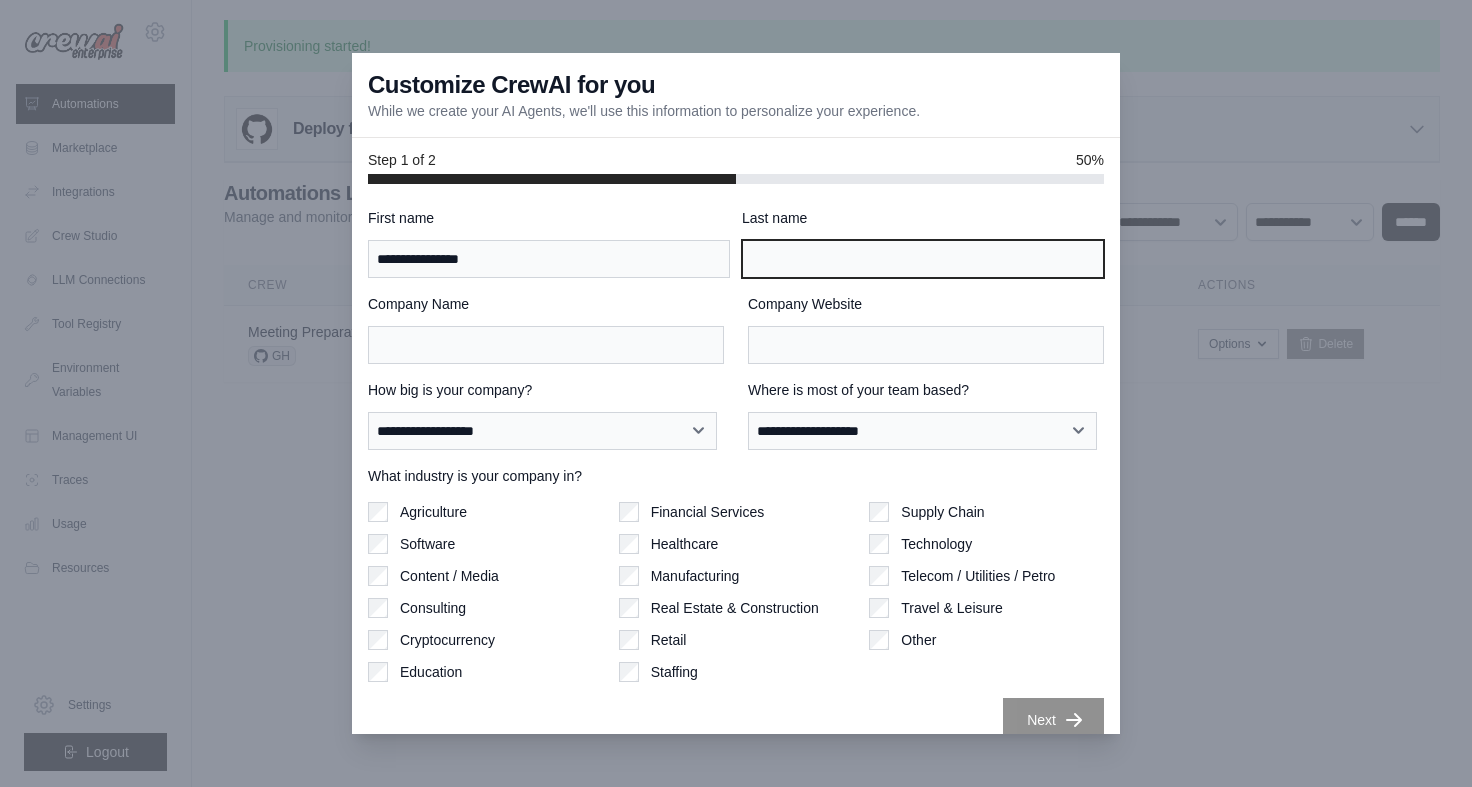 click on "Last name" at bounding box center (923, 259) 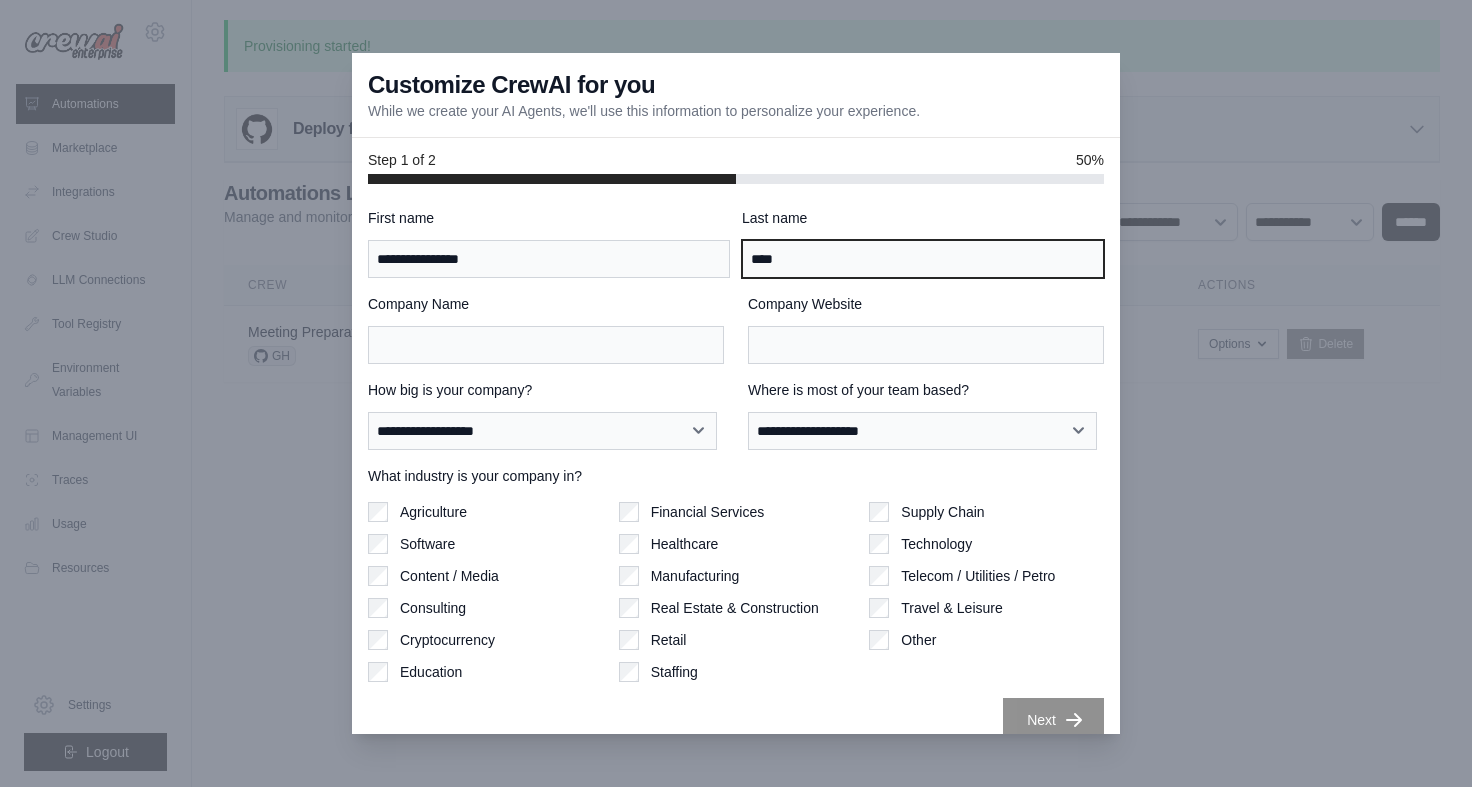 type on "****" 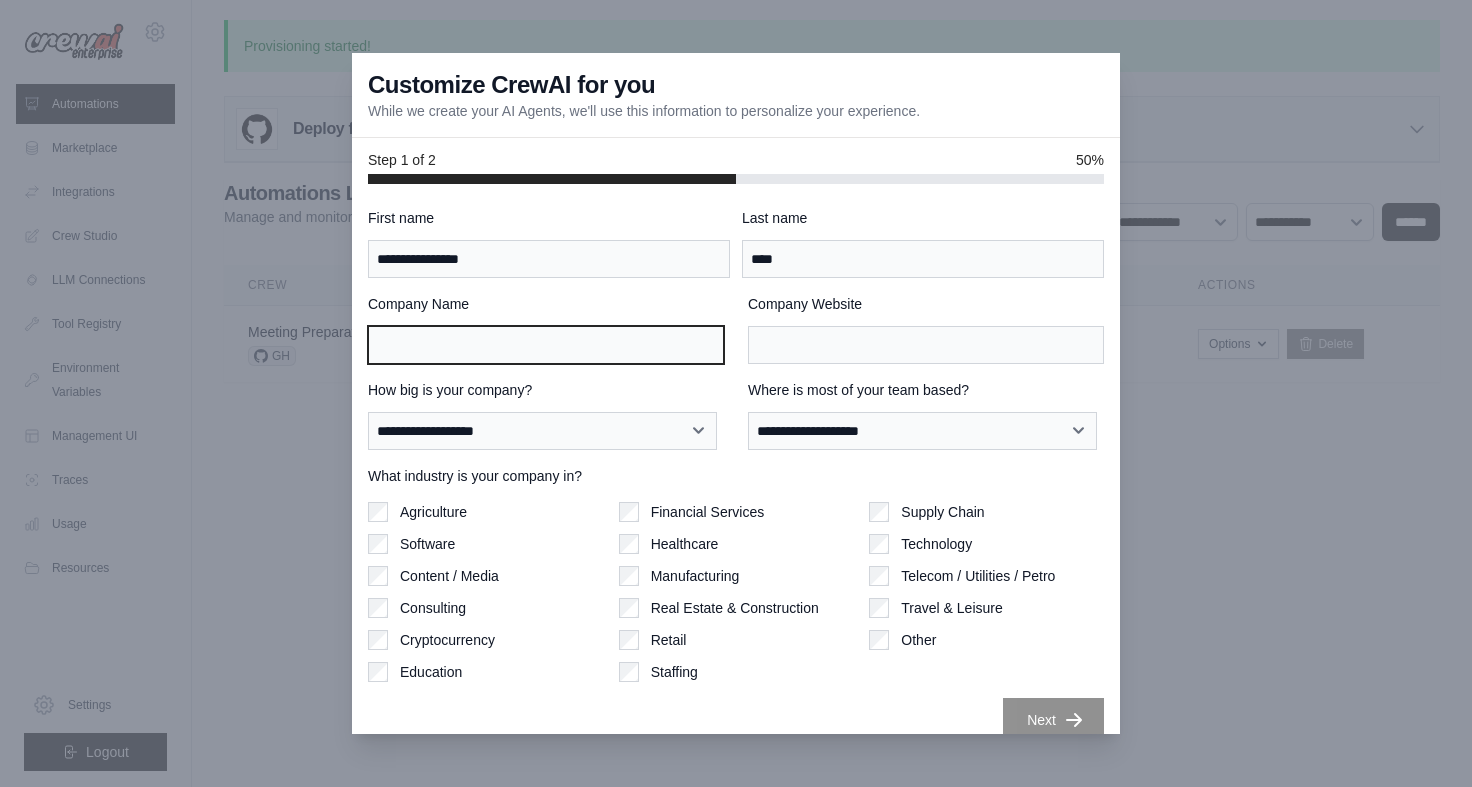 click on "Company Name" at bounding box center (546, 345) 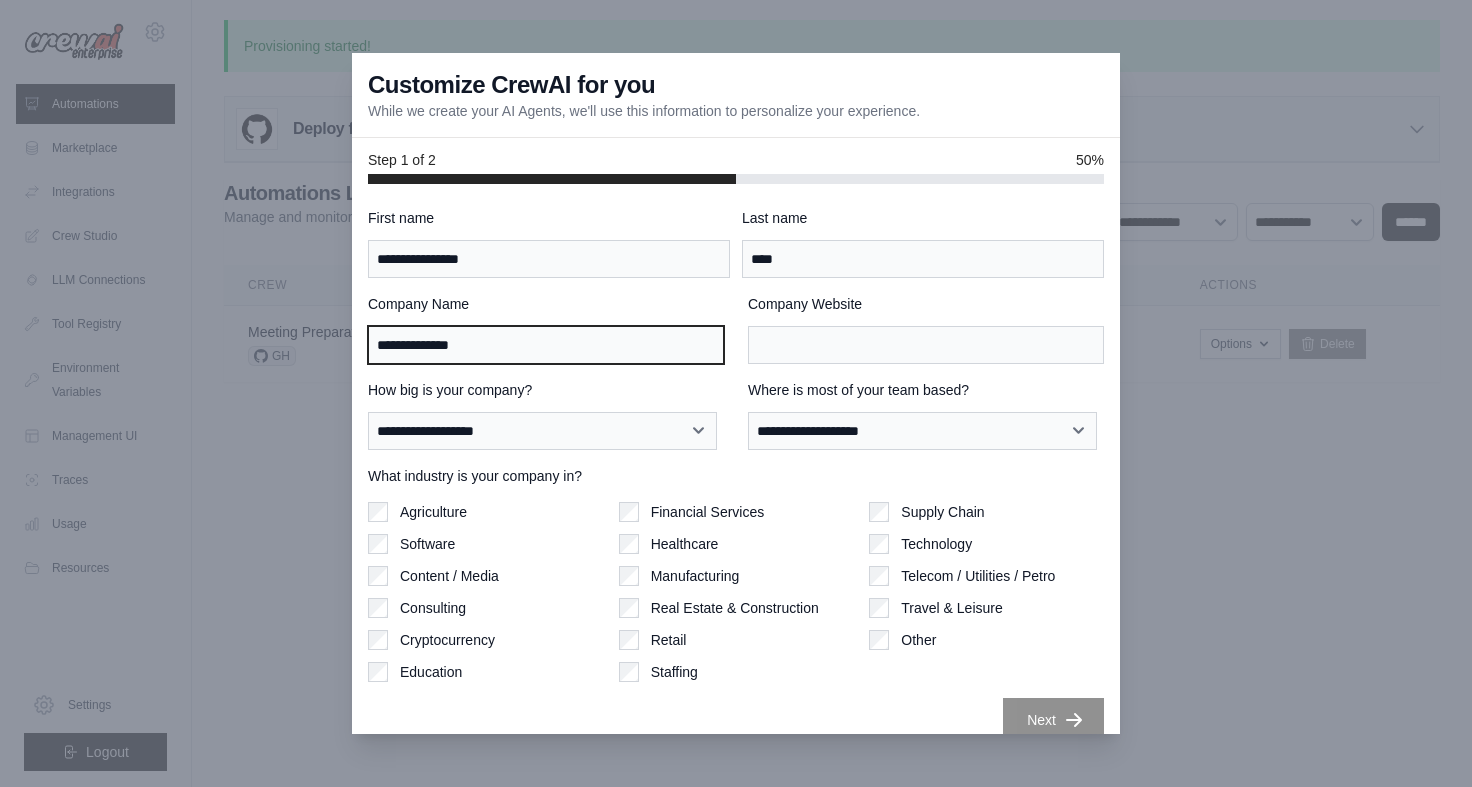 type on "**********" 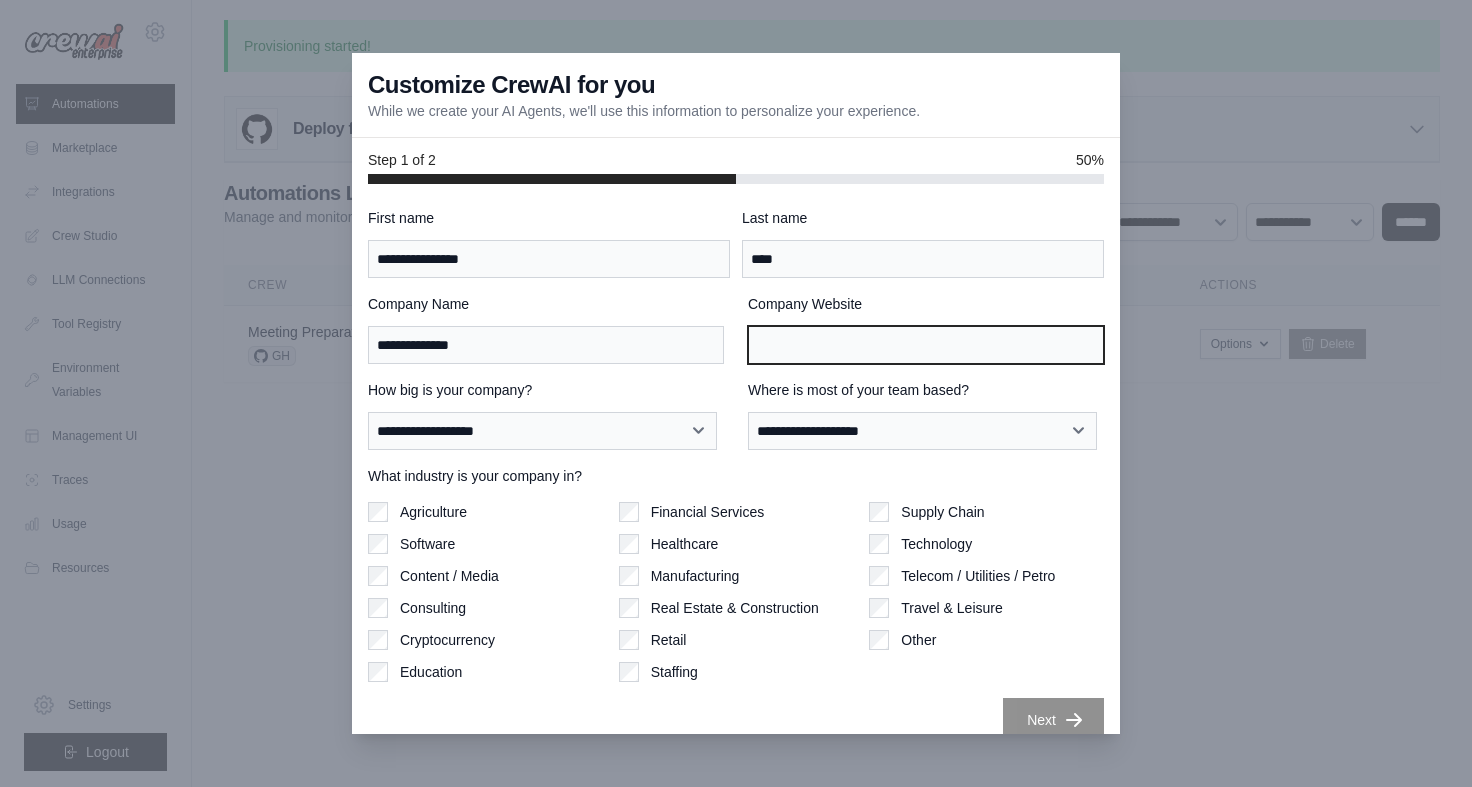 click on "Company Website" at bounding box center (926, 345) 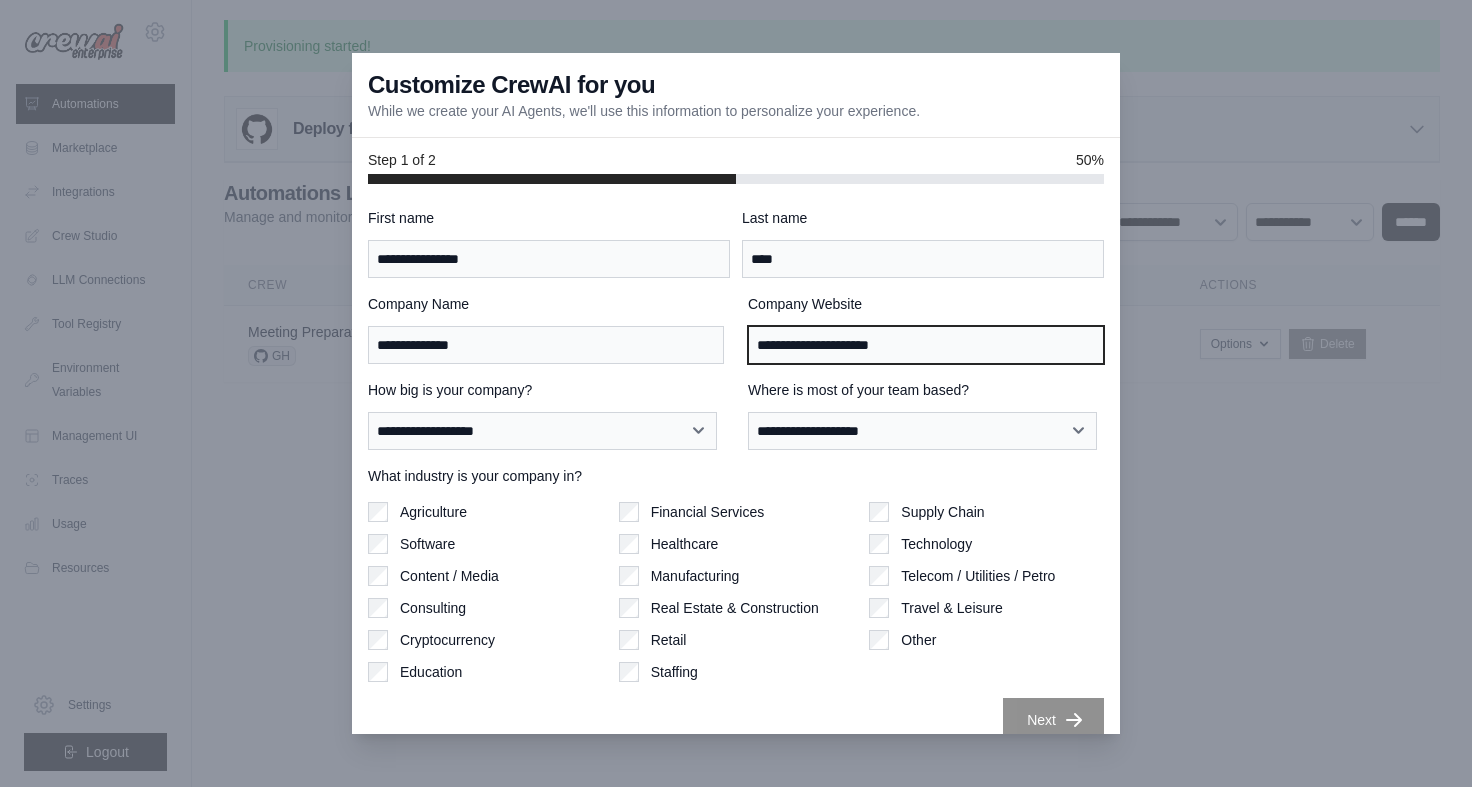 type on "**********" 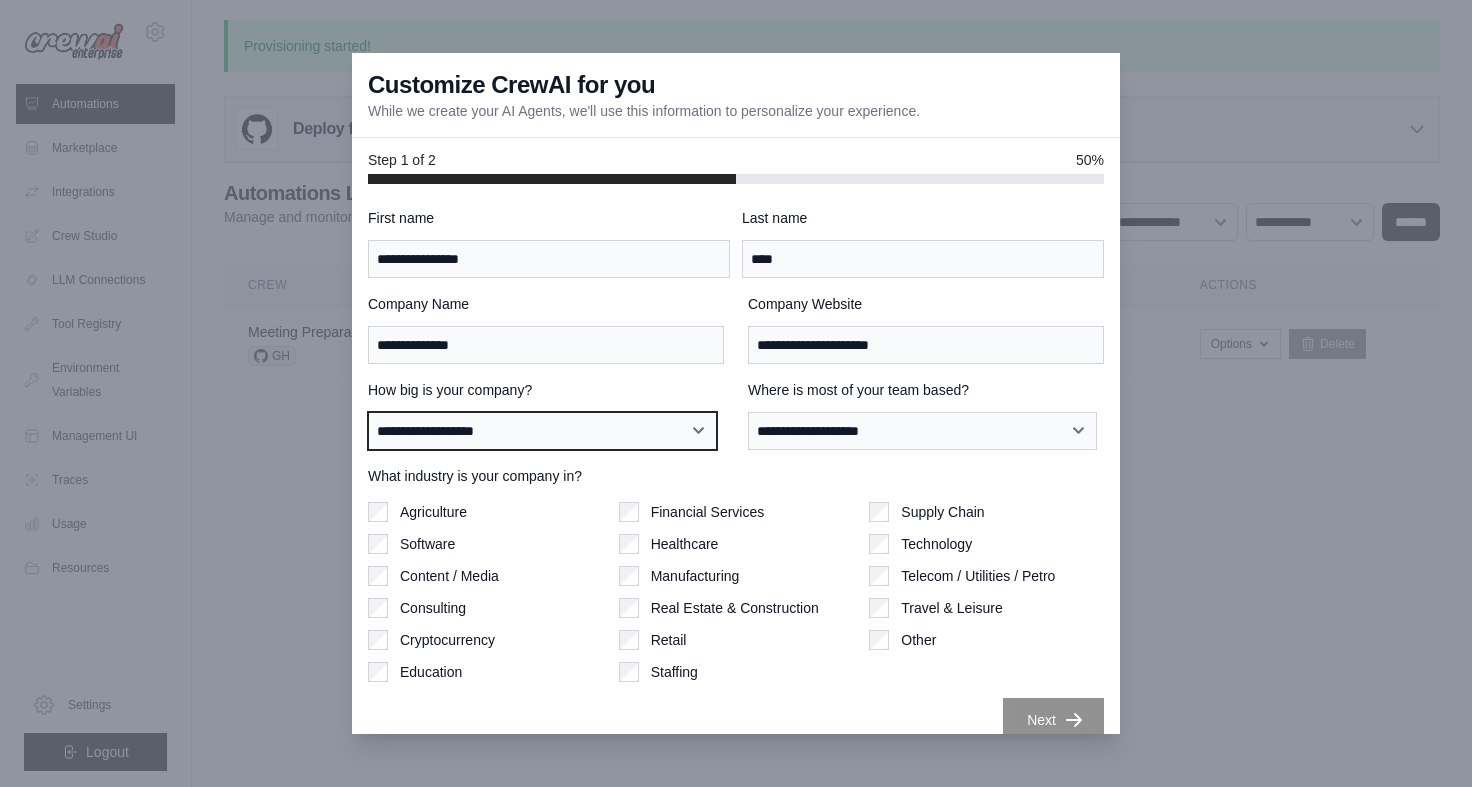 click on "**********" at bounding box center [542, 431] 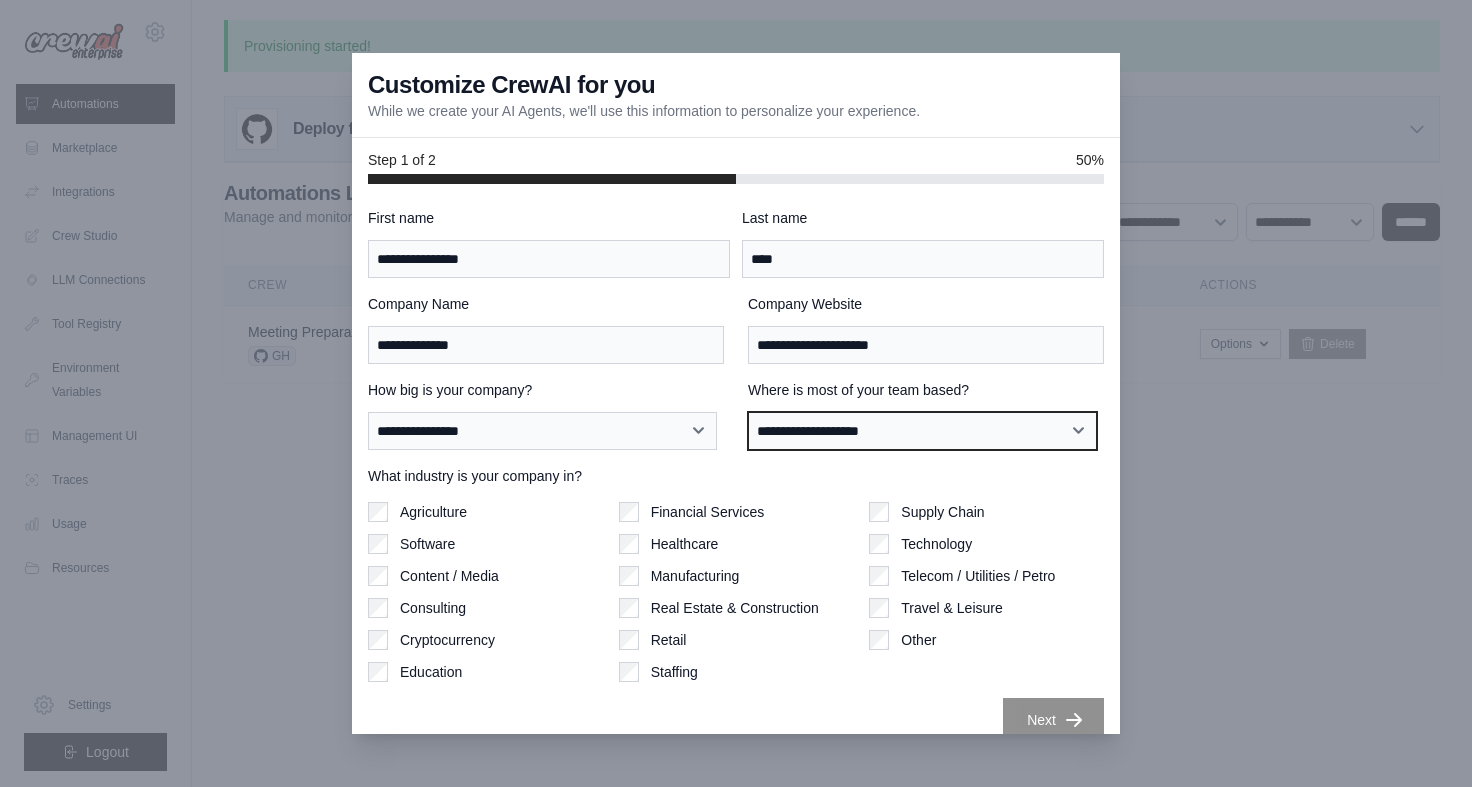 click on "**********" at bounding box center [922, 431] 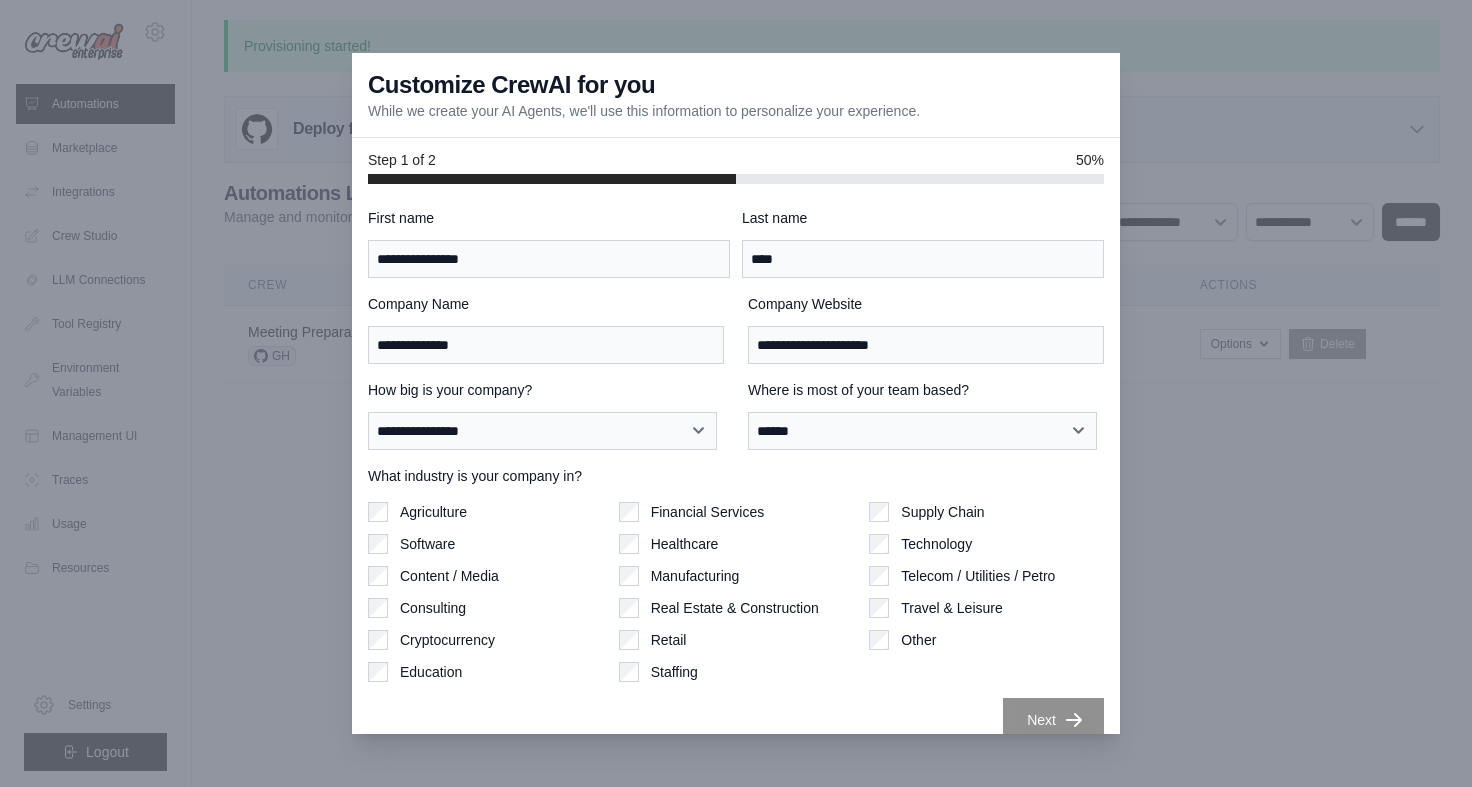 click on "Software" at bounding box center (427, 544) 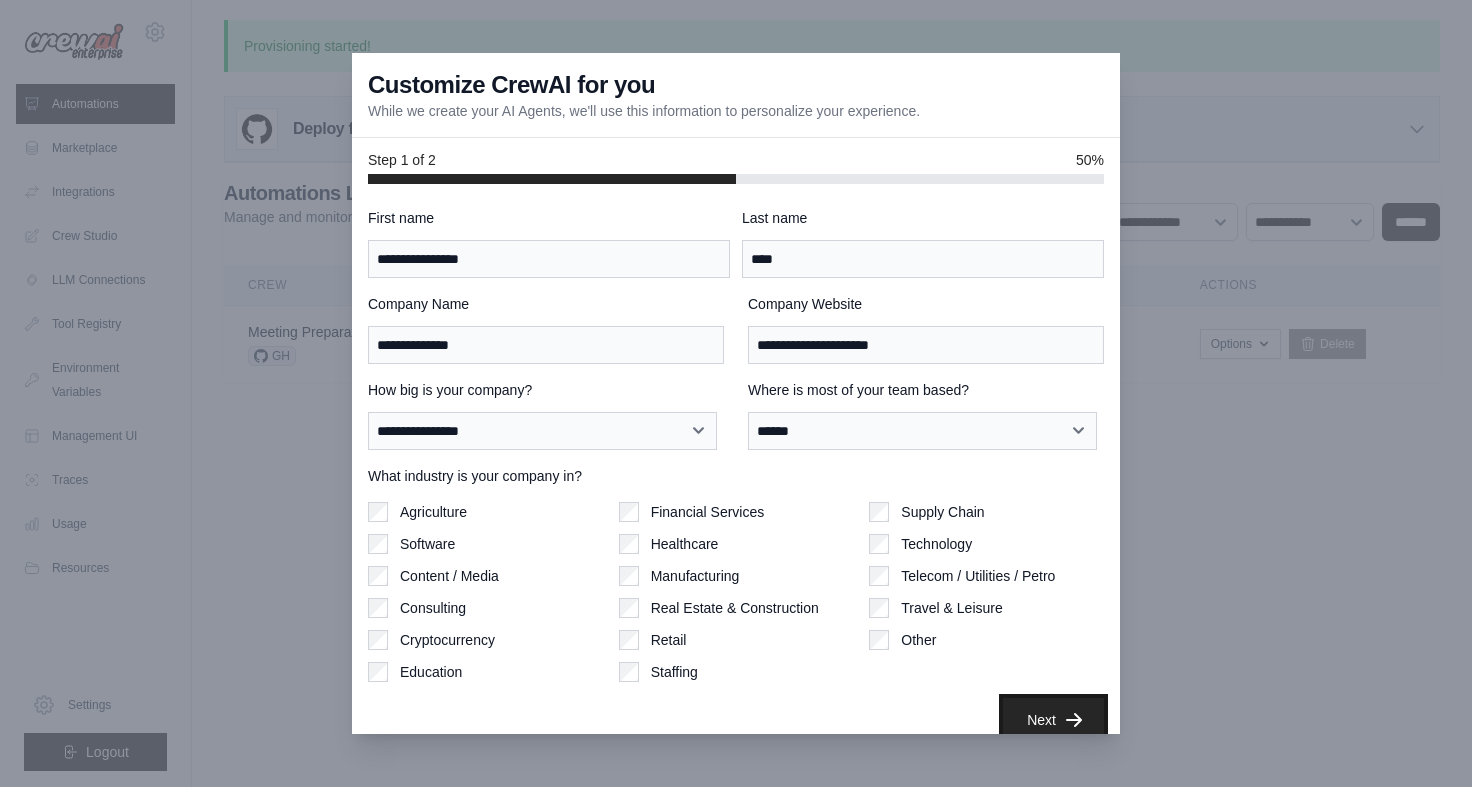 click on "Next" at bounding box center [1053, 720] 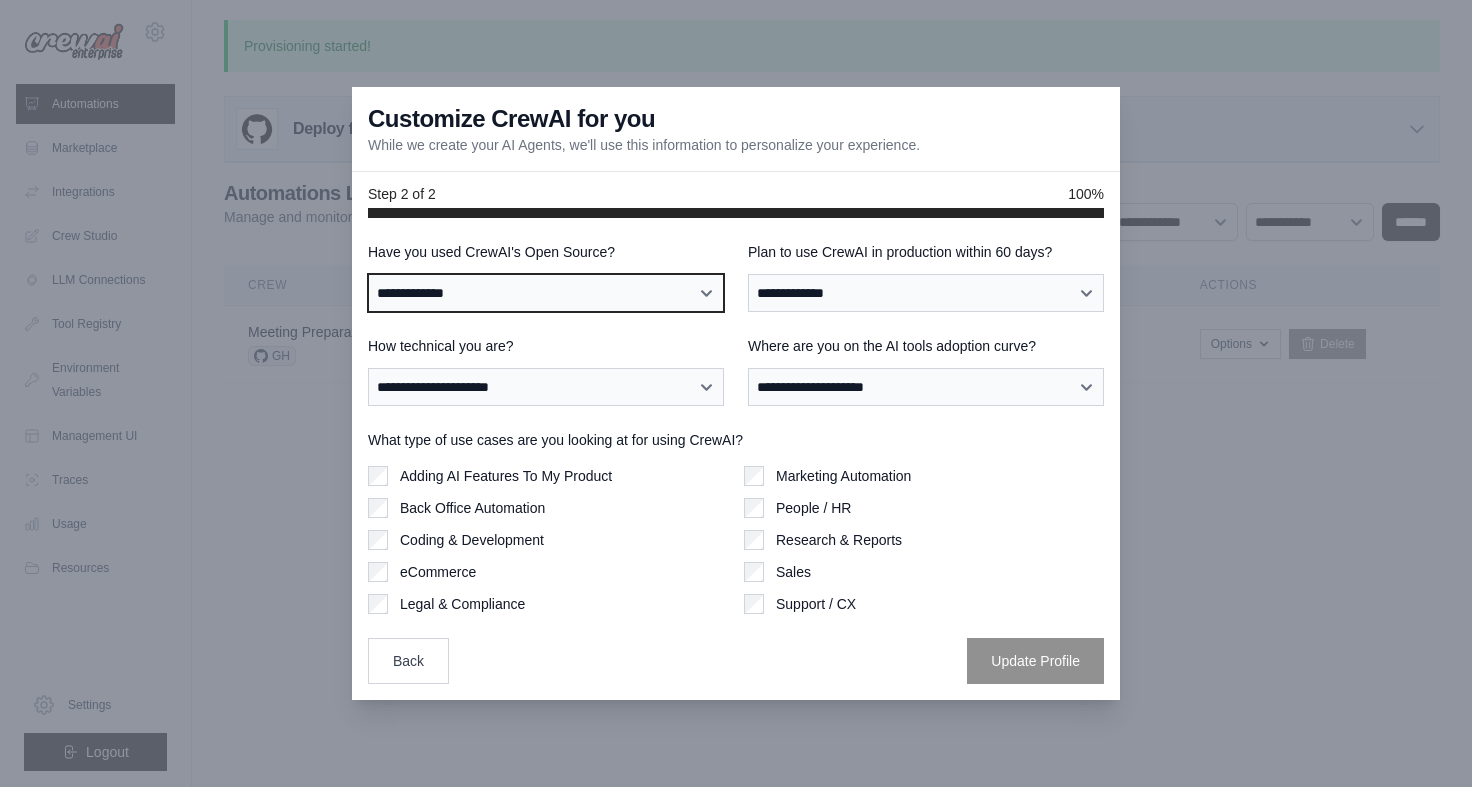 click on "**********" at bounding box center (546, 293) 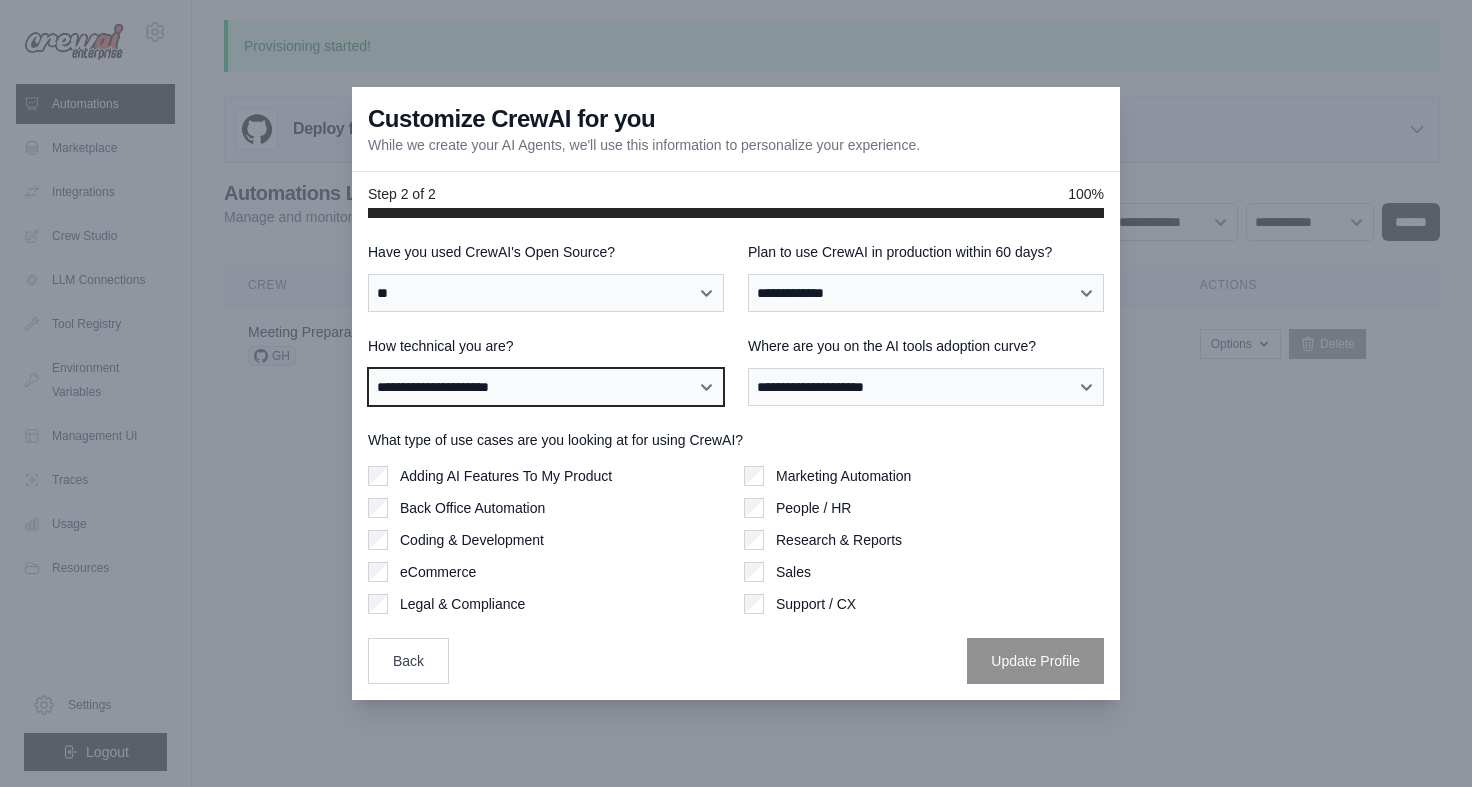 click on "**********" at bounding box center [546, 387] 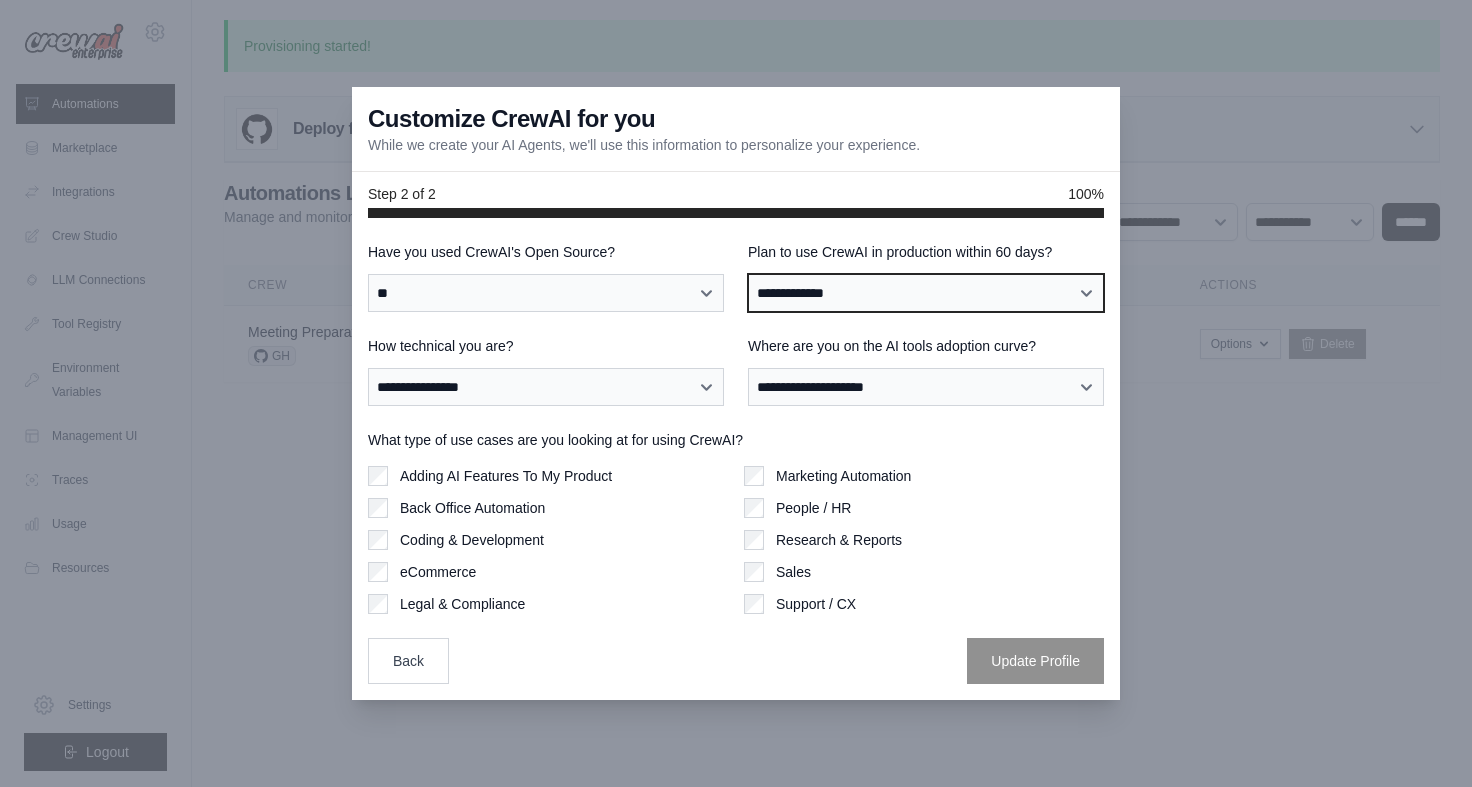 click on "**********" at bounding box center (926, 293) 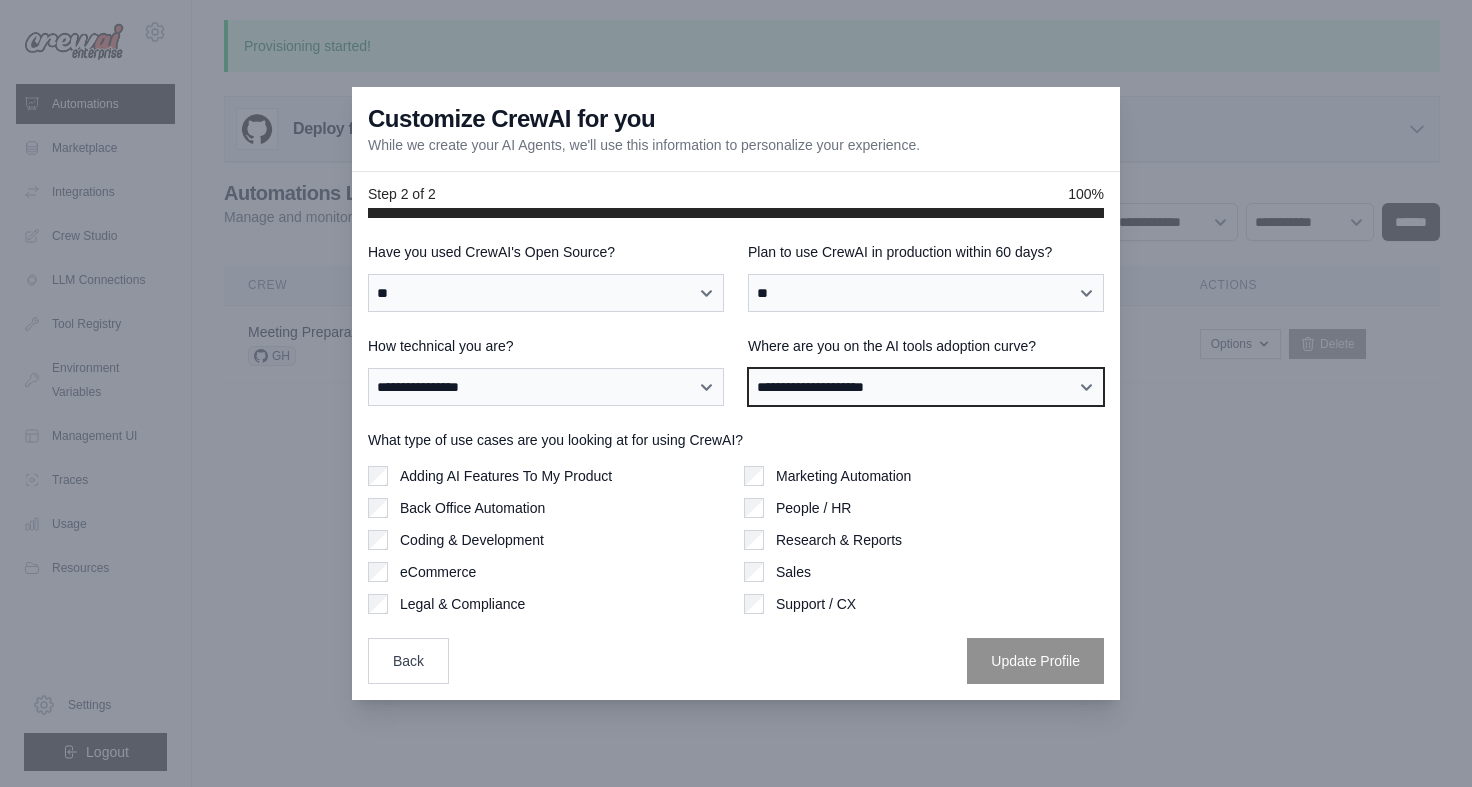 click on "**********" at bounding box center [926, 387] 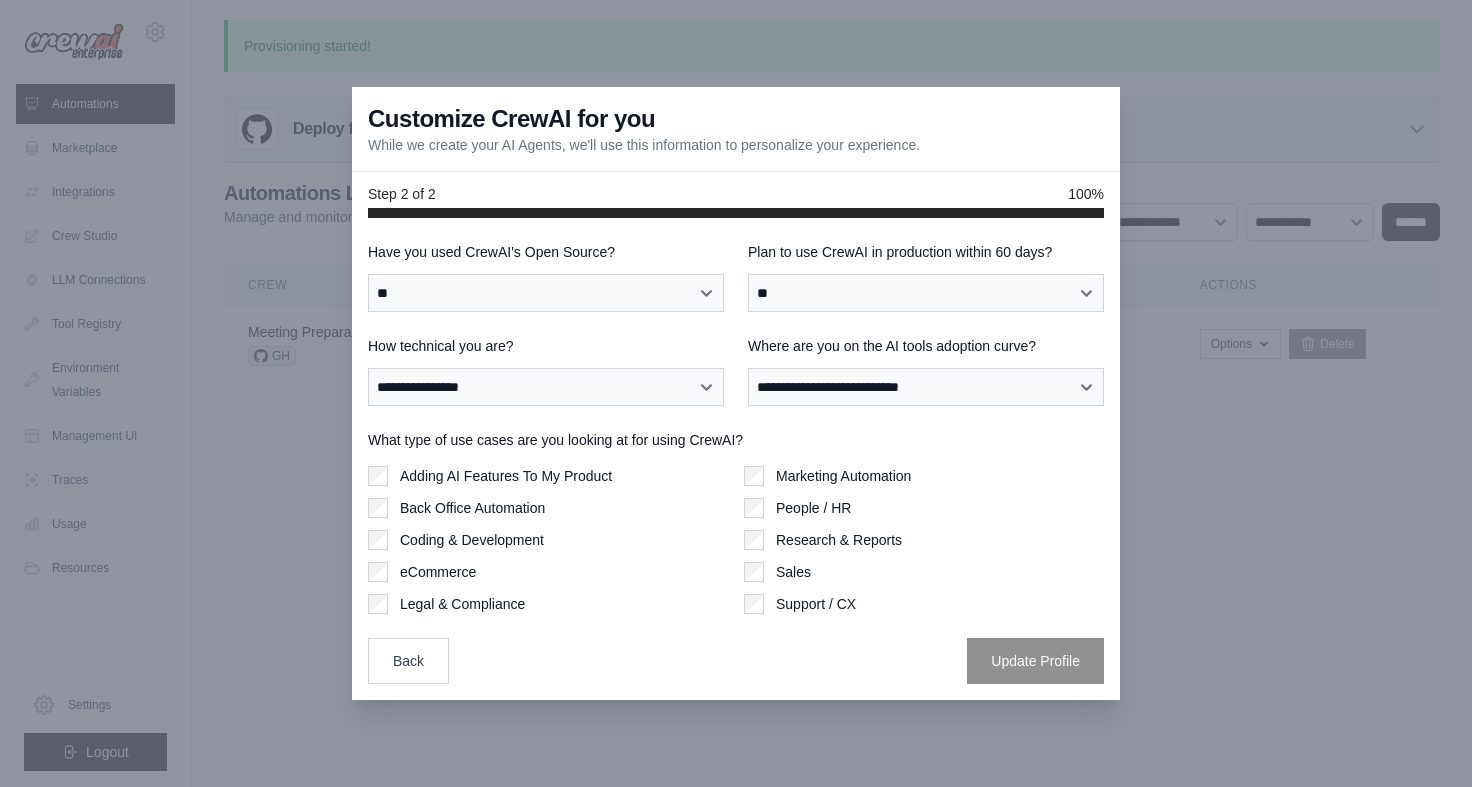 click on "Back Office Automation" at bounding box center [472, 508] 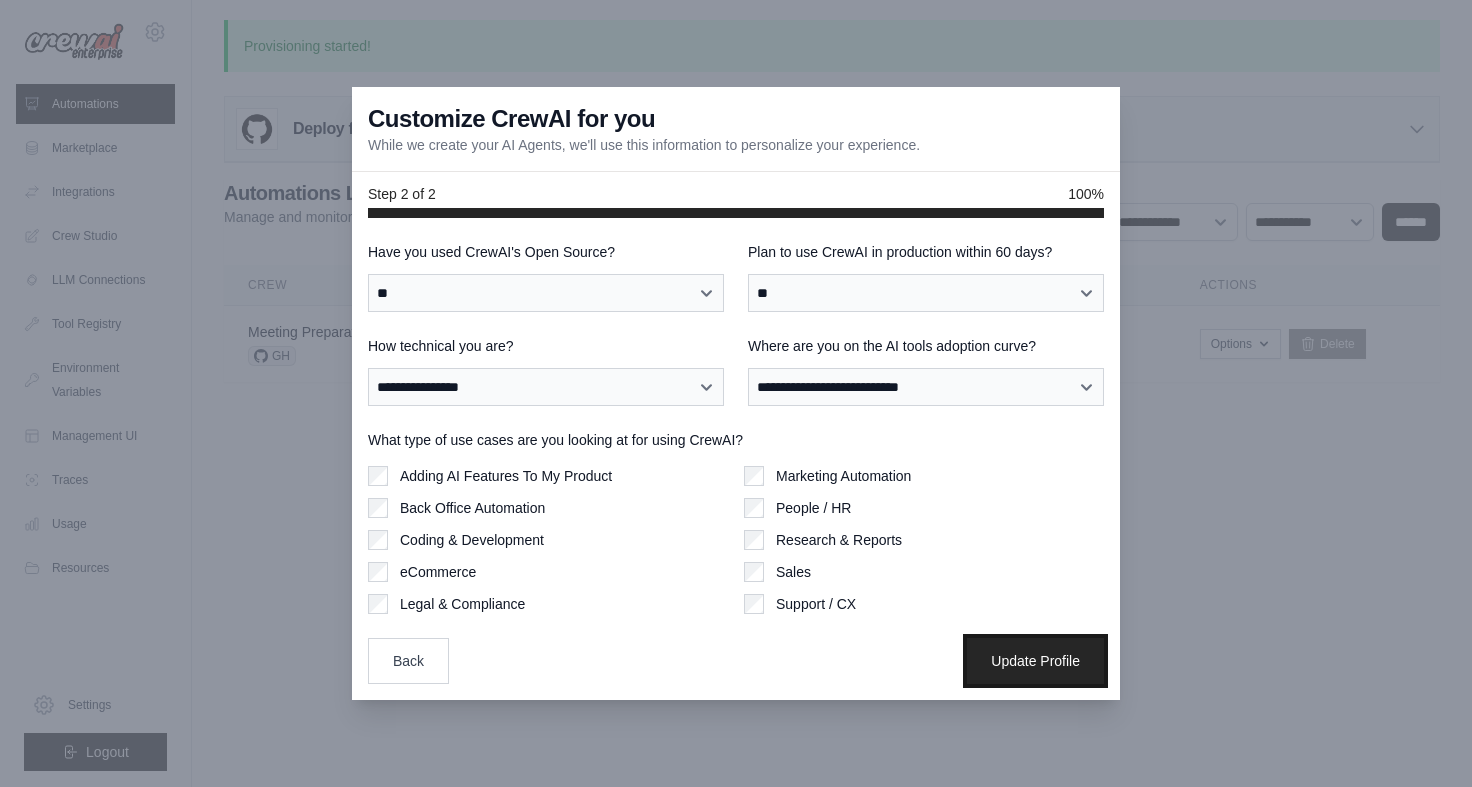 click on "Update Profile" at bounding box center (1035, 661) 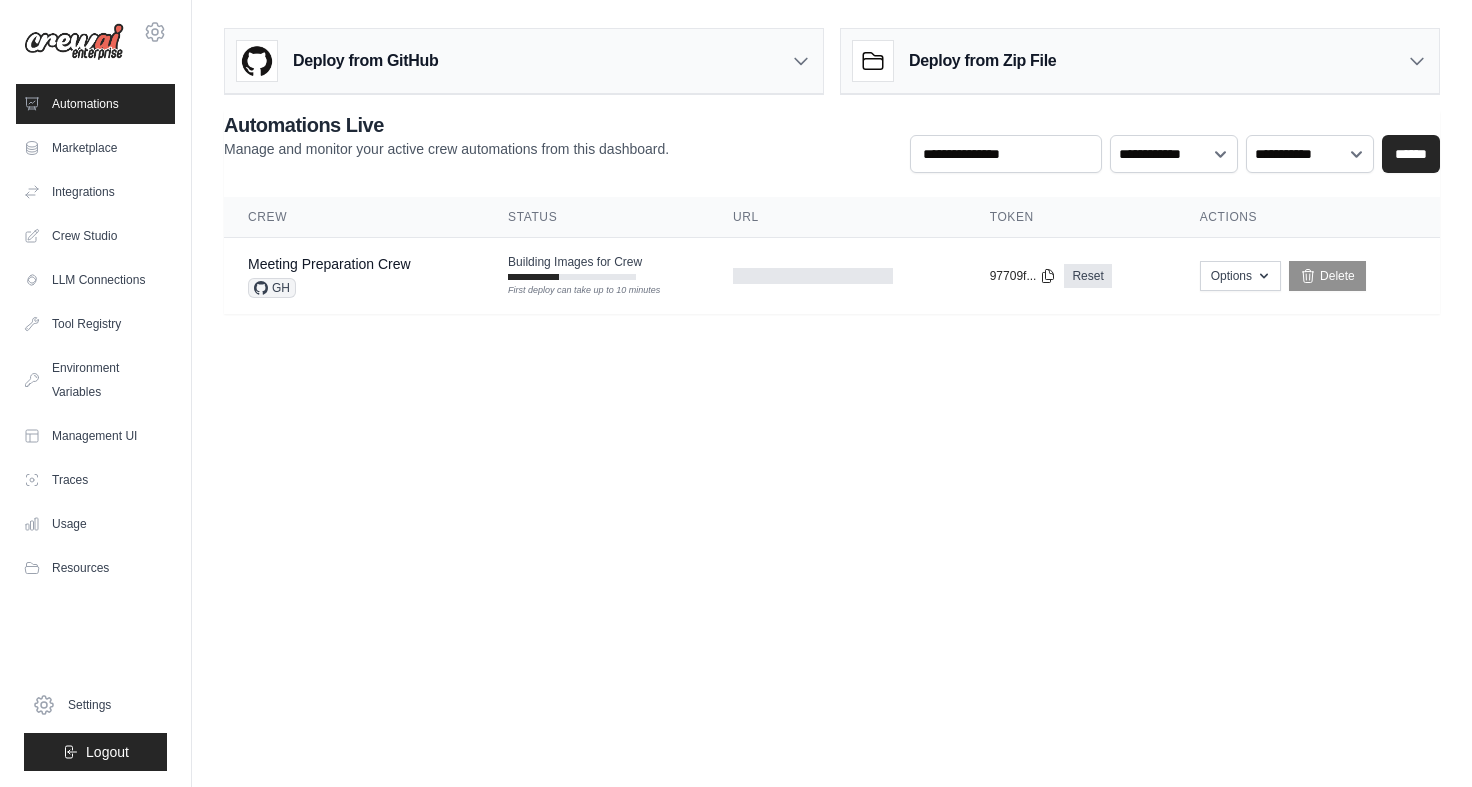 scroll, scrollTop: 0, scrollLeft: 0, axis: both 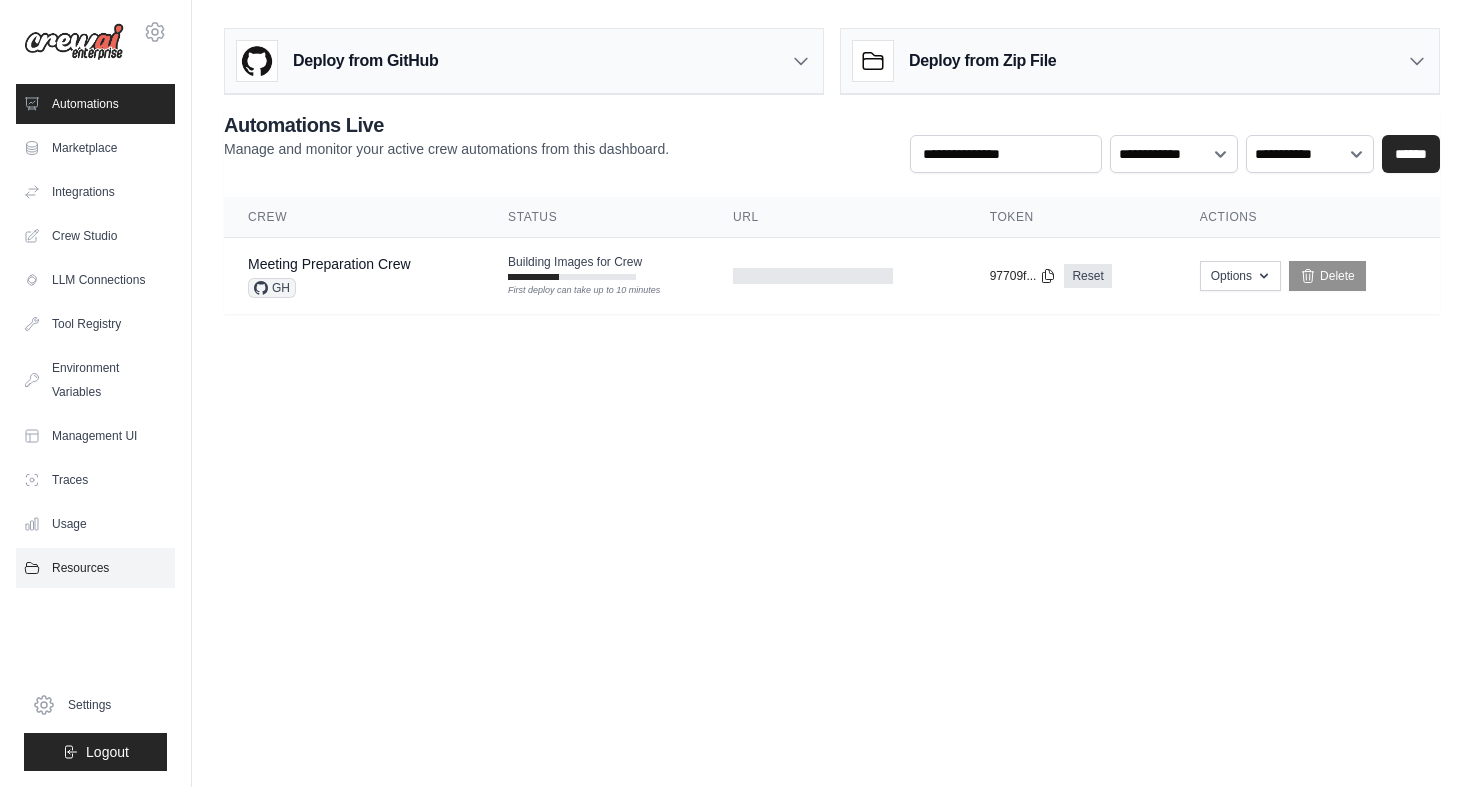 click on "Resources" at bounding box center [95, 568] 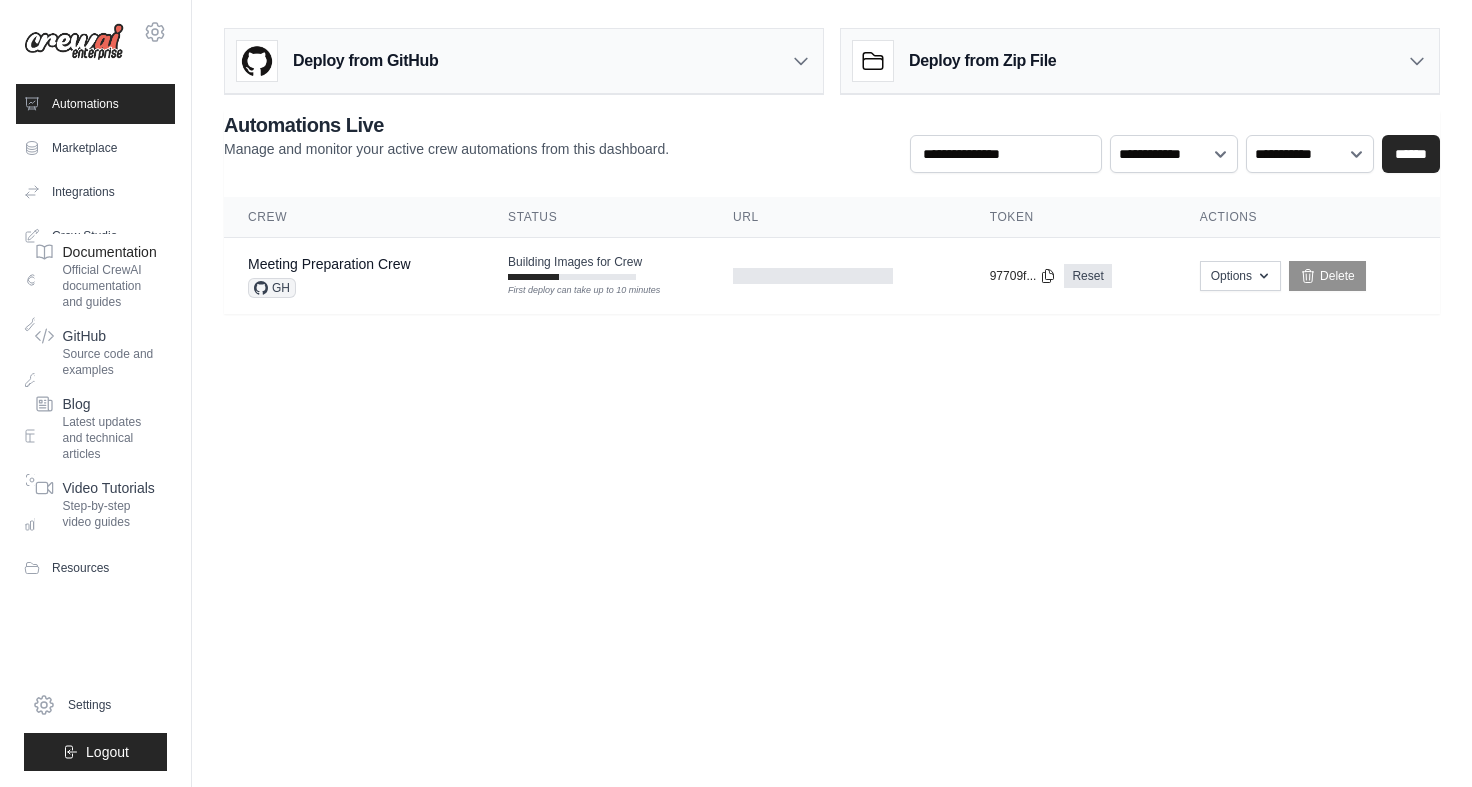 click on "Official CrewAI documentation and guides" at bounding box center [110, 286] 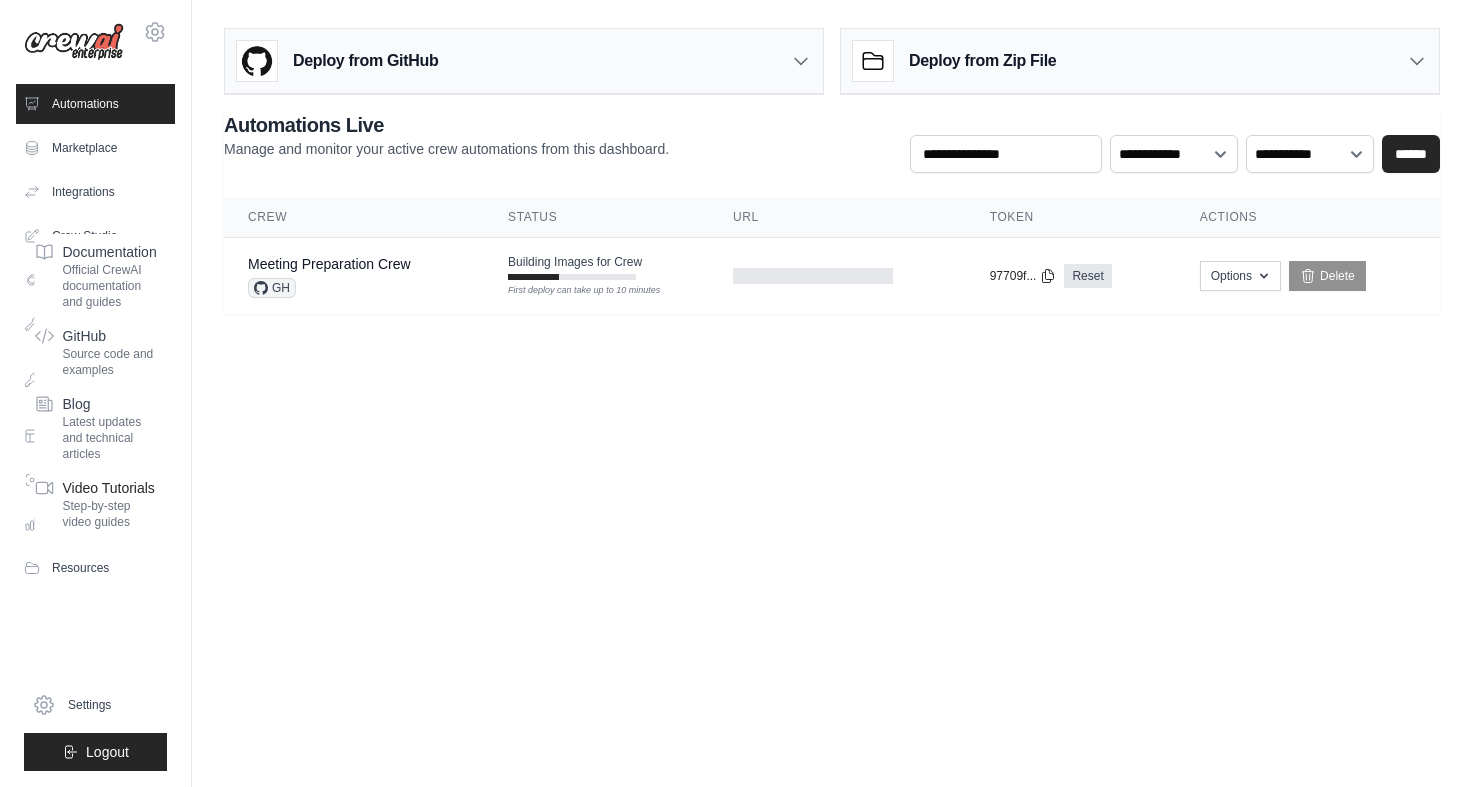 click on "Step-by-step video guides" at bounding box center (110, 514) 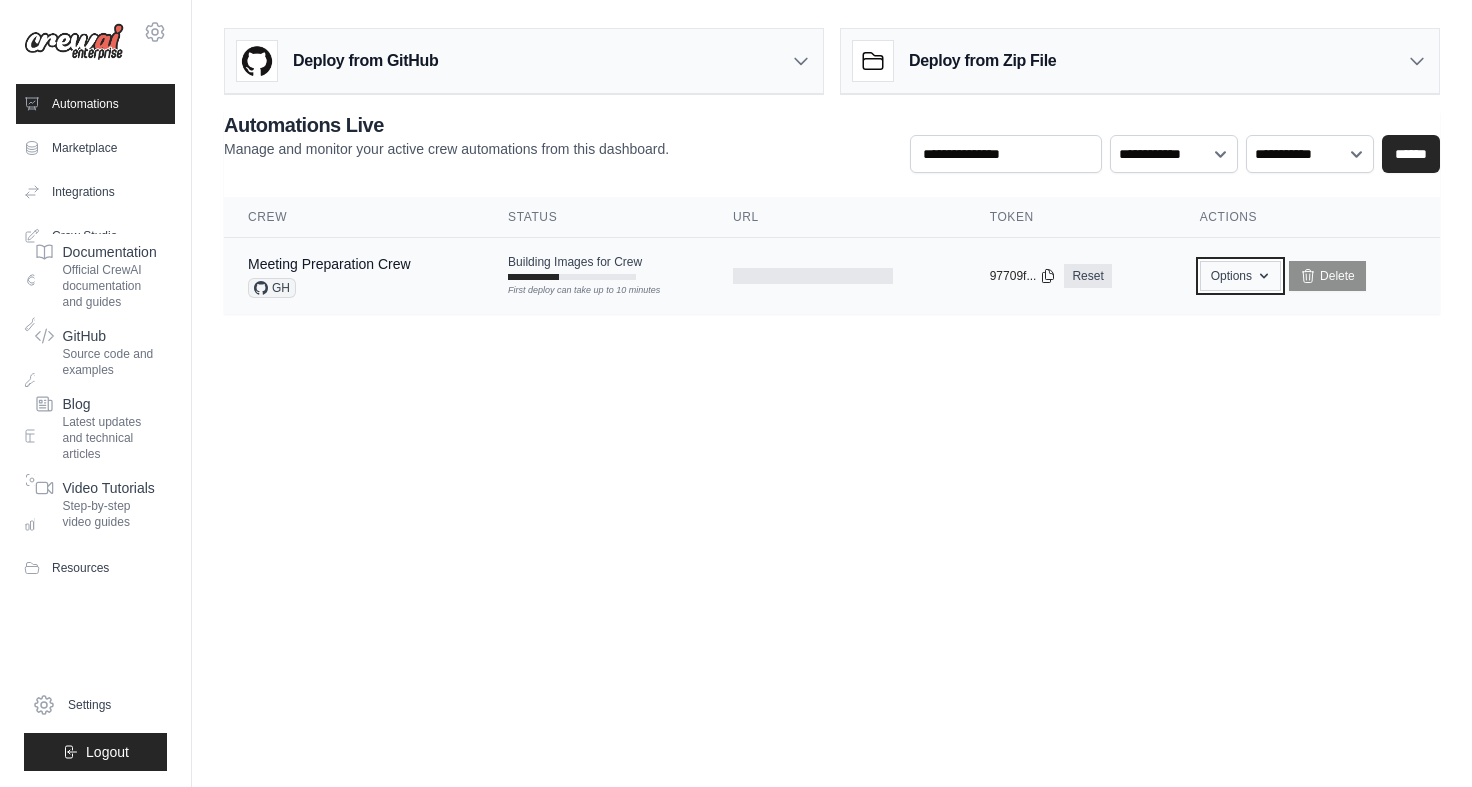 click 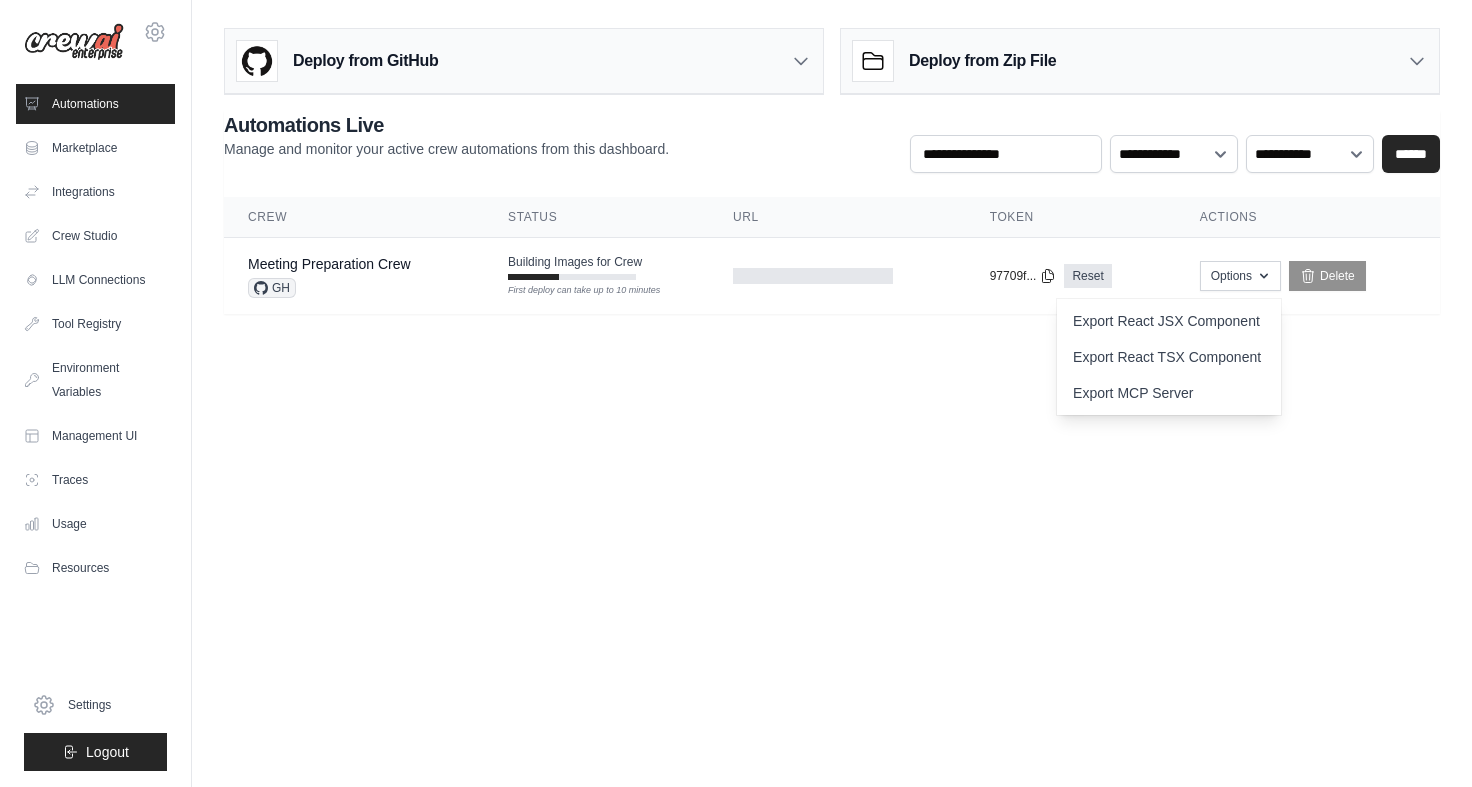 click on "koch@prof-koch.com
Settings
Automations
Marketplace
Integrations" at bounding box center [736, 393] 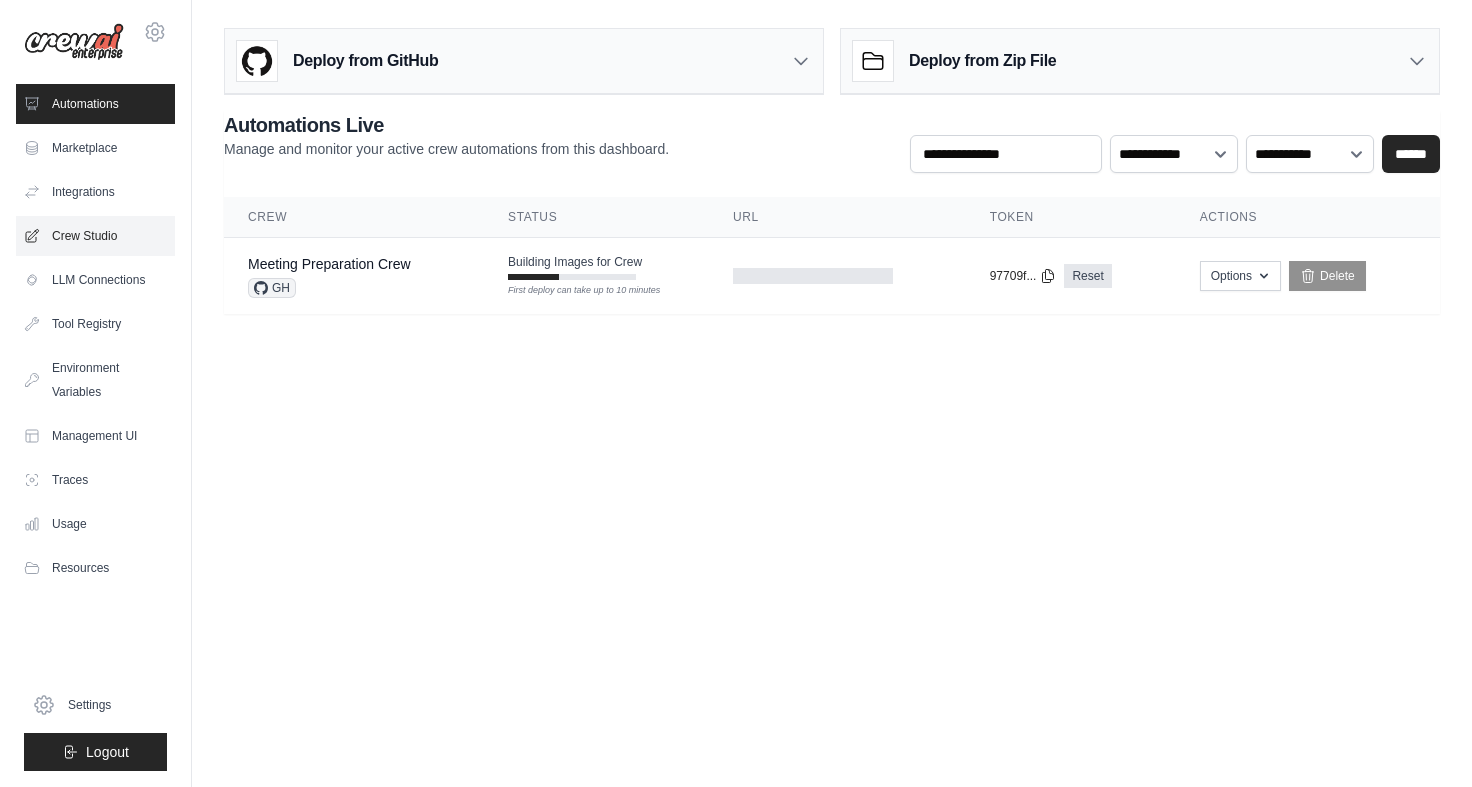 click on "Crew Studio" at bounding box center (95, 236) 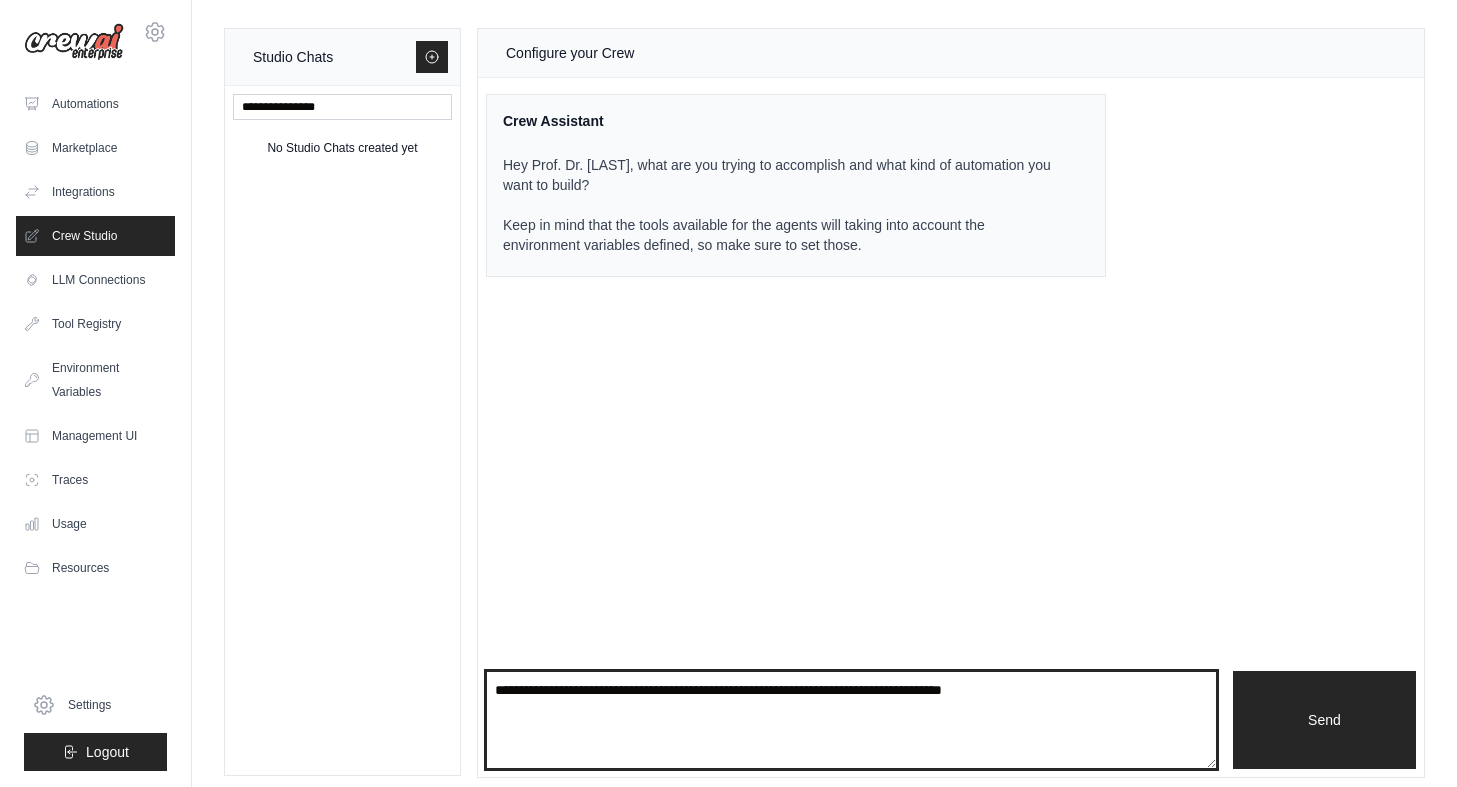 click at bounding box center (851, 720) 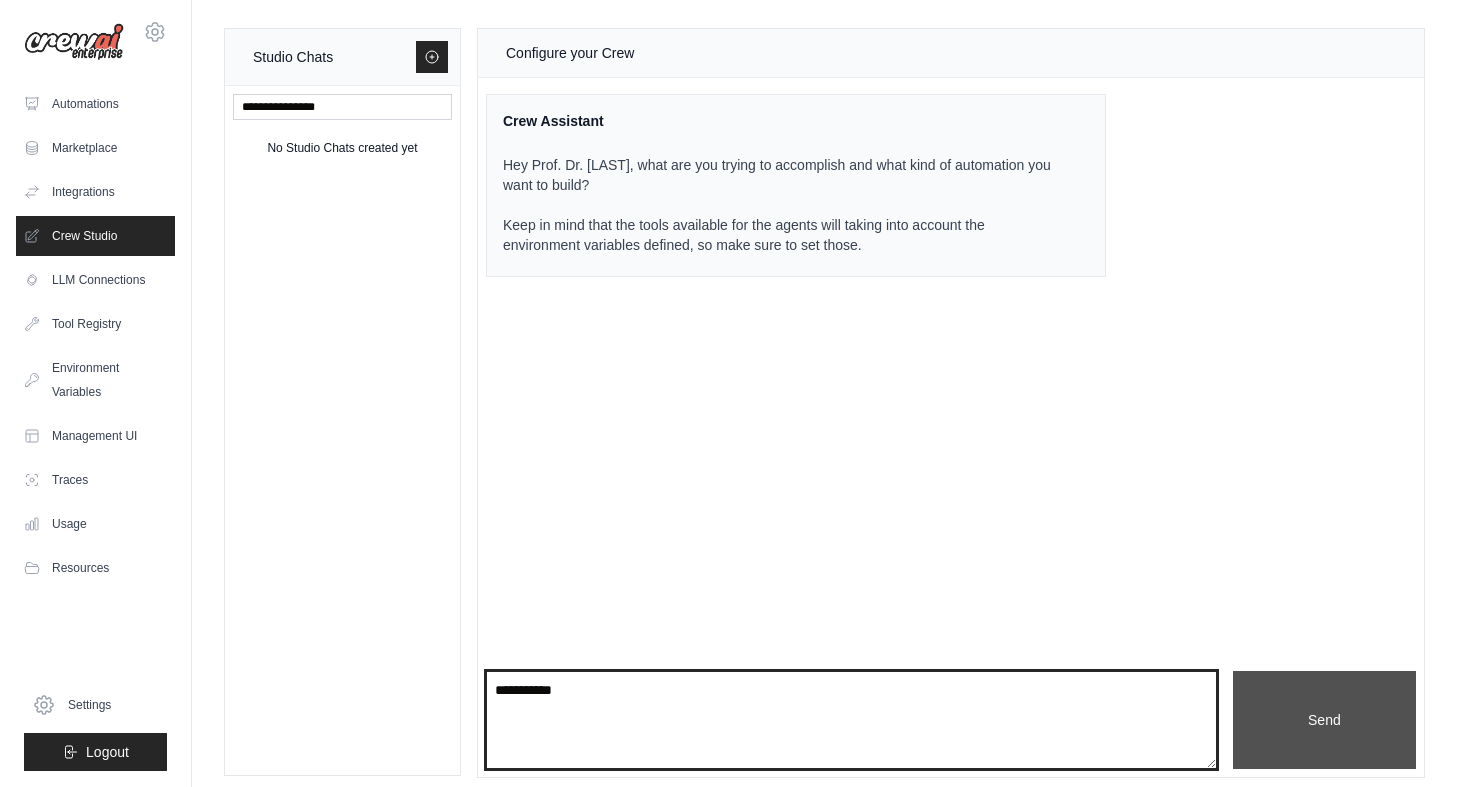 type on "**********" 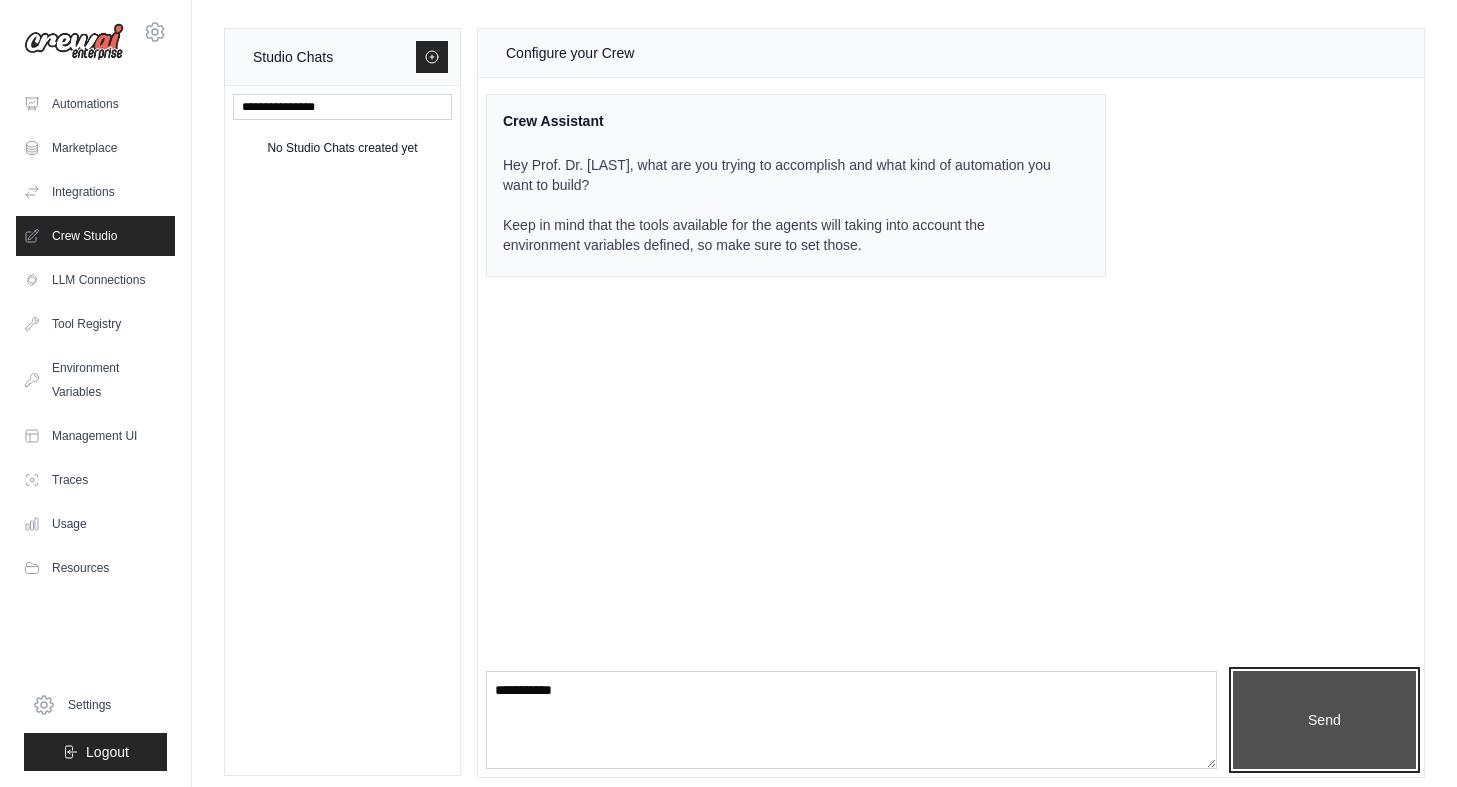 click on "Send" at bounding box center [1324, 720] 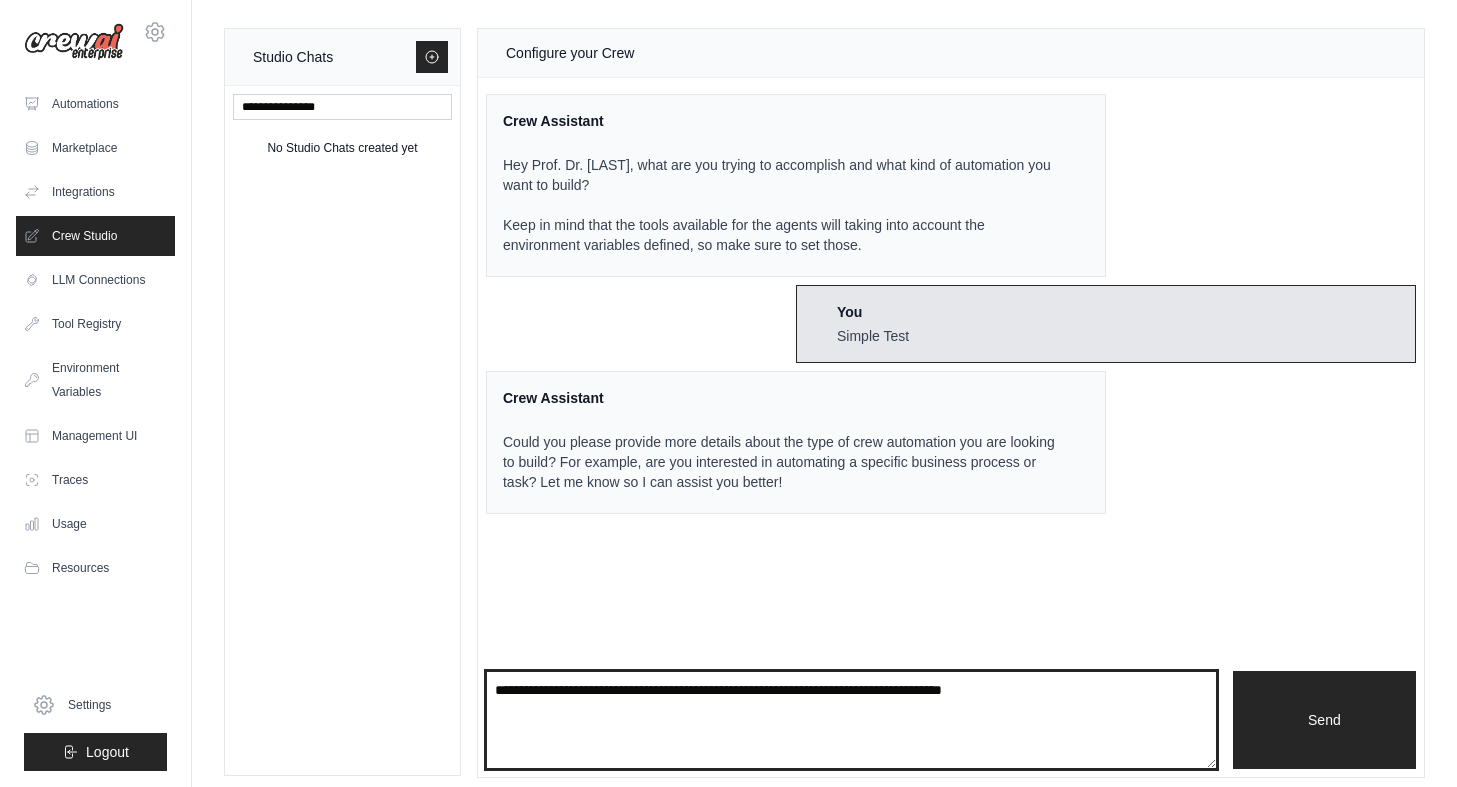 click at bounding box center [851, 720] 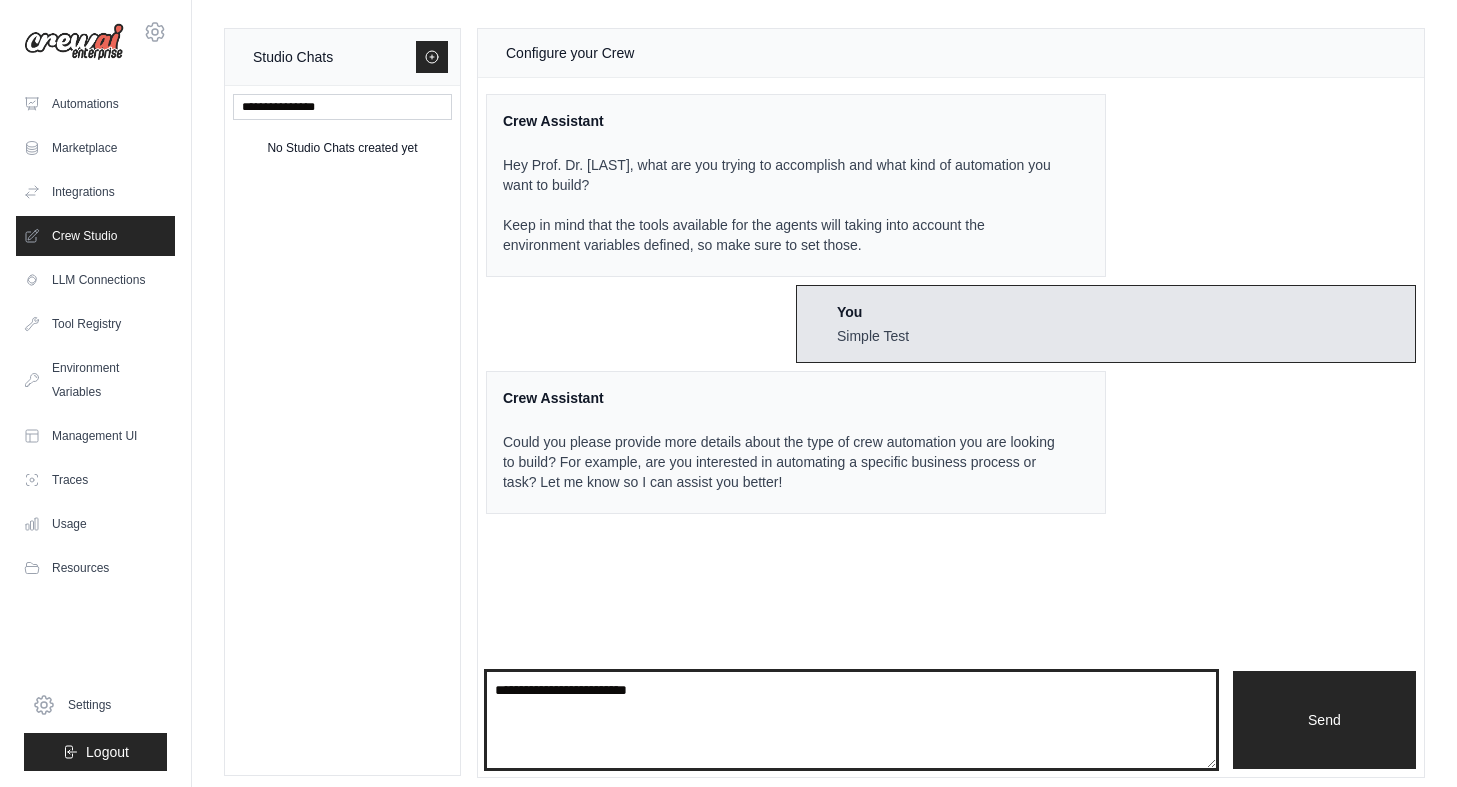 type on "**********" 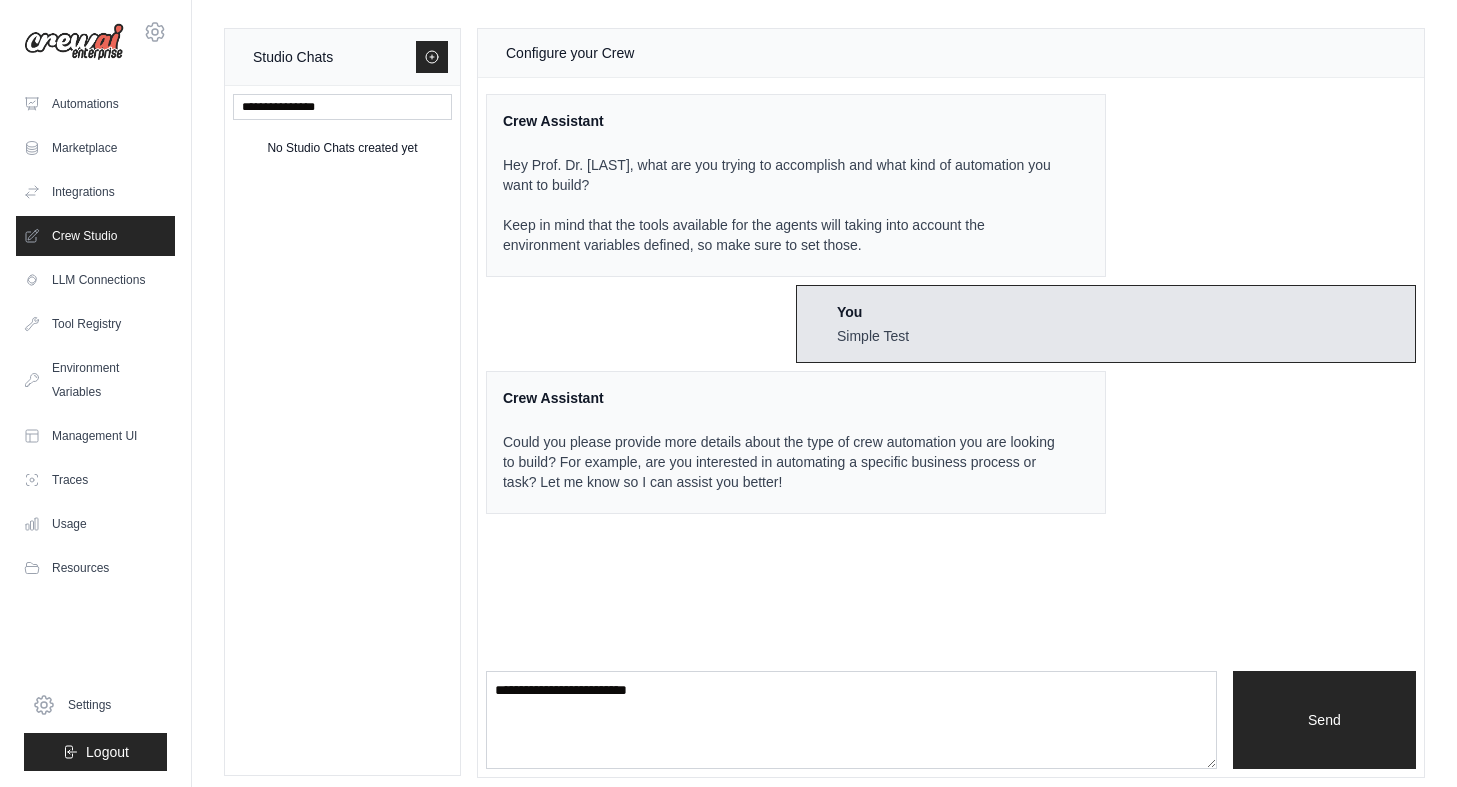 type 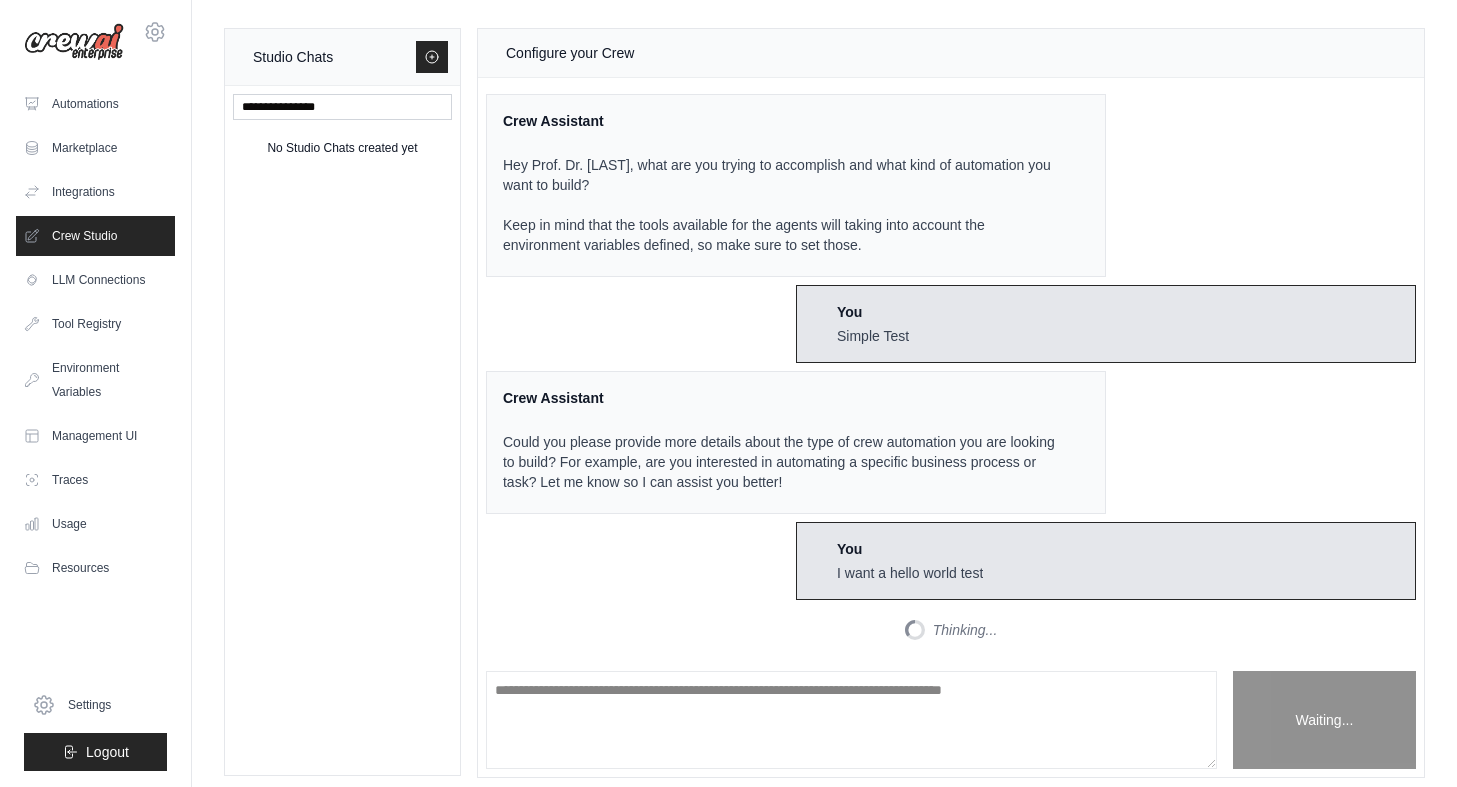 scroll, scrollTop: 180, scrollLeft: 0, axis: vertical 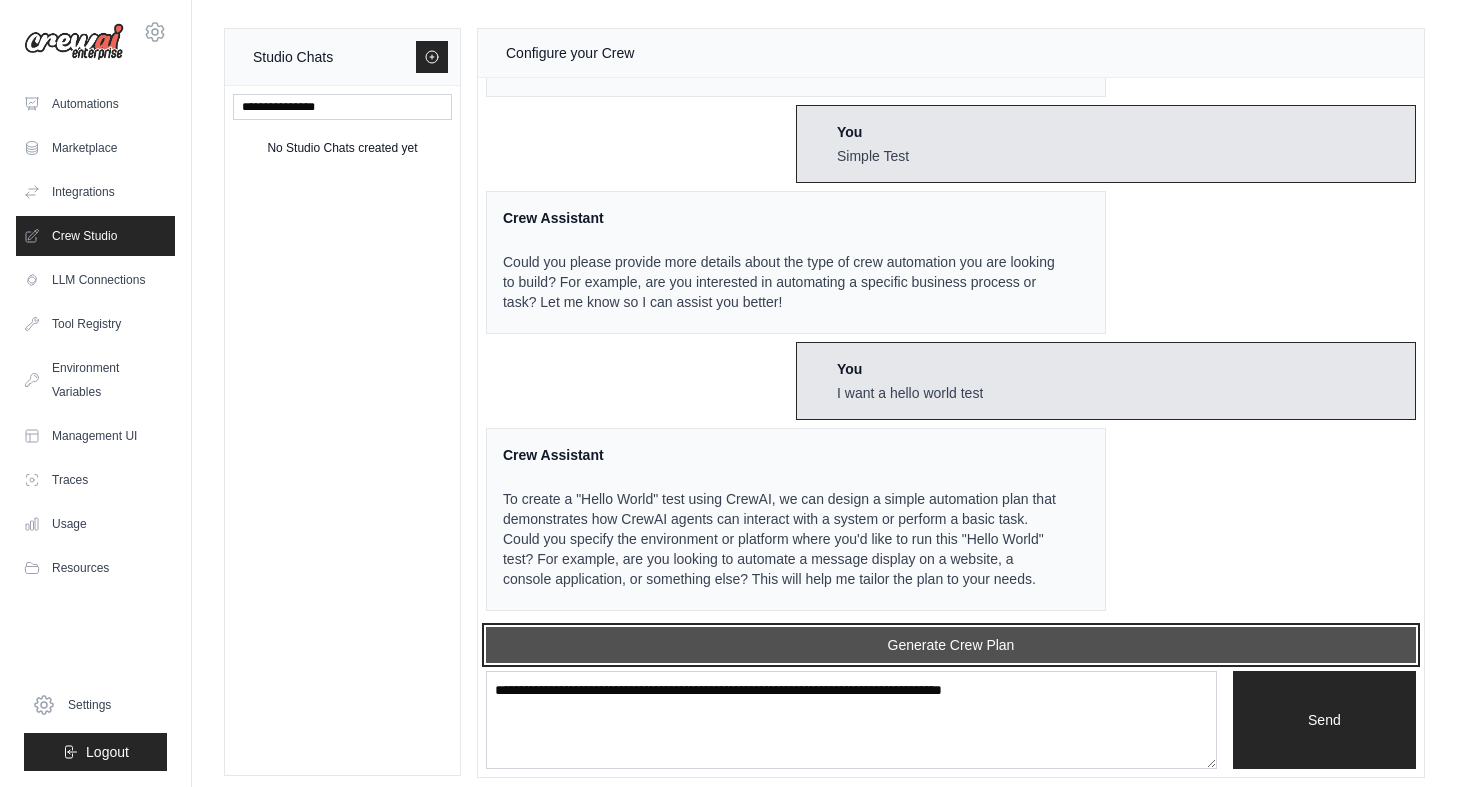 click on "Generate Crew Plan" at bounding box center (951, 645) 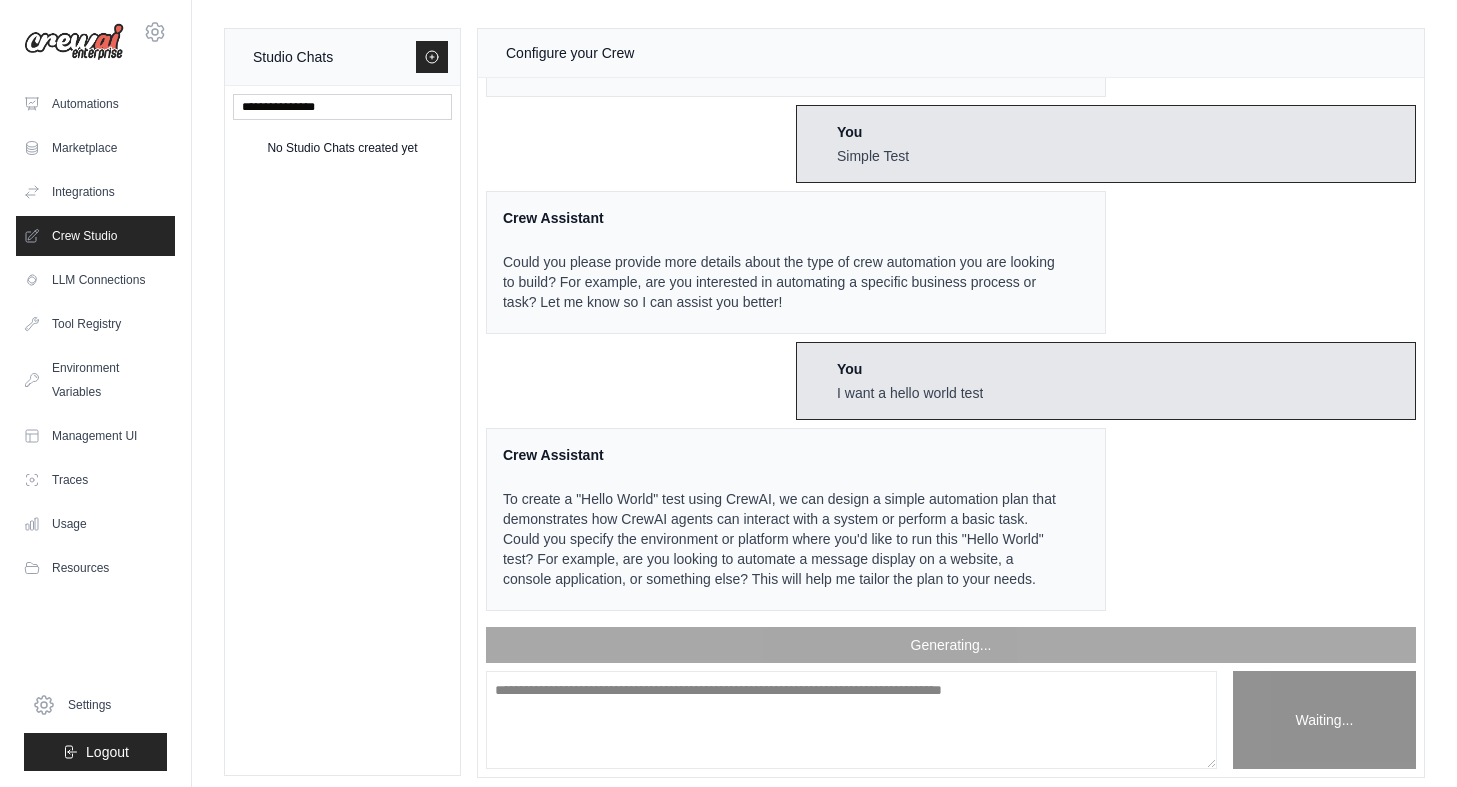 scroll, scrollTop: 678, scrollLeft: 0, axis: vertical 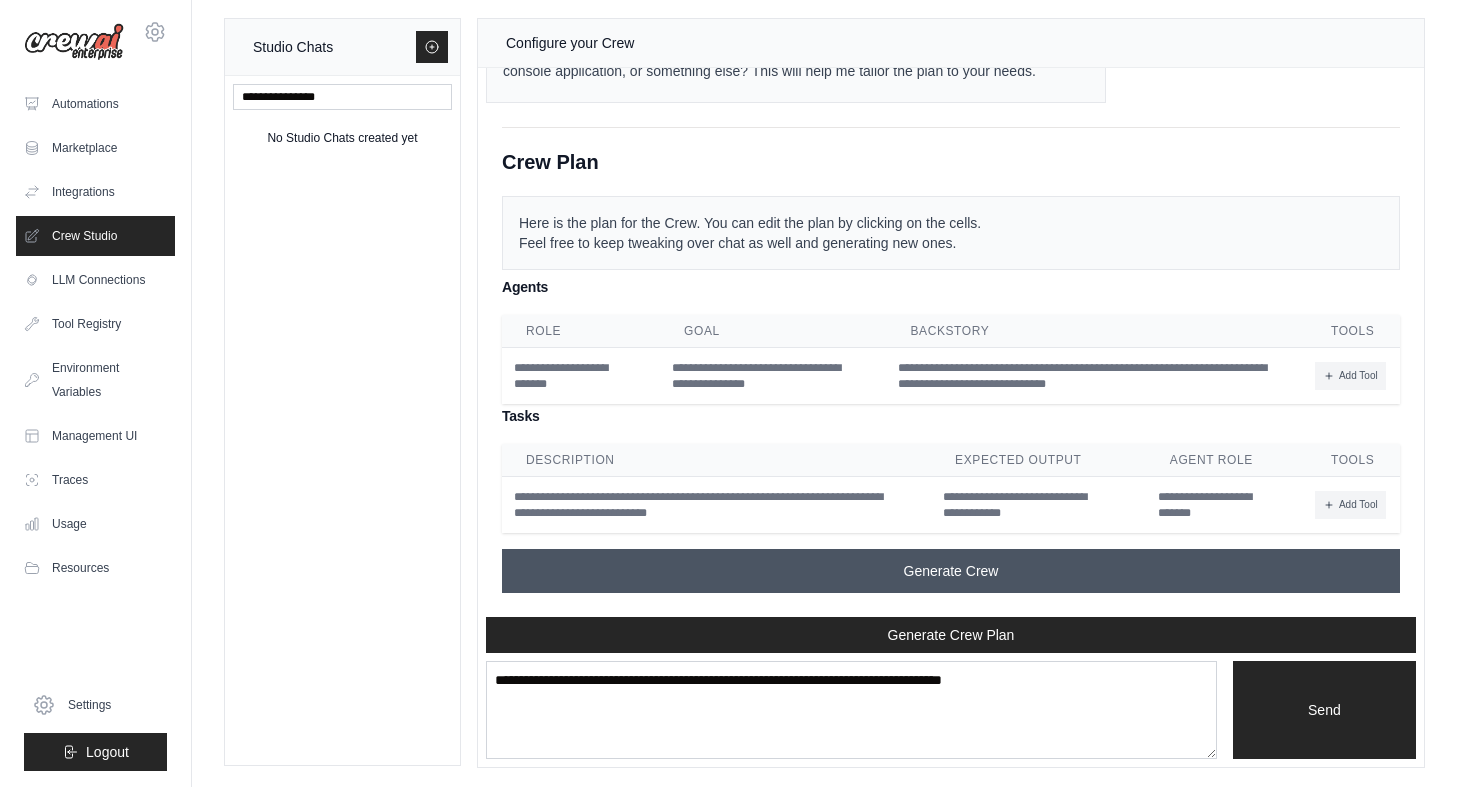 click on "Generate Crew" at bounding box center (951, 571) 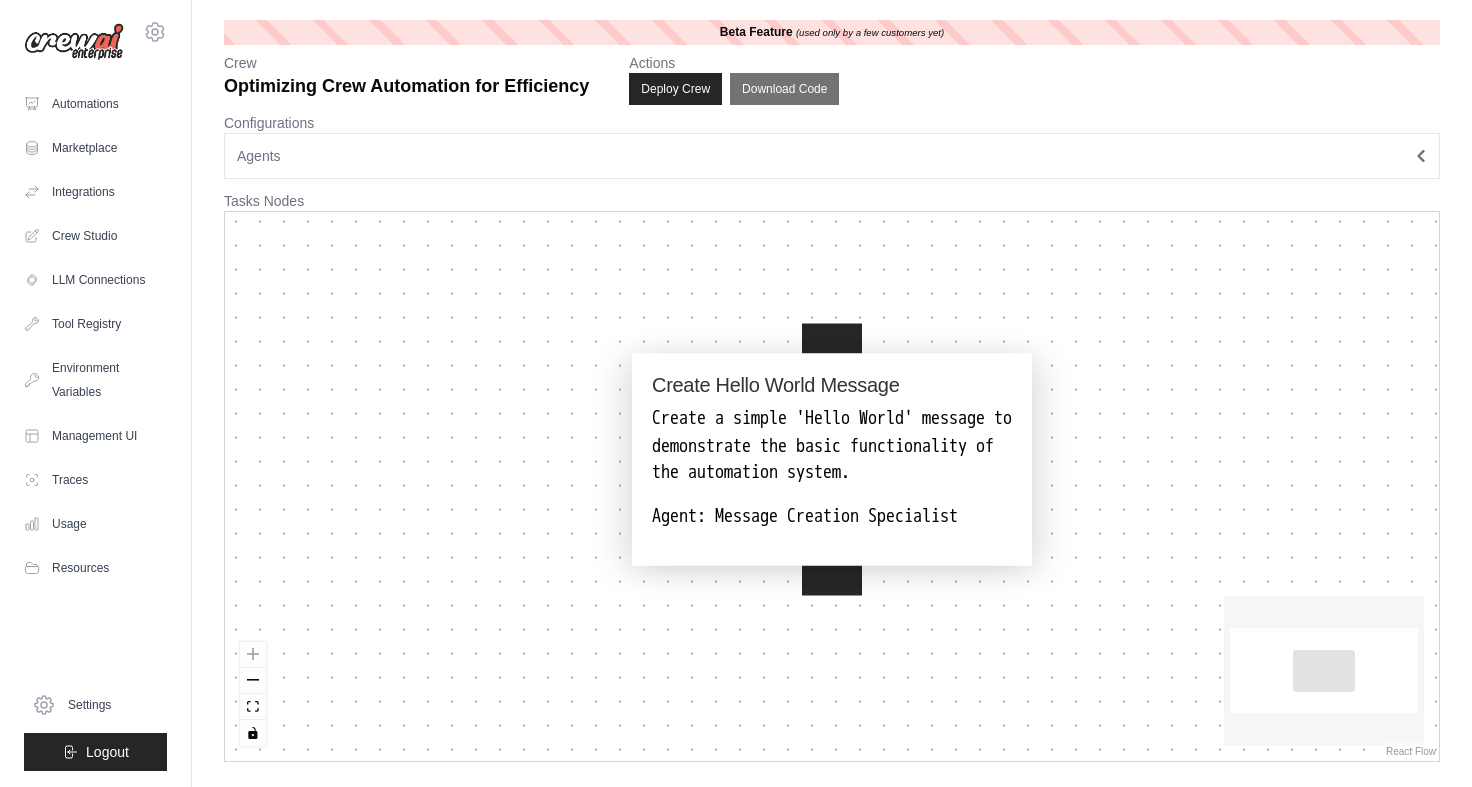 scroll, scrollTop: 0, scrollLeft: 0, axis: both 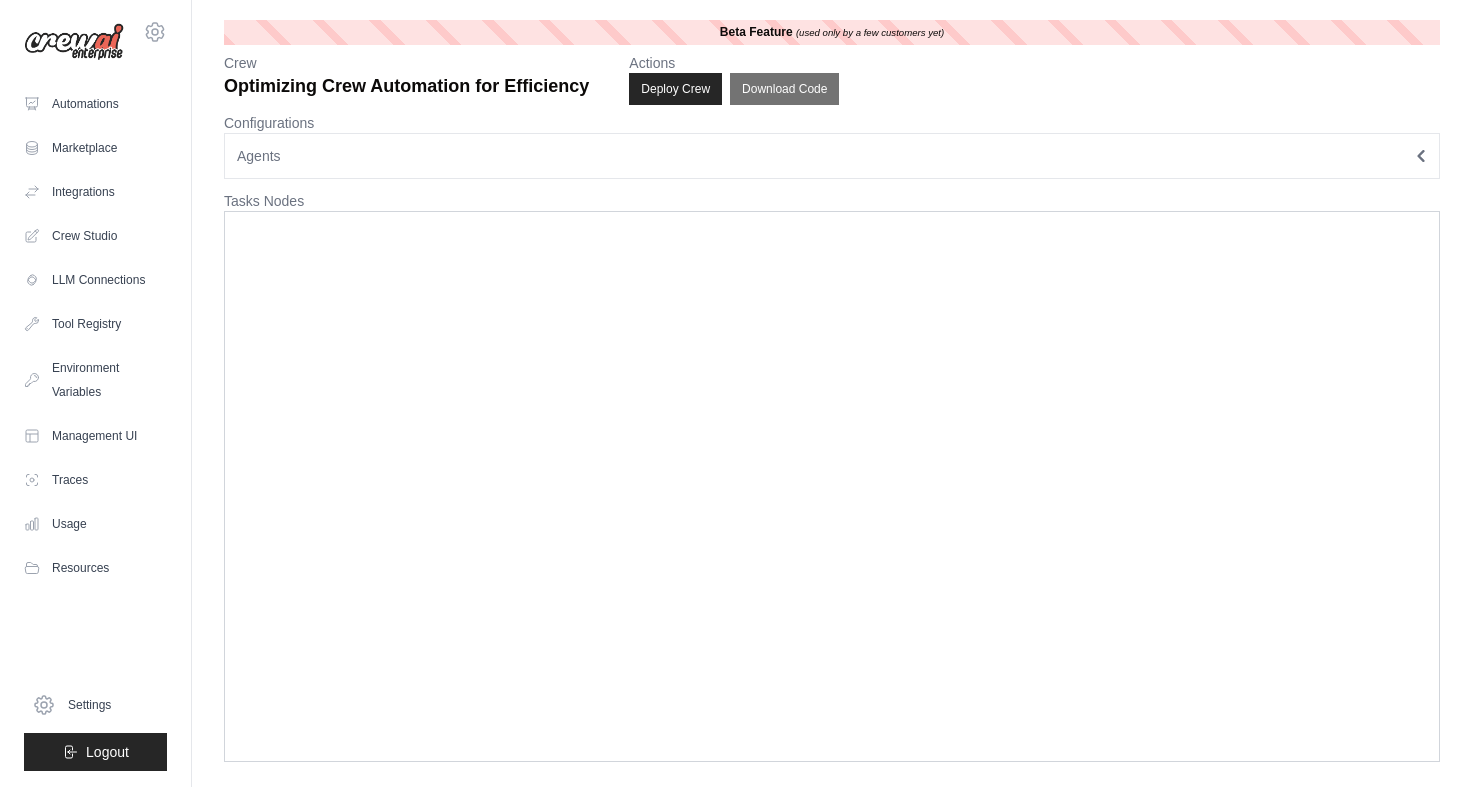 click on "Agents" at bounding box center [832, 156] 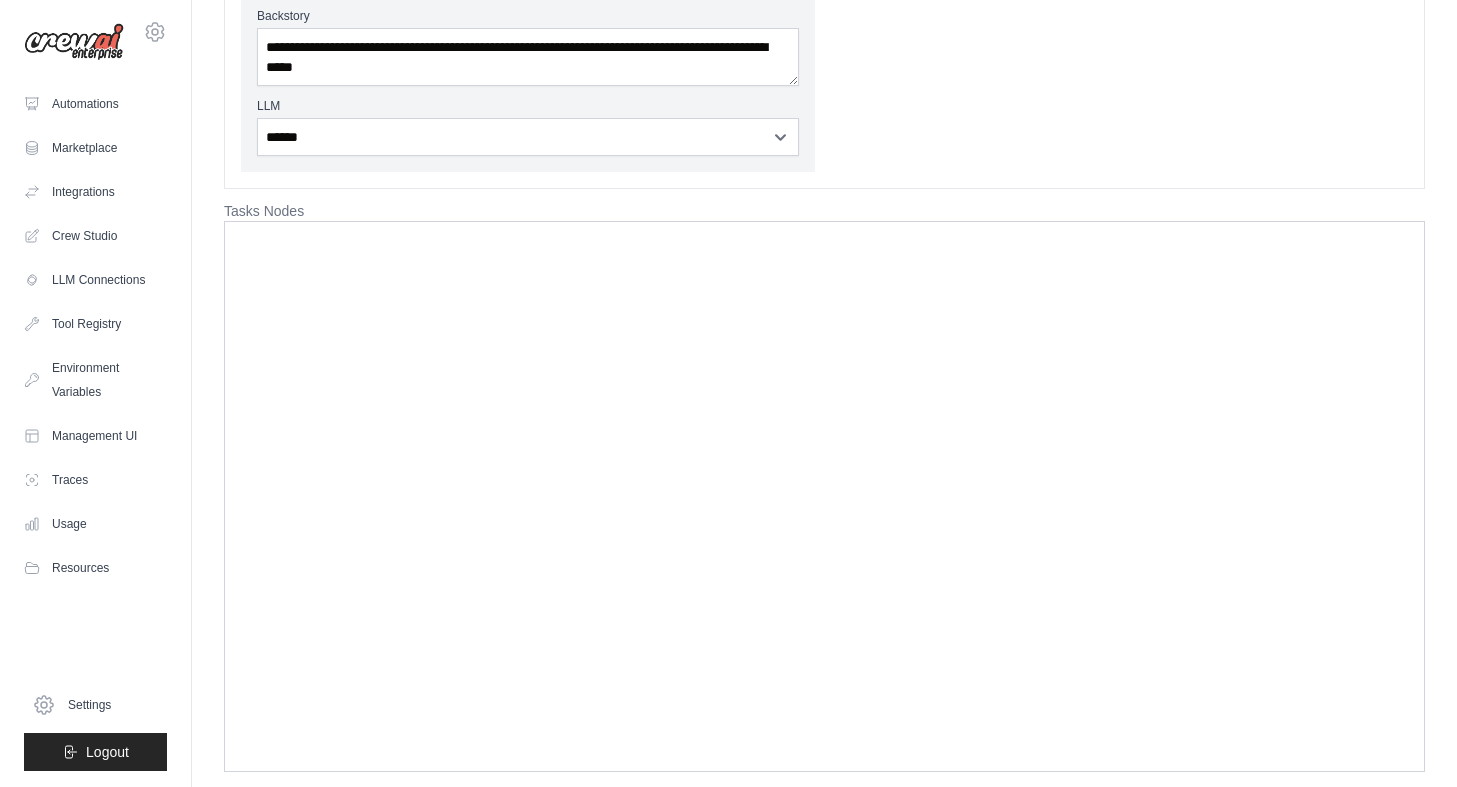 scroll, scrollTop: 395, scrollLeft: 0, axis: vertical 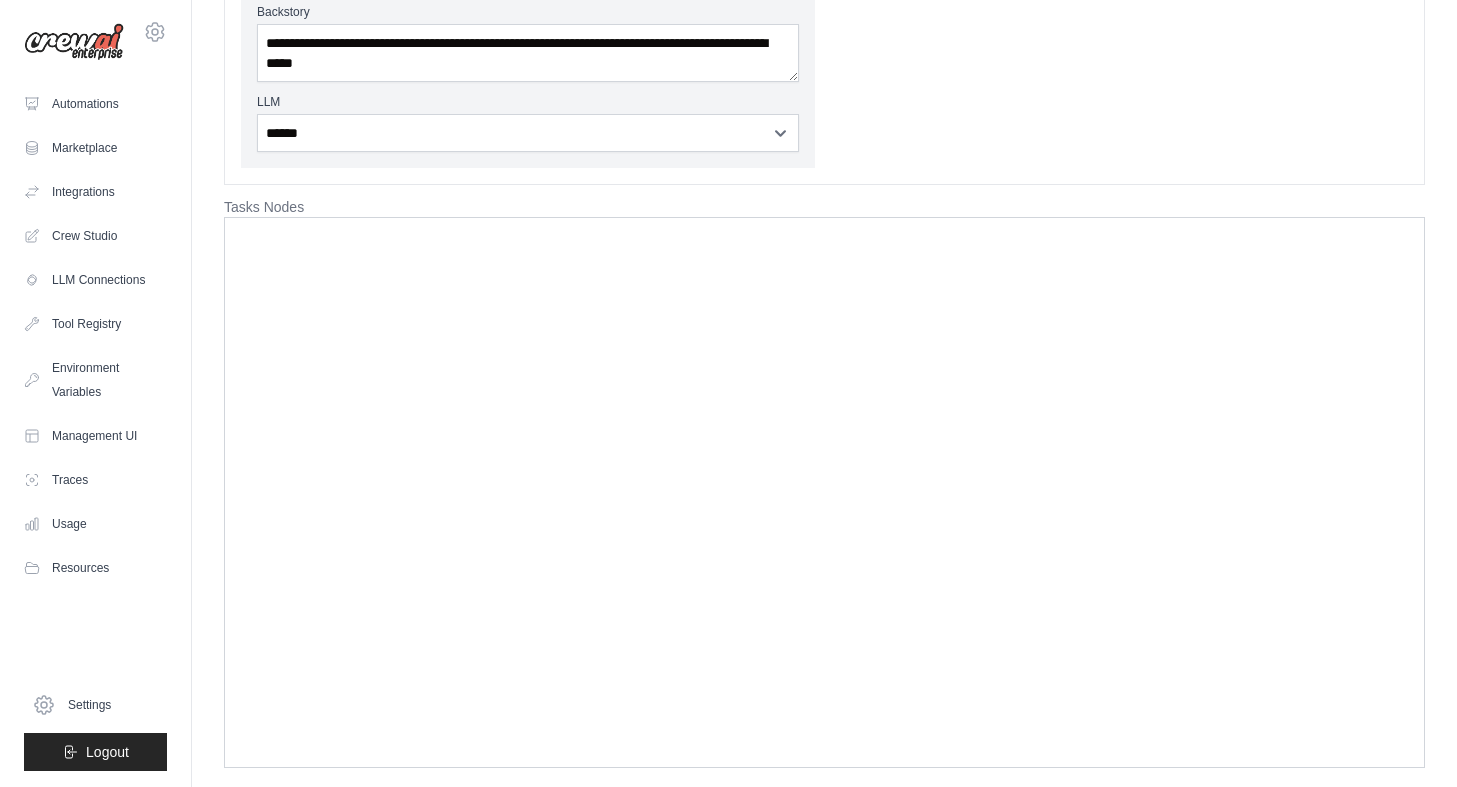 click at bounding box center [824, 492] 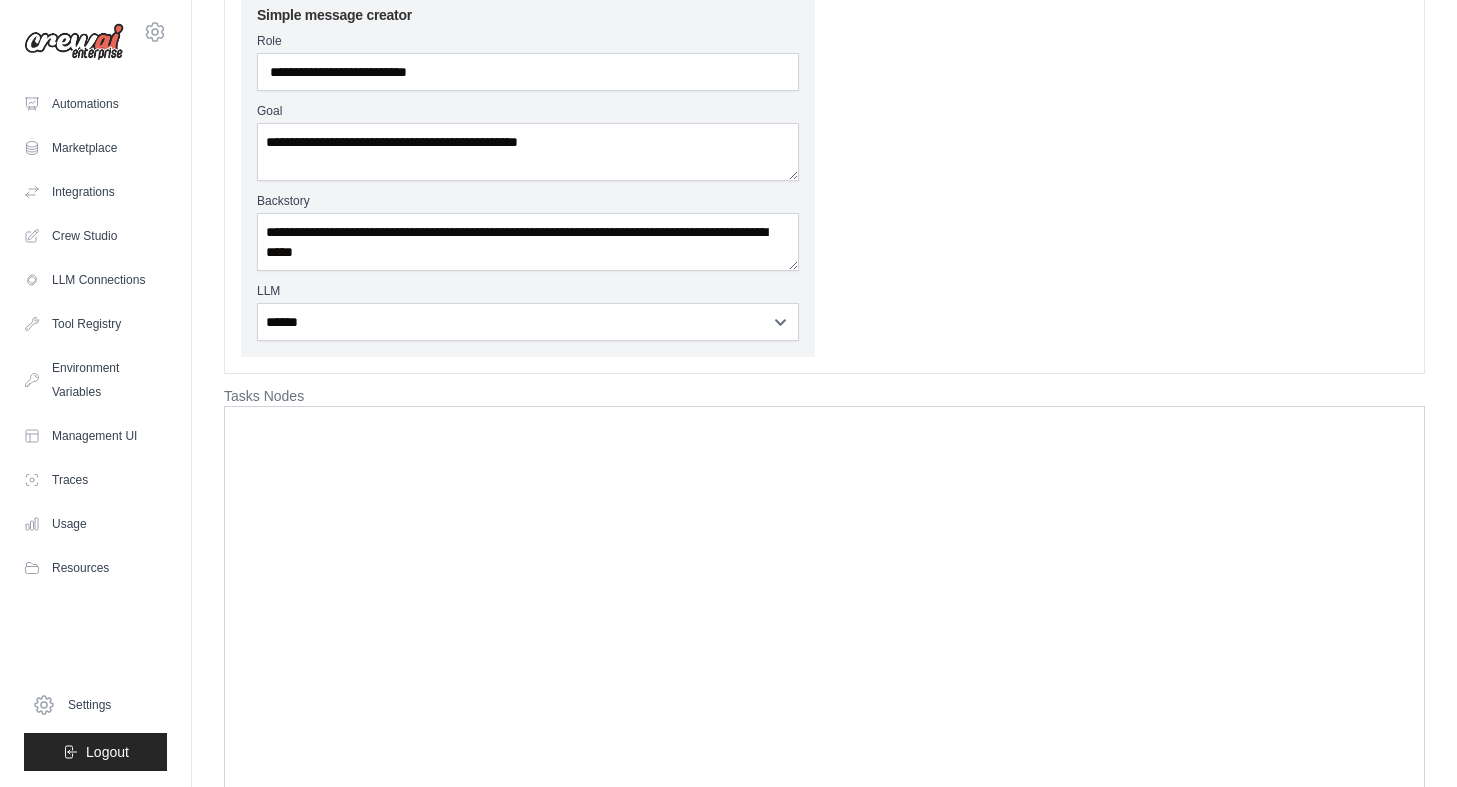 scroll, scrollTop: 0, scrollLeft: 0, axis: both 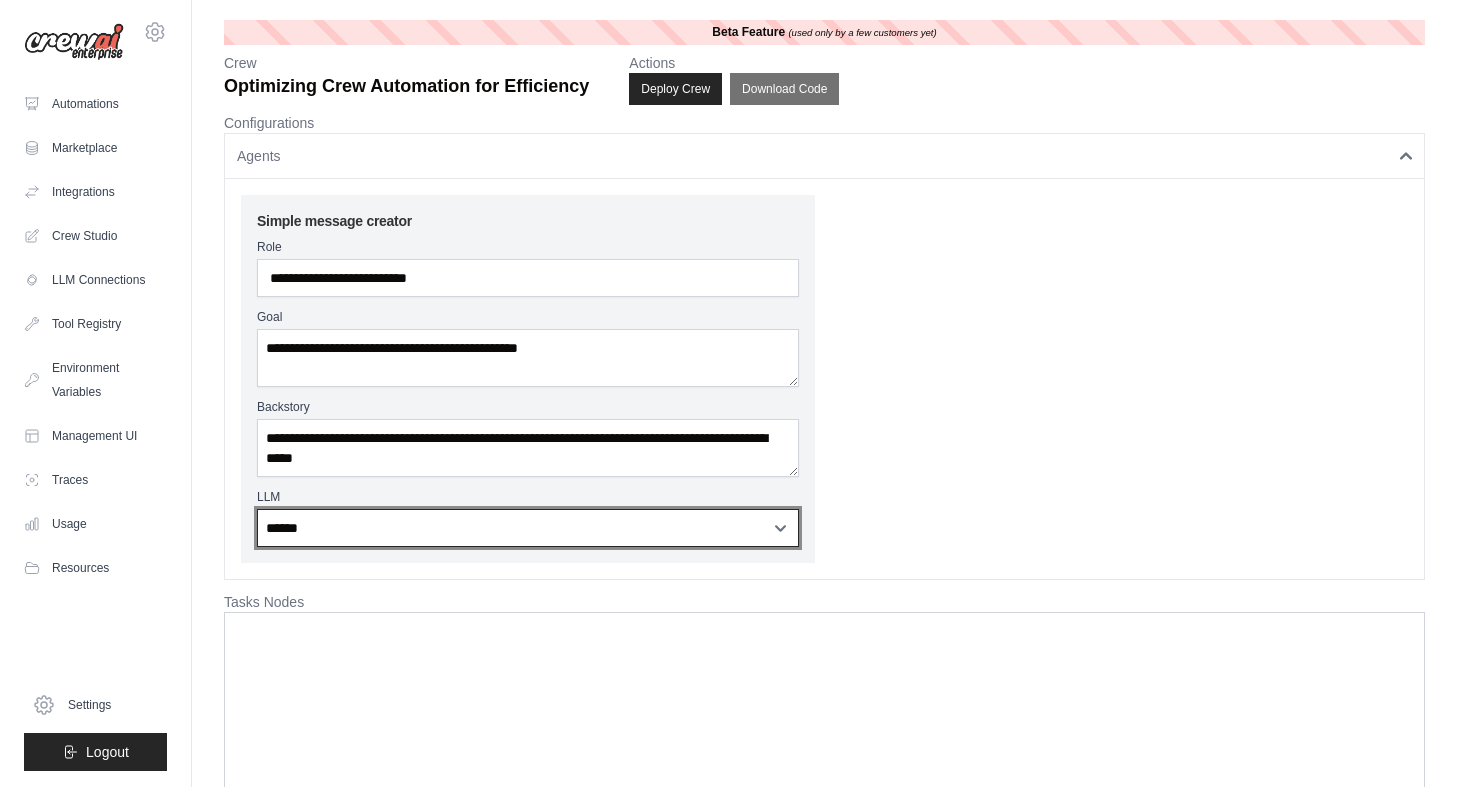 click on "**********" at bounding box center (528, 528) 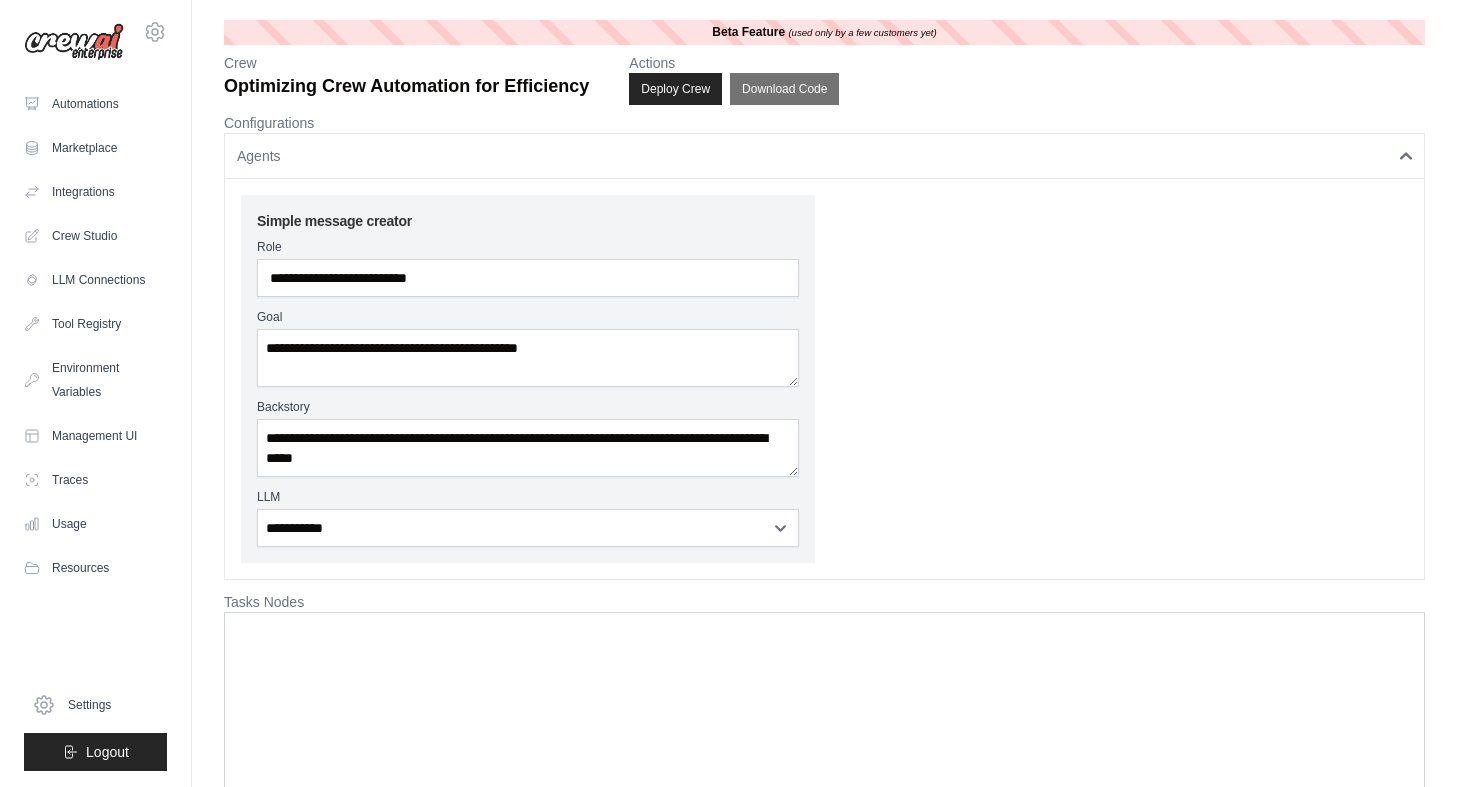click on "**********" at bounding box center (824, 379) 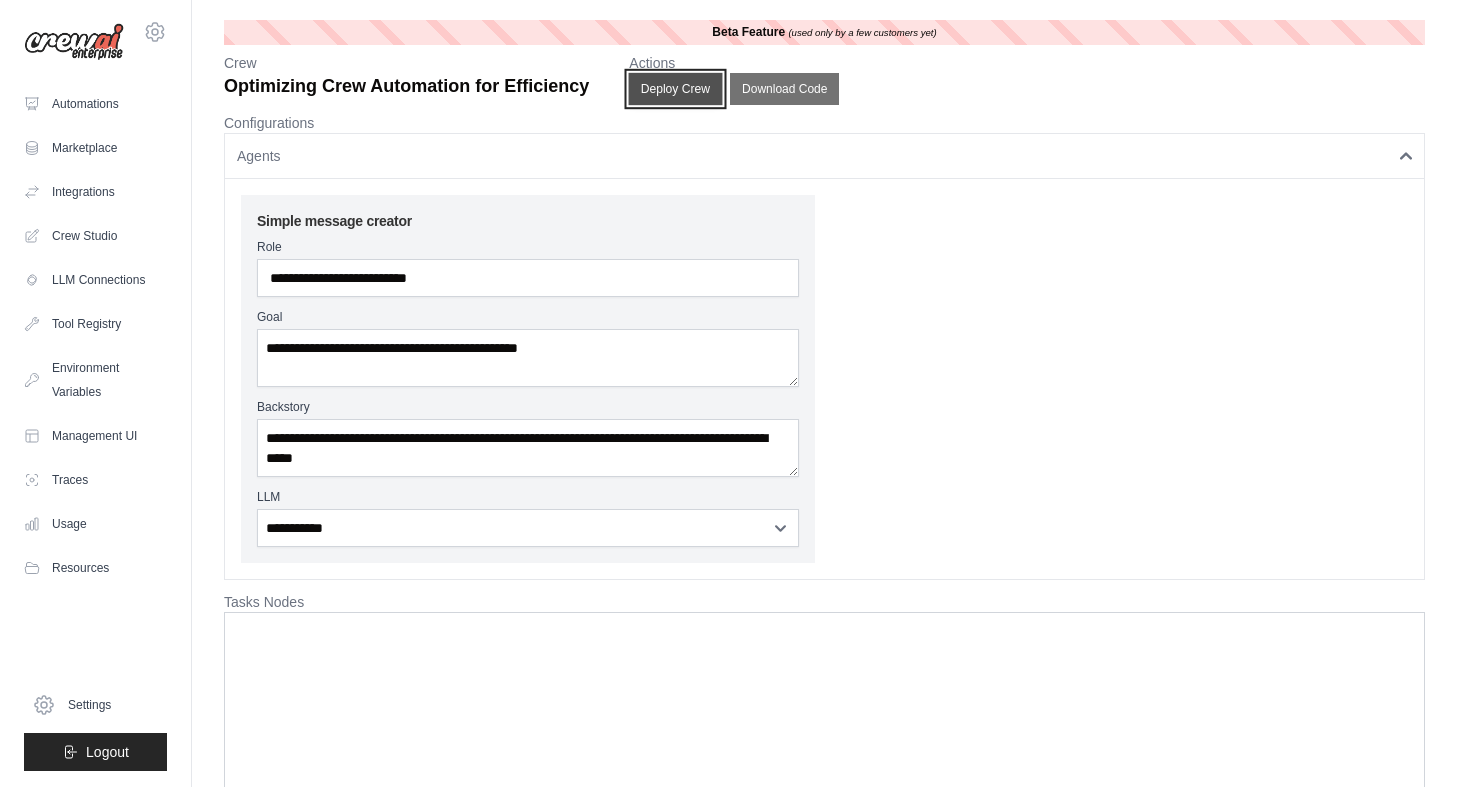 click on "Deploy Crew" at bounding box center (676, 89) 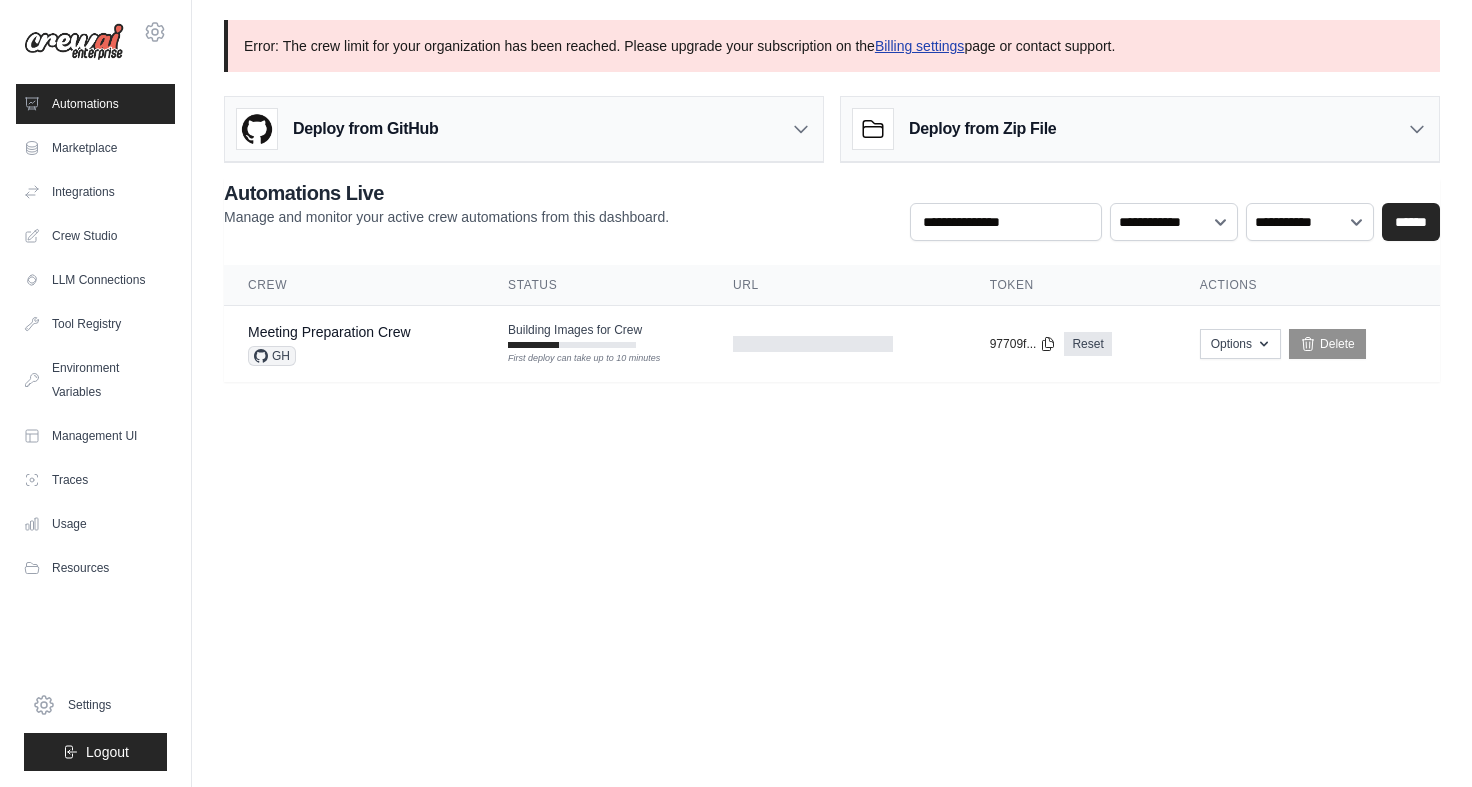 click on "Billing settings" at bounding box center (920, 46) 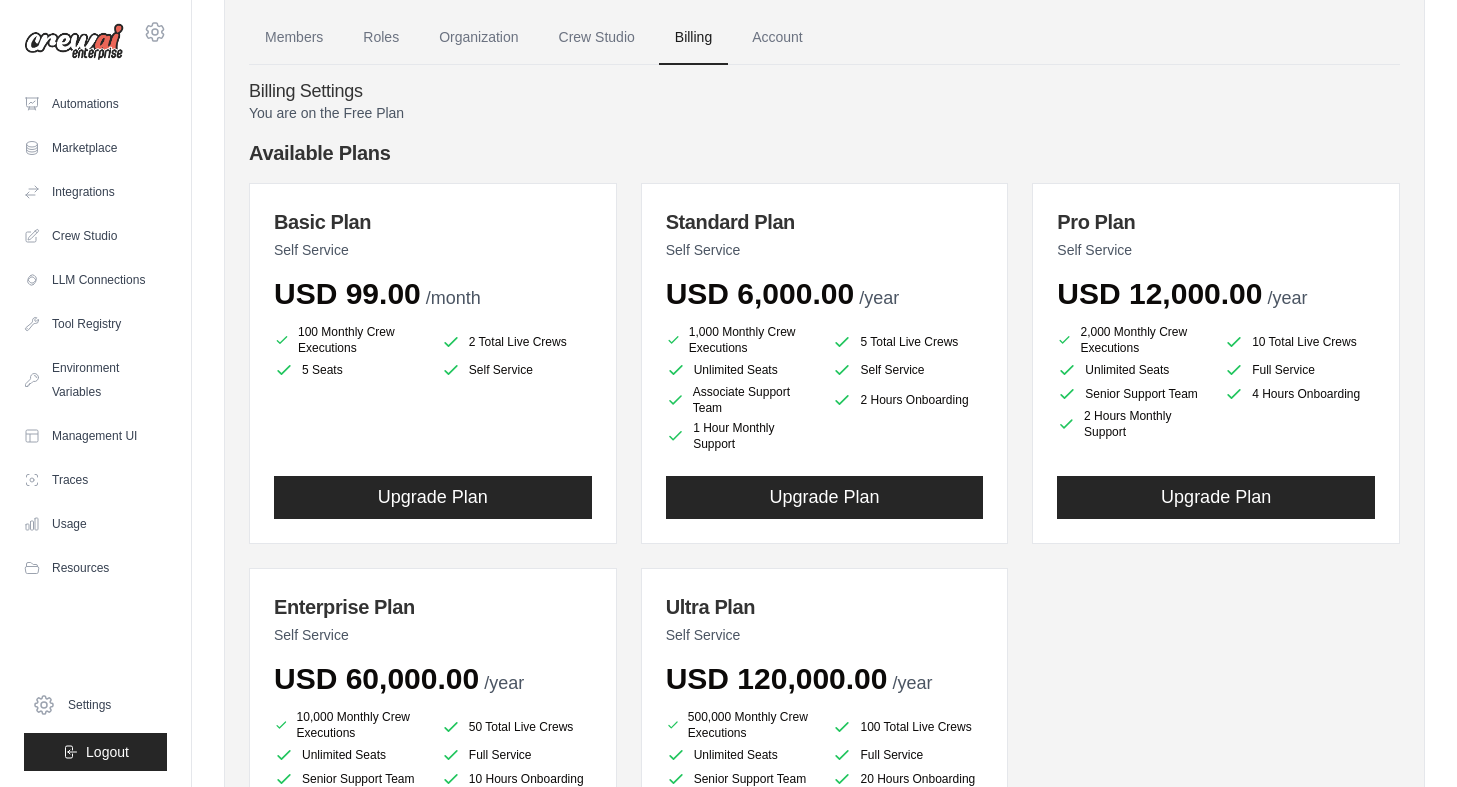 scroll, scrollTop: 0, scrollLeft: 0, axis: both 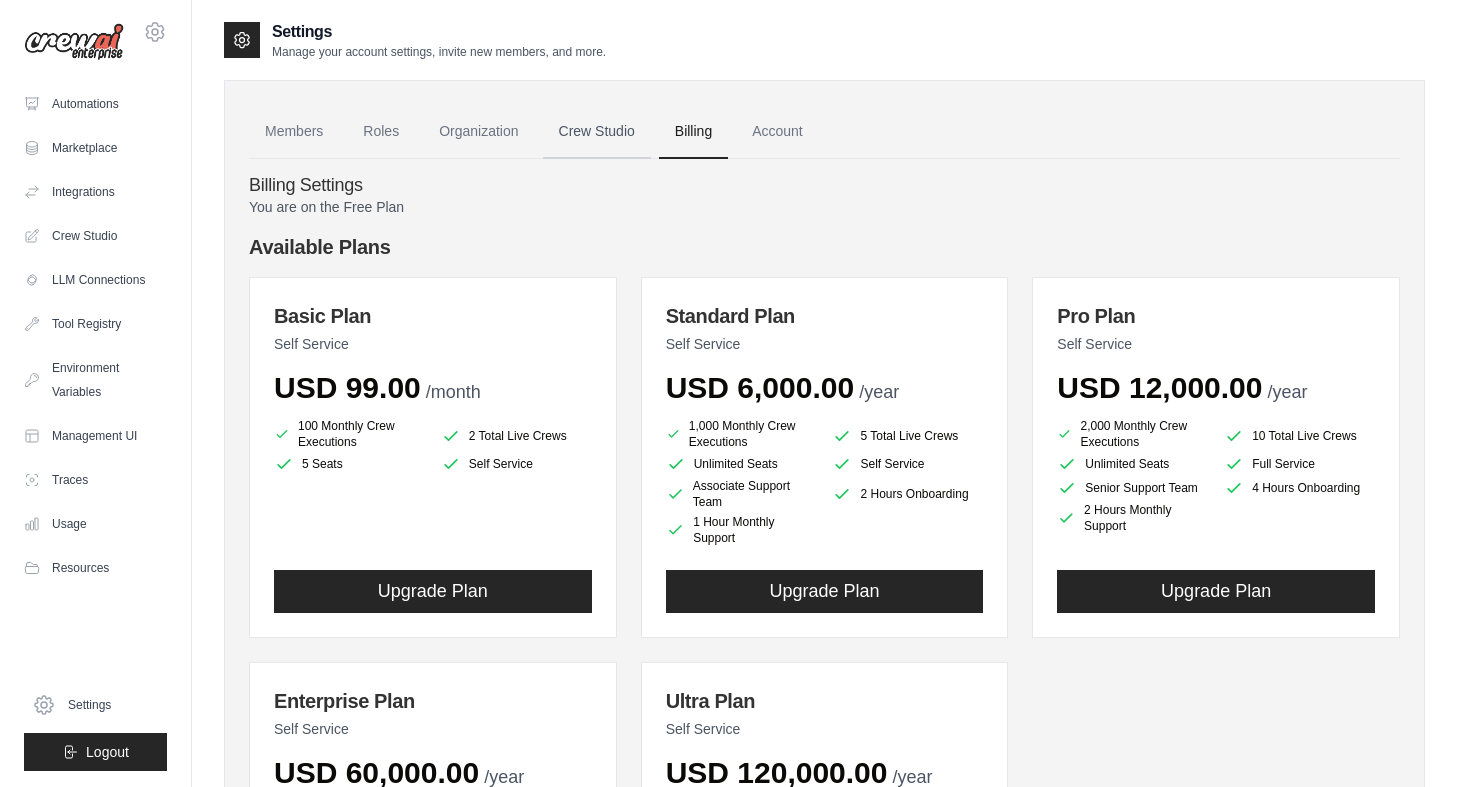 click on "Crew Studio" at bounding box center (597, 132) 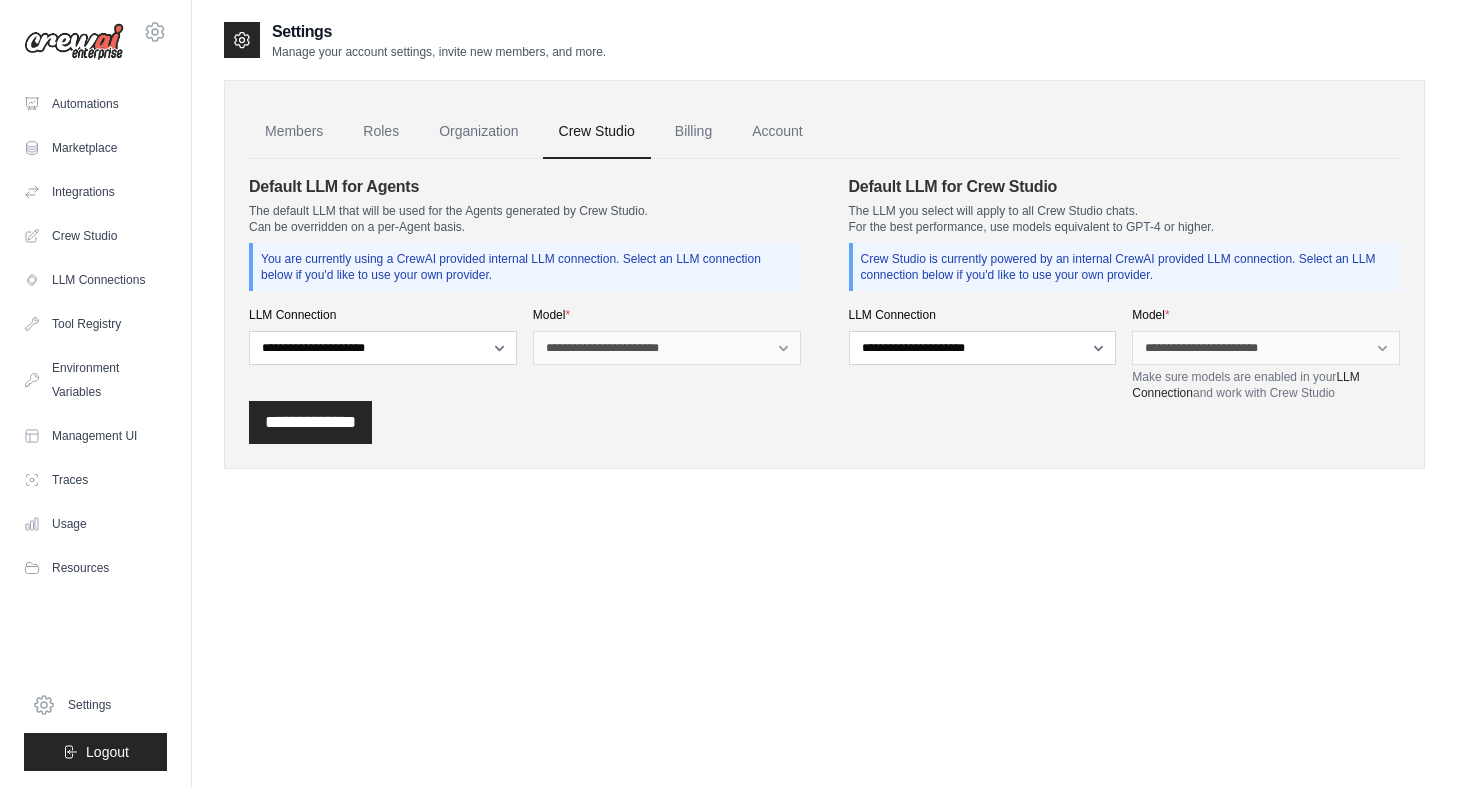 scroll, scrollTop: 0, scrollLeft: 0, axis: both 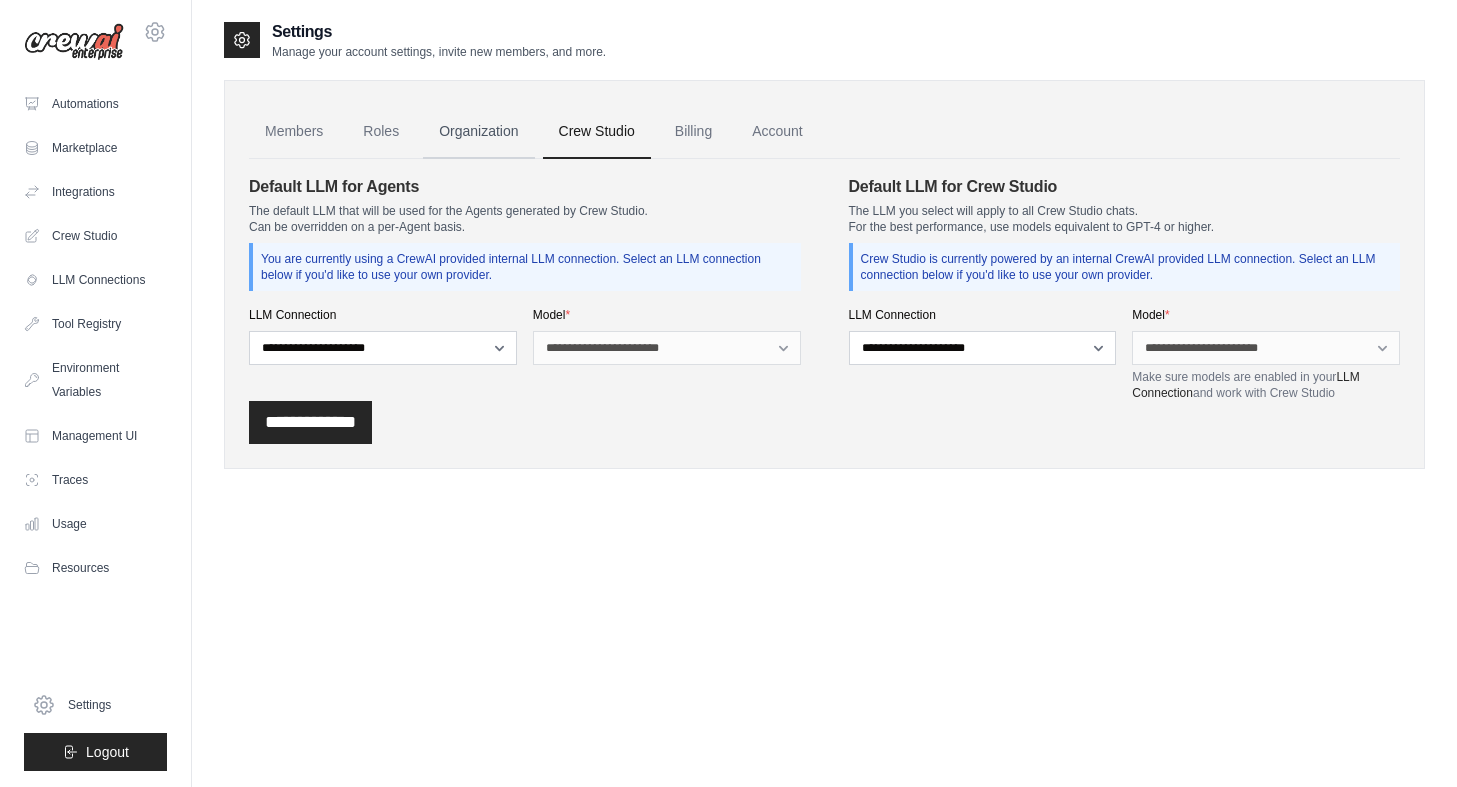 click on "Organization" at bounding box center (478, 132) 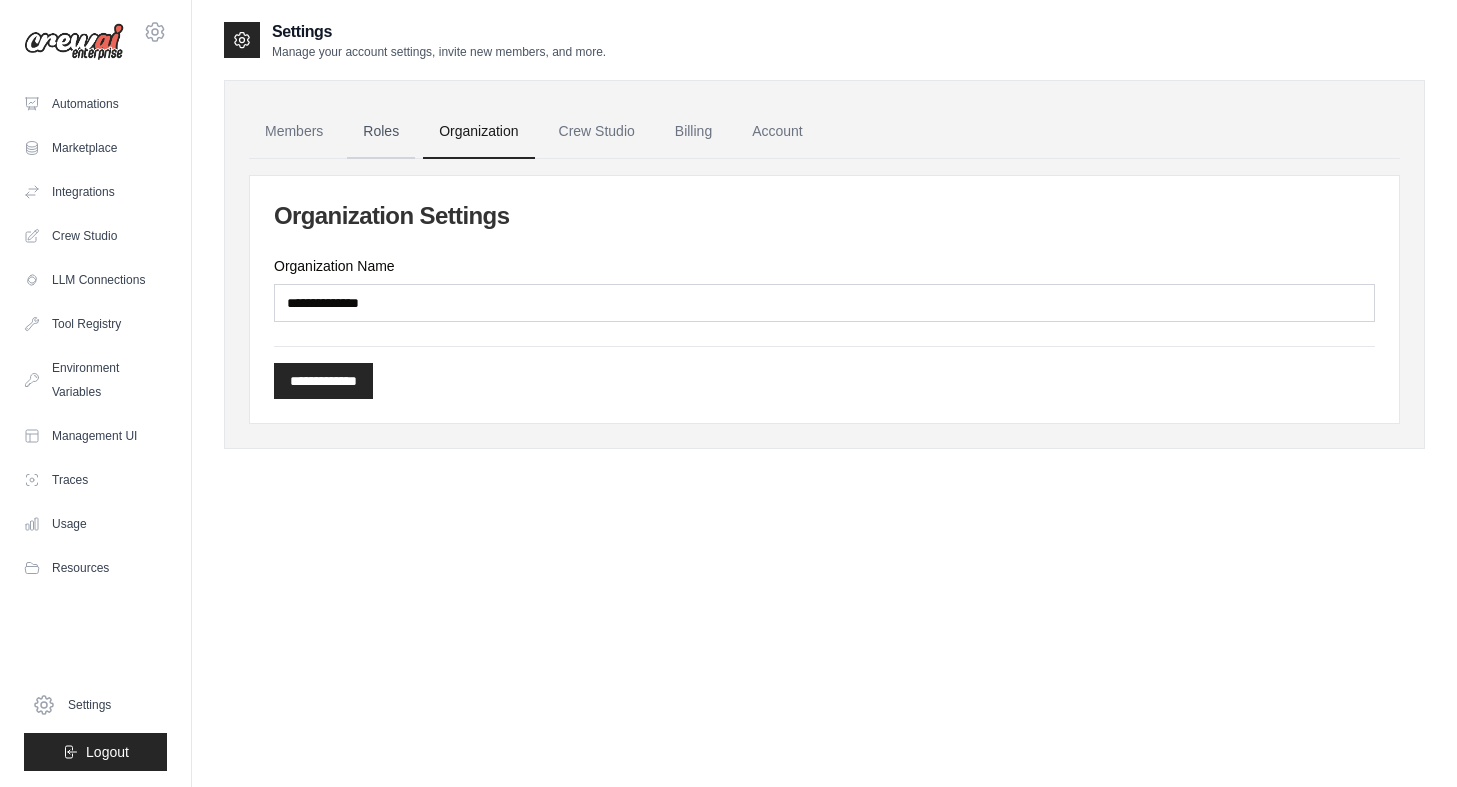 click on "Roles" at bounding box center (381, 132) 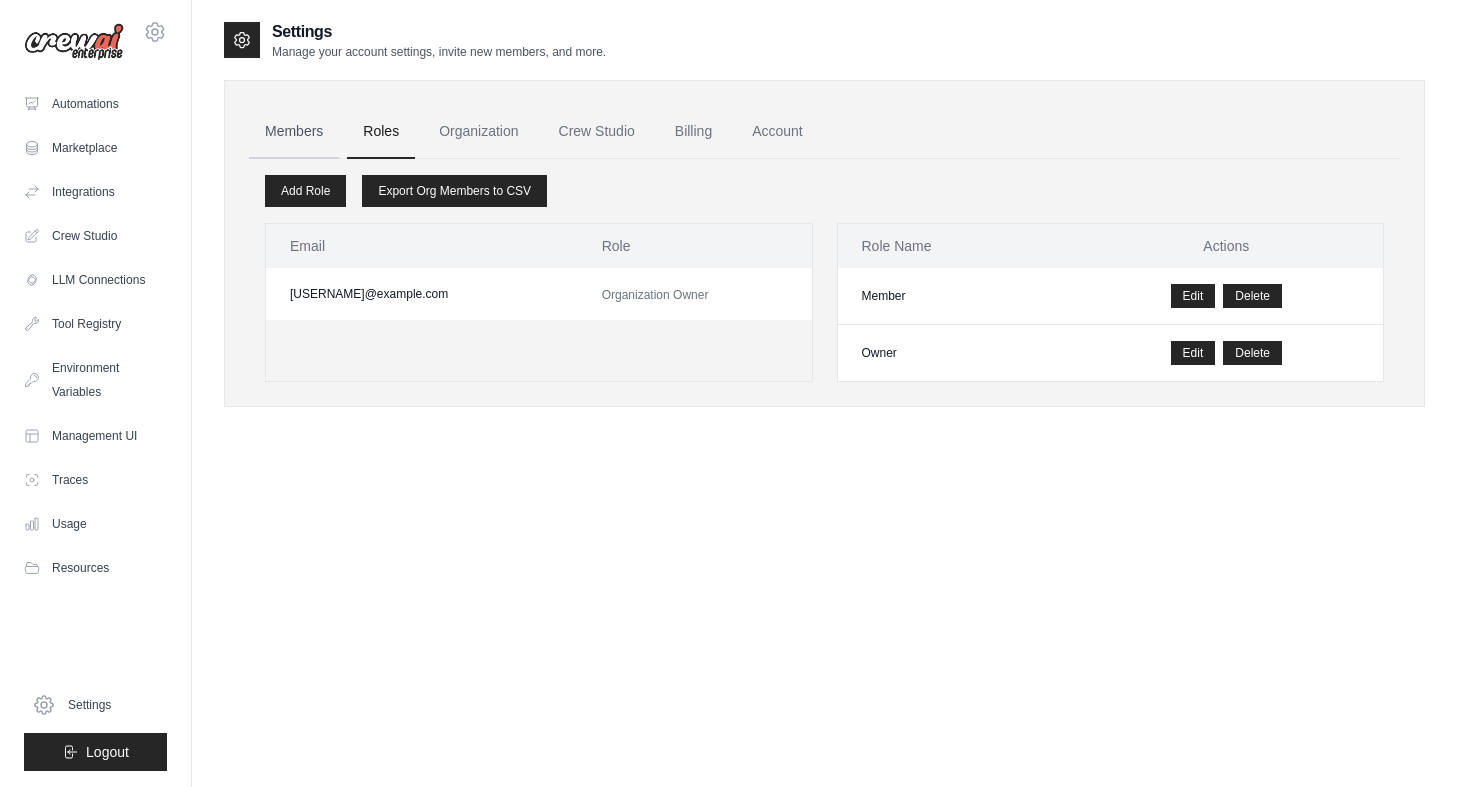 click on "Members" at bounding box center [294, 132] 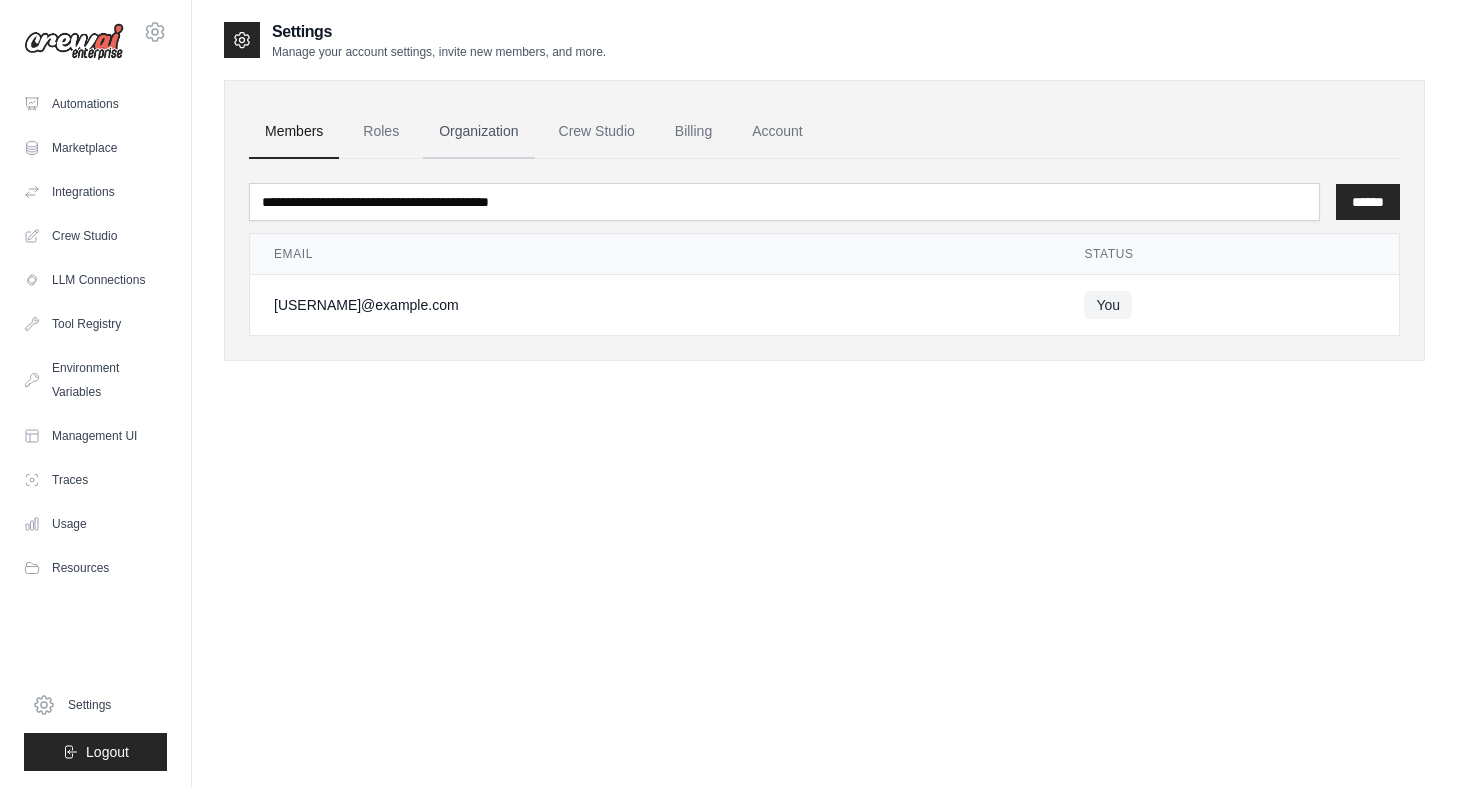 click on "Organization" at bounding box center [478, 132] 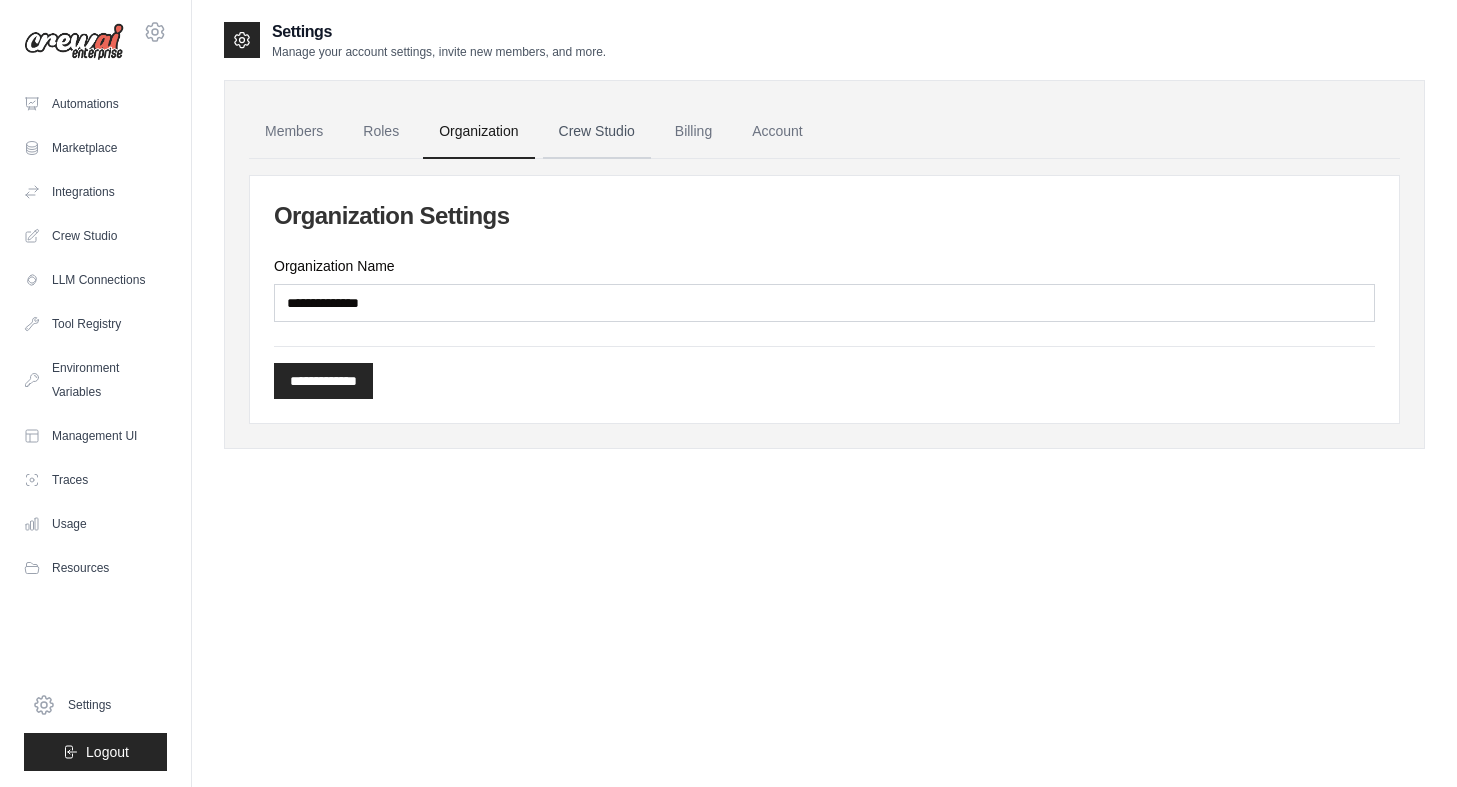 click on "Crew Studio" at bounding box center (597, 132) 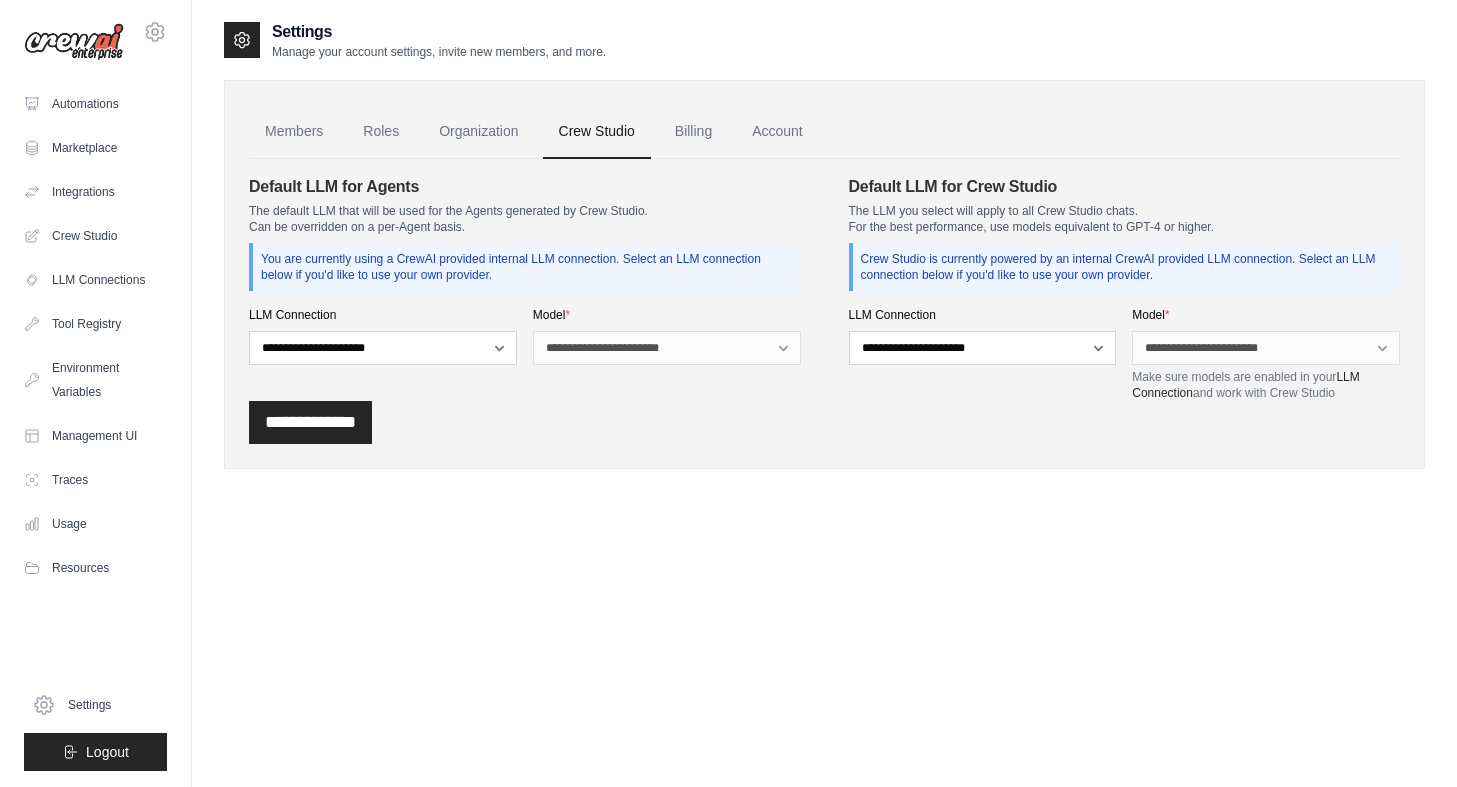 scroll, scrollTop: 0, scrollLeft: 0, axis: both 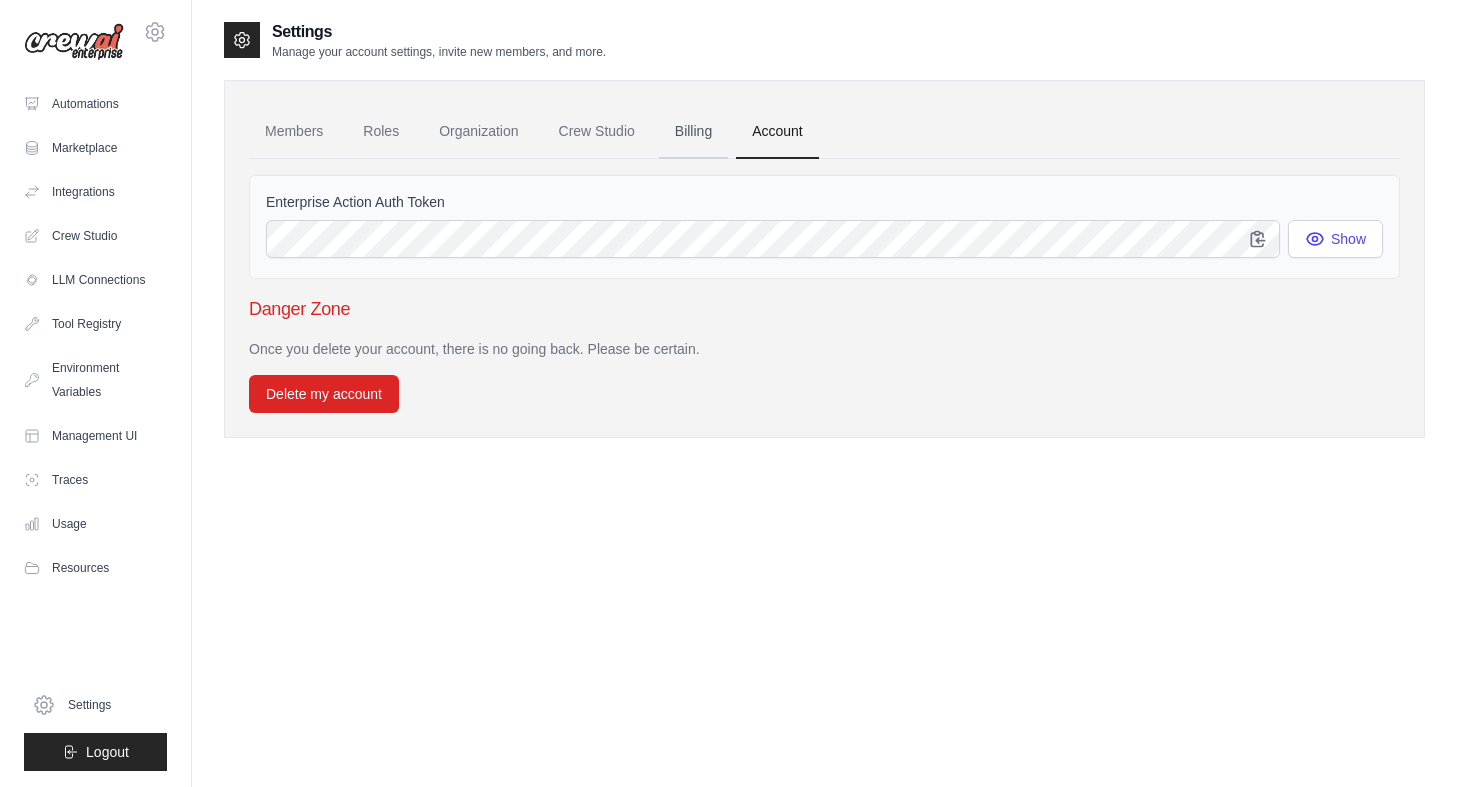 click on "Billing" at bounding box center (693, 132) 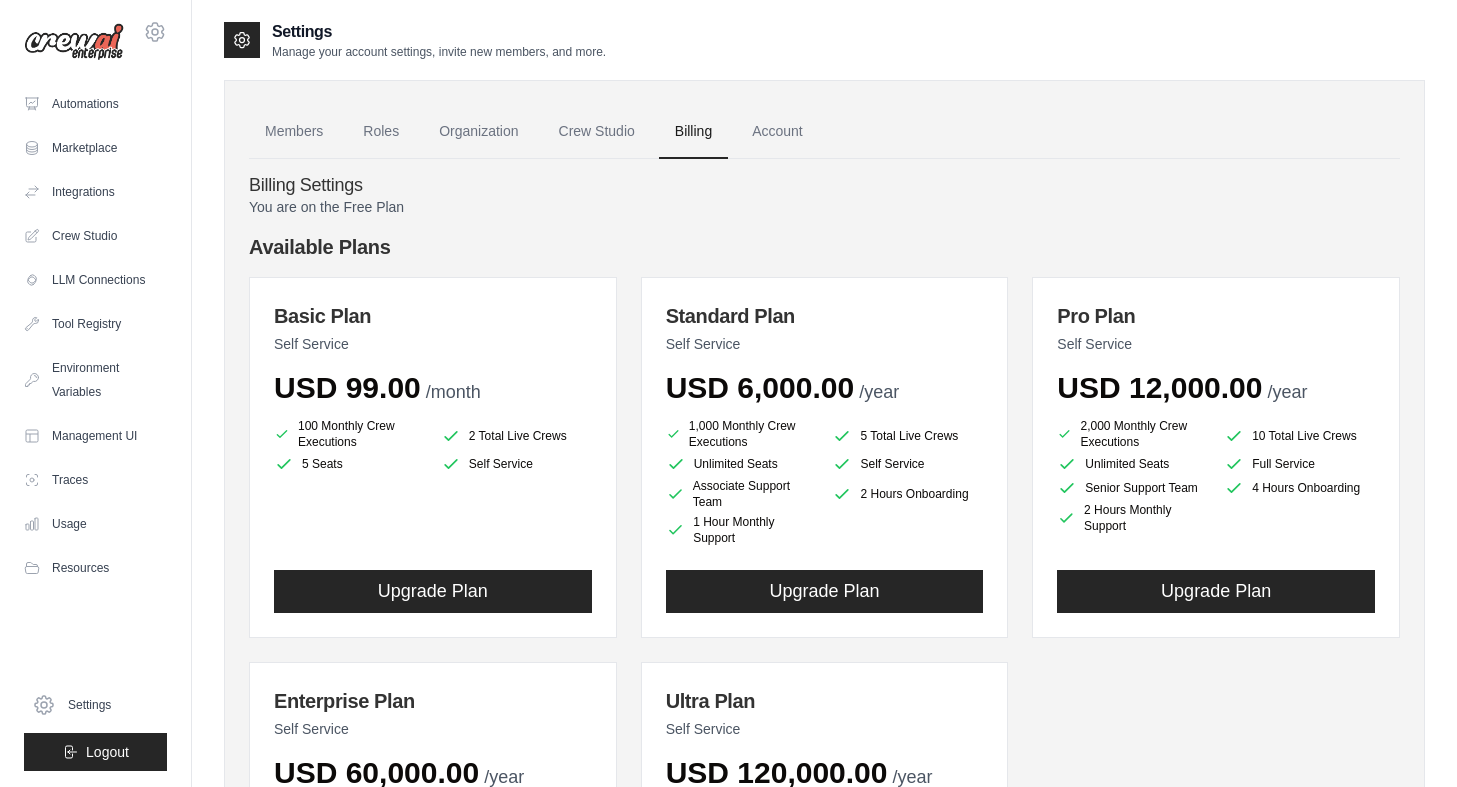 scroll, scrollTop: 0, scrollLeft: 0, axis: both 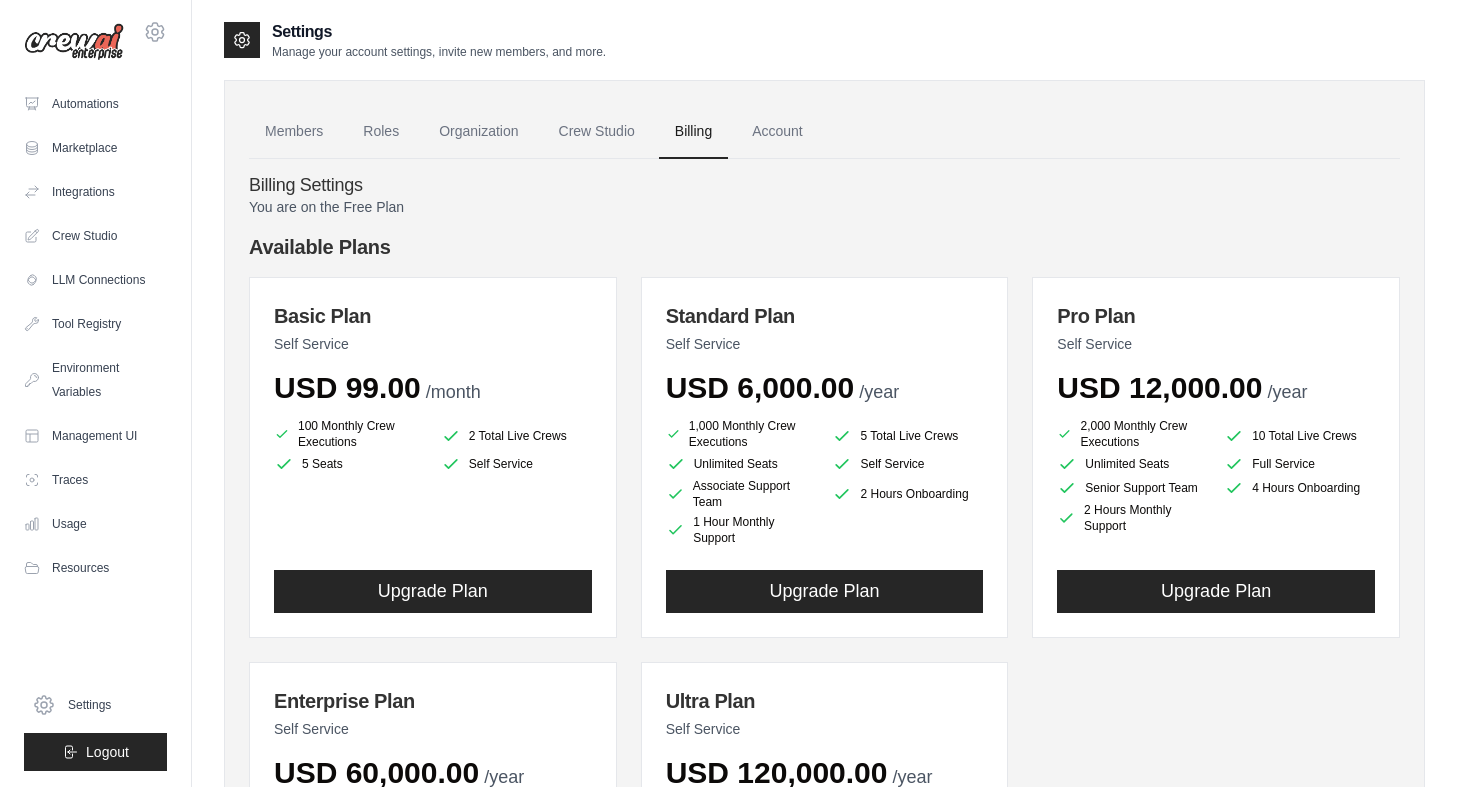 click on "You are on the Free Plan" at bounding box center [824, 207] 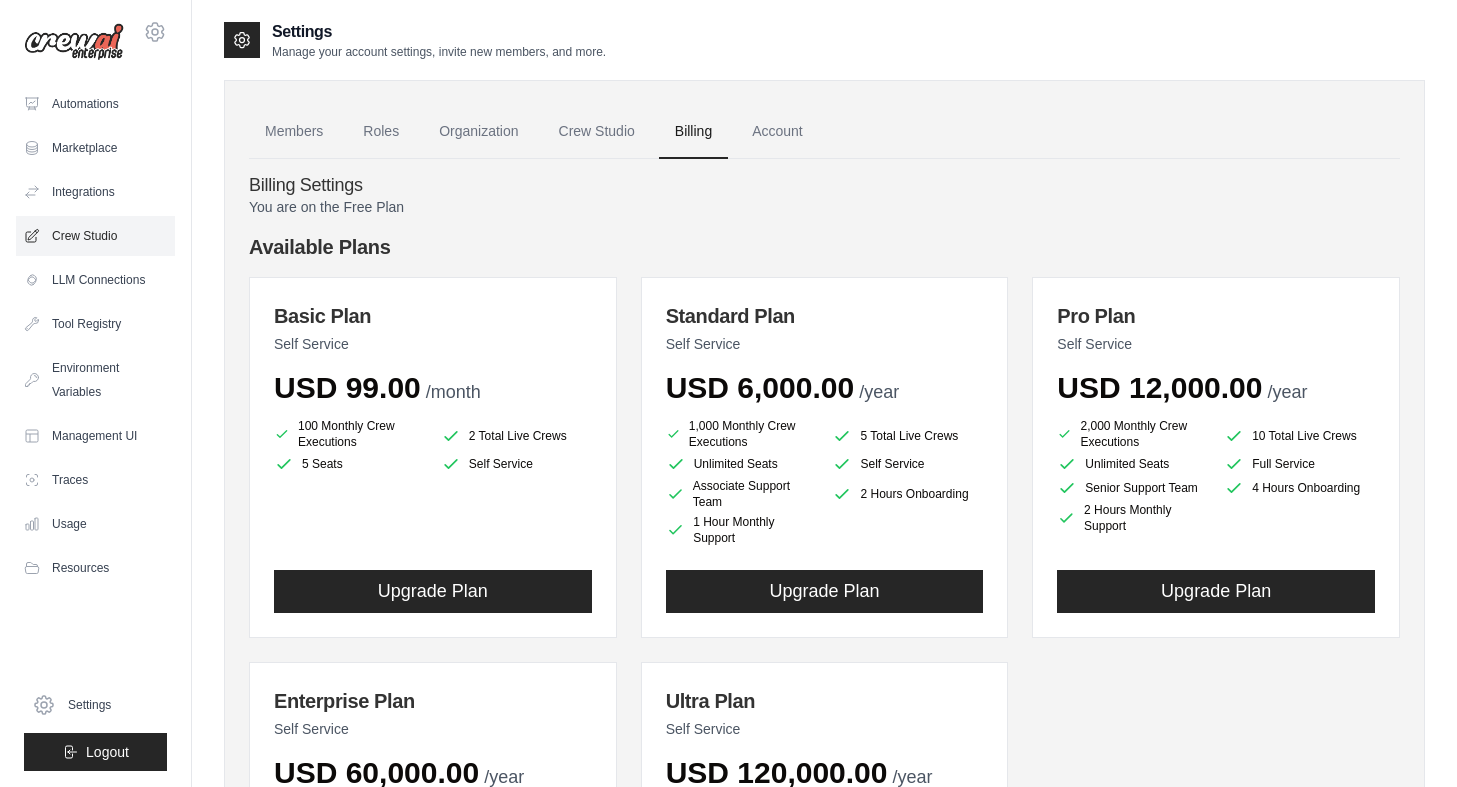 click on "Crew Studio" at bounding box center (95, 236) 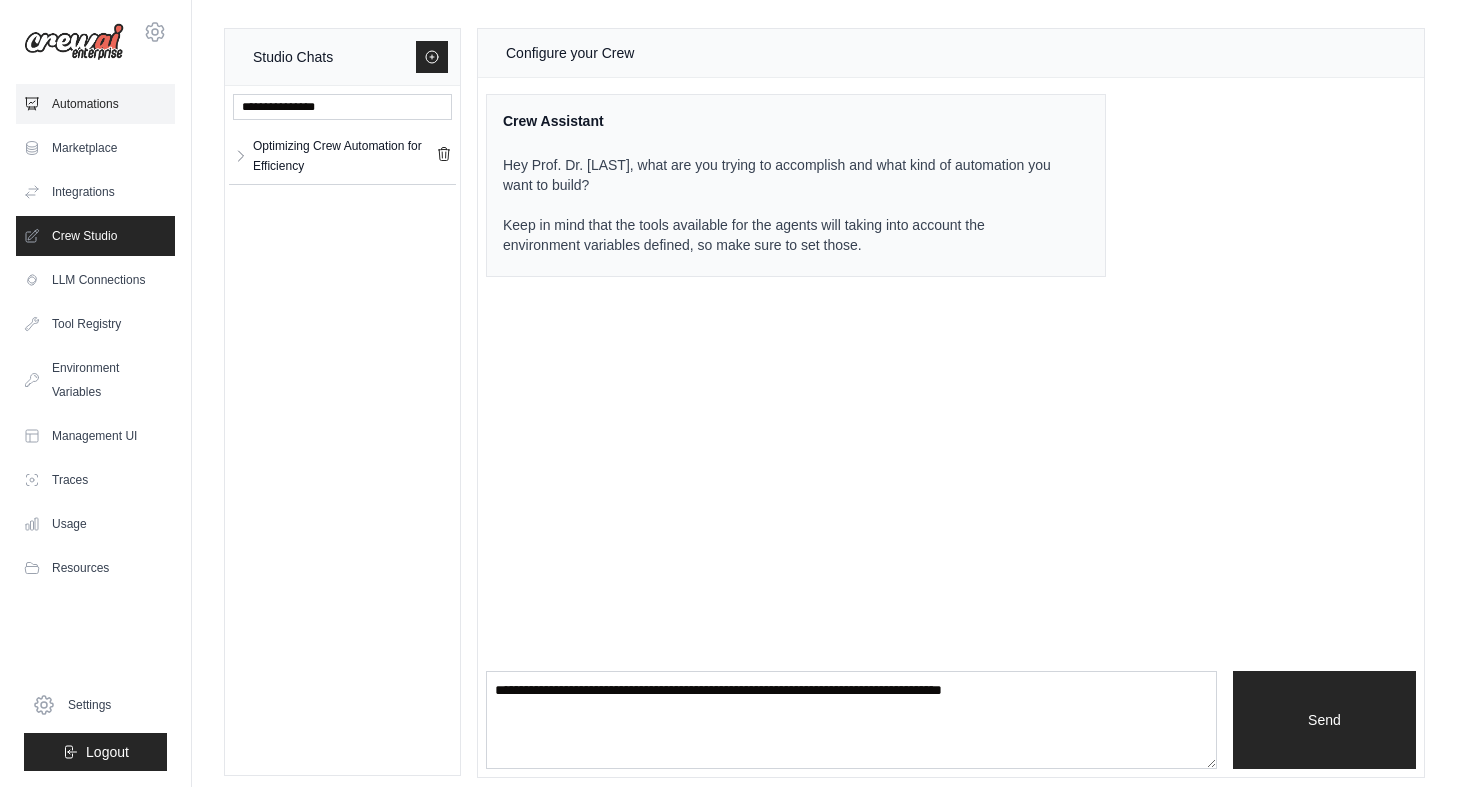 click on "Automations" at bounding box center [95, 104] 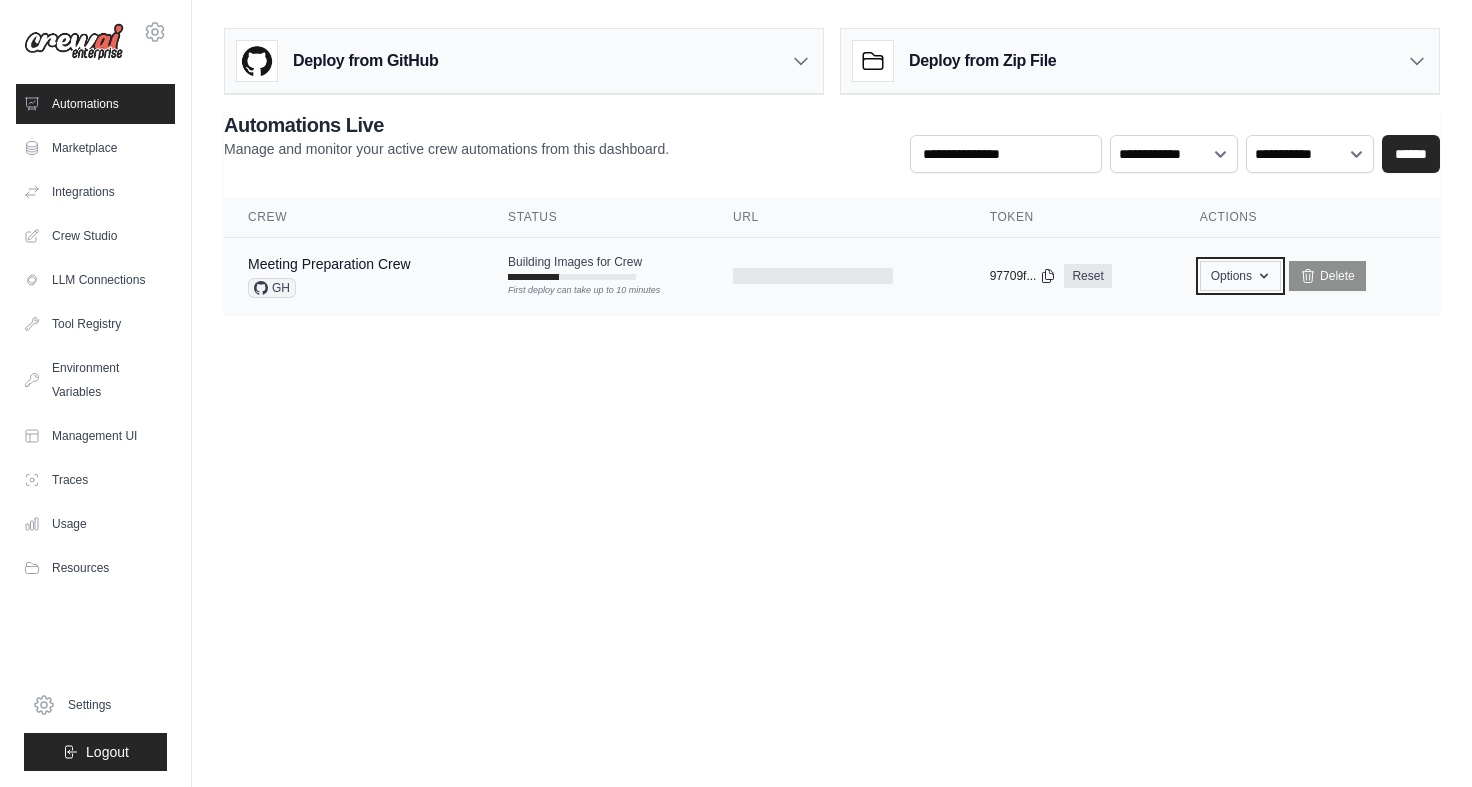click 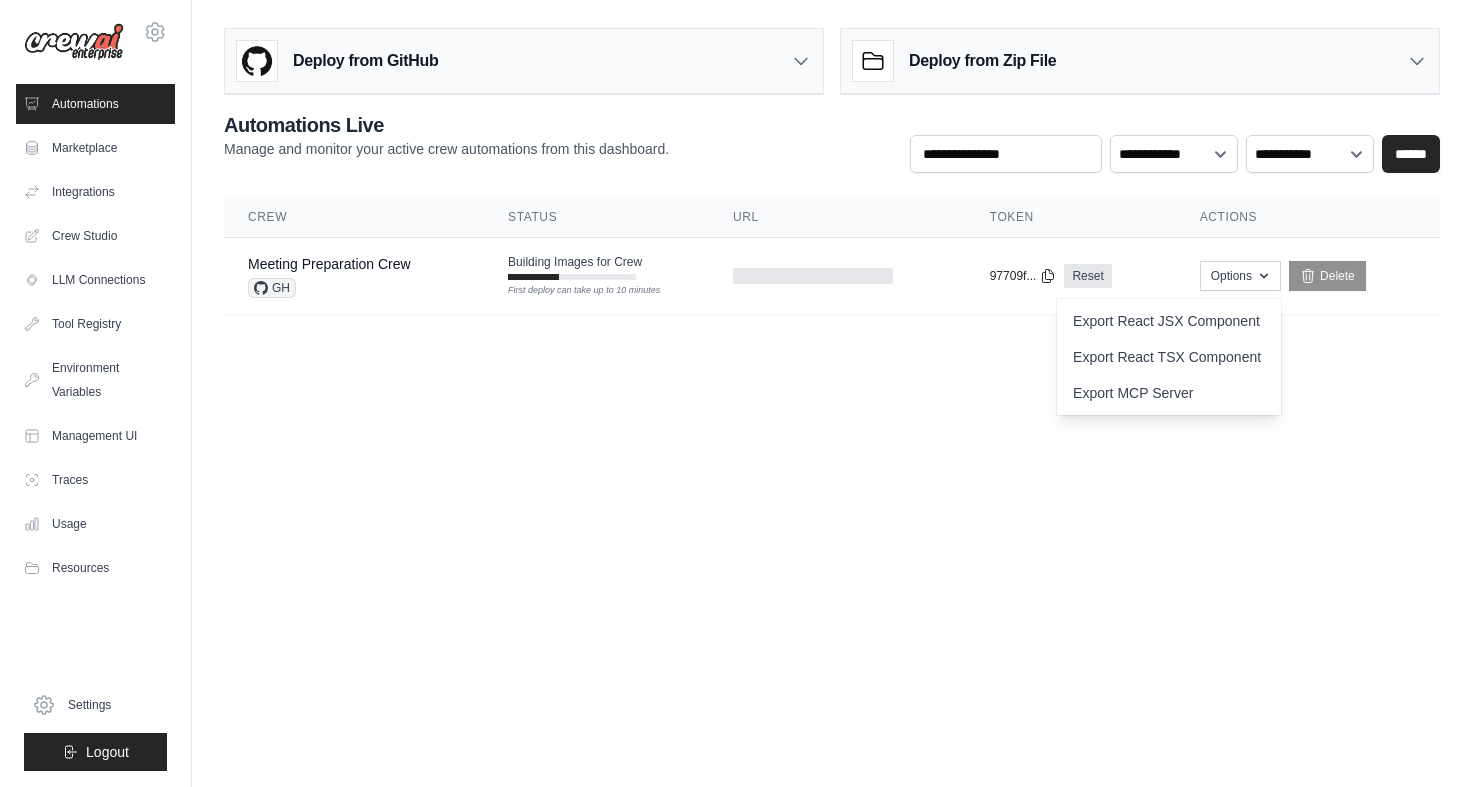 click on "[EMAIL]
Settings
Automations
Marketplace
Integrations" at bounding box center (736, 393) 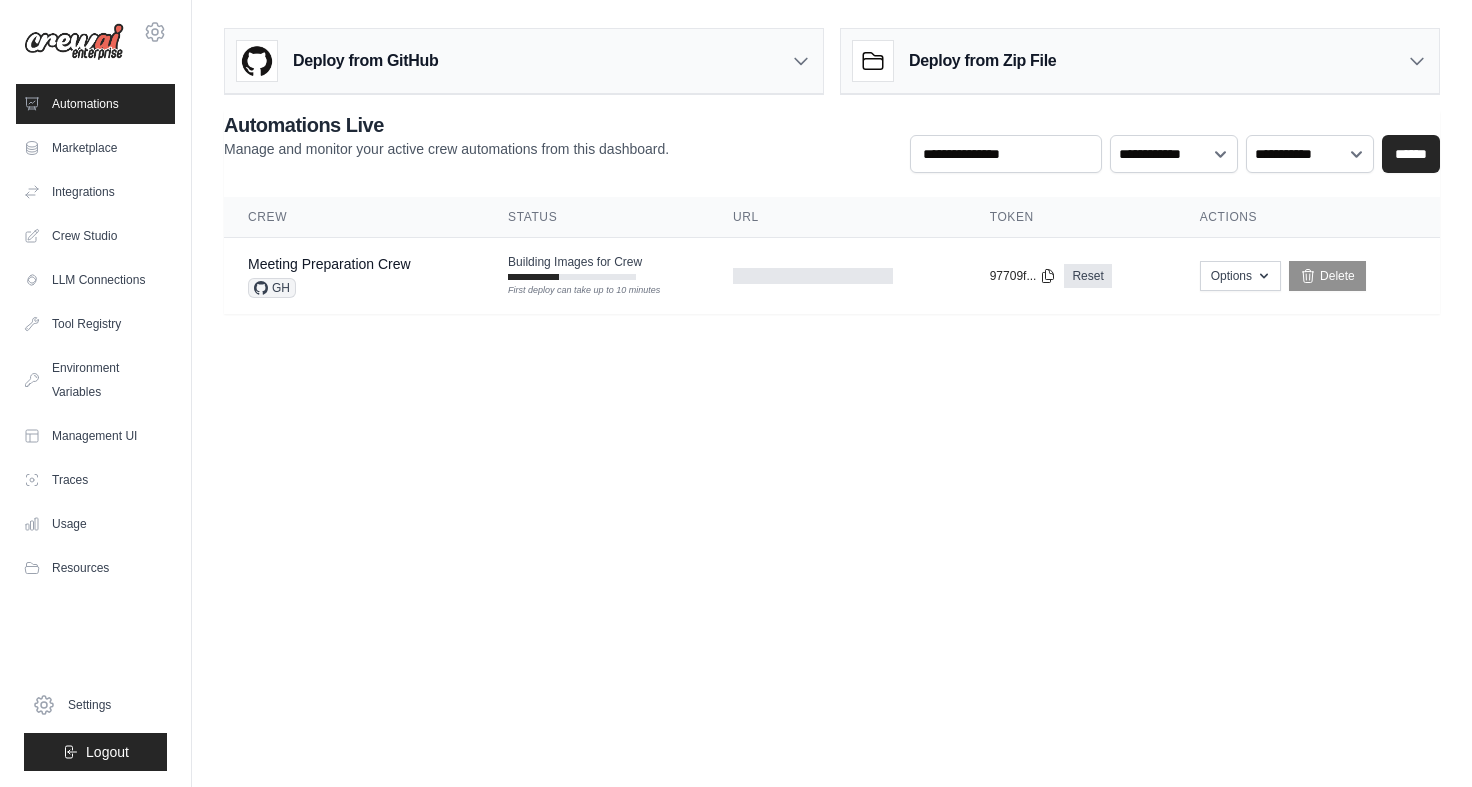 click 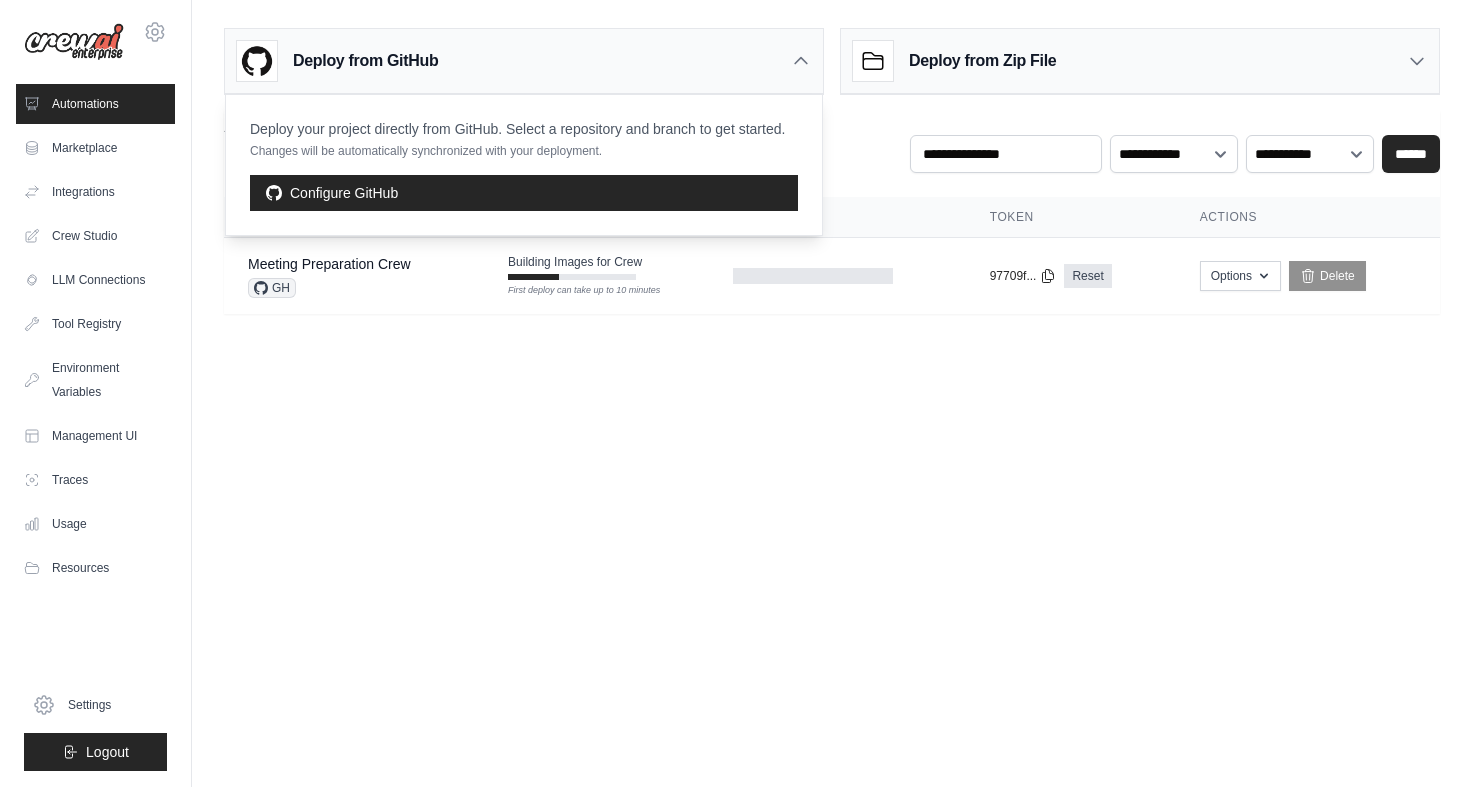 click on "[EMAIL]
Settings
Automations
Marketplace
Integrations" at bounding box center (736, 393) 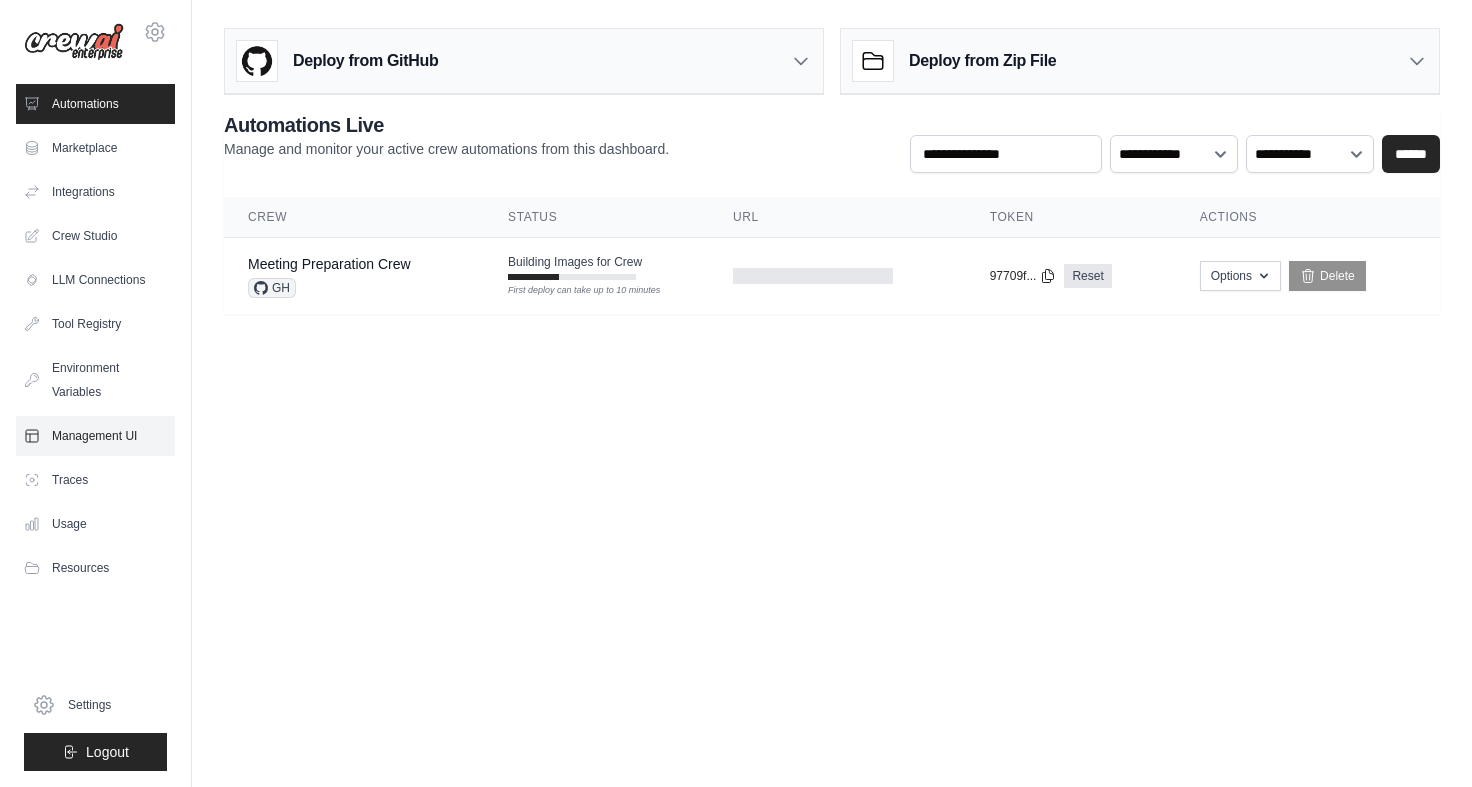 click on "Management UI" at bounding box center [95, 436] 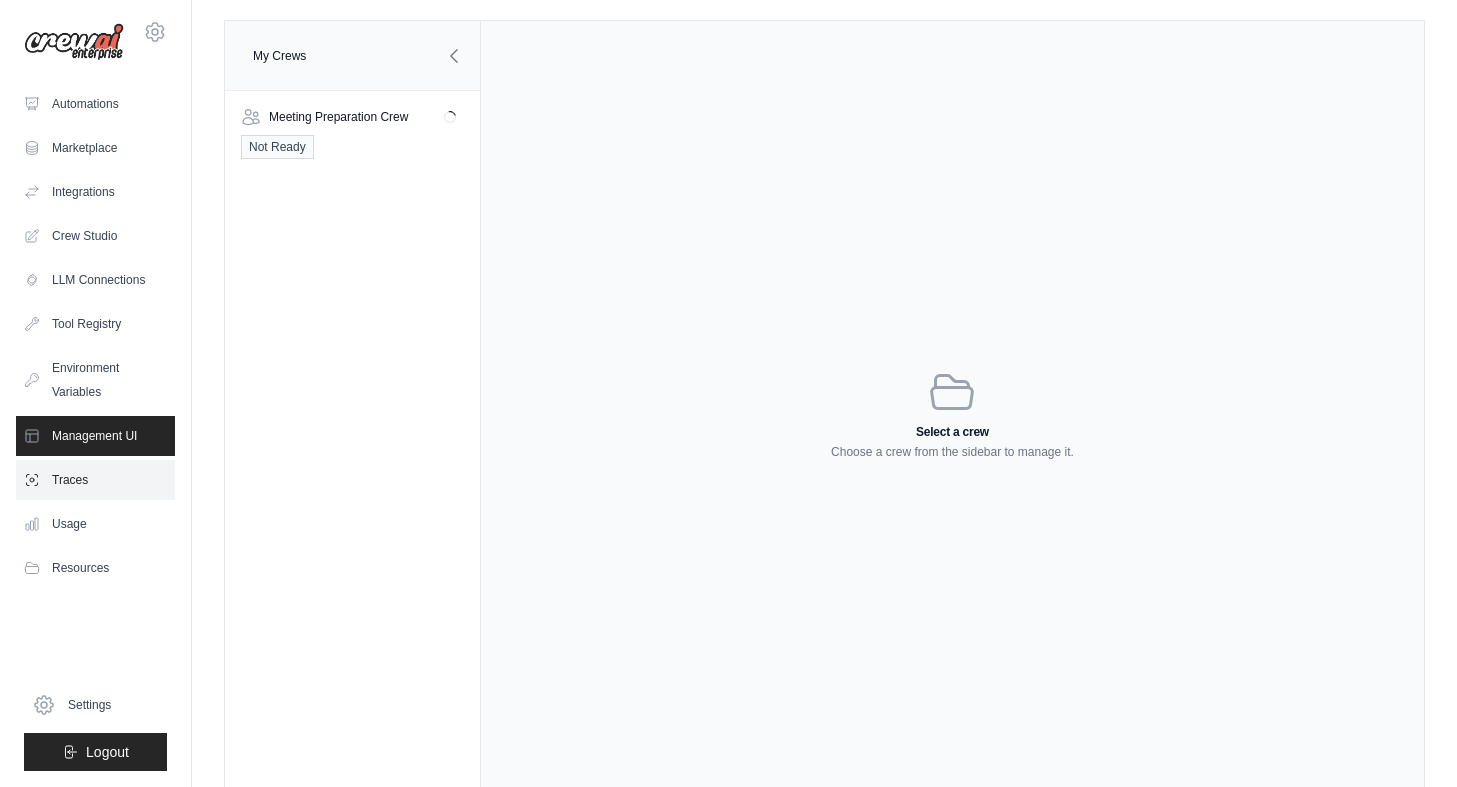 click on "Traces" at bounding box center (95, 480) 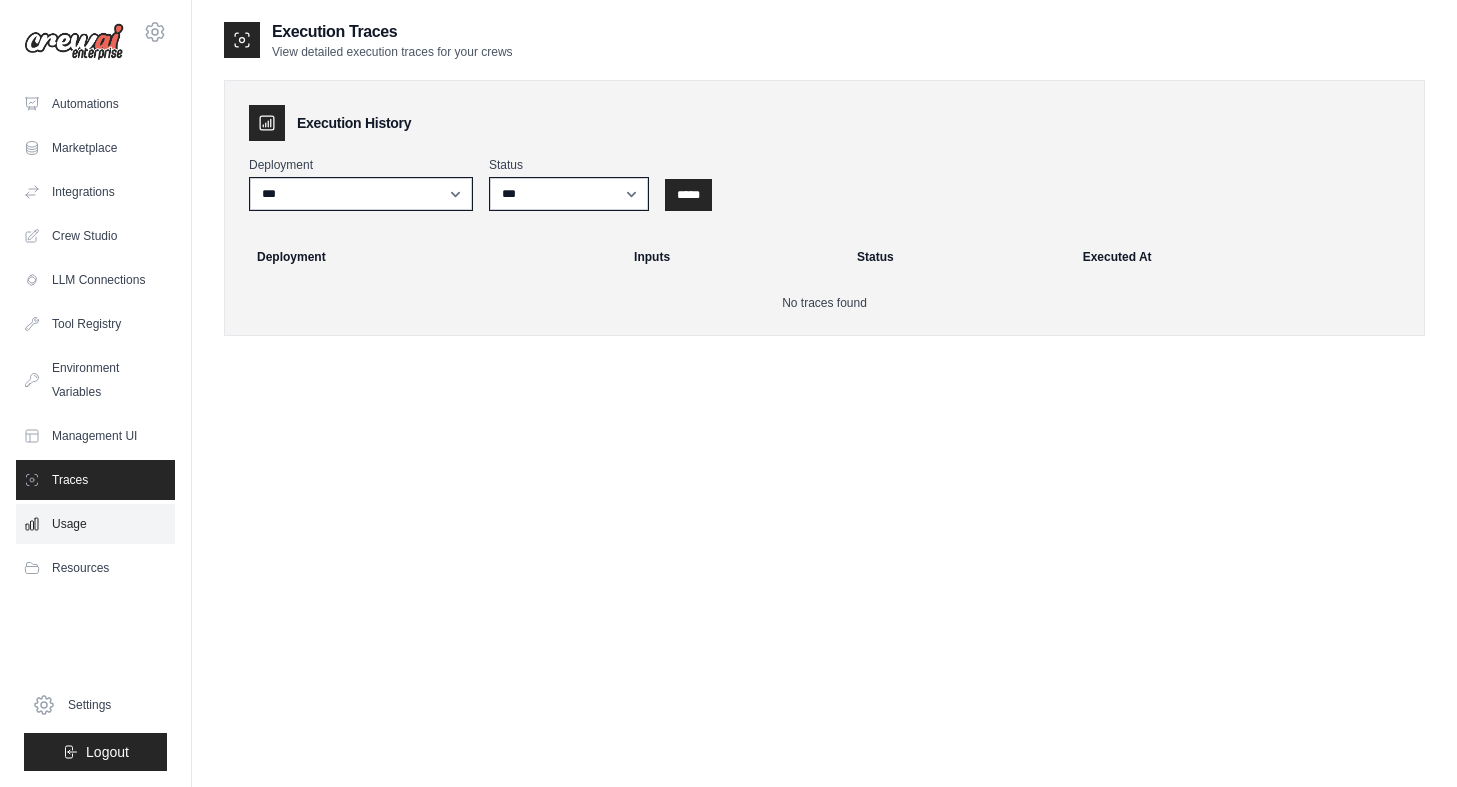 click on "Usage" at bounding box center (95, 524) 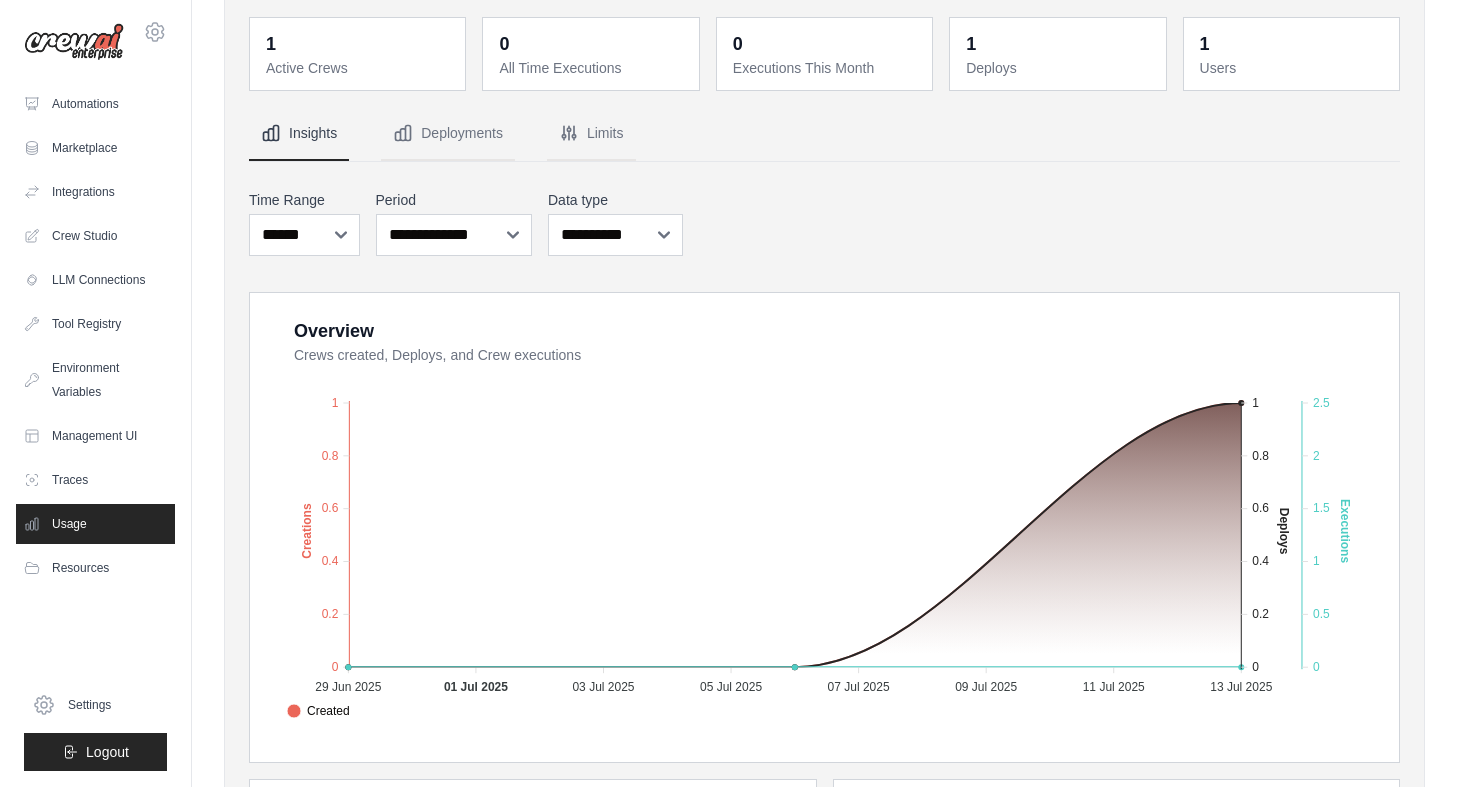 scroll, scrollTop: 119, scrollLeft: 0, axis: vertical 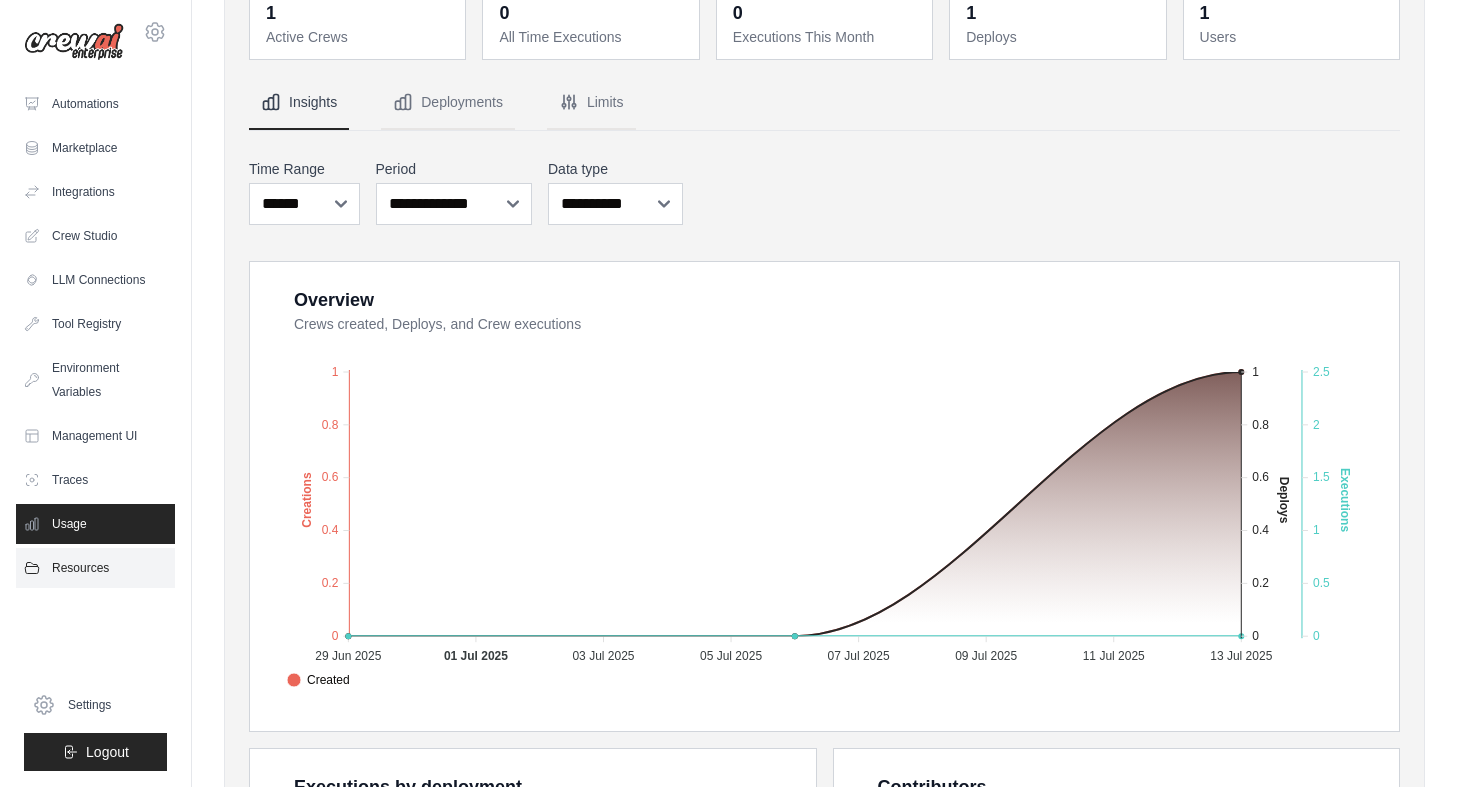 click on "Resources" at bounding box center [95, 568] 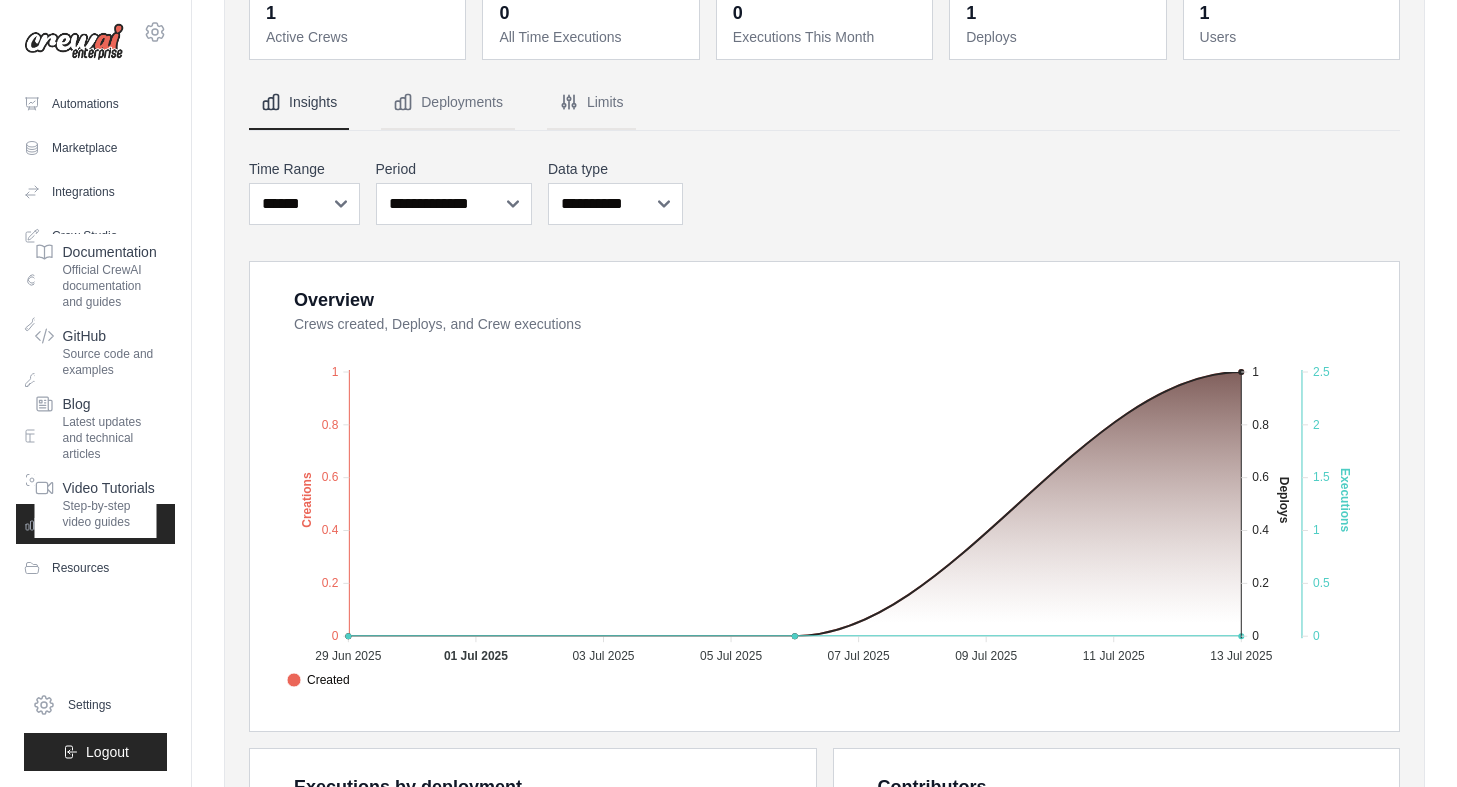 click on "Automations
Marketplace
Integrations
Crew Studio
LLM Connections
Documentation" at bounding box center [95, 427] 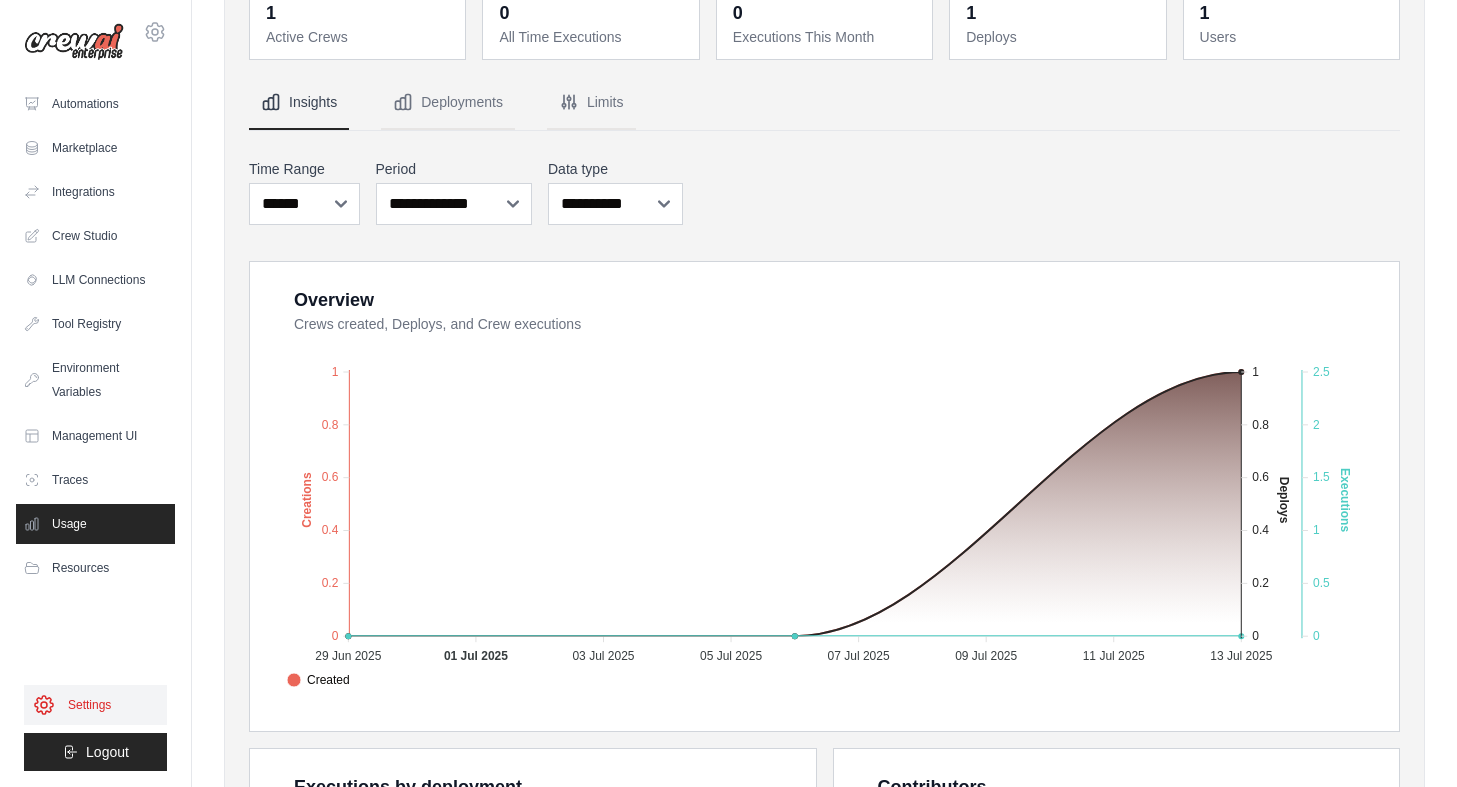click on "Settings" at bounding box center [95, 705] 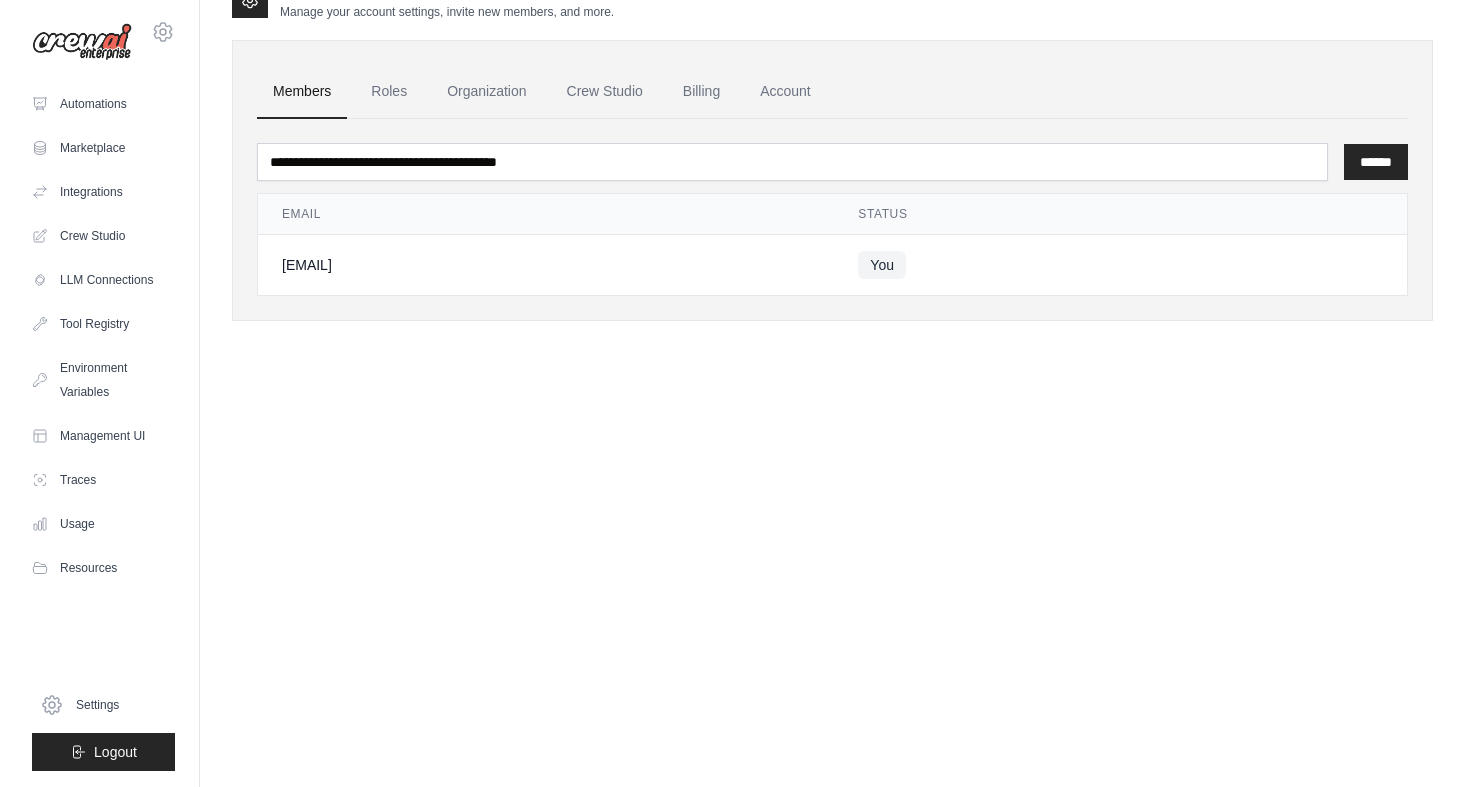 scroll, scrollTop: 0, scrollLeft: 0, axis: both 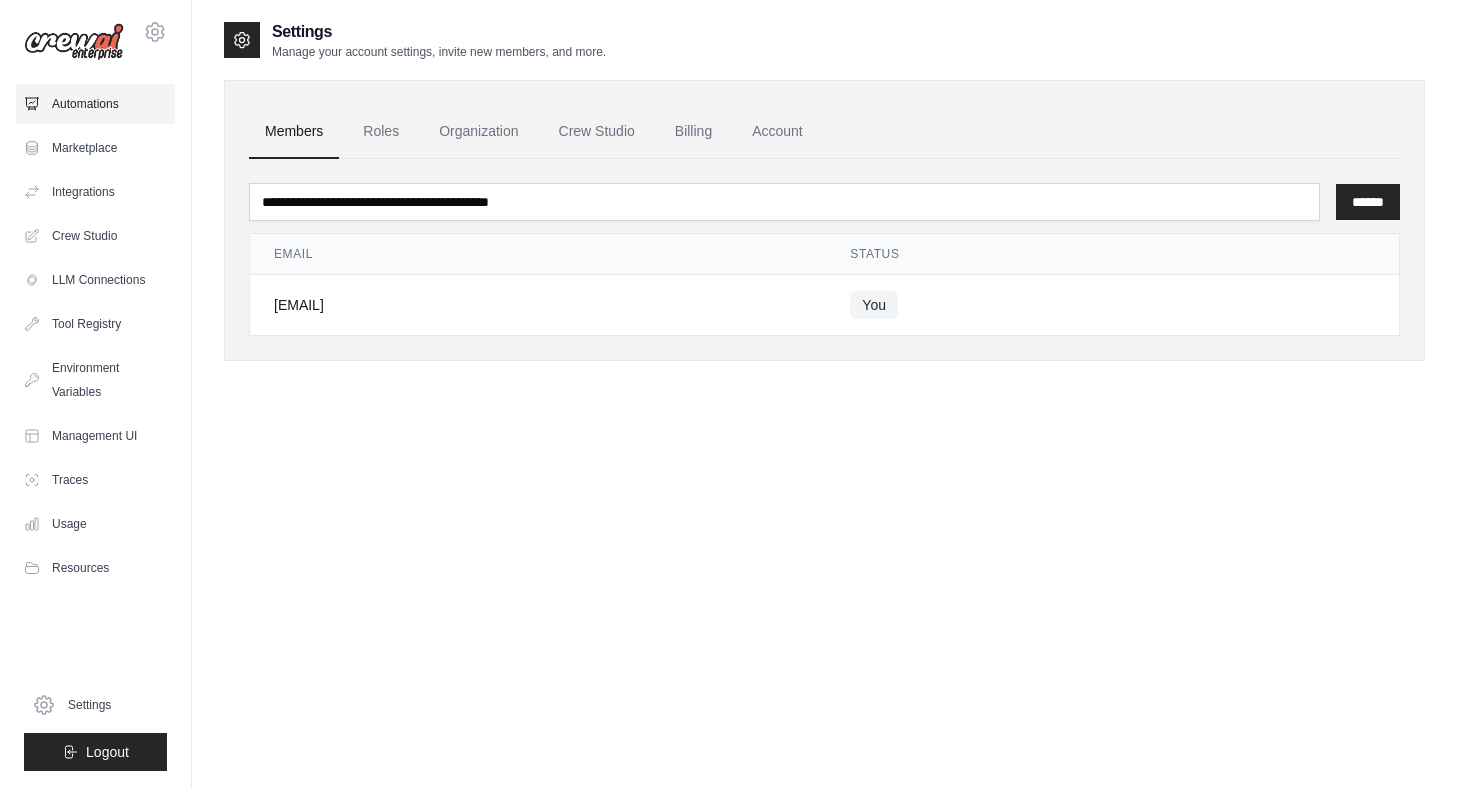 click on "Automations" at bounding box center [95, 104] 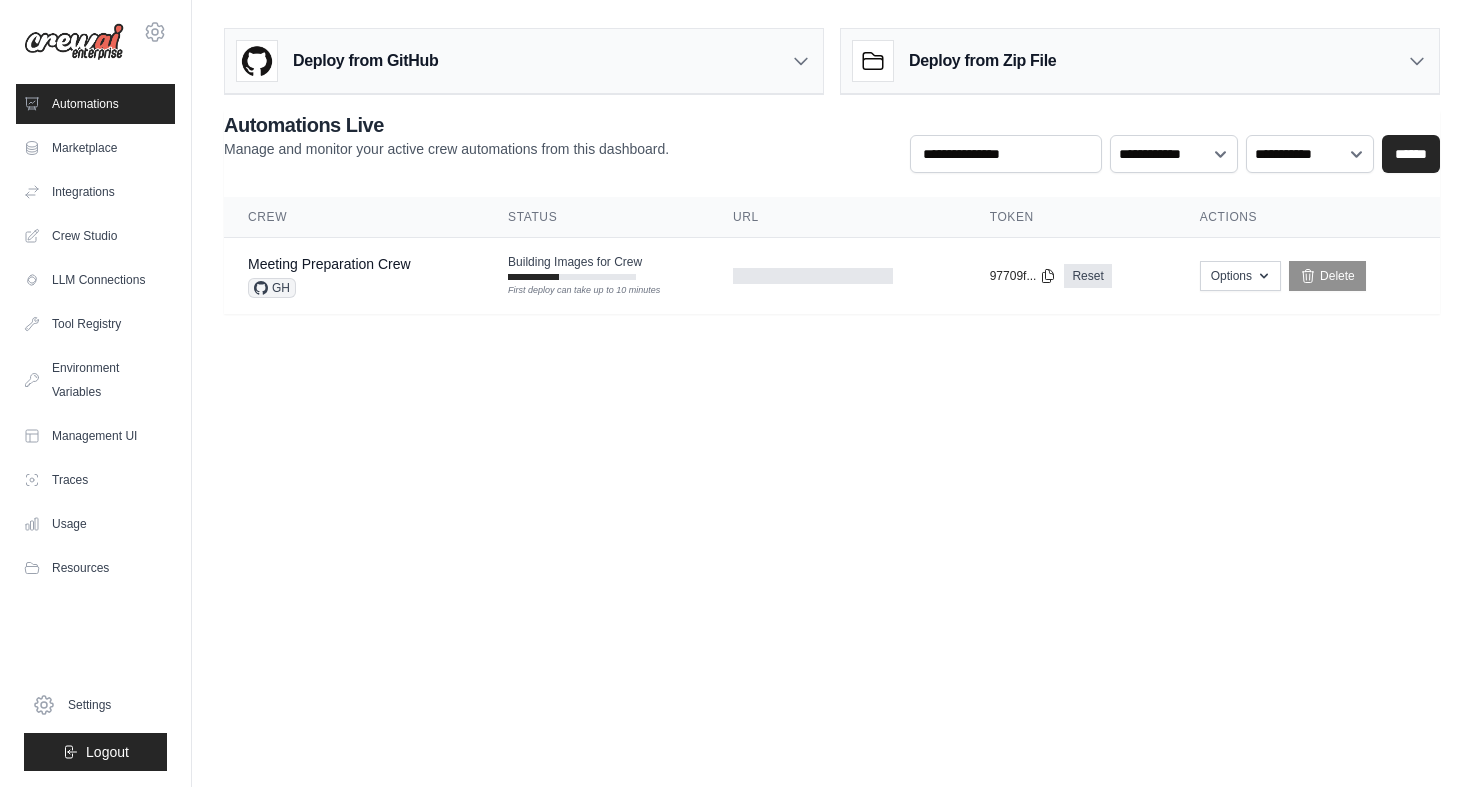 click 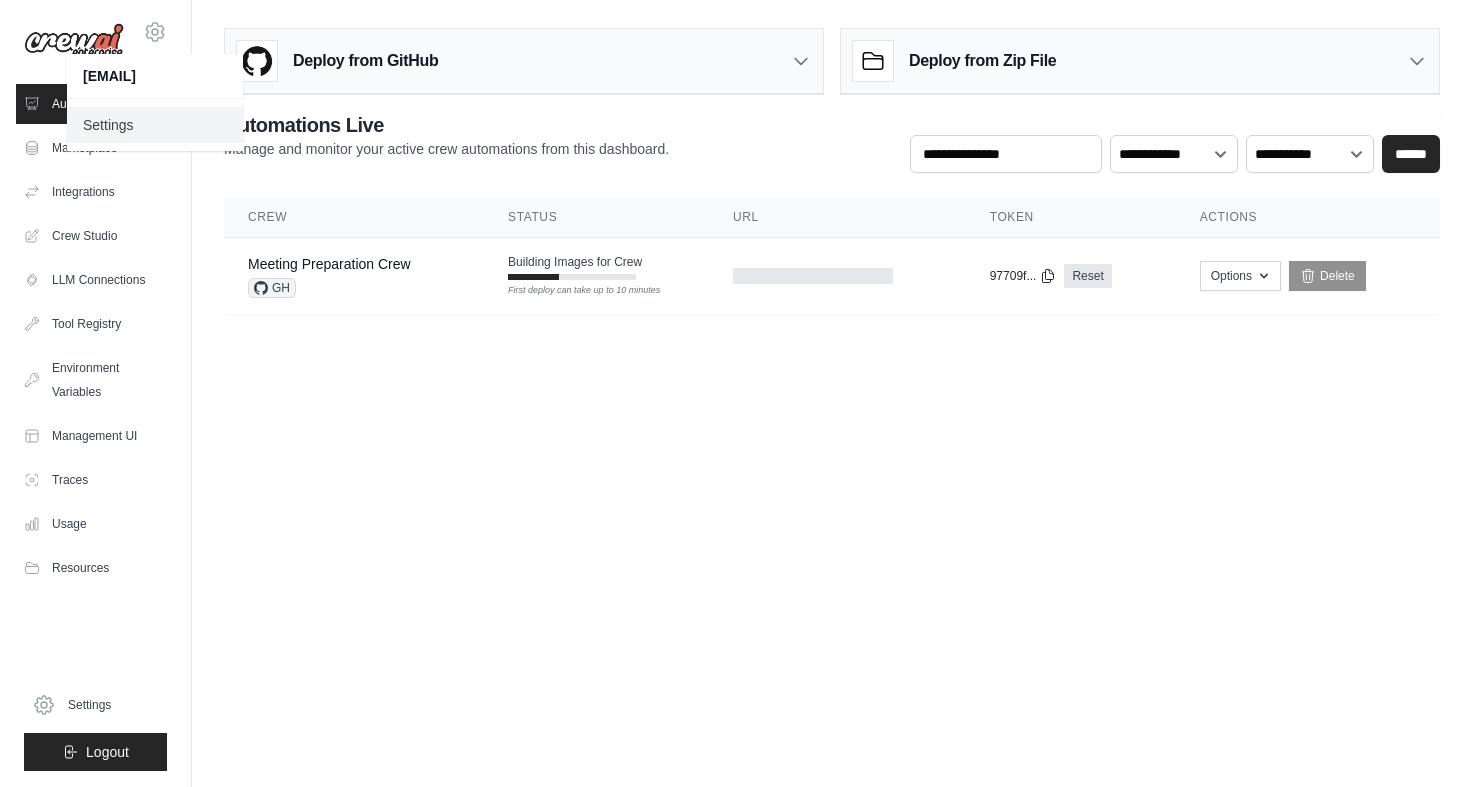 click on "Settings" at bounding box center (155, 125) 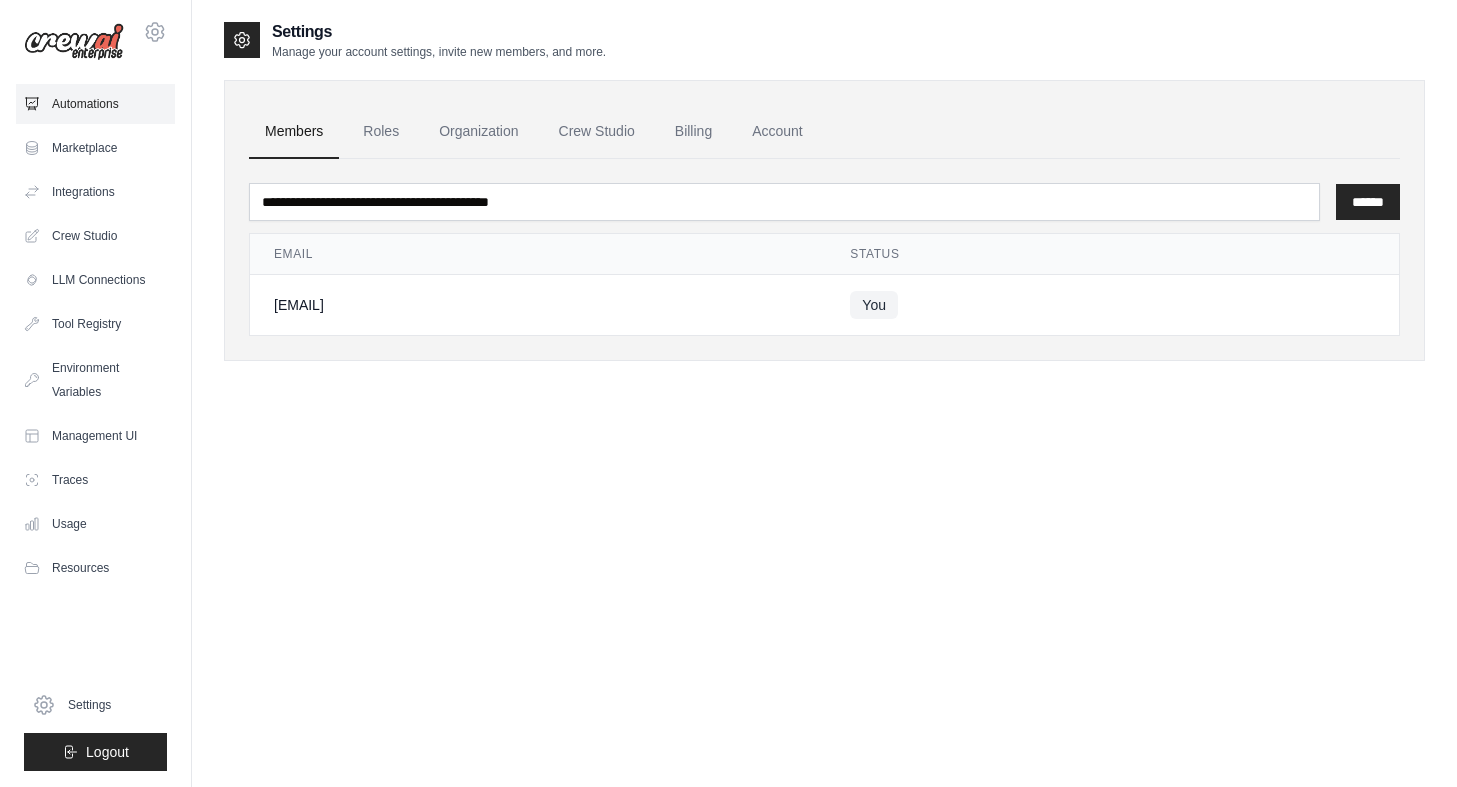 click on "Automations" at bounding box center (95, 104) 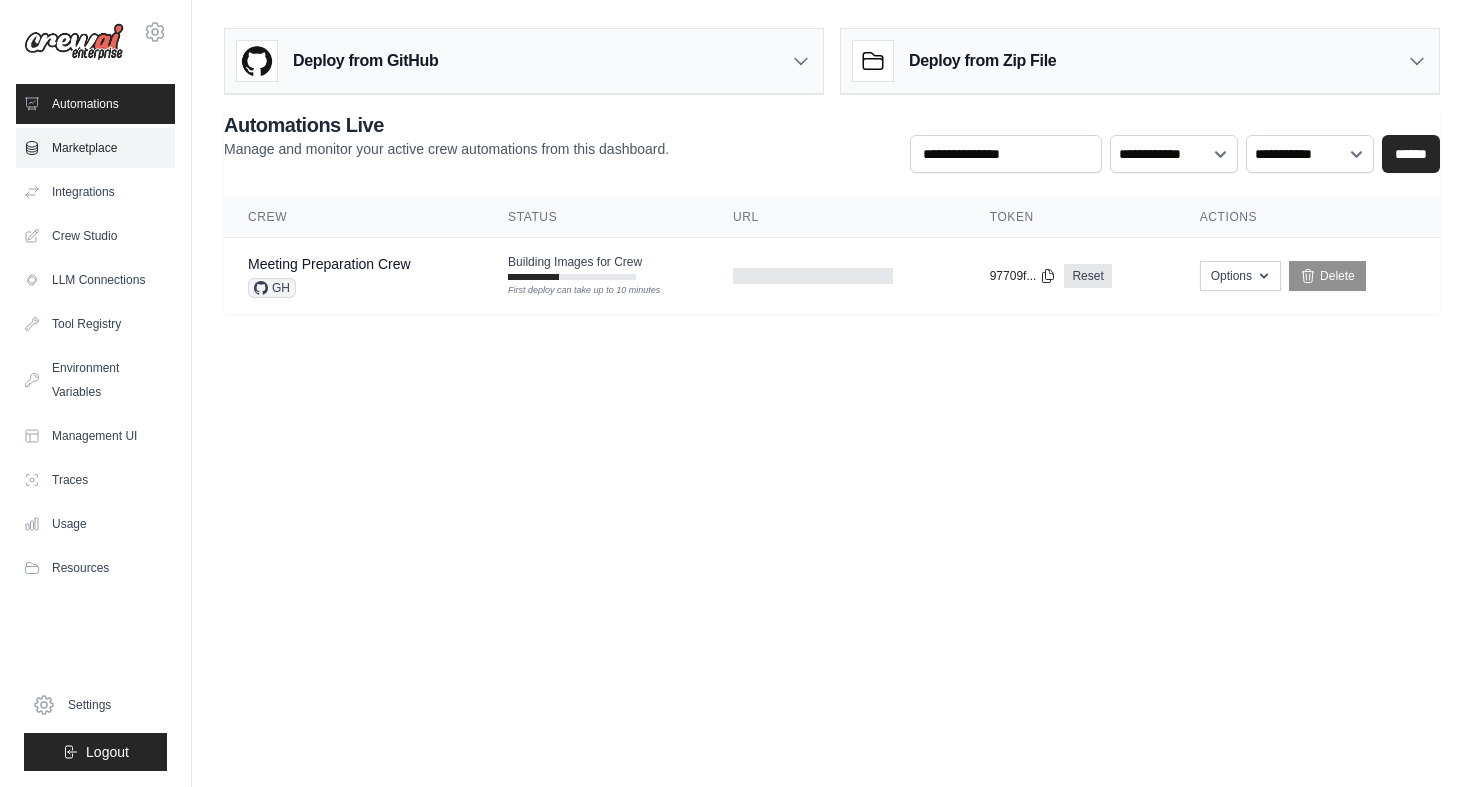 click on "Marketplace" at bounding box center [95, 148] 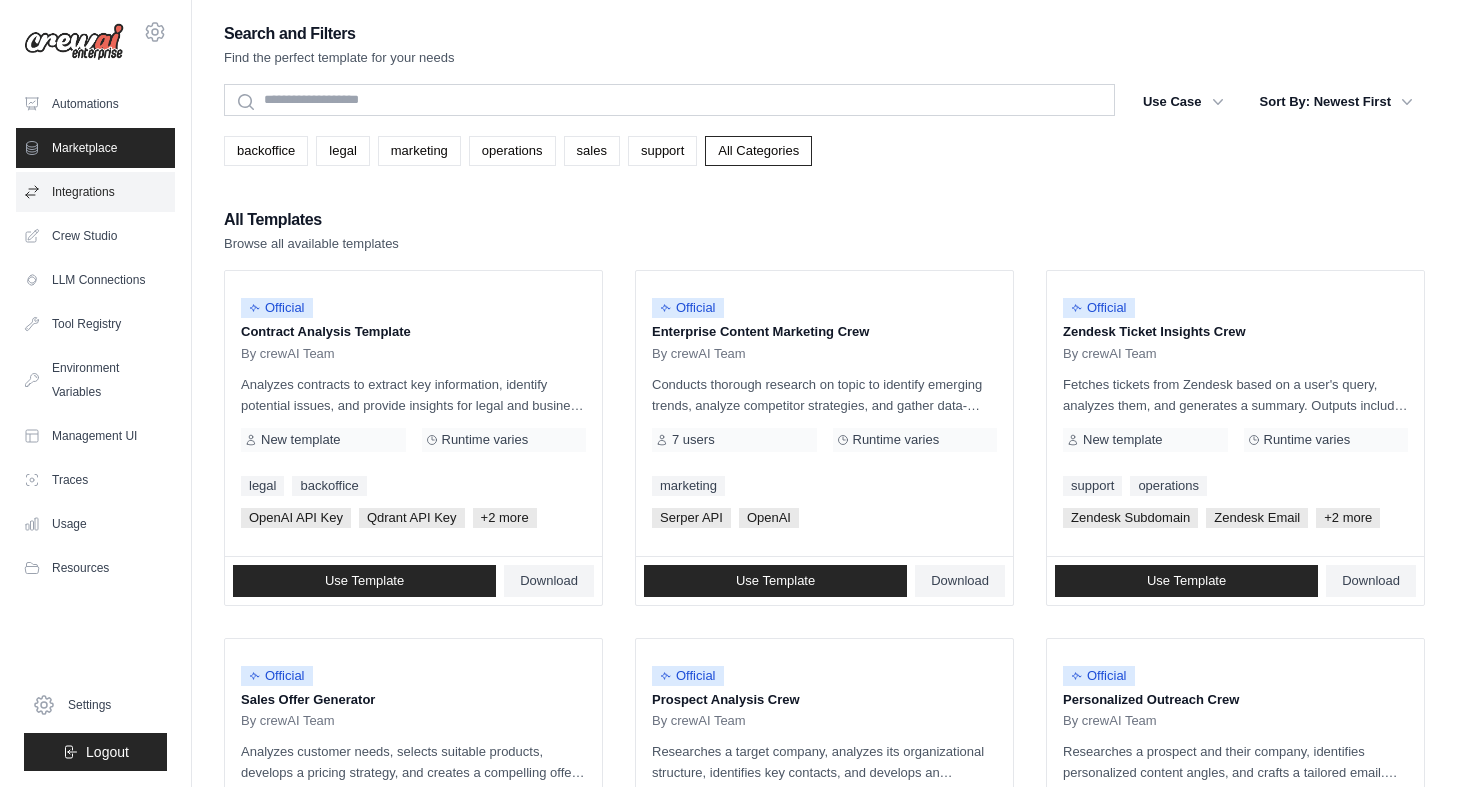 click on "Integrations" at bounding box center (95, 192) 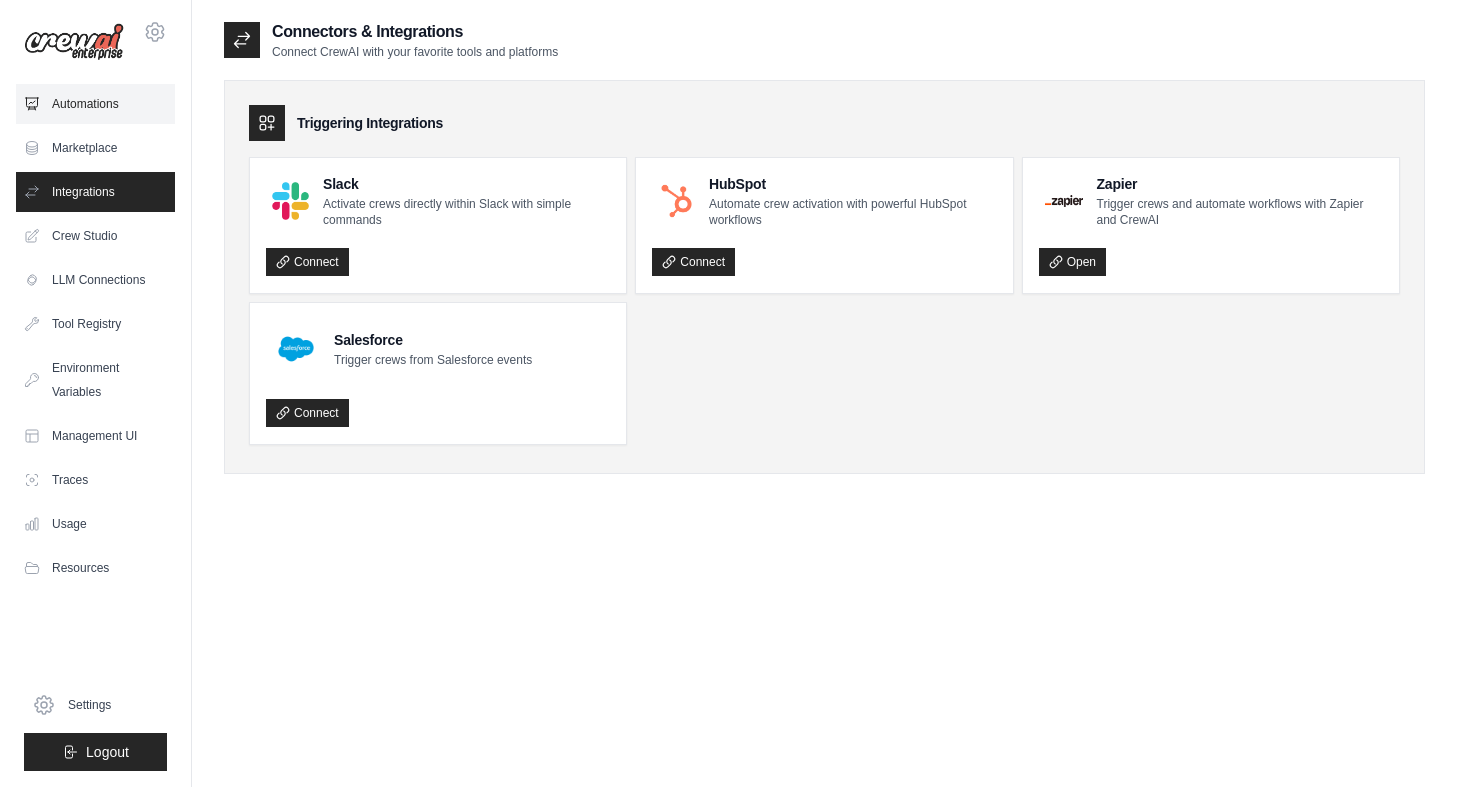click on "Automations" at bounding box center [95, 104] 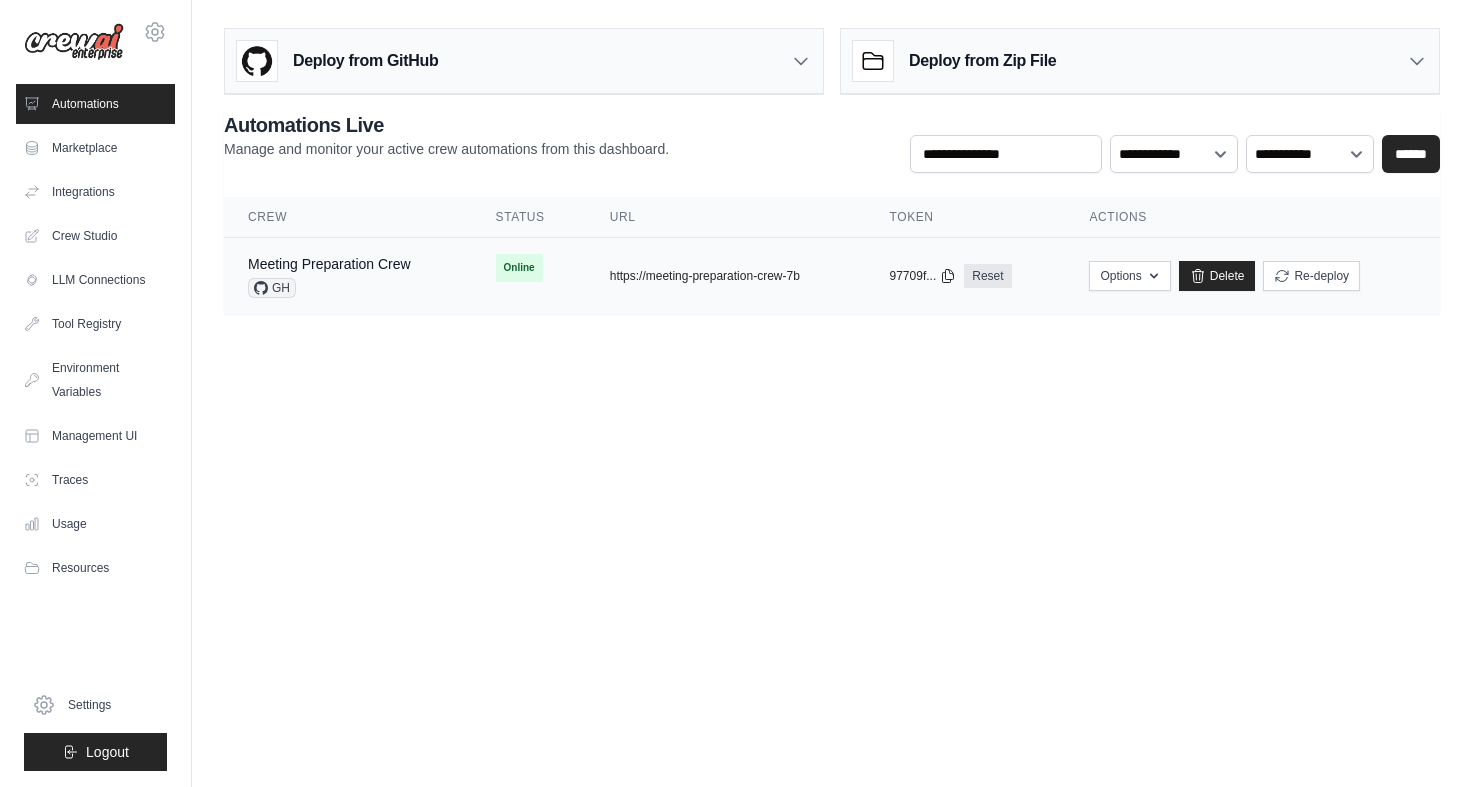 click on "copied" at bounding box center [631, 268] 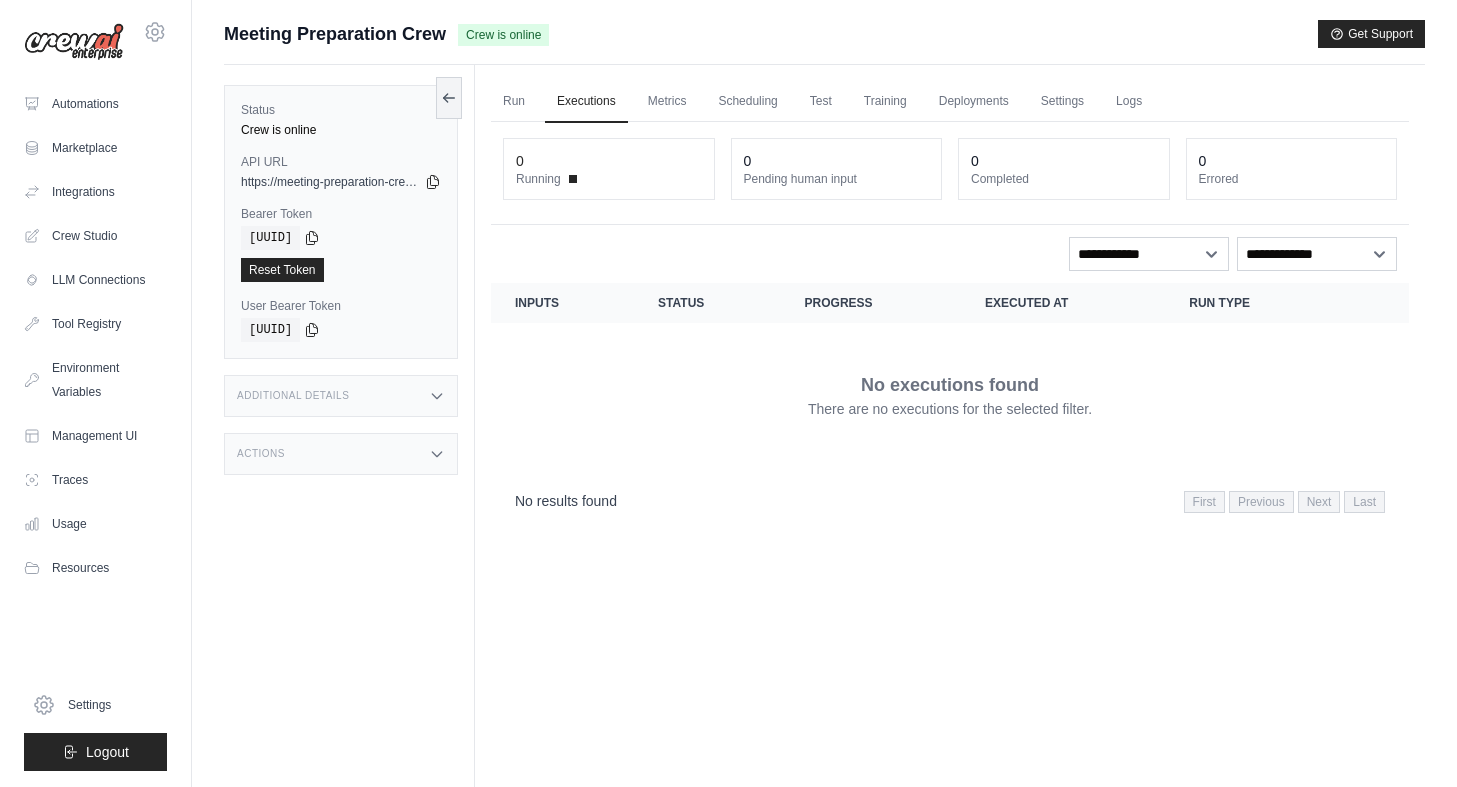 scroll, scrollTop: 0, scrollLeft: 0, axis: both 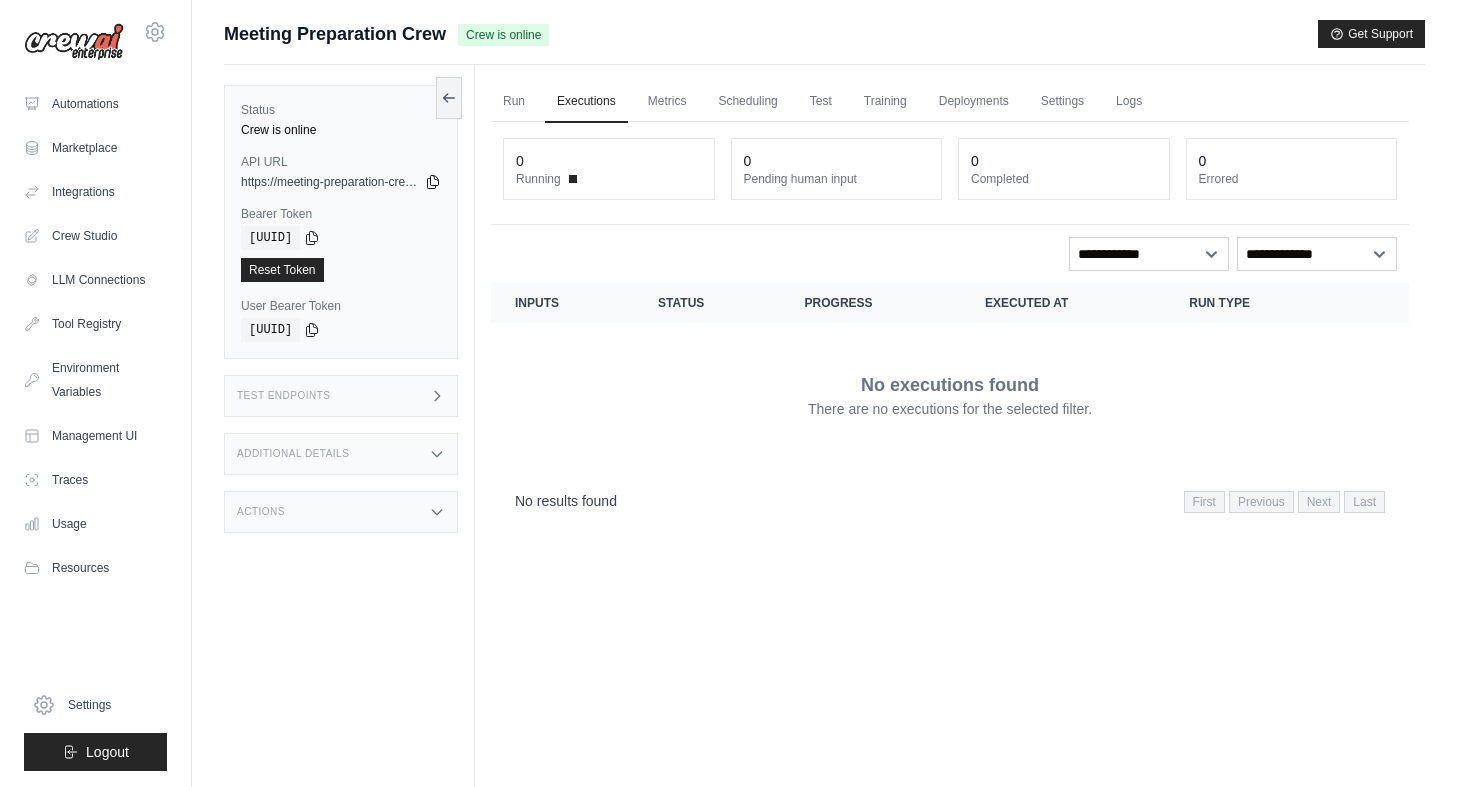 click 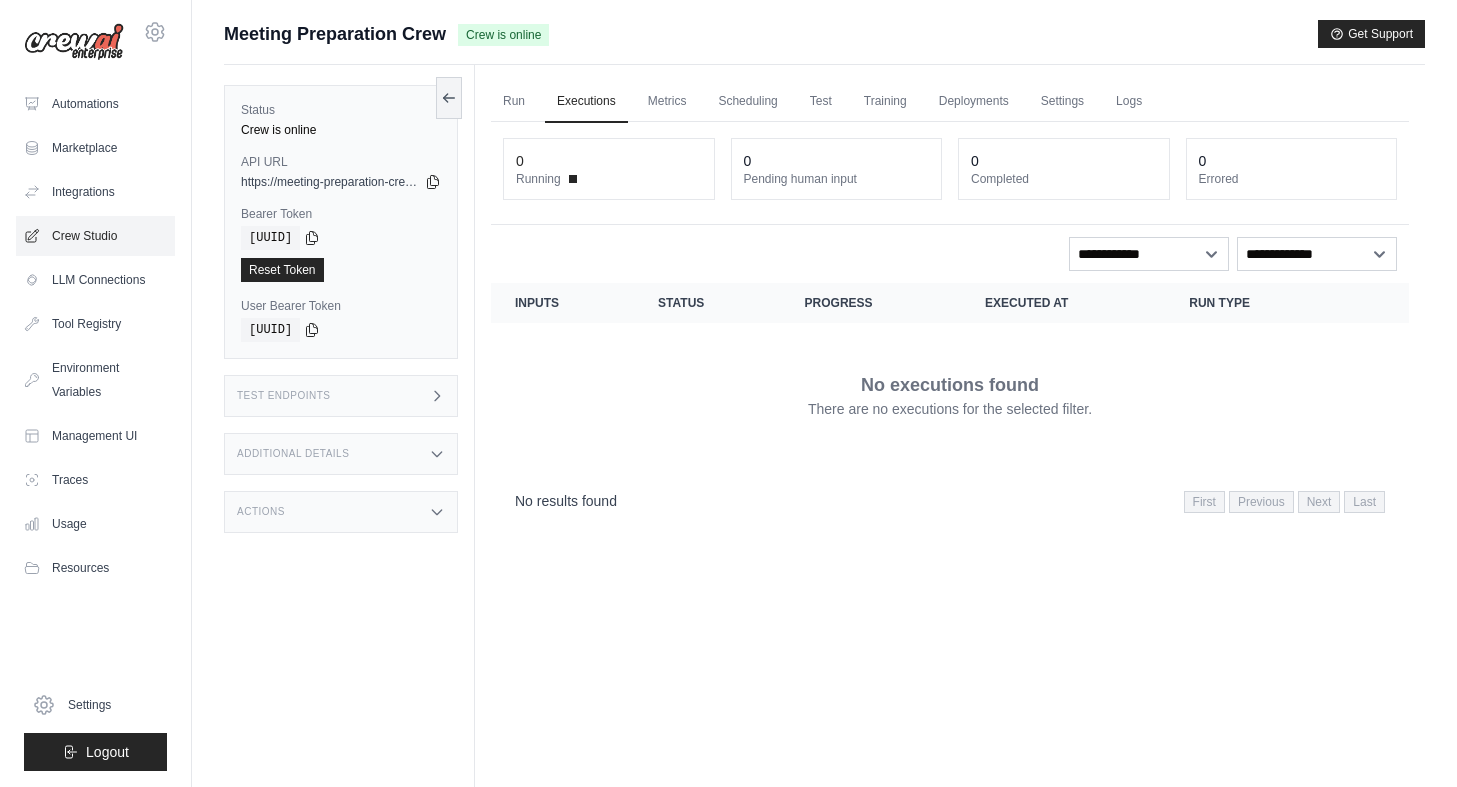 click on "Crew Studio" at bounding box center [95, 236] 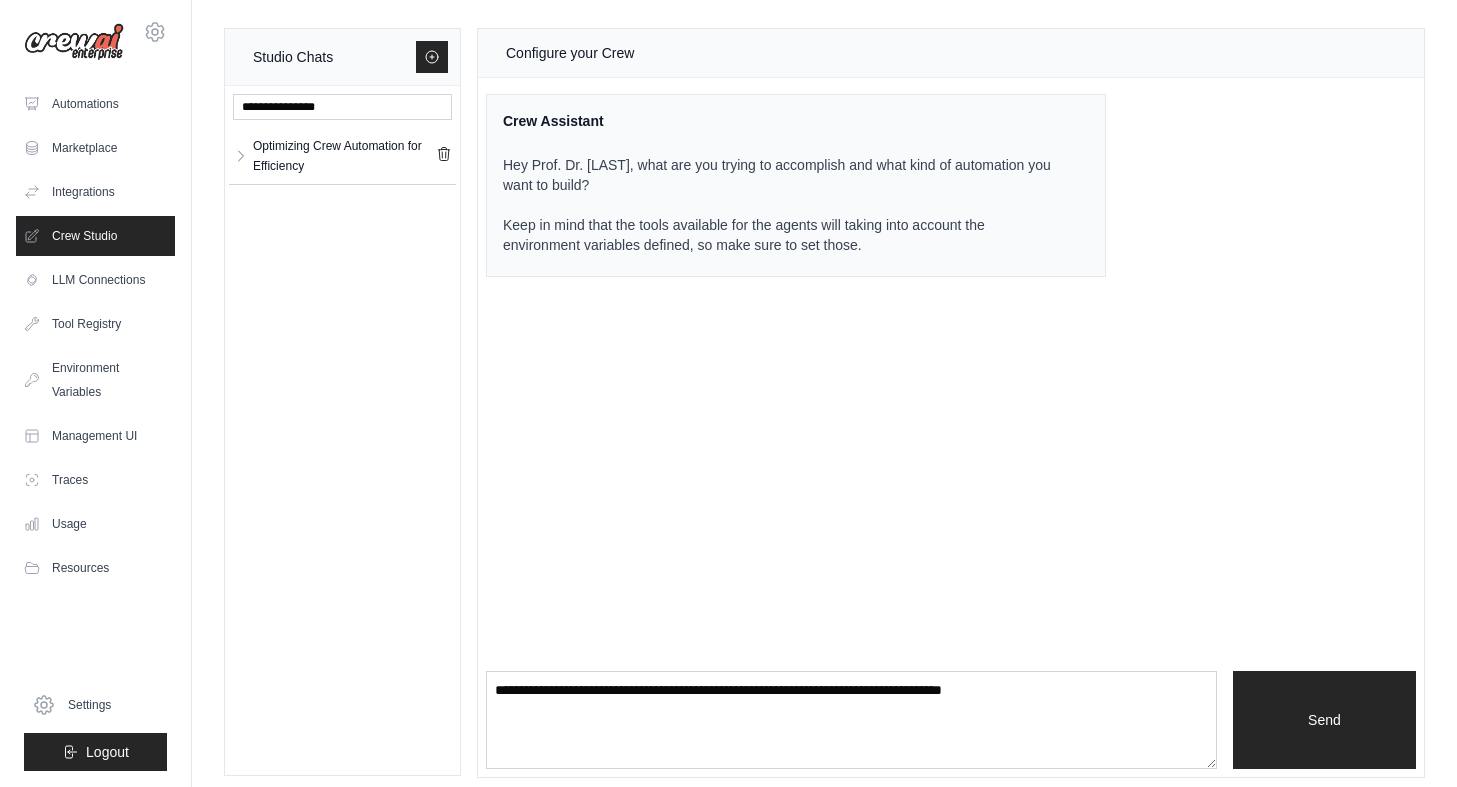 click on "Hey Prof. Dr. [LAST], what are you trying to accomplish and what kind of automation you want to build? Keep in mind that the tools available for the agents will taking into account the environment variables defined, so make sure to set those." at bounding box center (784, 205) 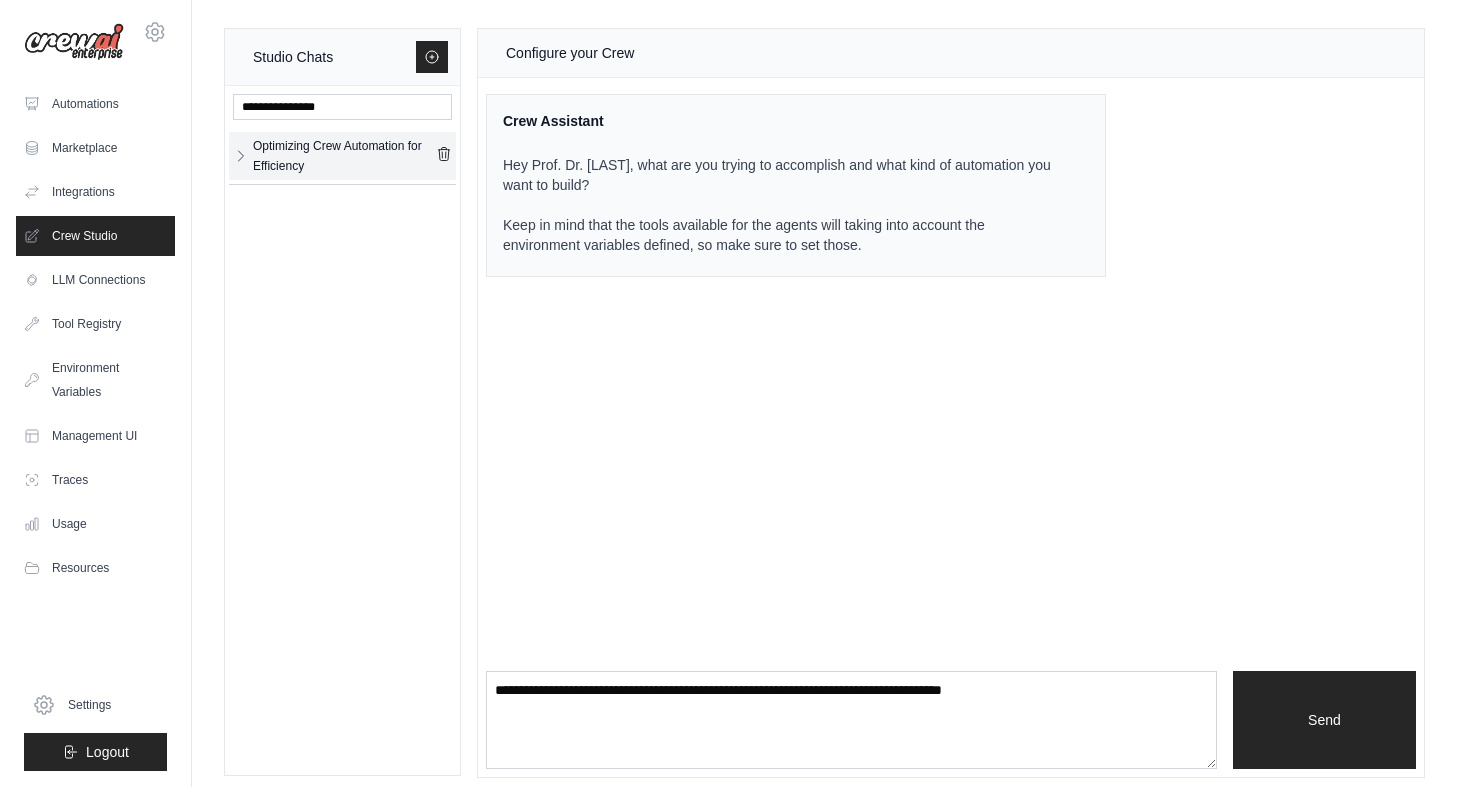 click 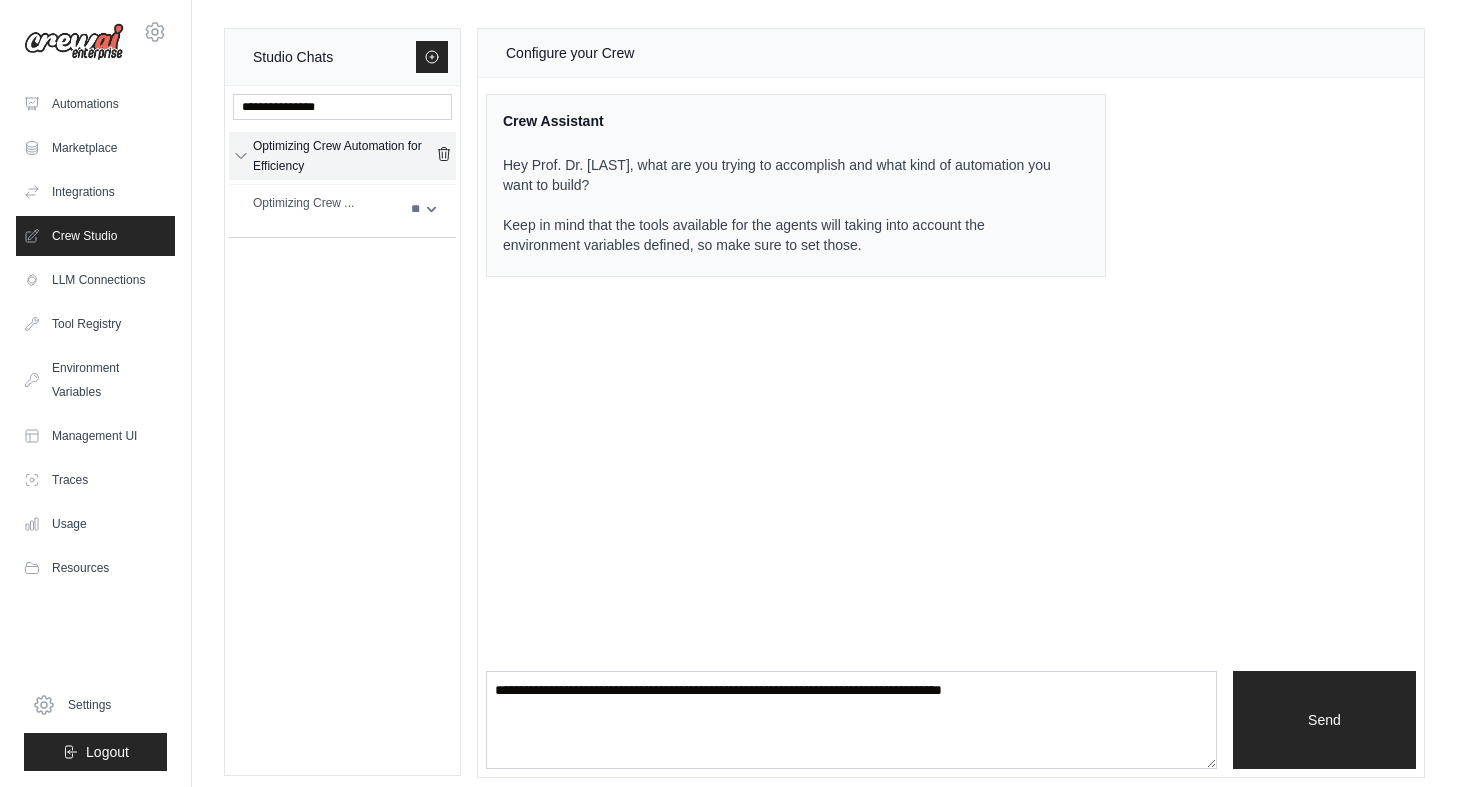 click 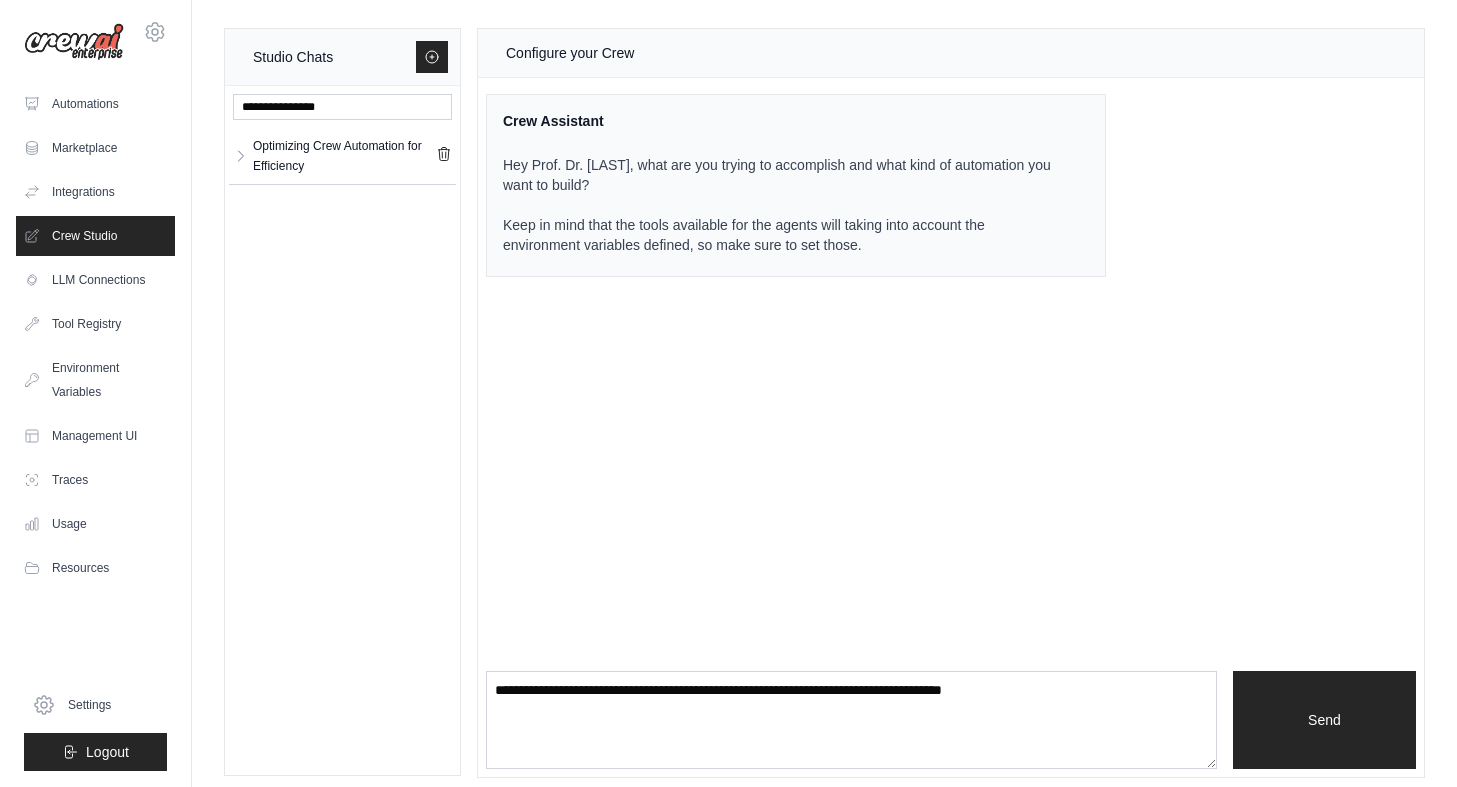 click on "Crew Assistant" at bounding box center [784, 121] 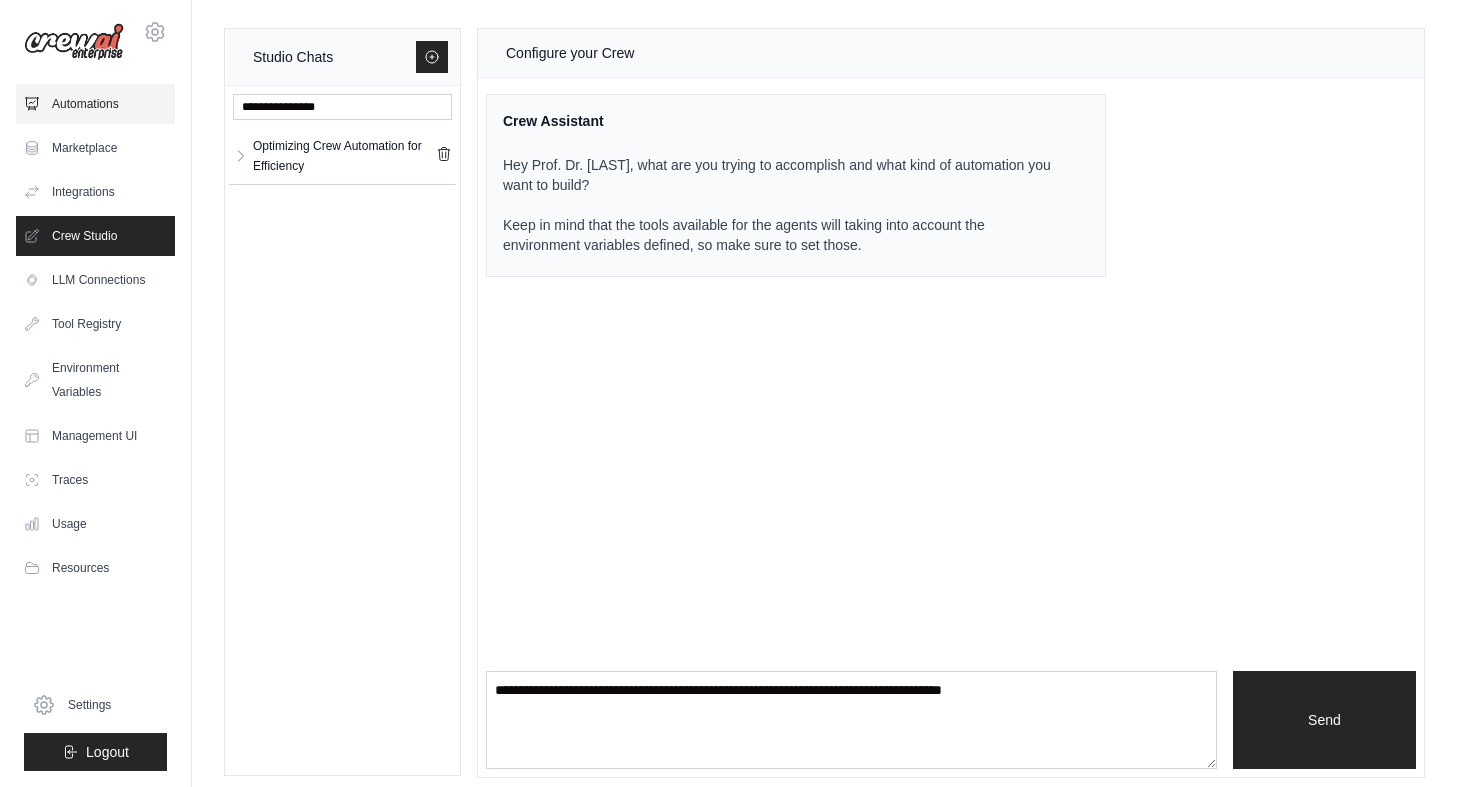 click on "Automations" at bounding box center [95, 104] 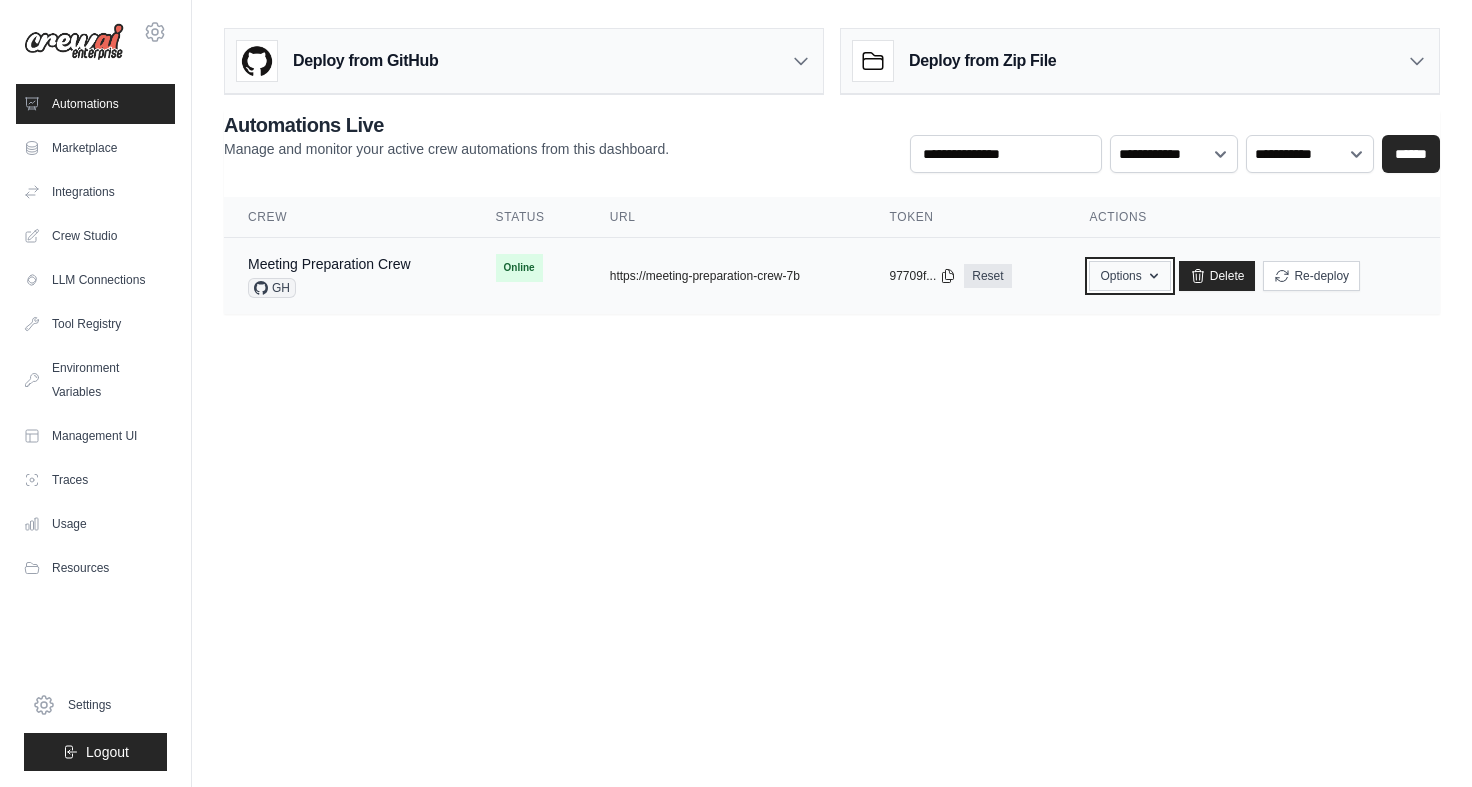 click on "Options" at bounding box center (1129, 276) 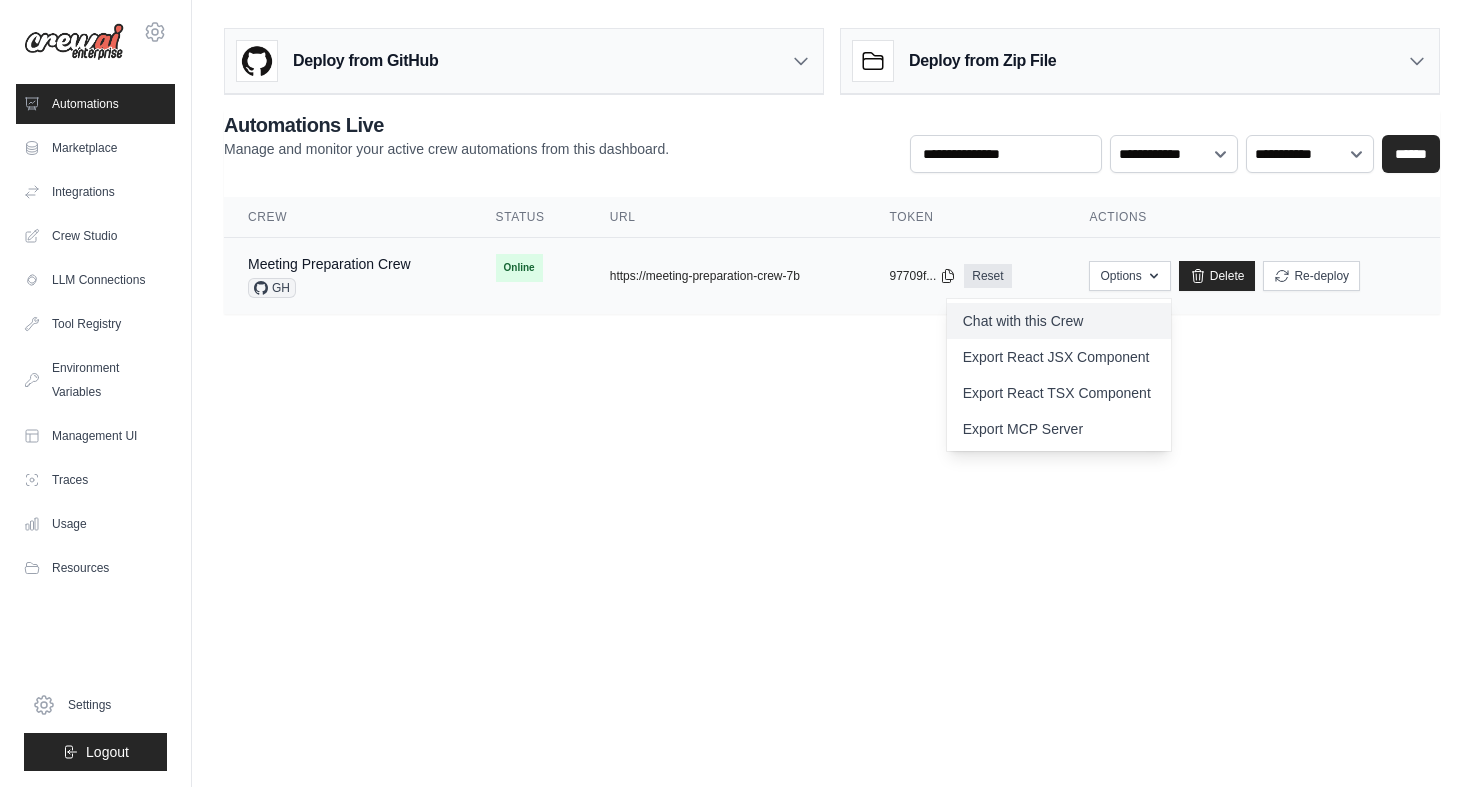click on "Chat with this
Crew" at bounding box center (1059, 321) 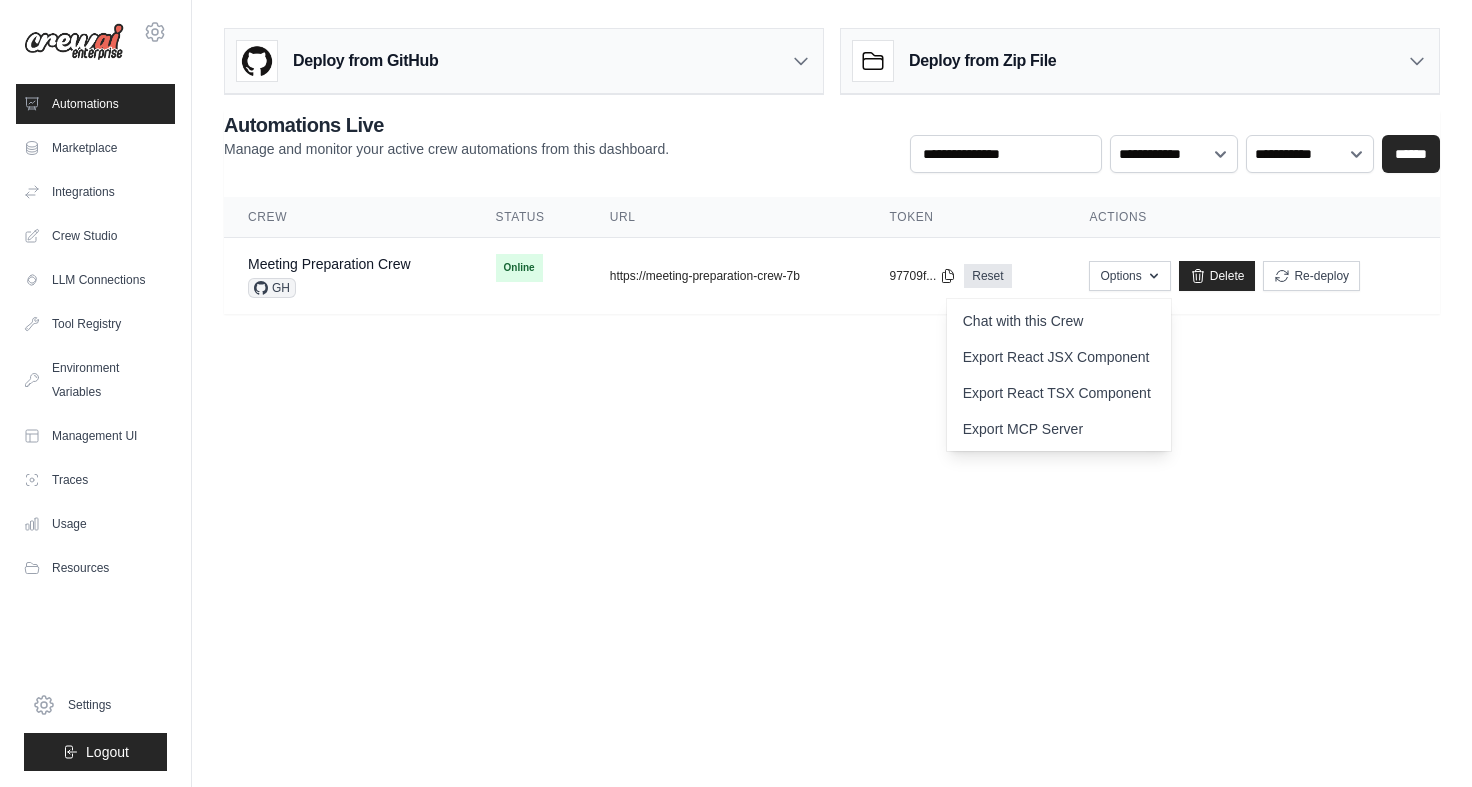 click on "koch@prof-koch.com
Settings
Automations
Marketplace
Integrations" at bounding box center [736, 393] 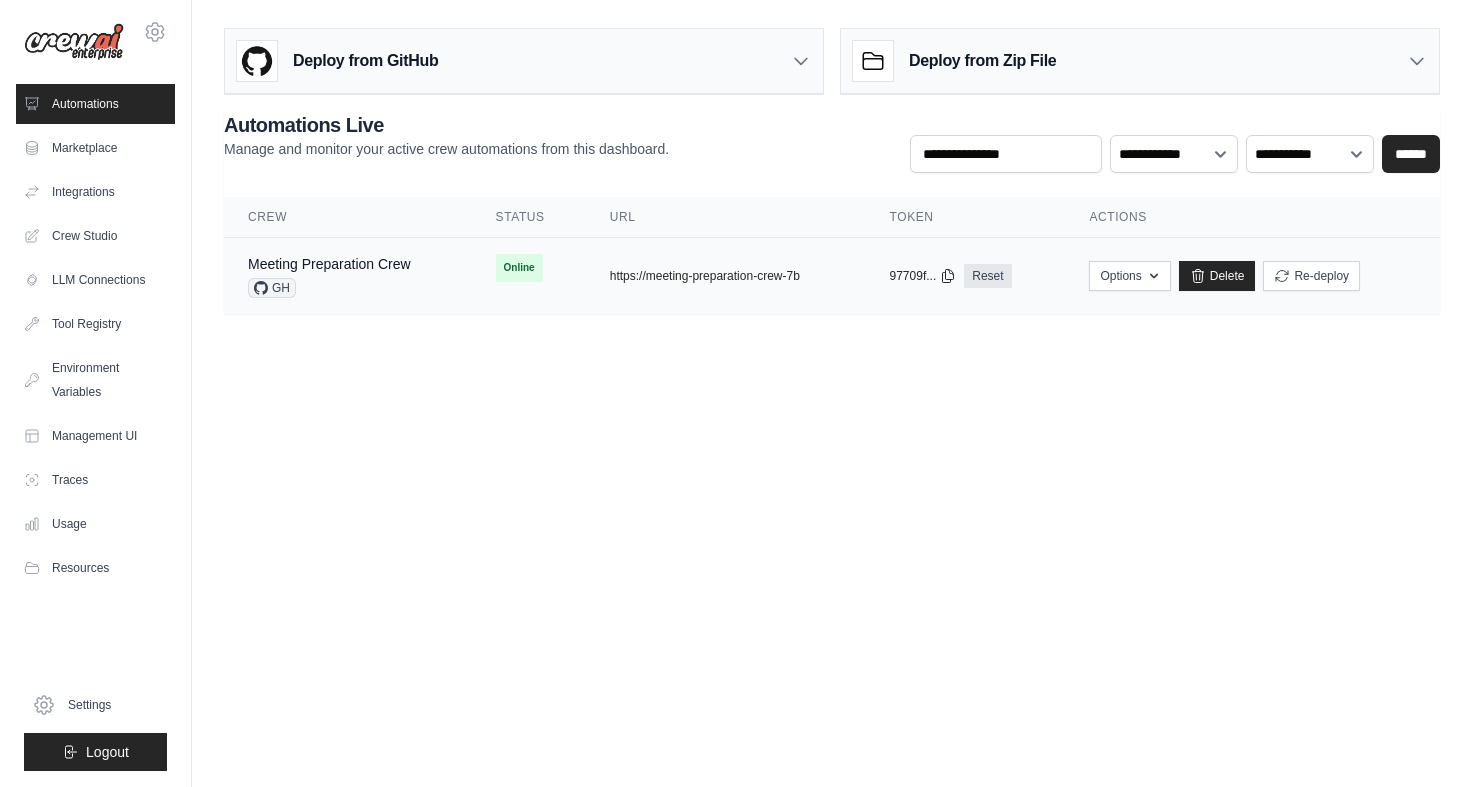 click on "GH" at bounding box center [272, 288] 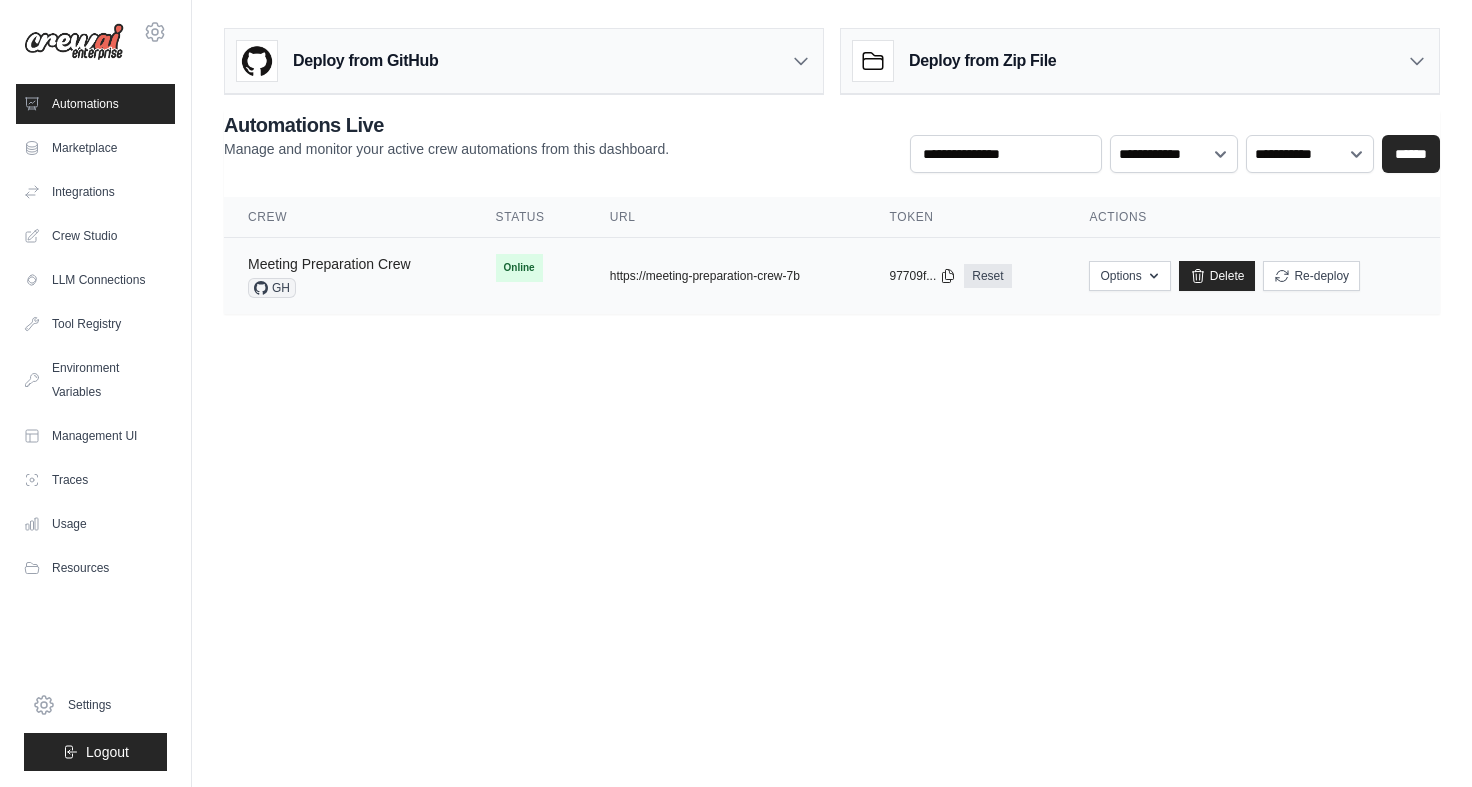 click on "Meeting Preparation Crew" at bounding box center [329, 264] 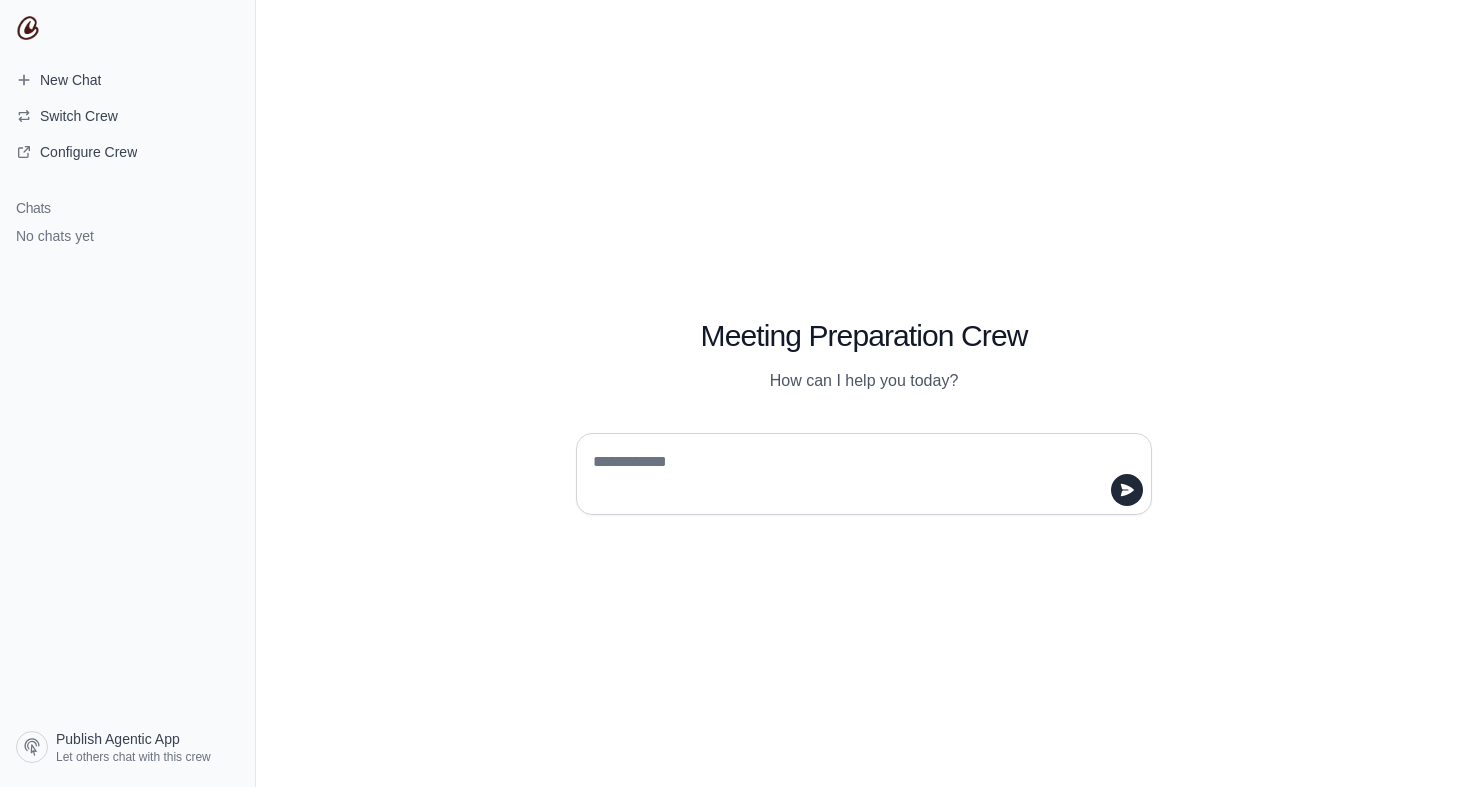 scroll, scrollTop: 0, scrollLeft: 0, axis: both 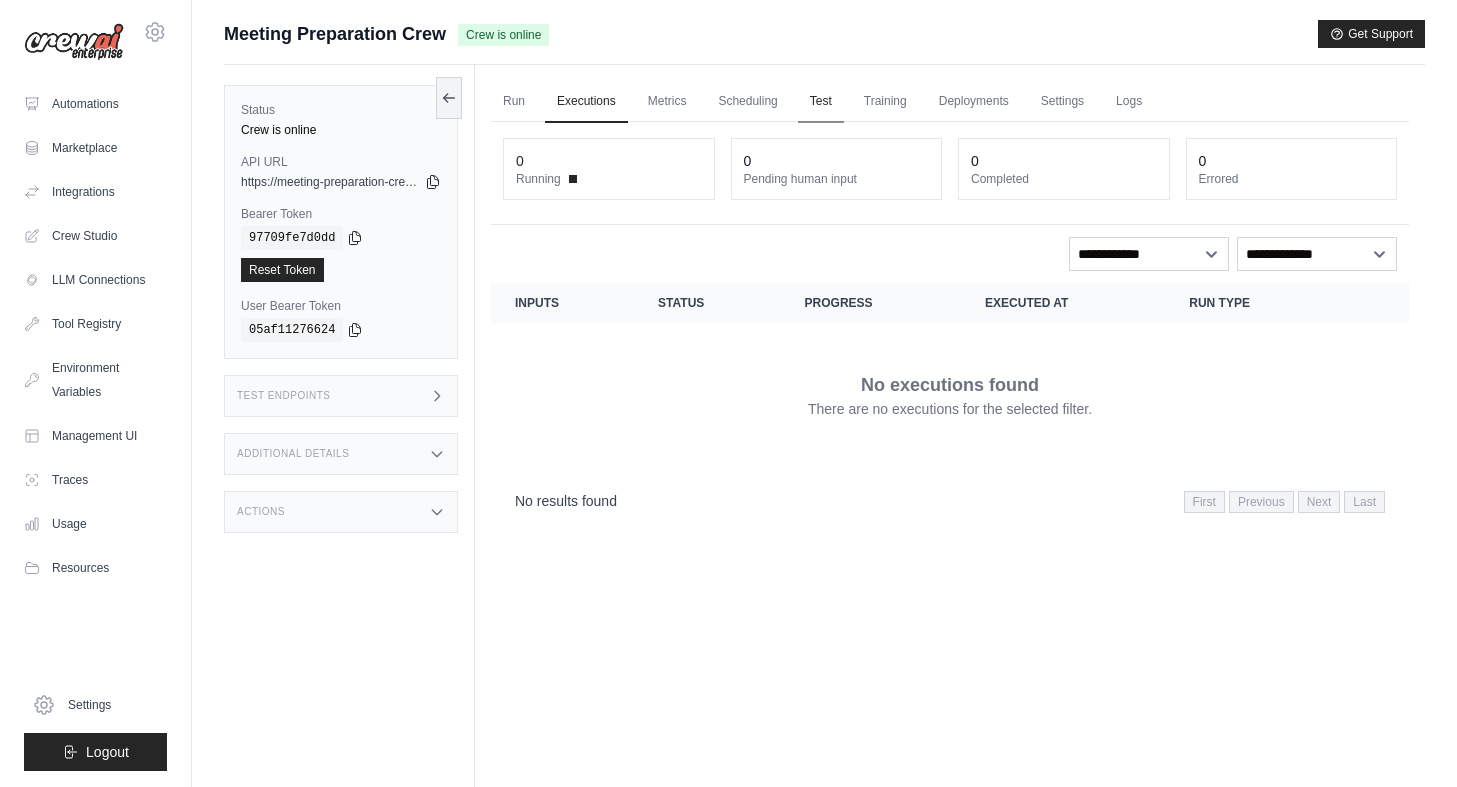 click on "Test" at bounding box center [821, 102] 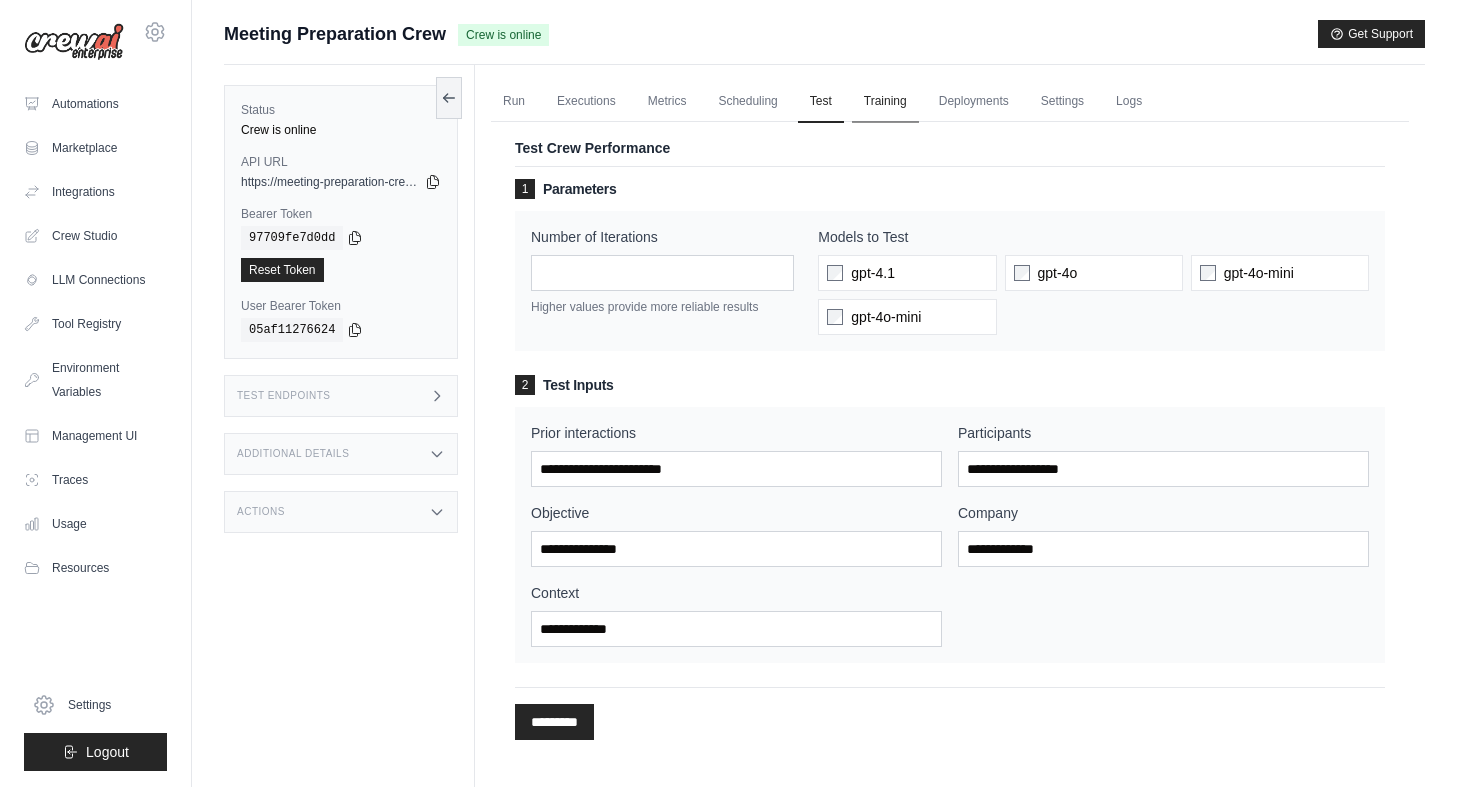 click on "Training" at bounding box center (885, 102) 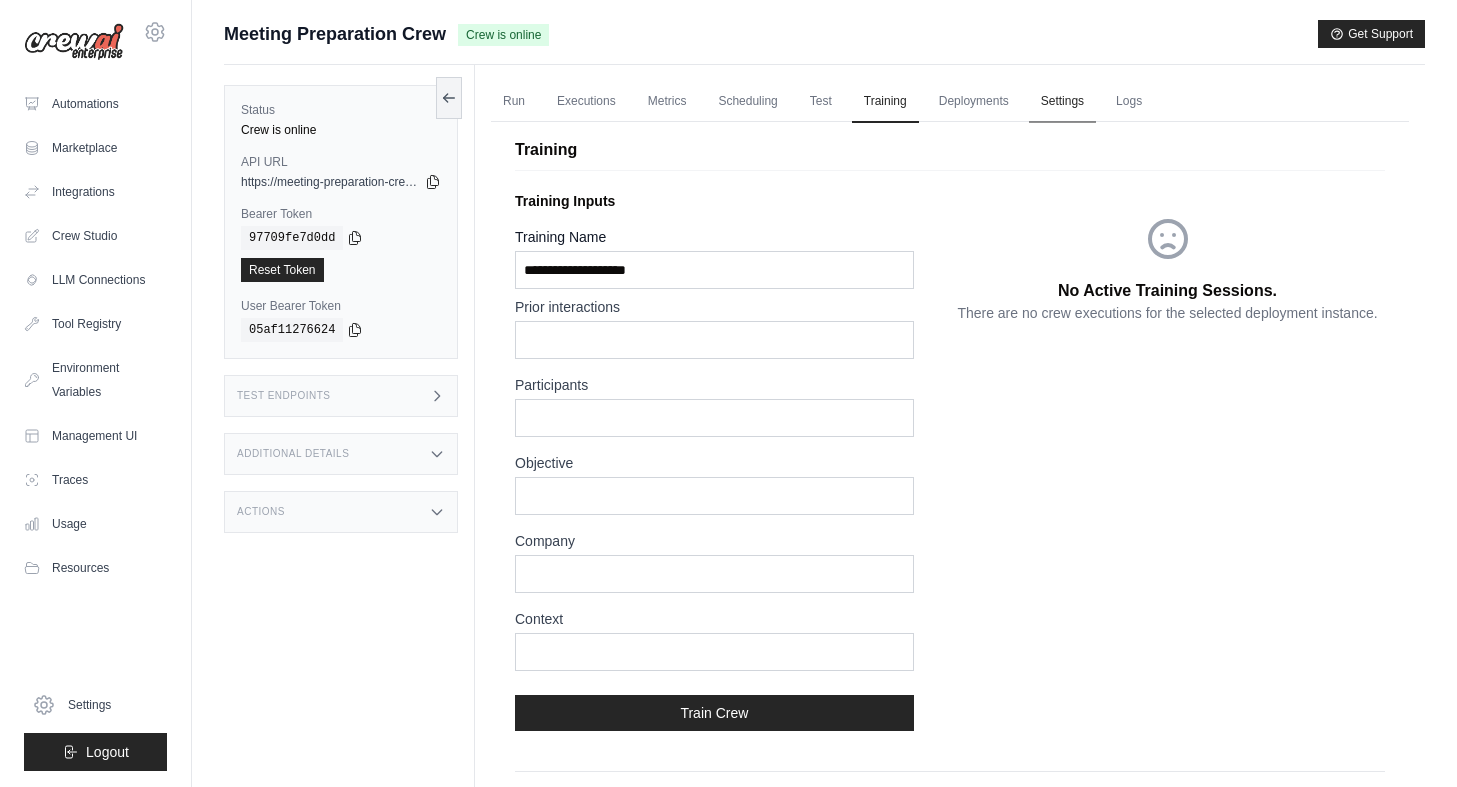 click on "Settings" at bounding box center (1062, 102) 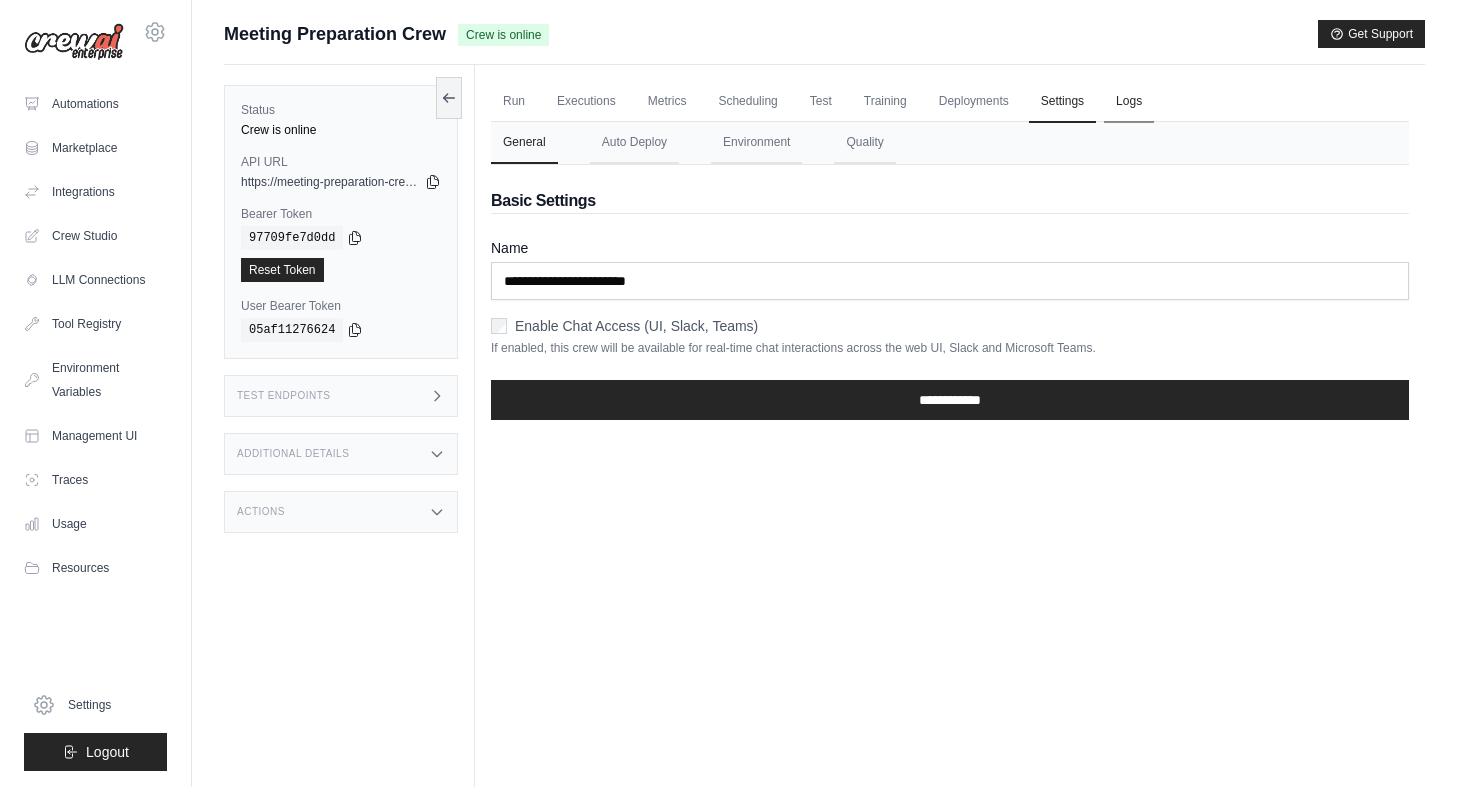 click on "Logs" at bounding box center [1129, 102] 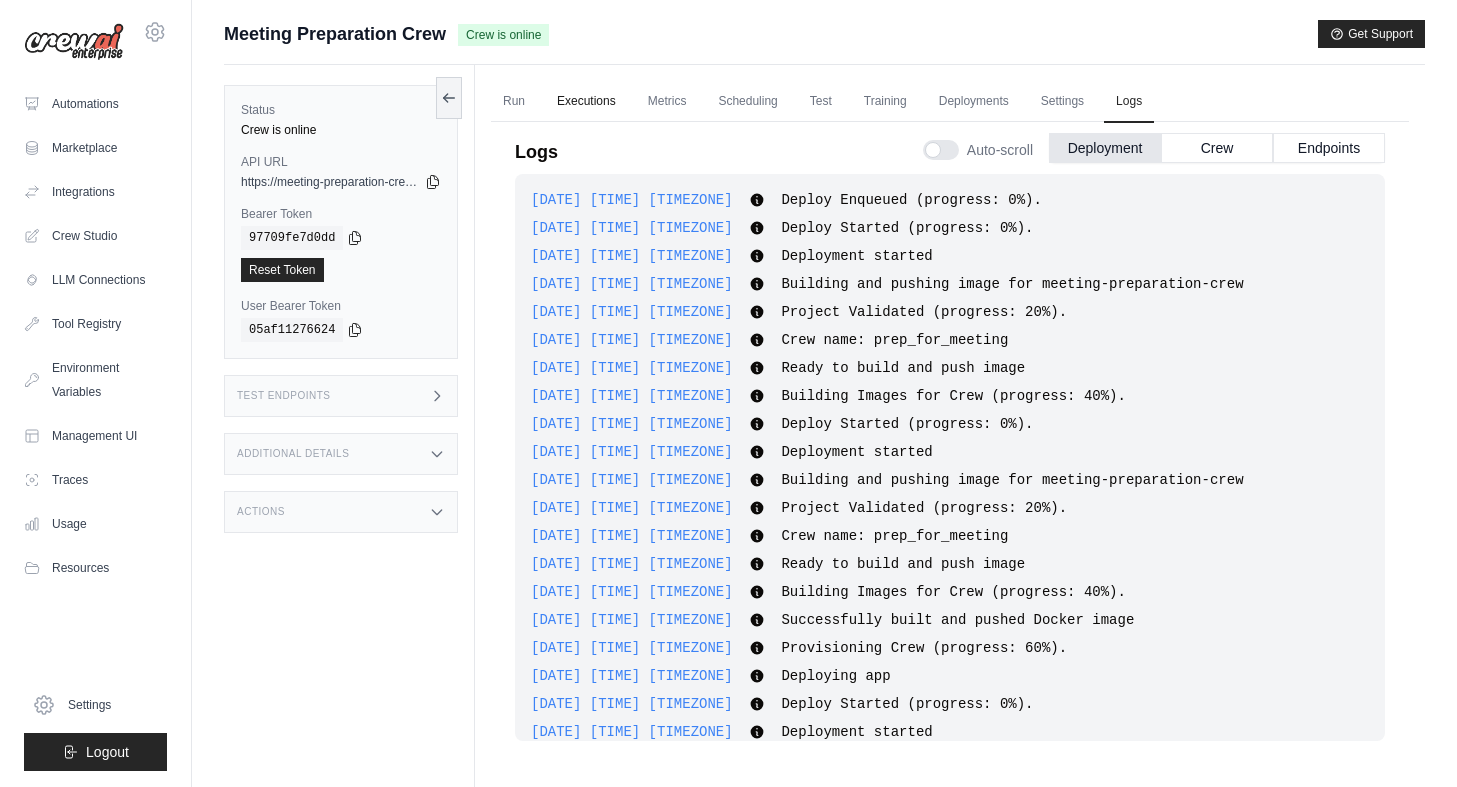 scroll, scrollTop: 361, scrollLeft: 0, axis: vertical 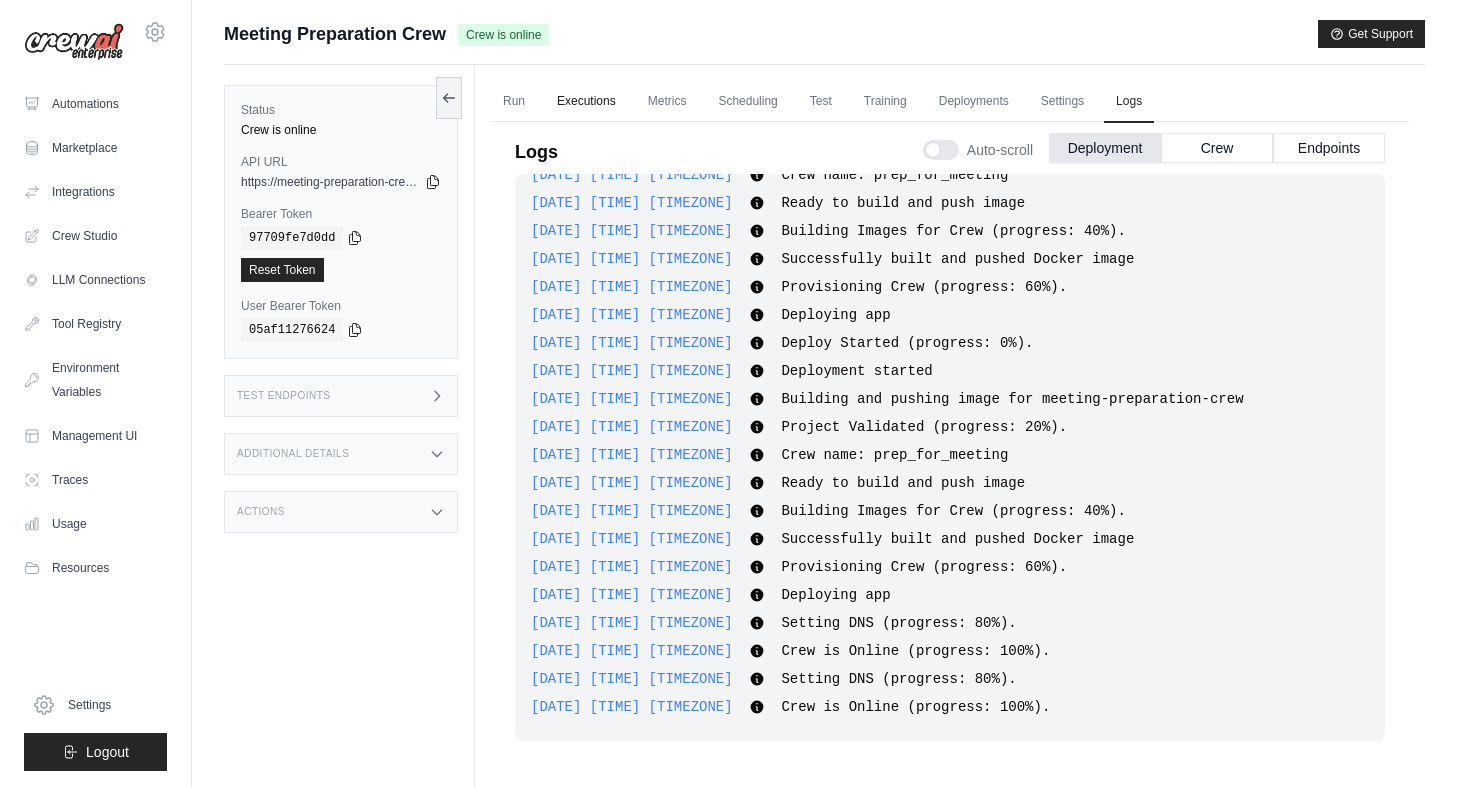 click on "Executions" at bounding box center [586, 102] 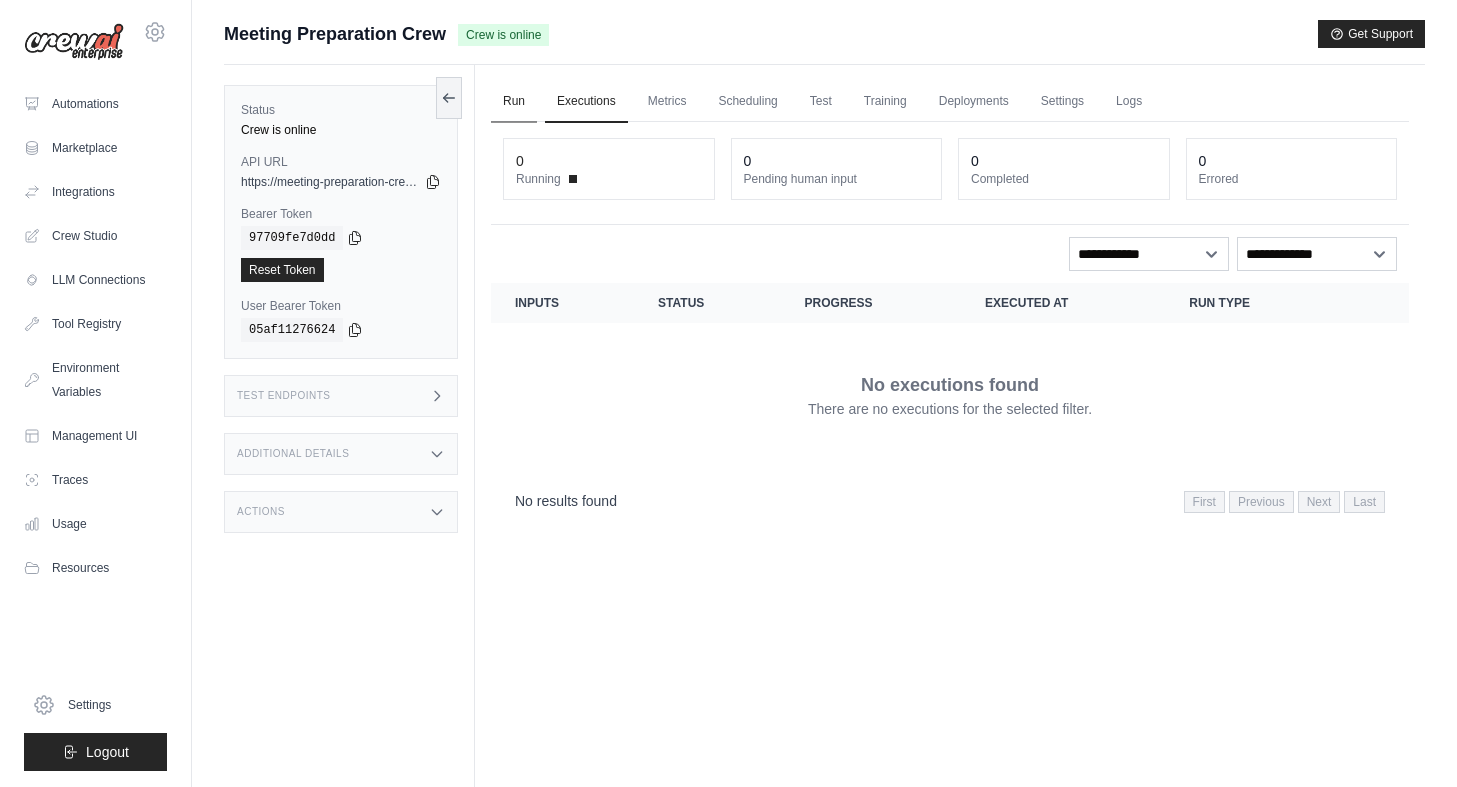 click on "Run" at bounding box center (514, 102) 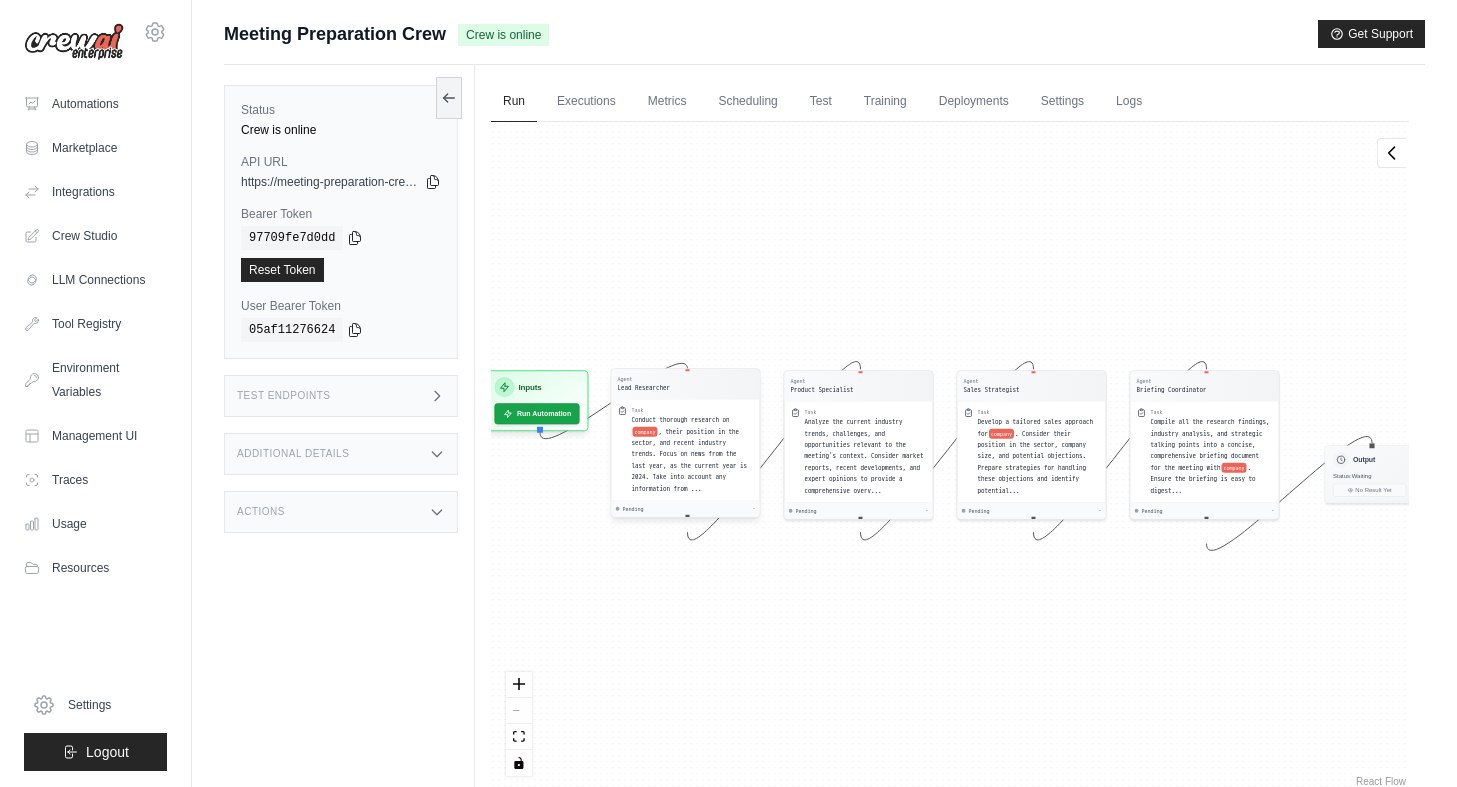 click on "Lead Researcher" at bounding box center [644, 388] 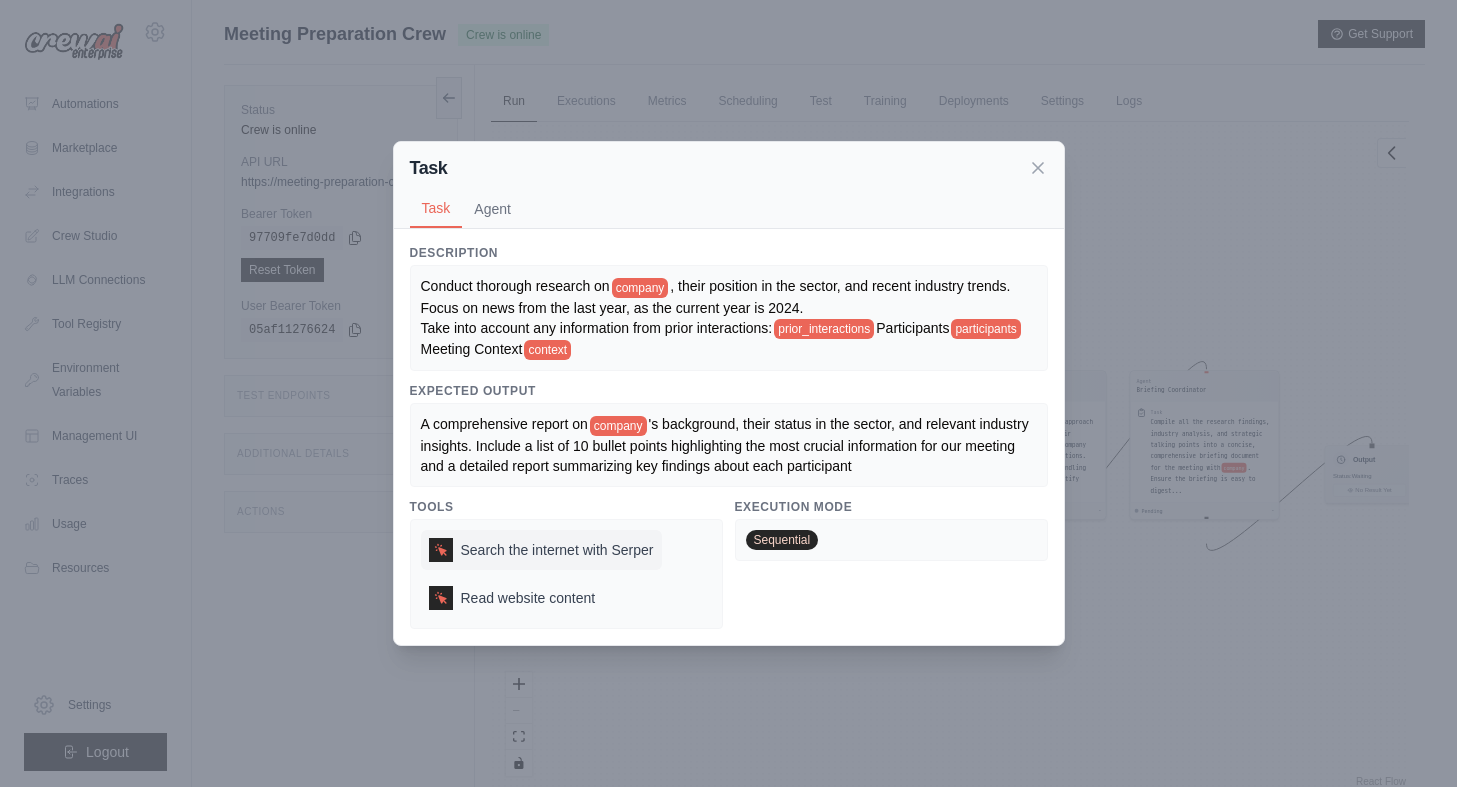 click on "Search the internet with Serper" at bounding box center [557, 550] 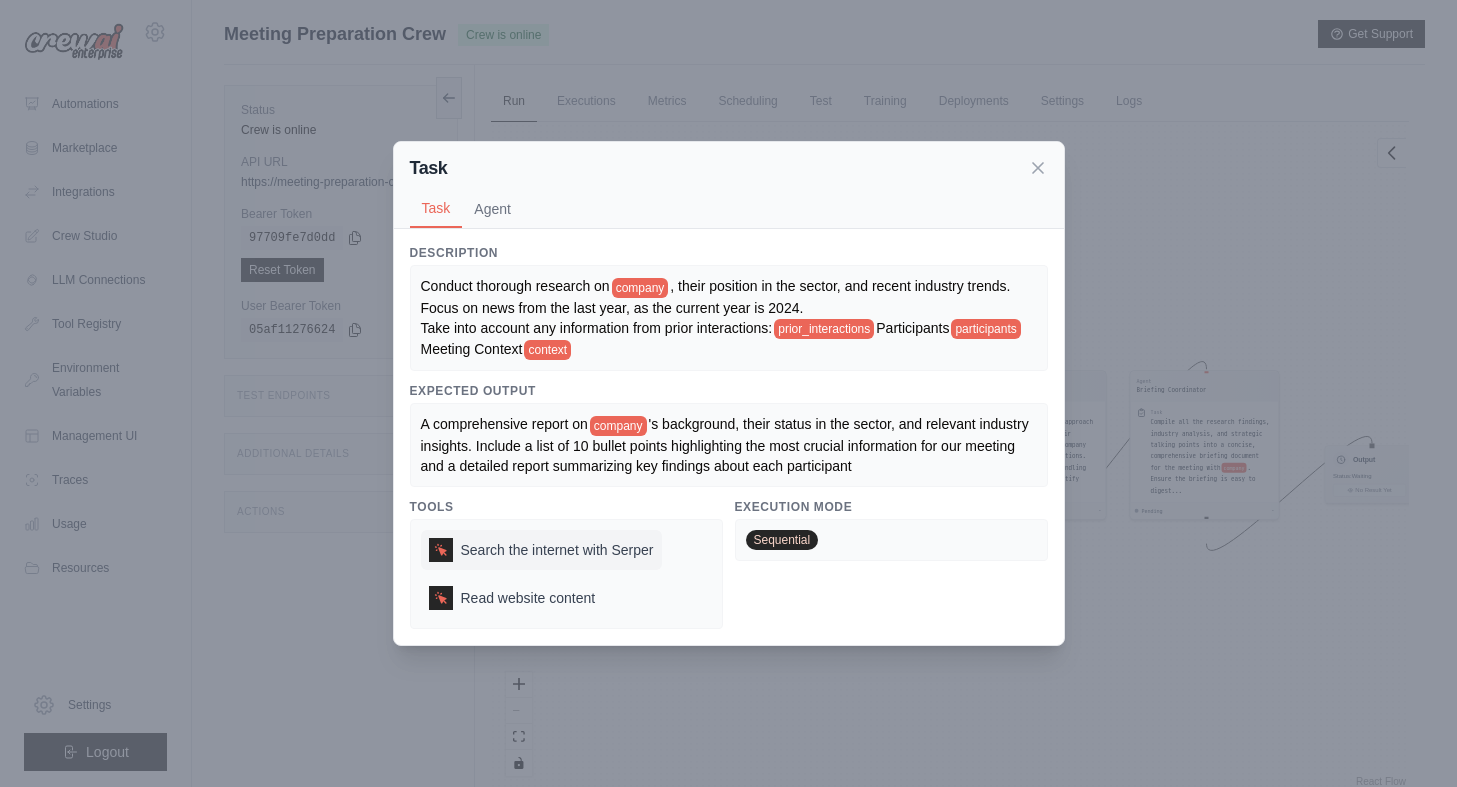 click on "Search the internet with Serper" at bounding box center [541, 550] 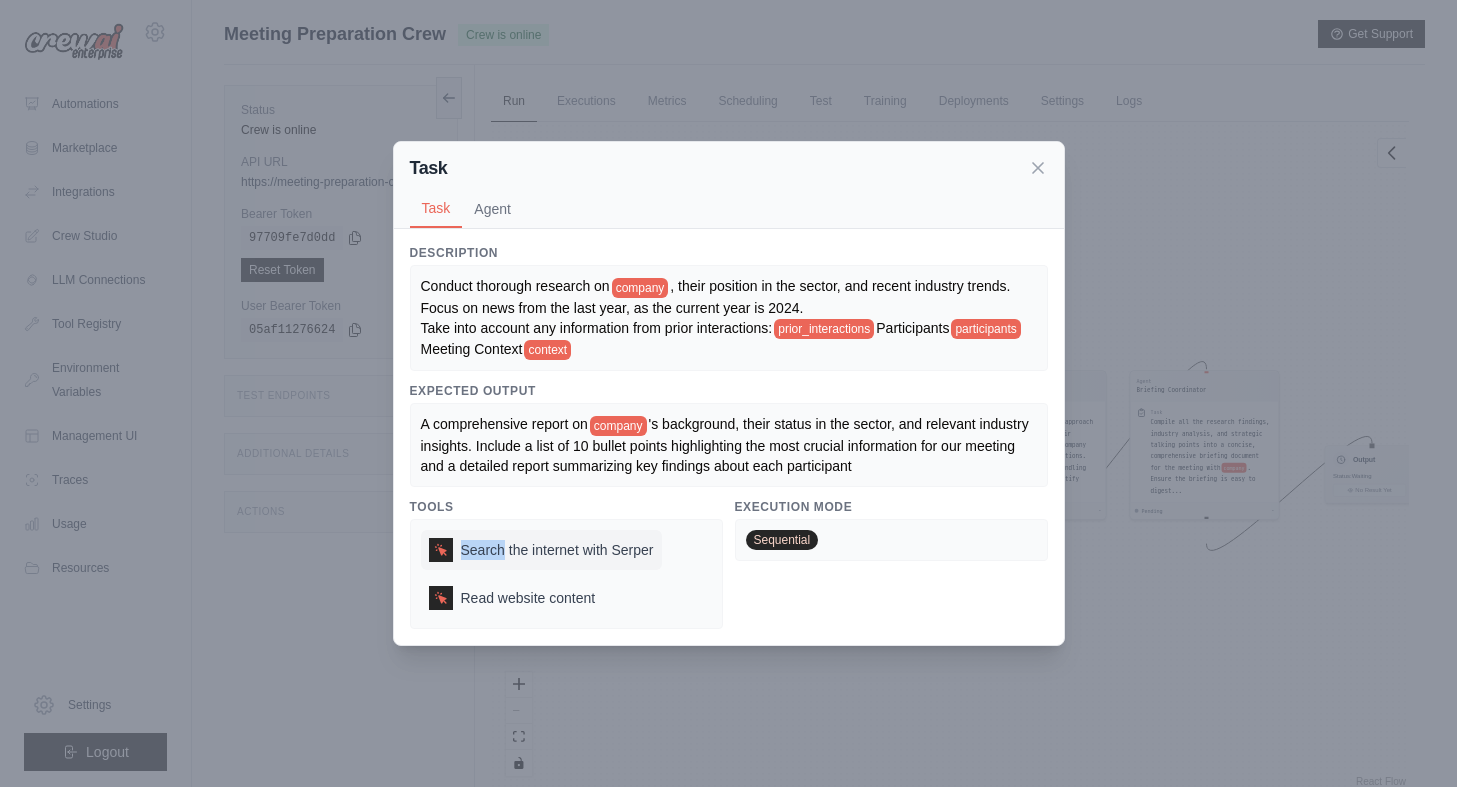 click 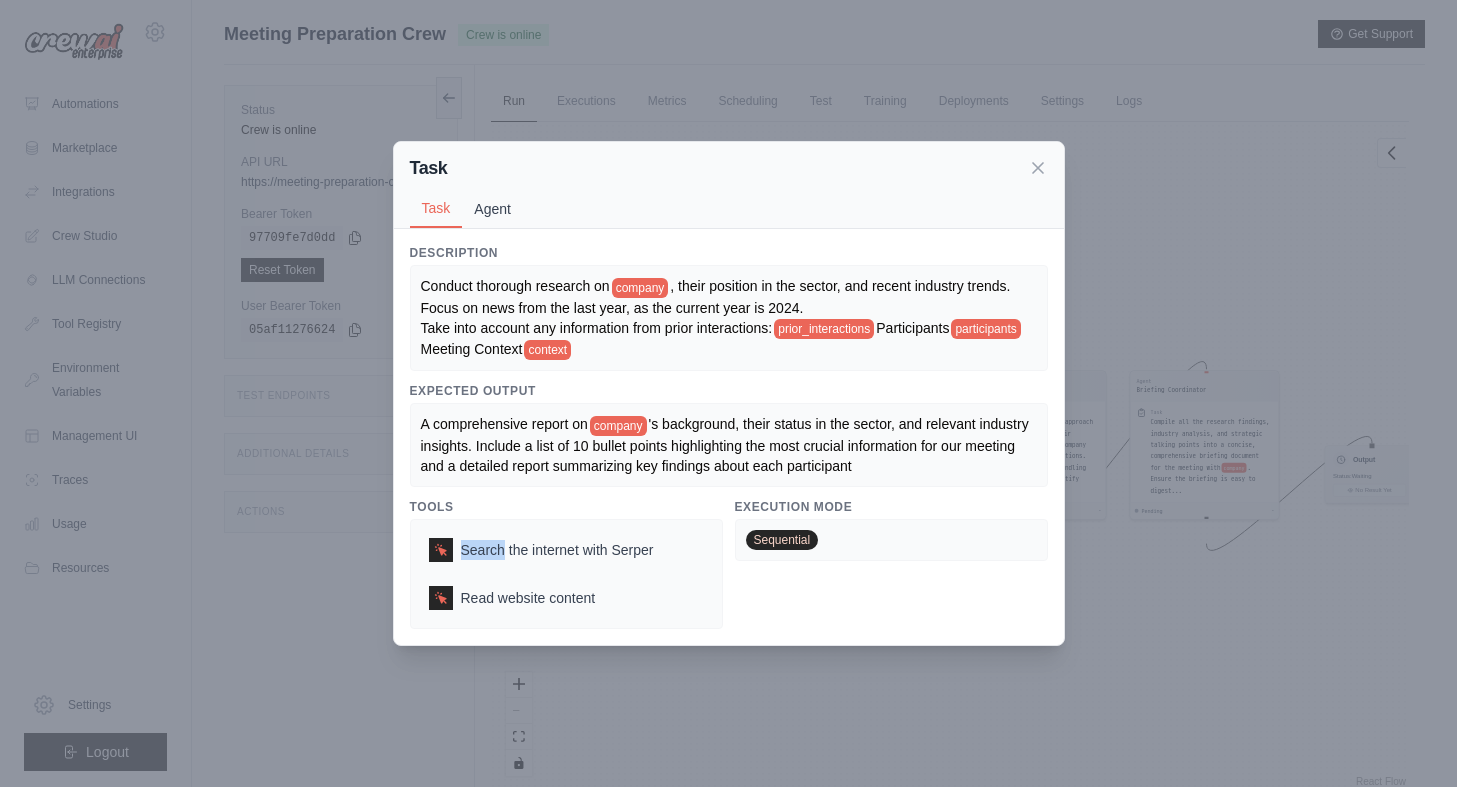 click on "Agent" at bounding box center [492, 209] 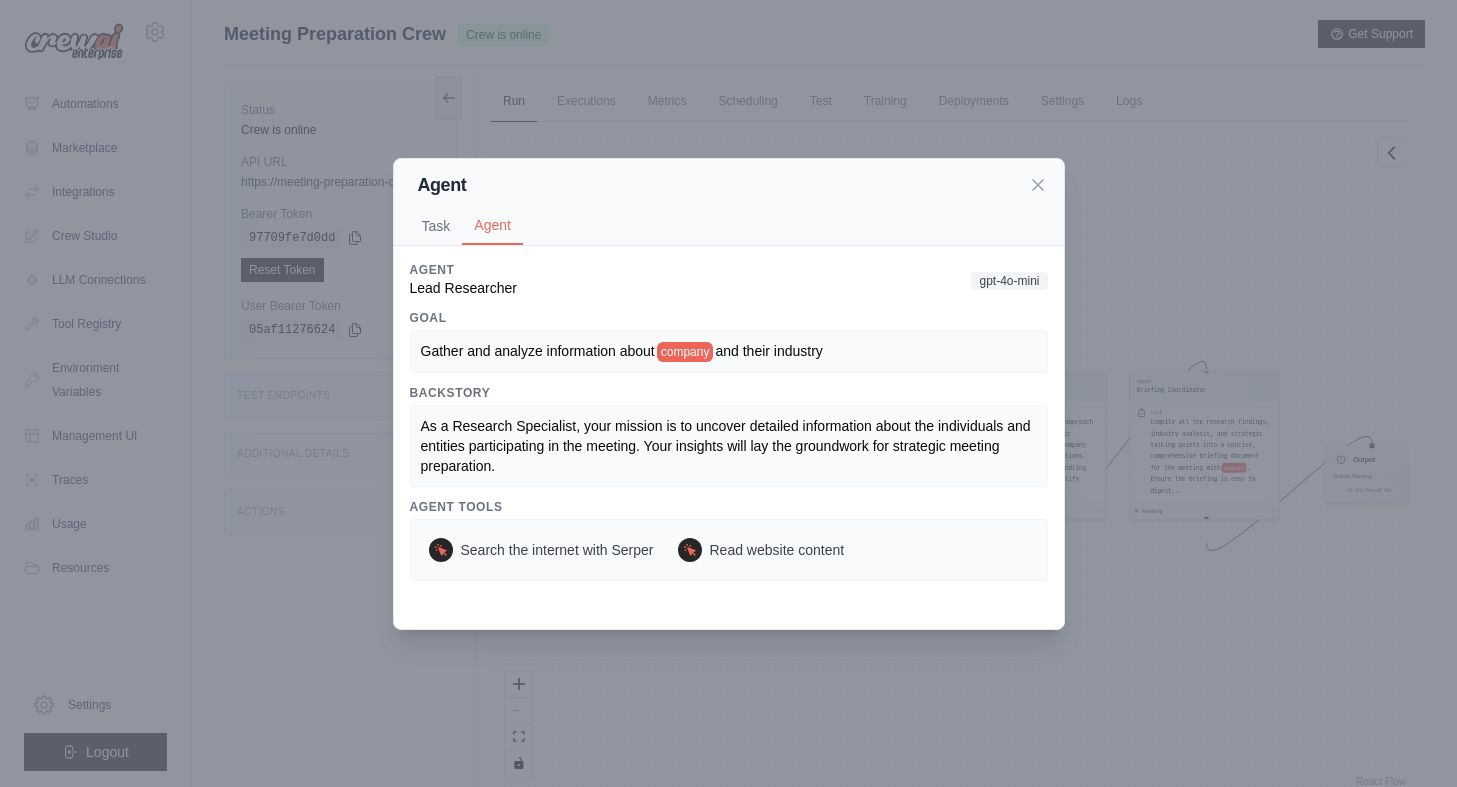 click on "Agent Lead Researcher gpt-4o-mini" at bounding box center (729, 280) 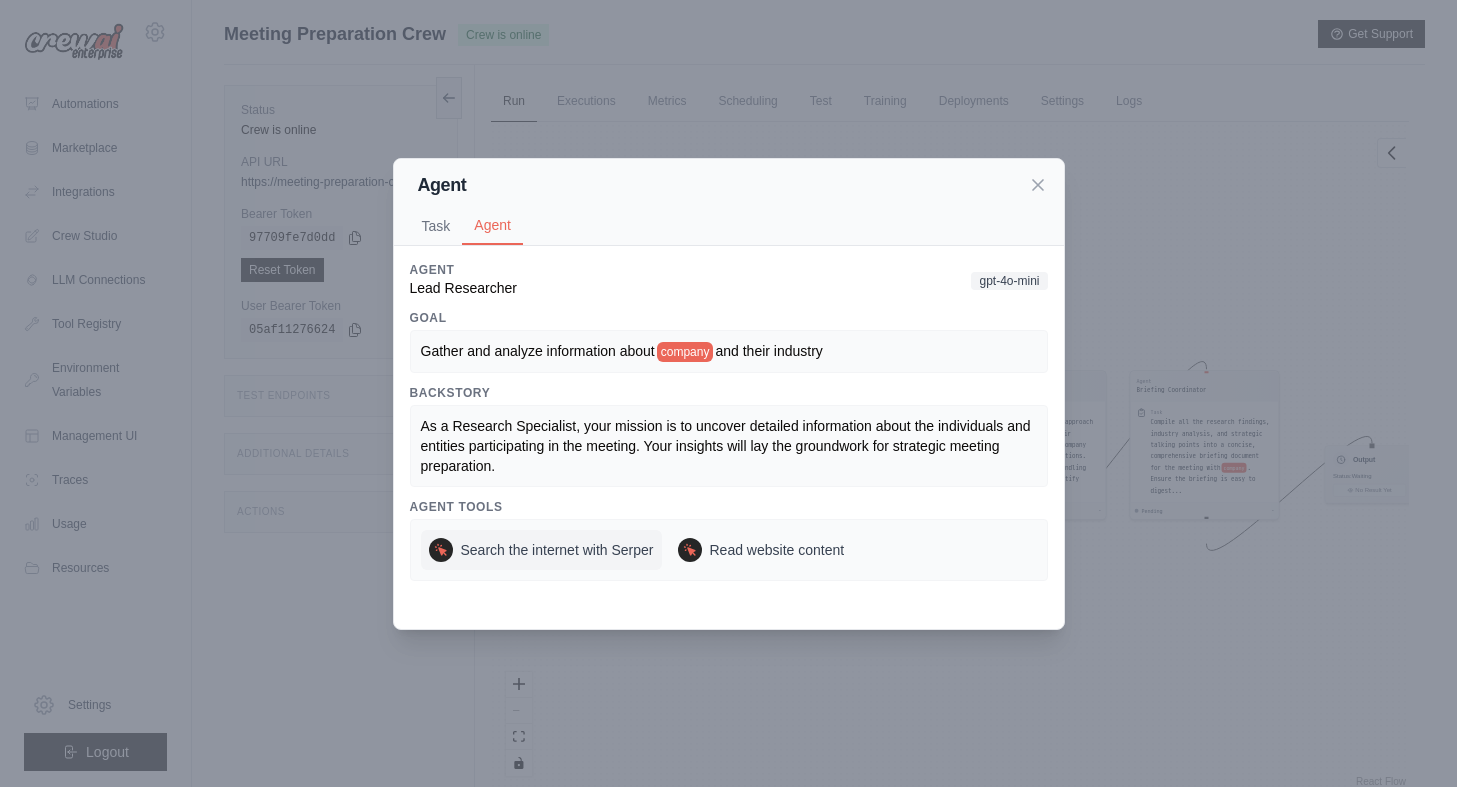 click on "Search the internet with Serper" at bounding box center (557, 550) 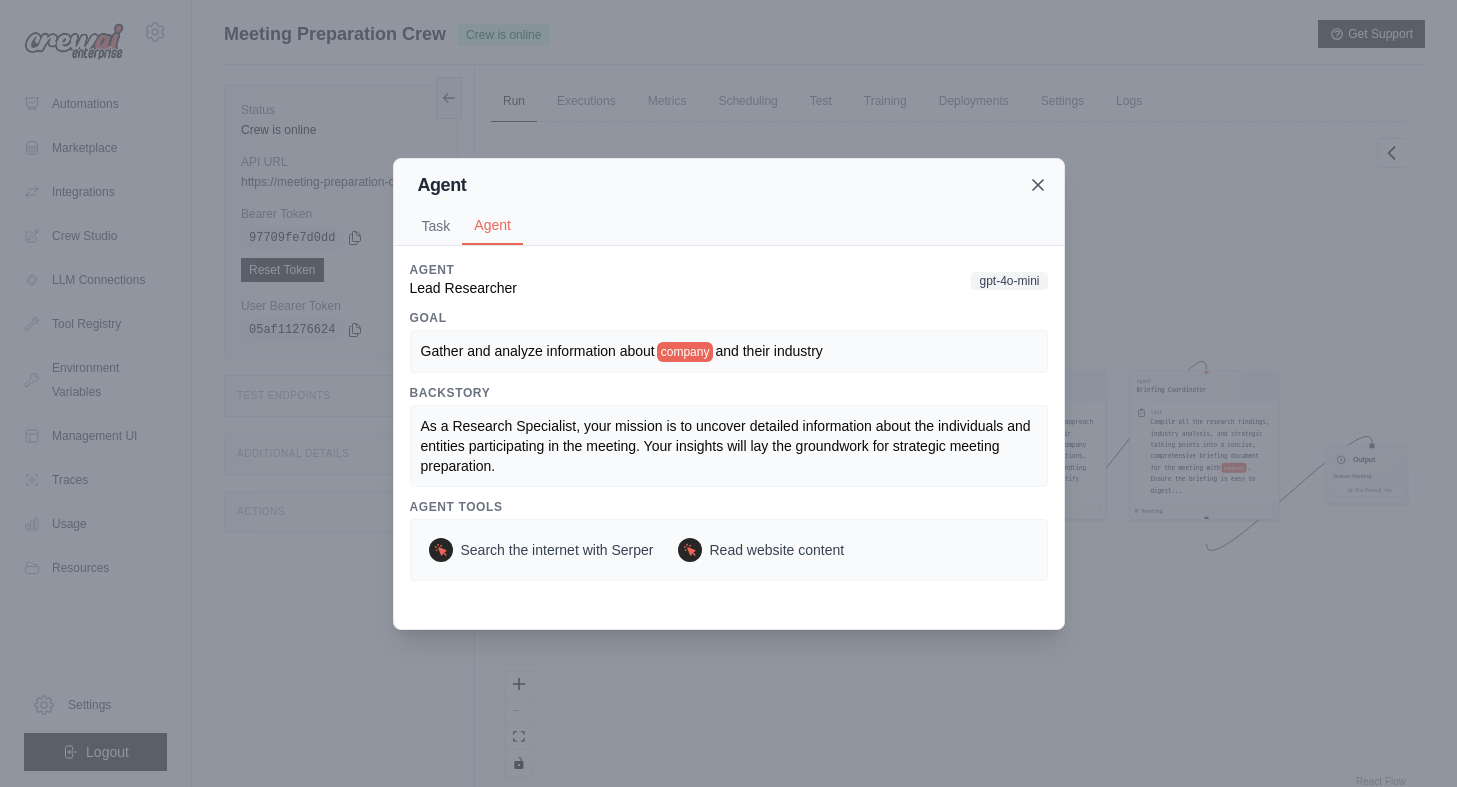 click 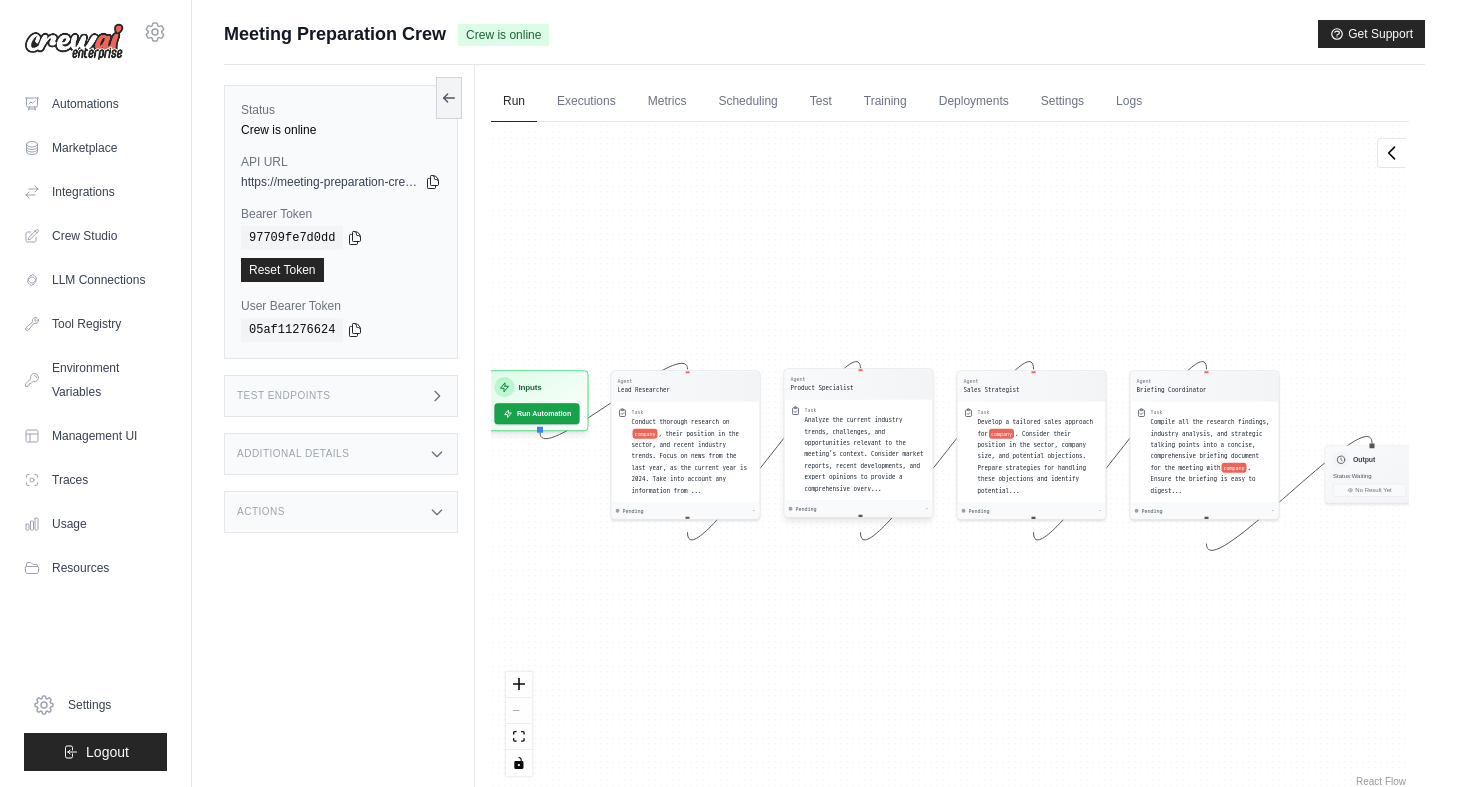 click on "Product Specialist" at bounding box center (822, 388) 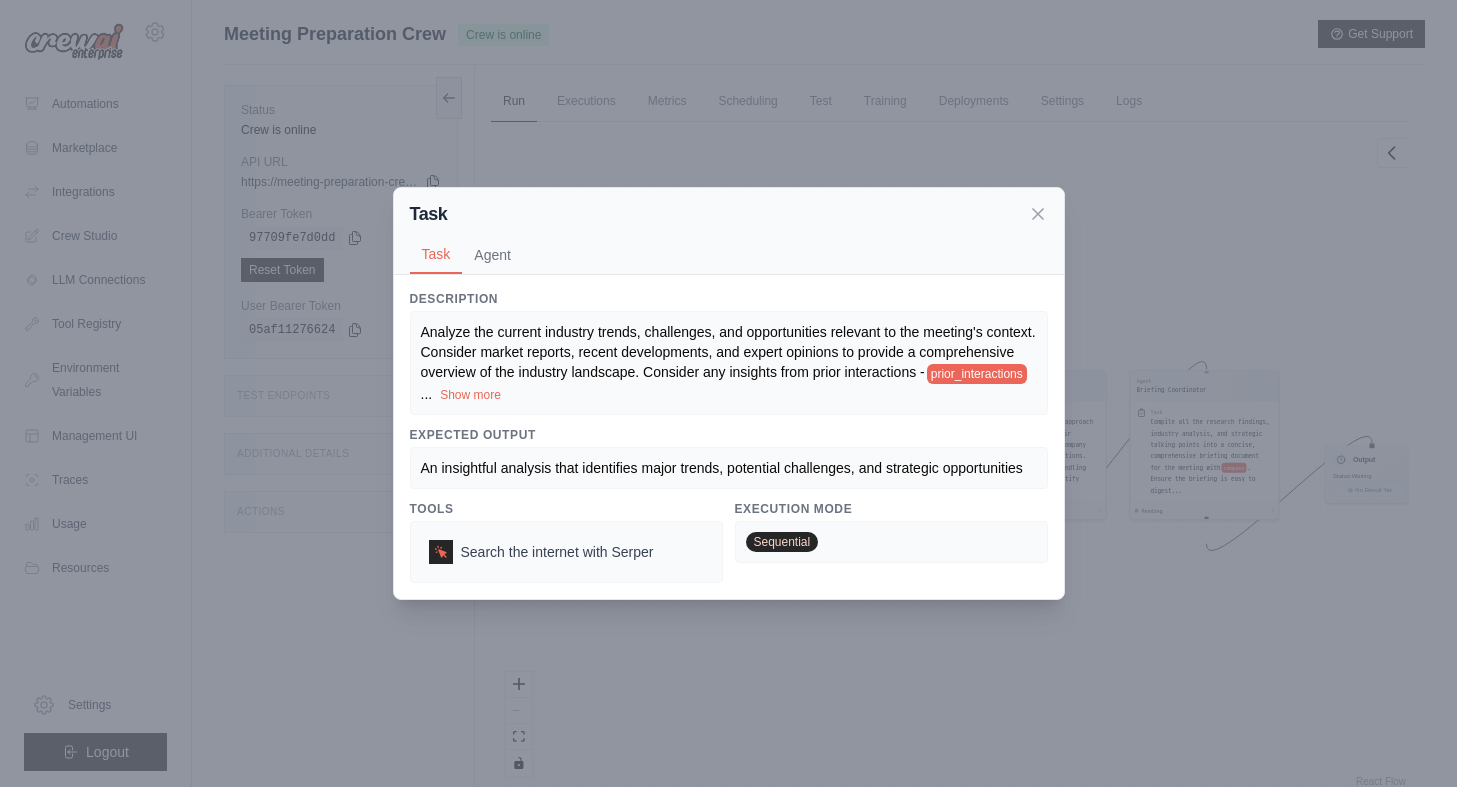 click on "Sequential" at bounding box center [782, 542] 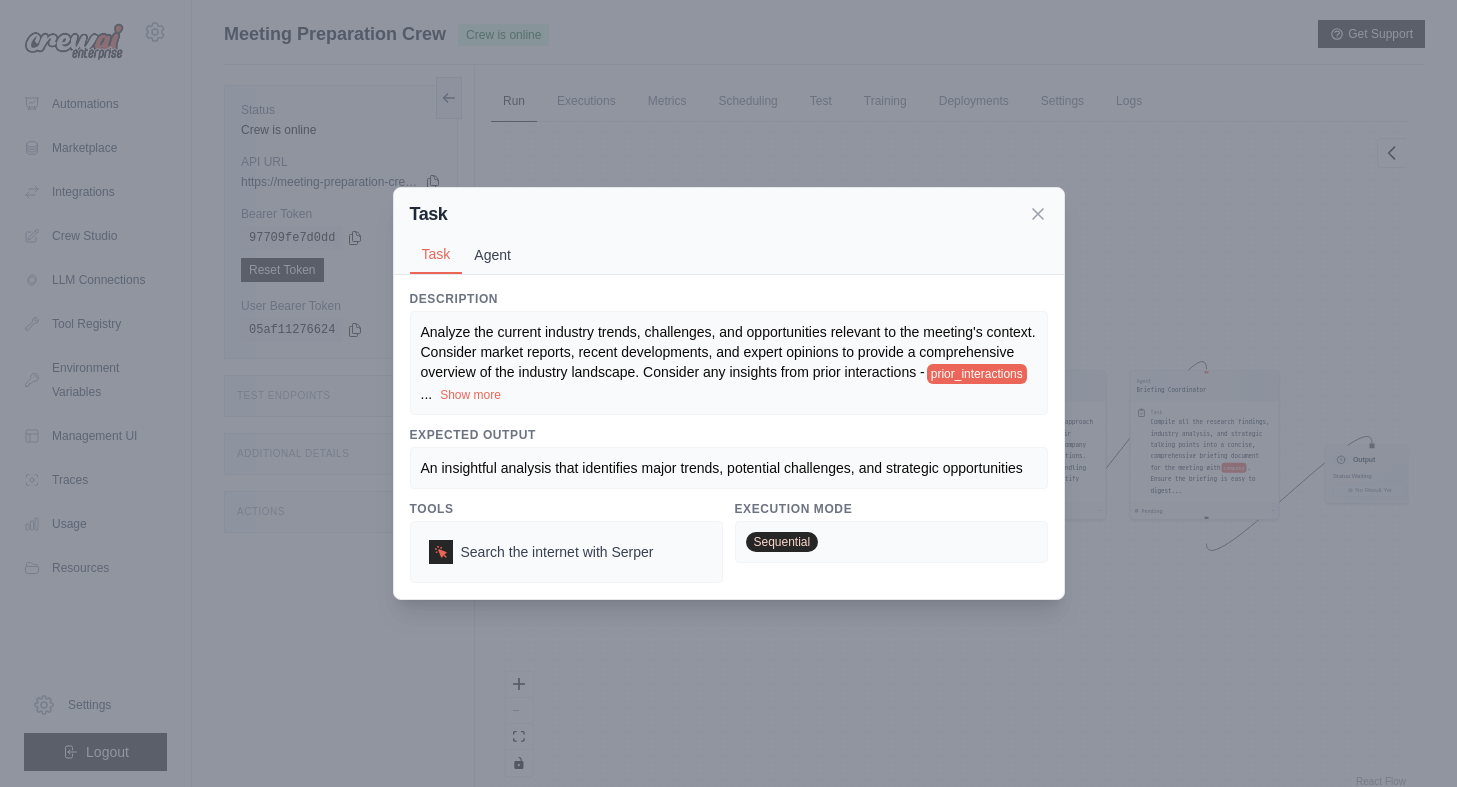 click on "Agent" at bounding box center (492, 255) 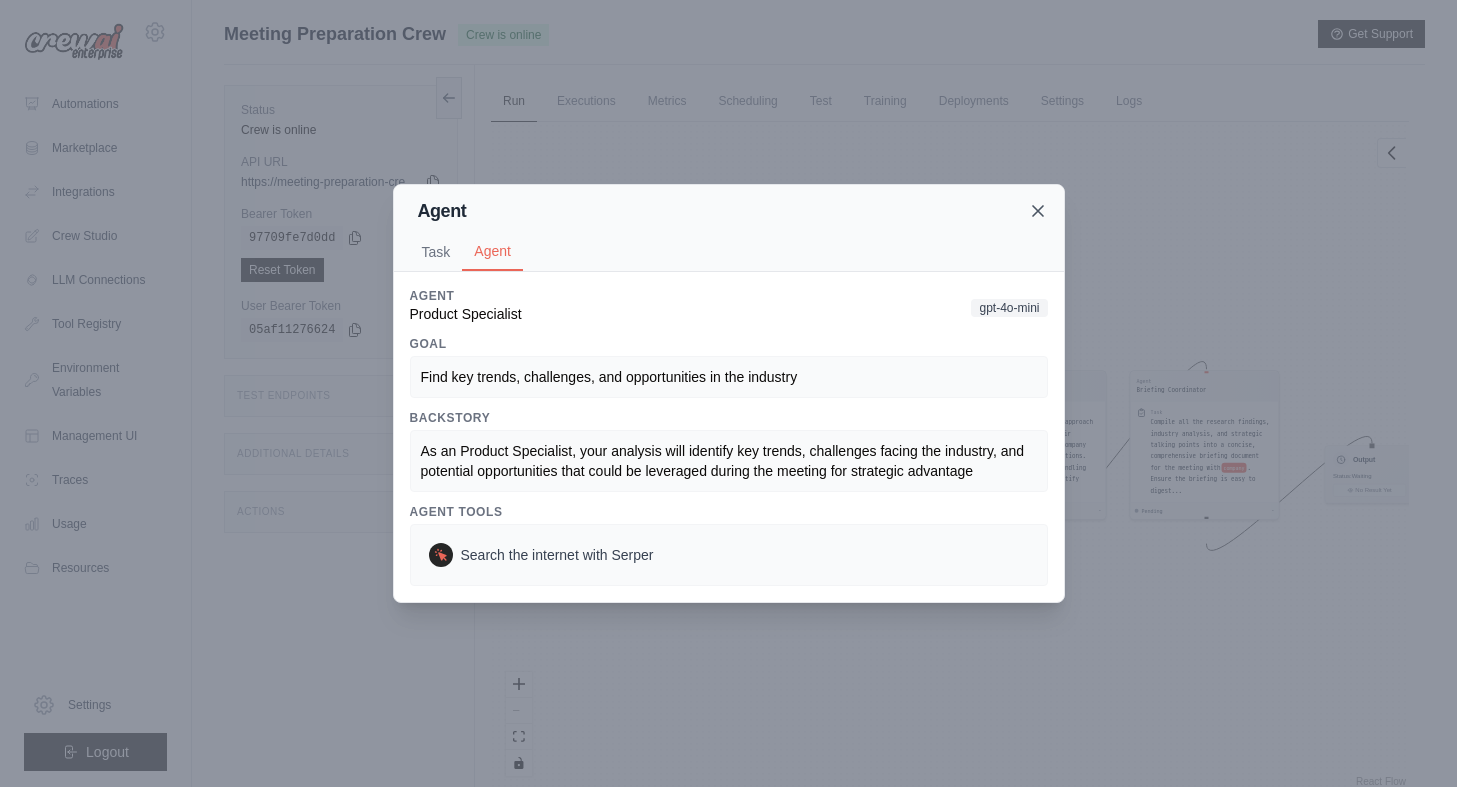 click 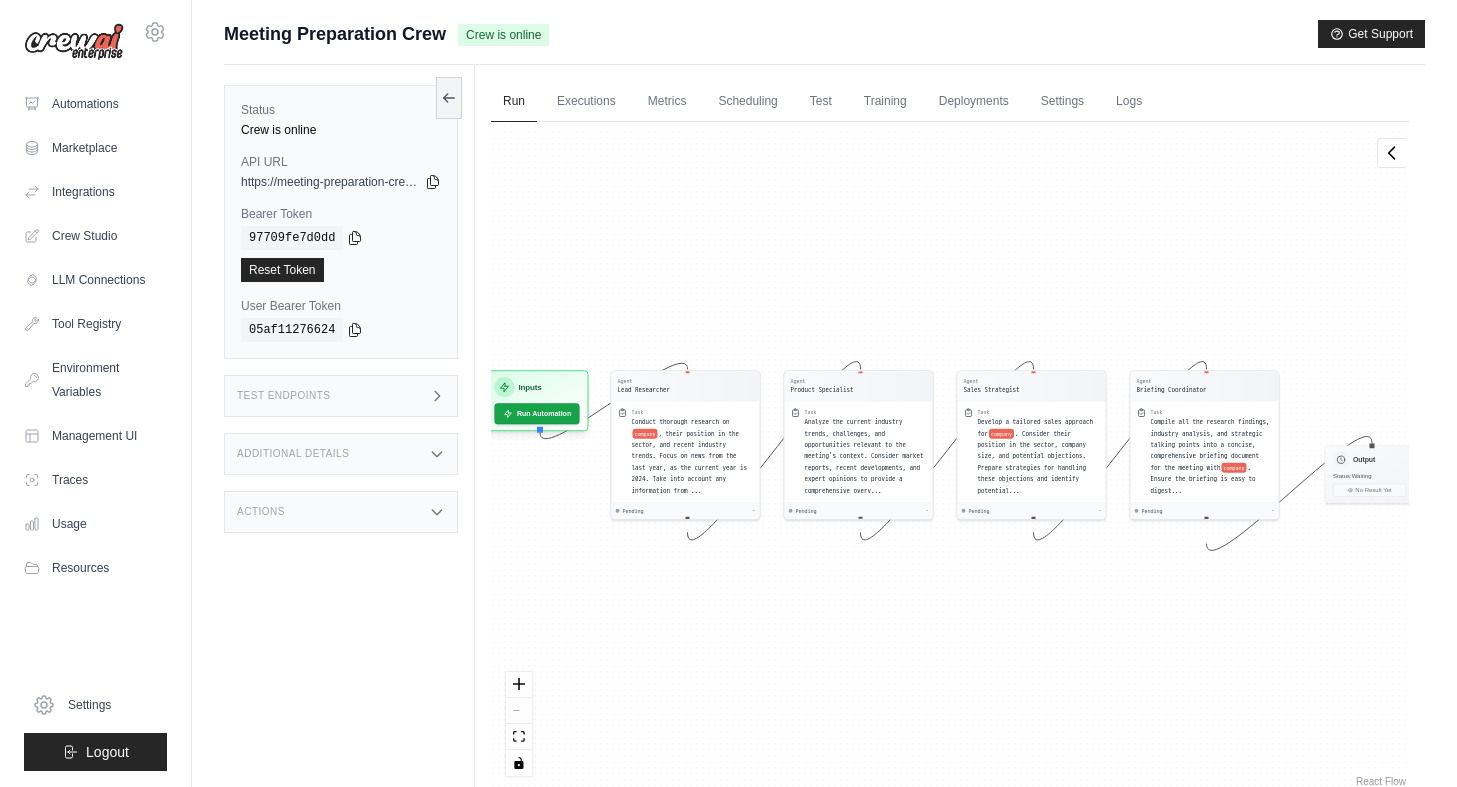 click on "Agent Lead Researcher Task Conduct thorough research on  company , their position in the sector, and recent industry trends. Focus on news from the last year, as the current year is 2024.
Take into account any information from ... Pending - Agent Product Specialist Task Analyze the current industry trends, challenges, and opportunities relevant to the meeting's context. Consider market reports, recent developments, and expert opinions to provide a comprehensive overv... Pending - Agent Sales Strategist Task Develop a tailored sales approach for  company . Consider their position in the  sector, company size, and potential objections. Prepare strategies for handling these objections and identify potential... Pending - Agent Briefing Coordinator Task Compile all the research findings, industry analysis, and strategic talking points into a concise, comprehensive briefing document for the meeting with  company . Ensure the briefing is easy to digest... Pending - Inputs Run Automation Output Status:  Waiting" at bounding box center [950, 456] 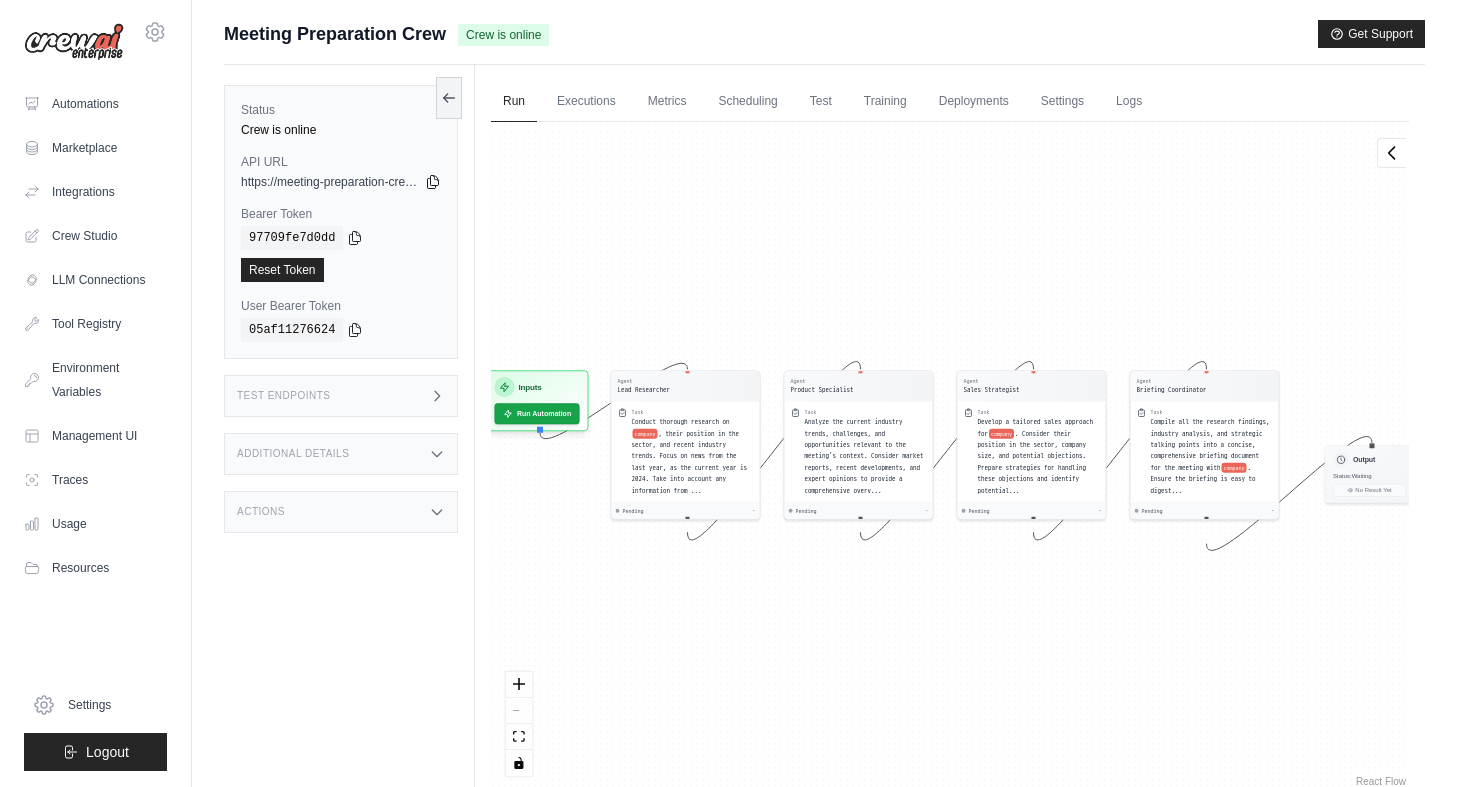 click 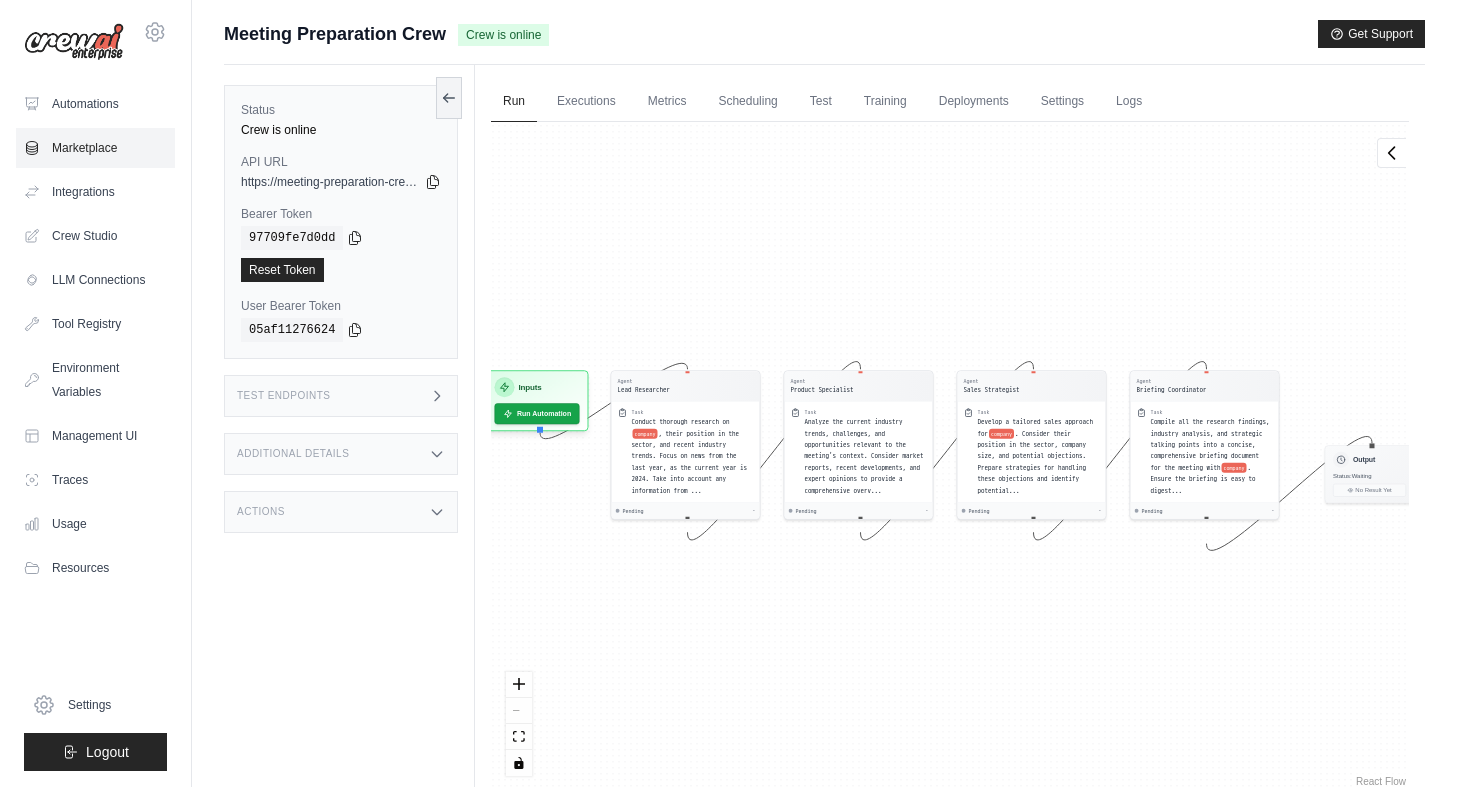 click on "Marketplace" at bounding box center [95, 148] 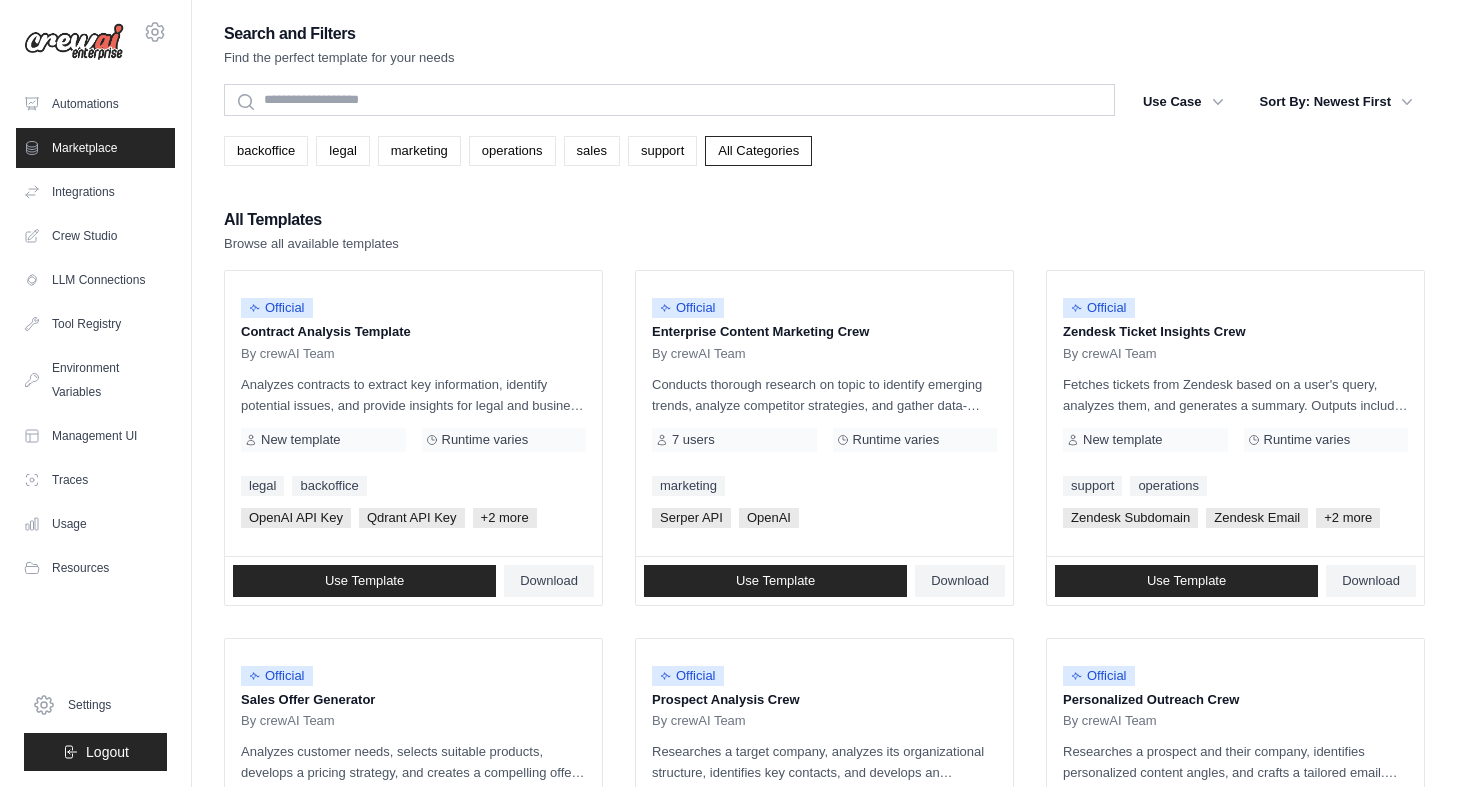 click on "Automations" at bounding box center [95, 104] 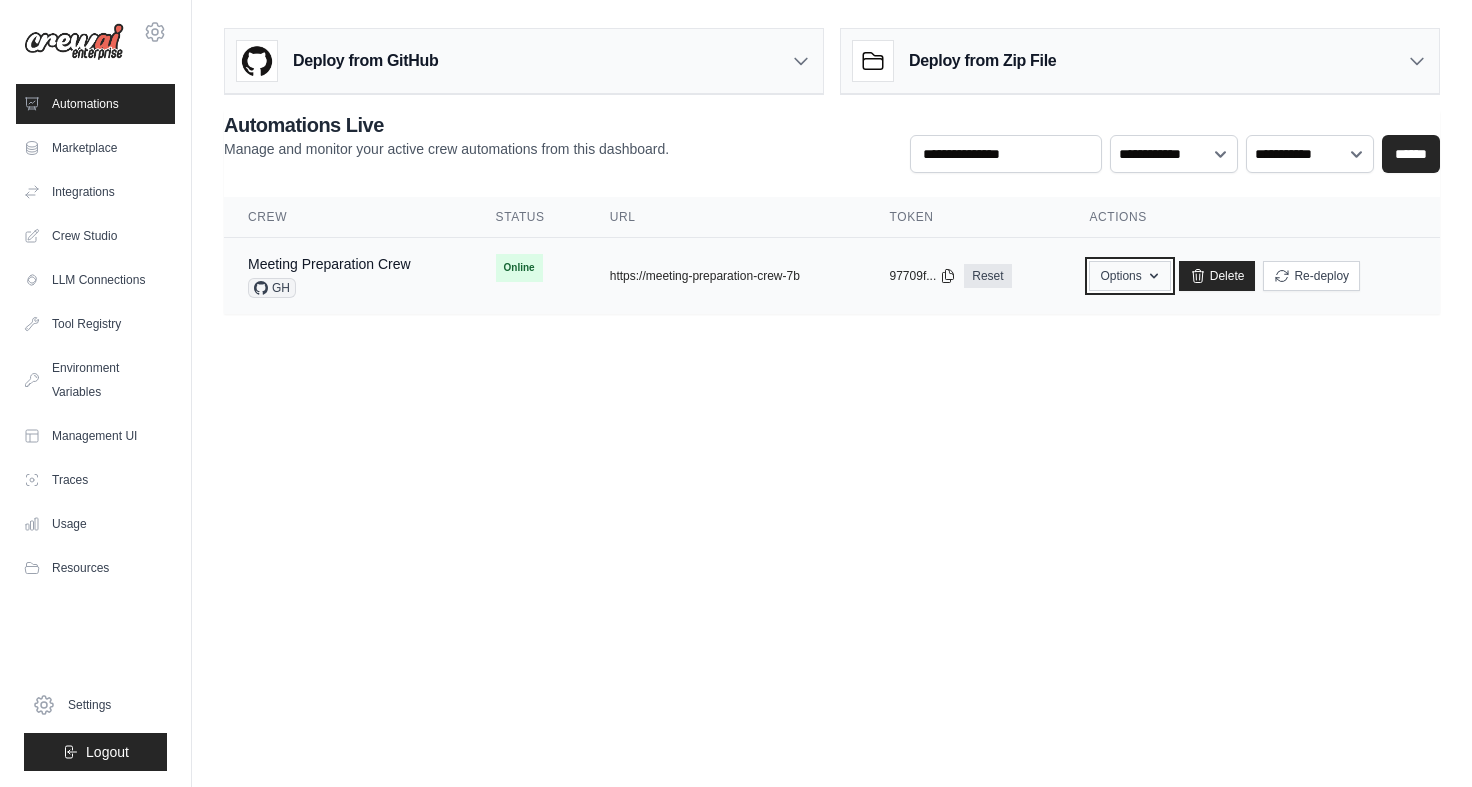 click 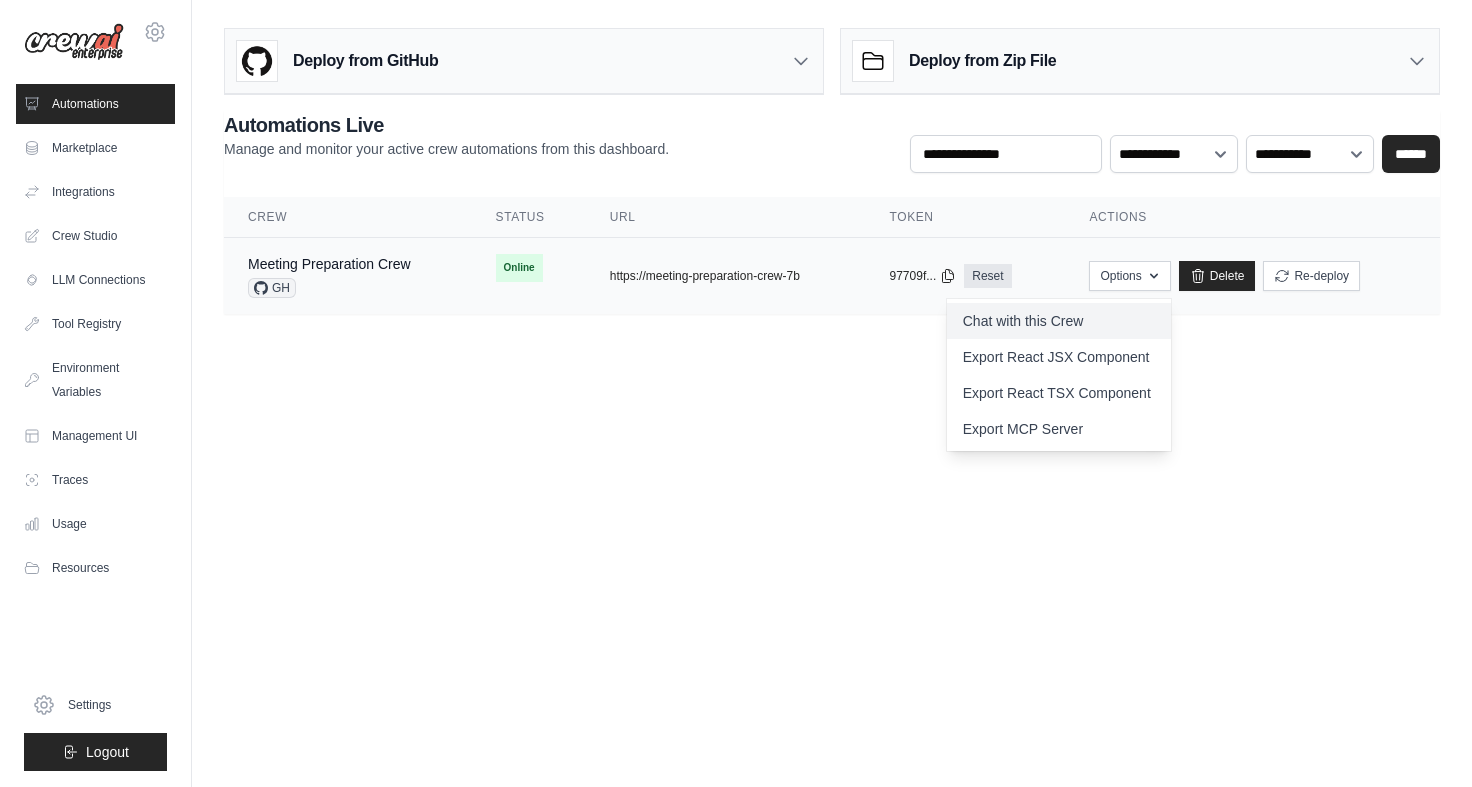 click on "Chat with this
Crew" at bounding box center (1059, 321) 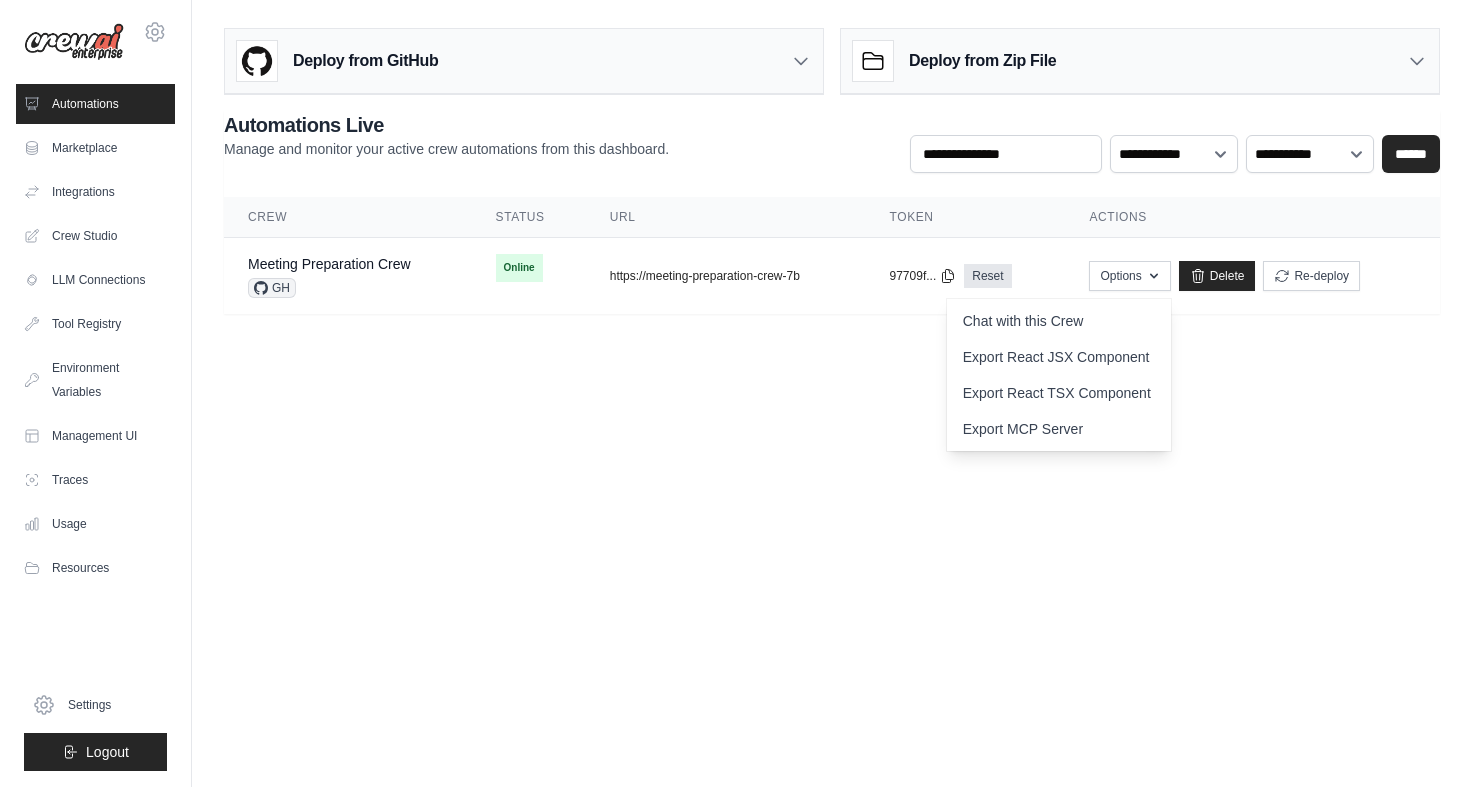 click on "koch@prof-koch.com
Settings
Automations
Marketplace
Integrations" at bounding box center [736, 393] 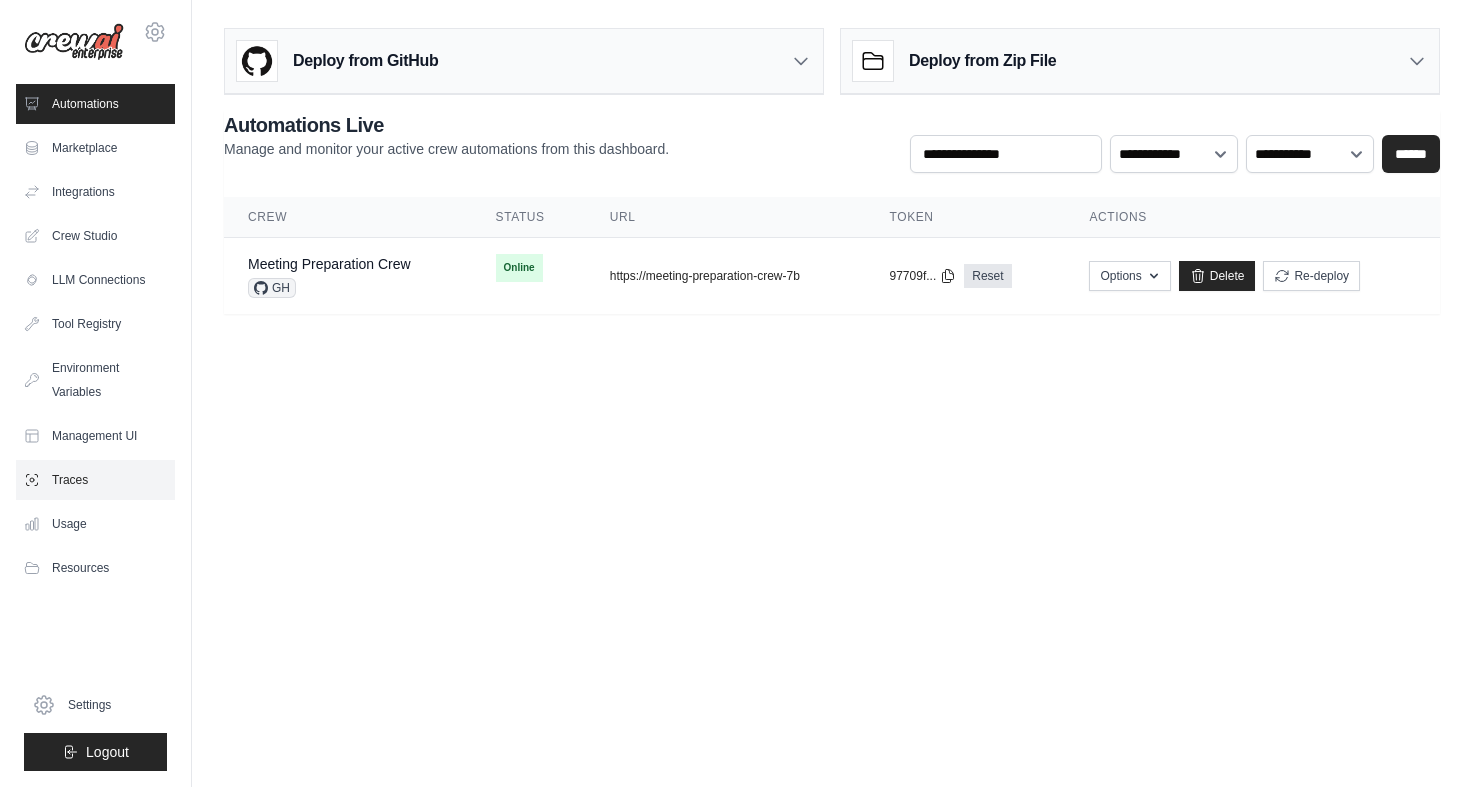 click on "Traces" at bounding box center (95, 480) 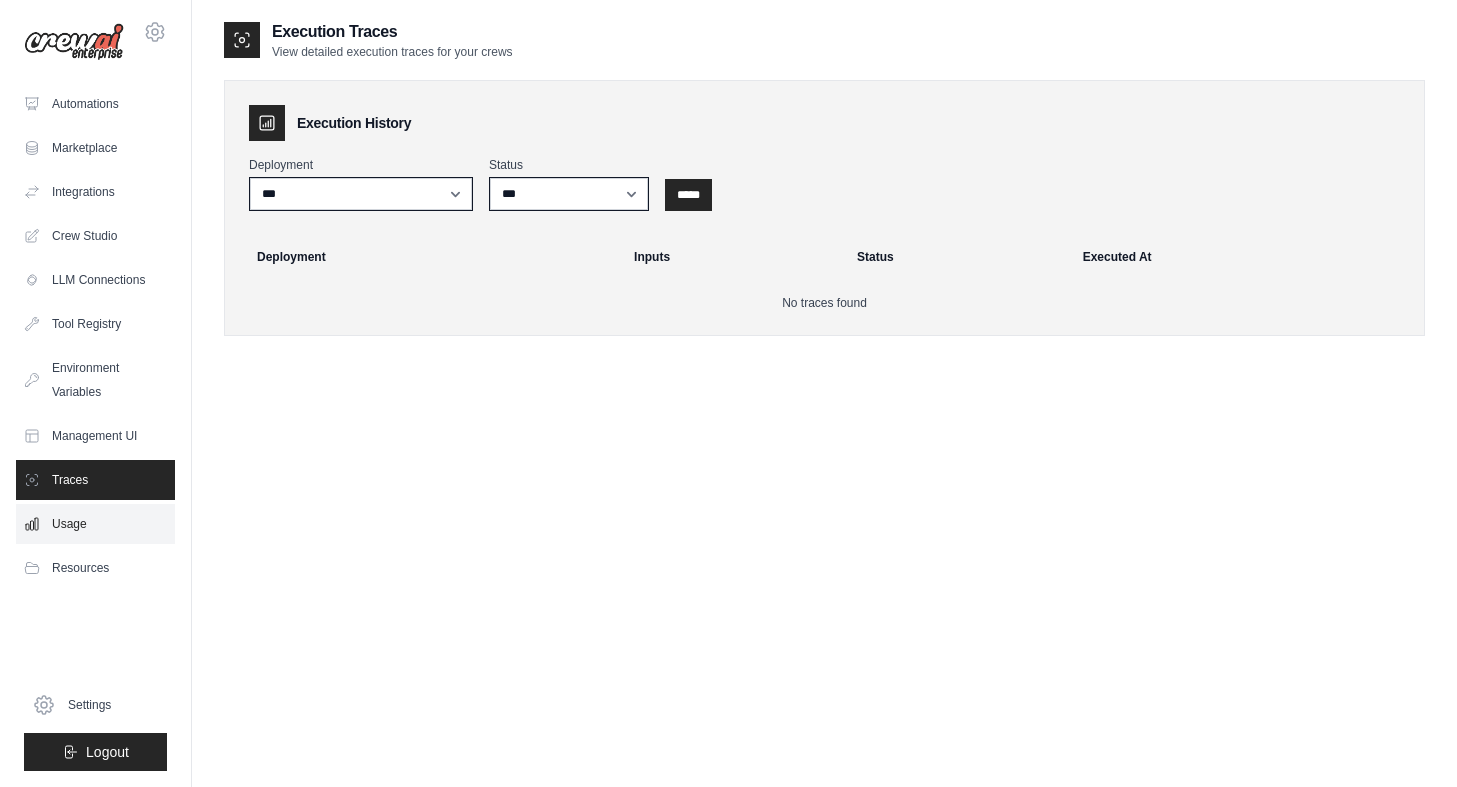 click on "Usage" at bounding box center (95, 524) 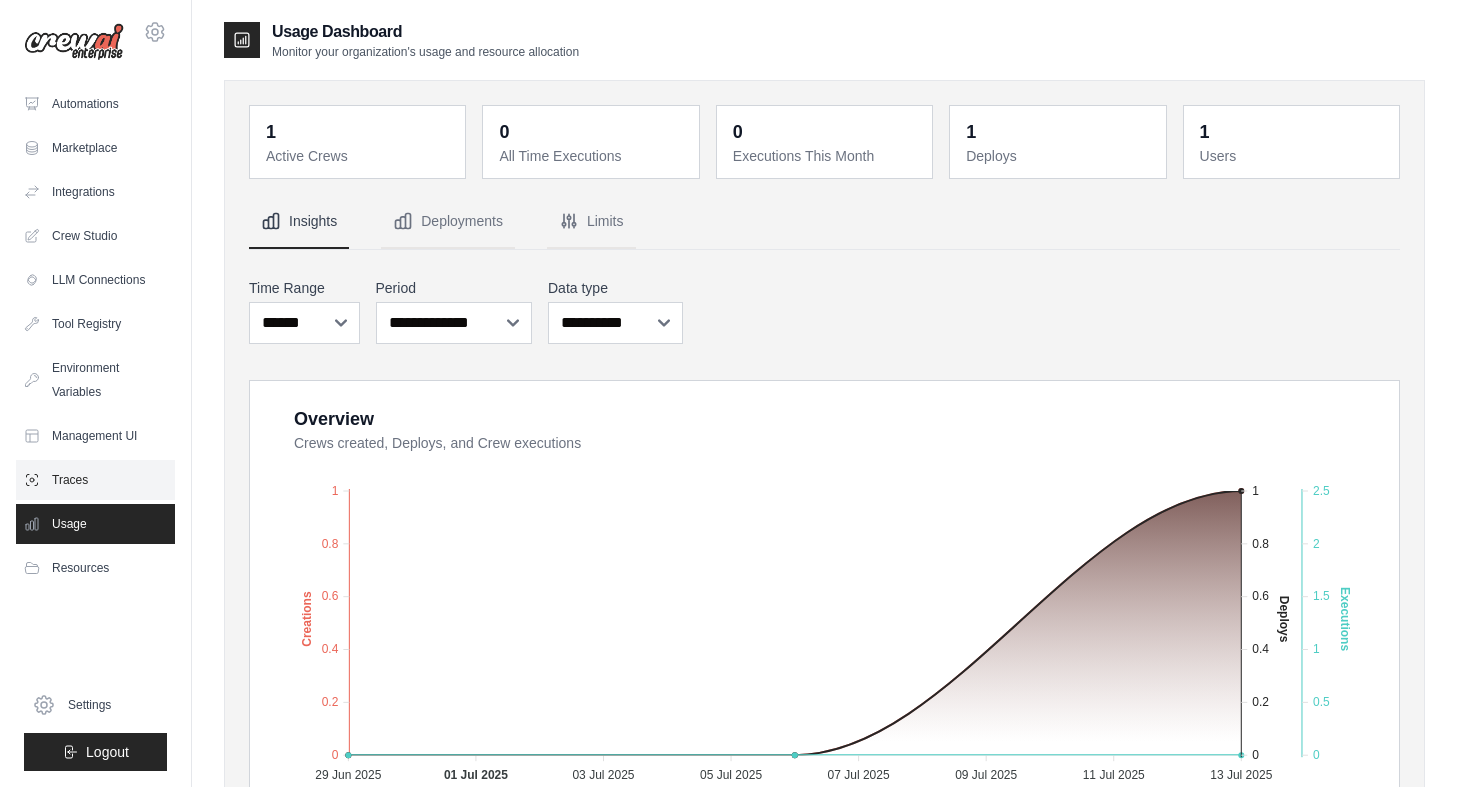 click on "Traces" at bounding box center (95, 480) 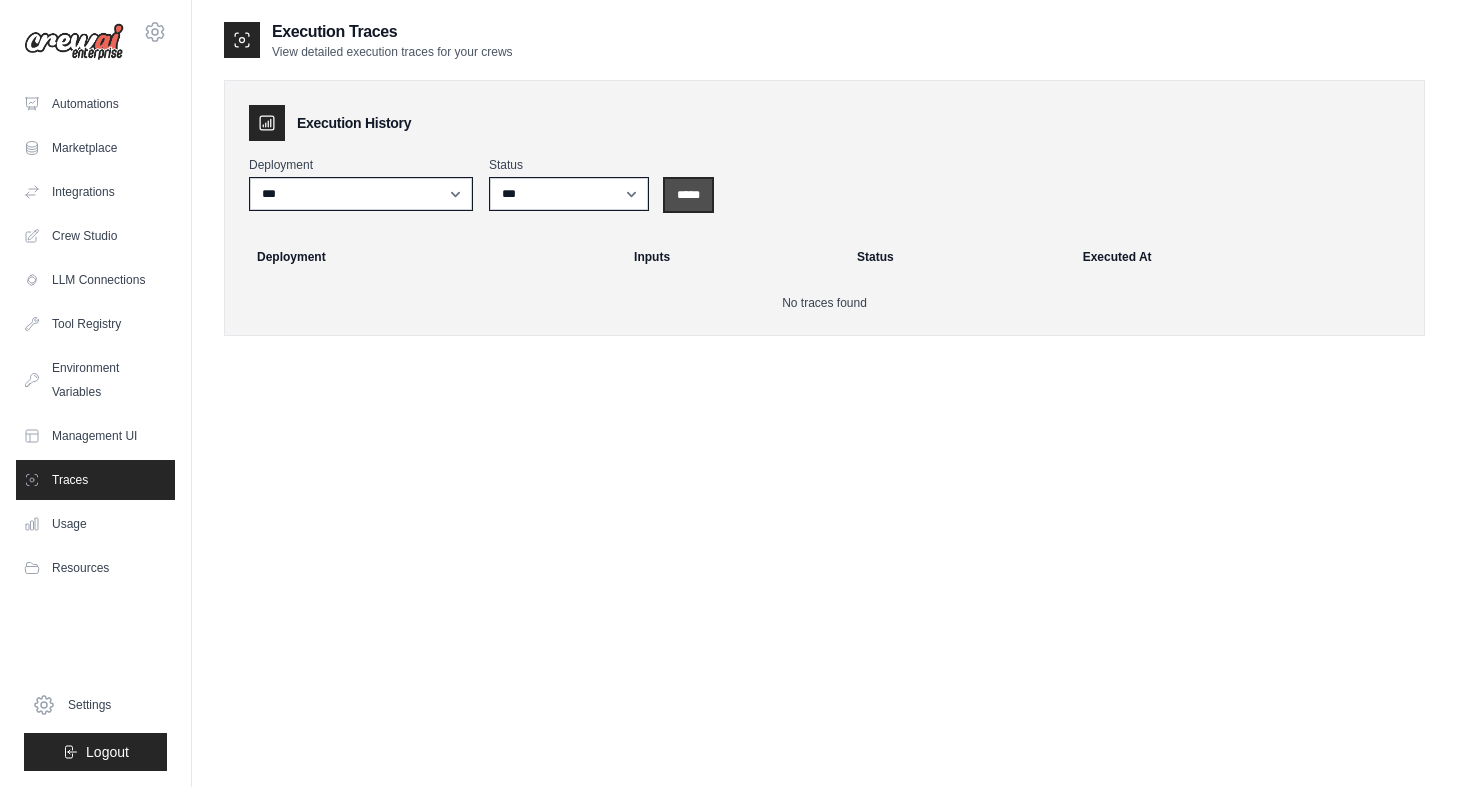 click on "*****" at bounding box center [688, 195] 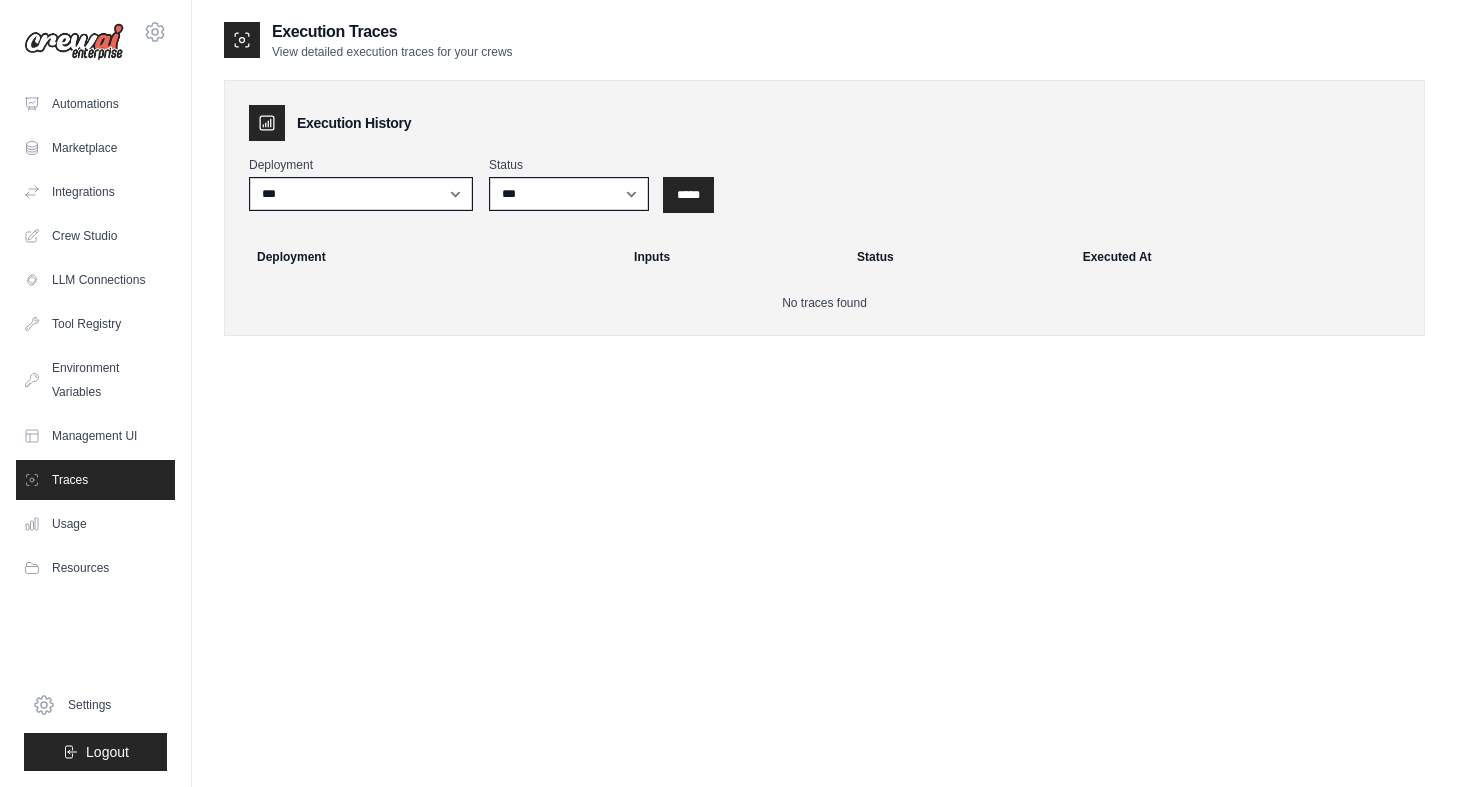 click on "*****" at bounding box center [688, 195] 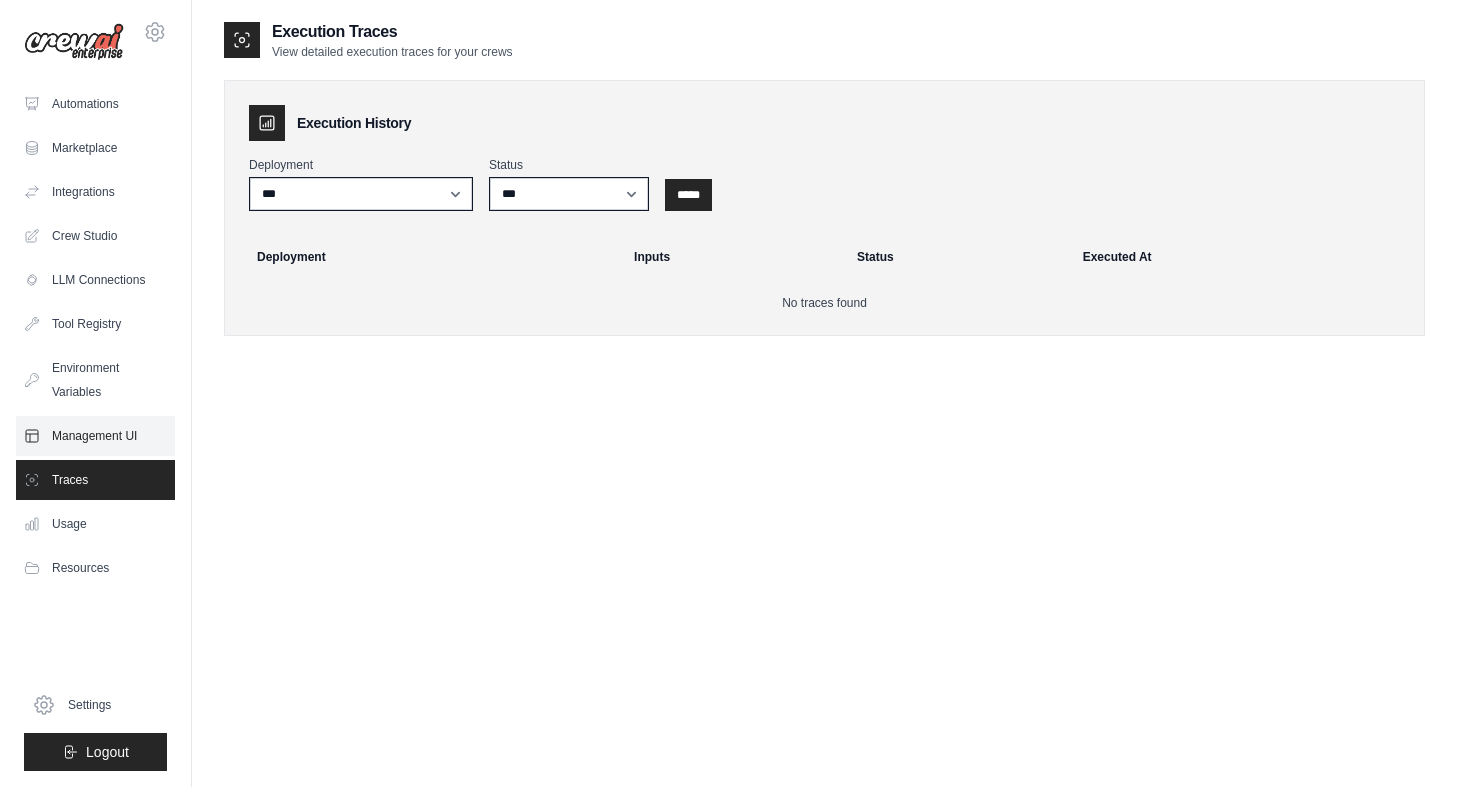 click on "Management UI" at bounding box center (95, 436) 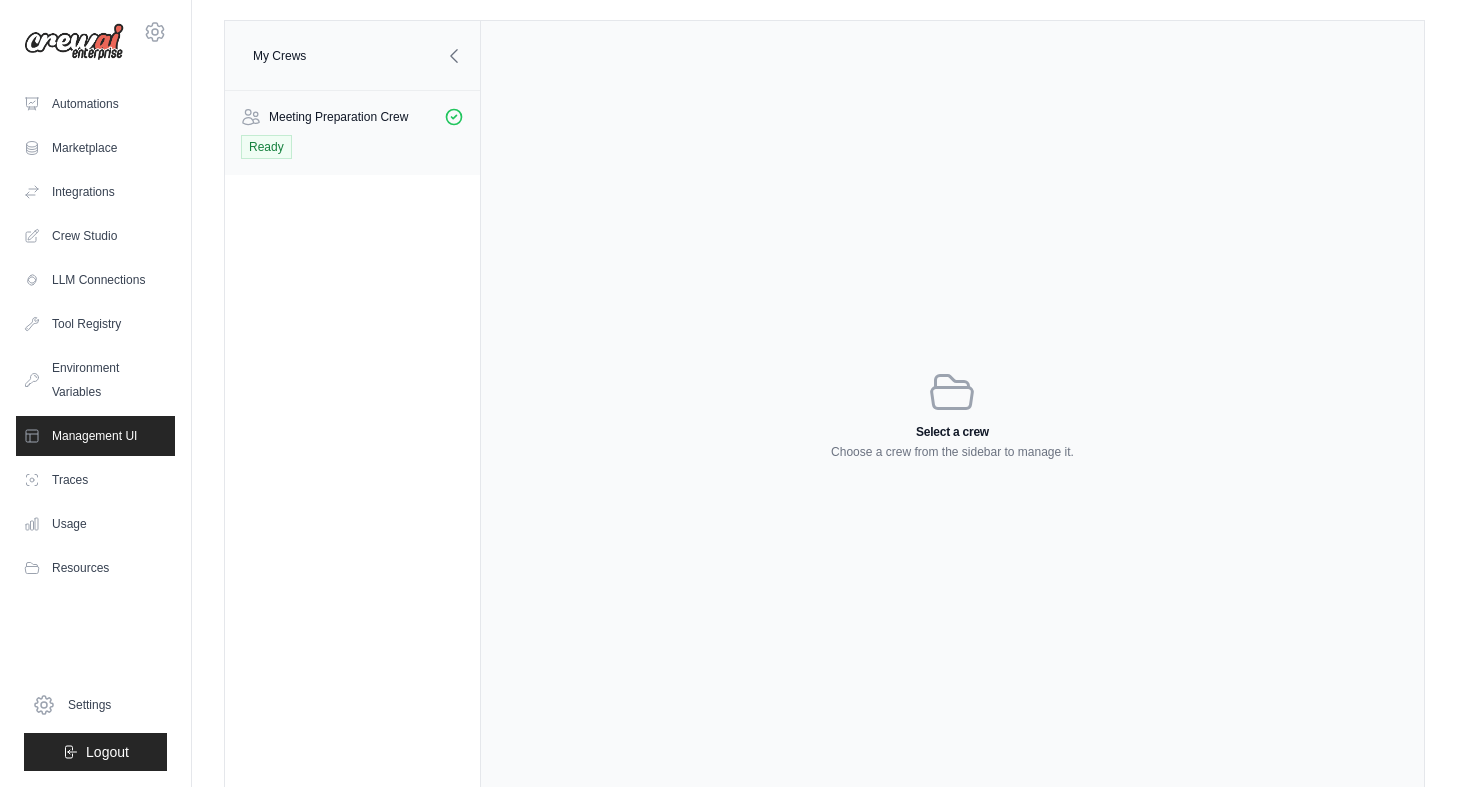 click on "Meeting Preparation Crew" at bounding box center (338, 117) 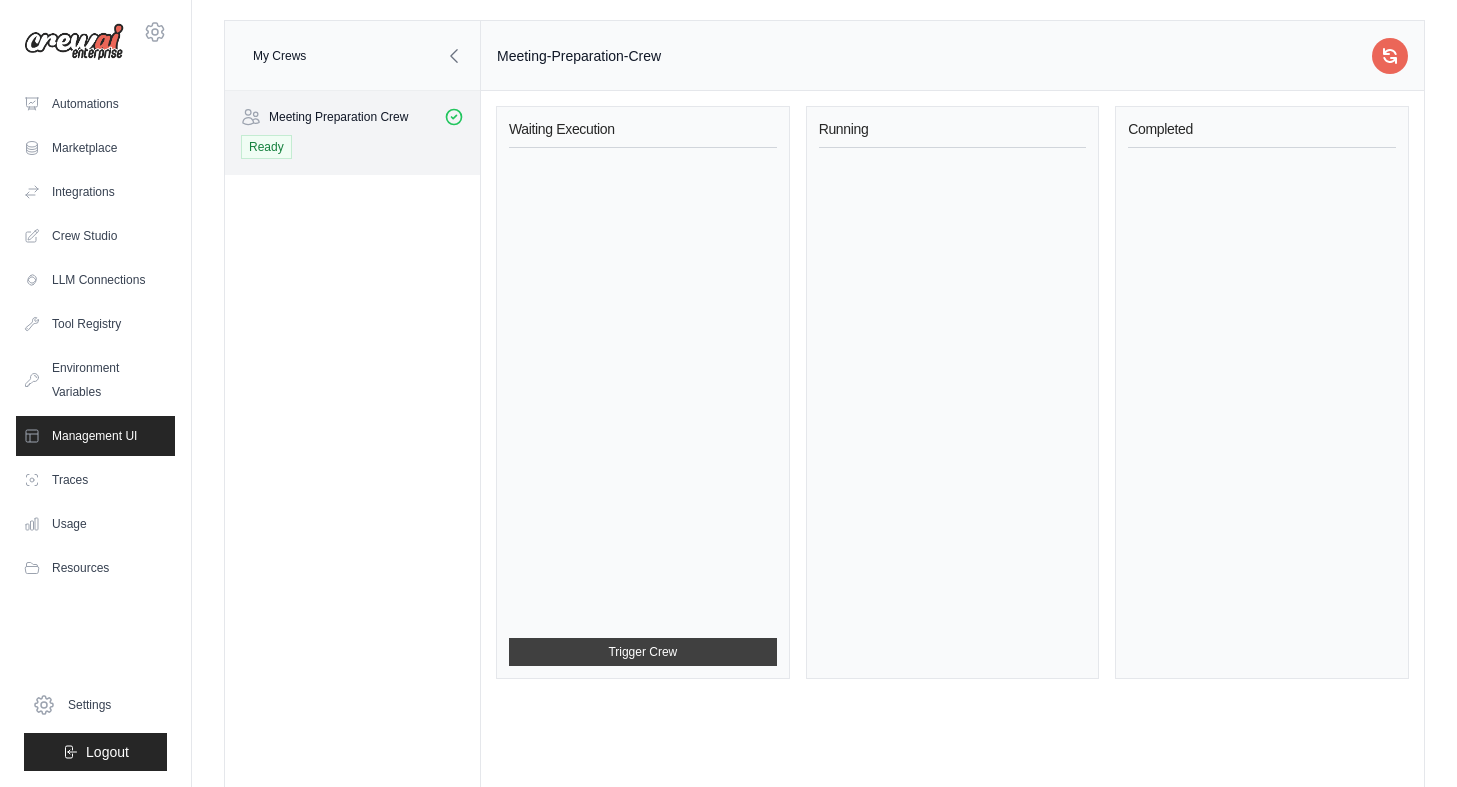 click on "Trigger Crew" at bounding box center (643, 652) 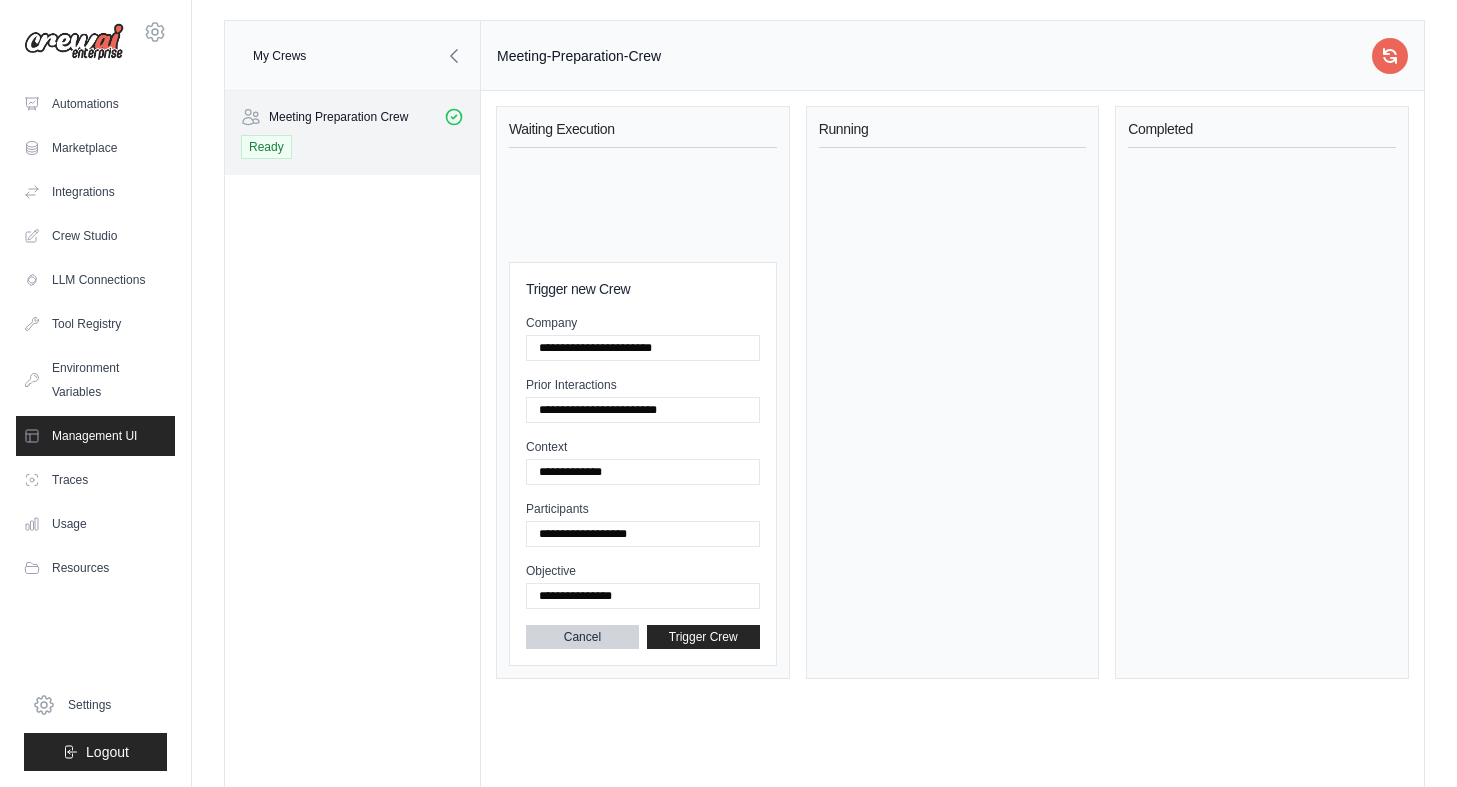 type on "**********" 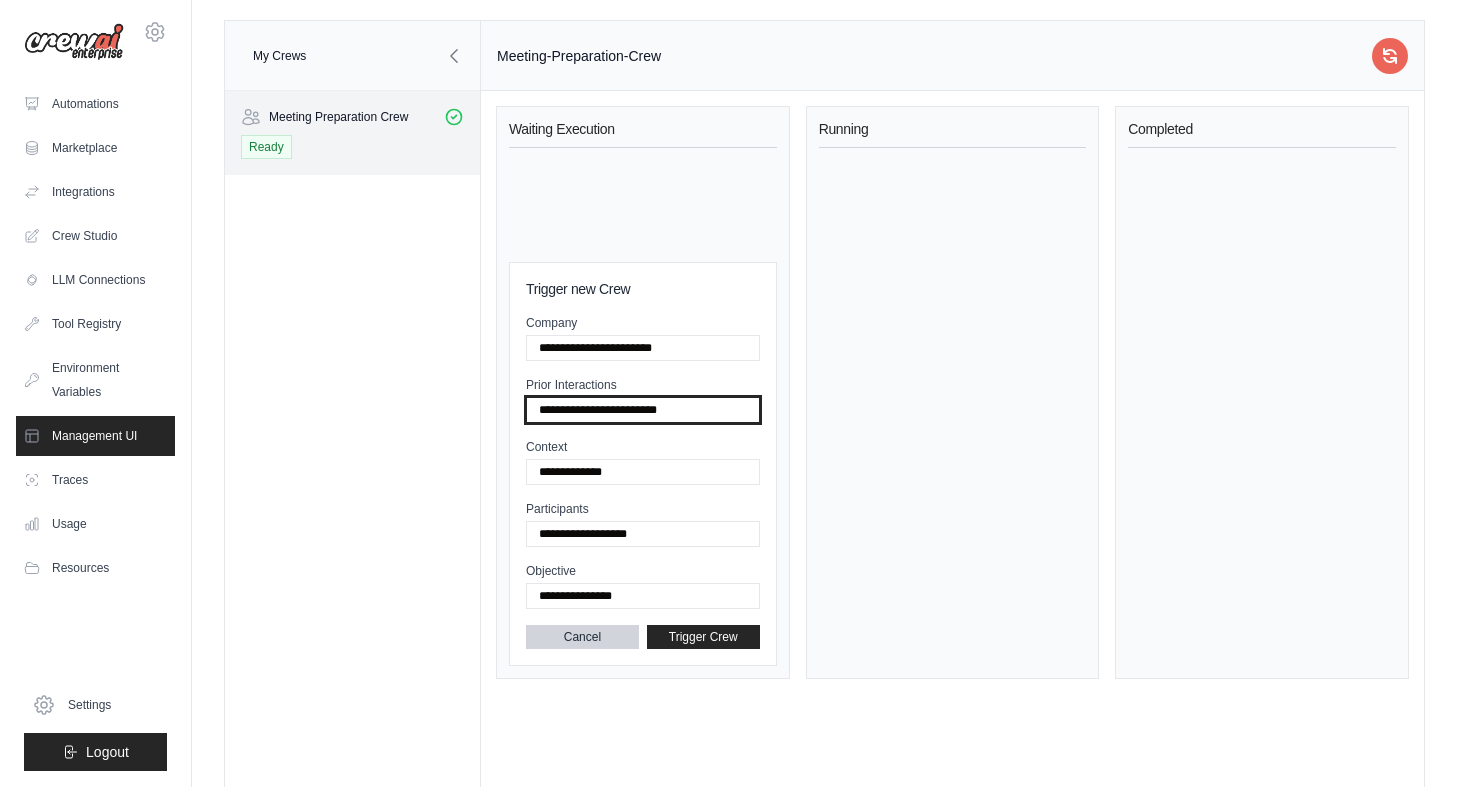 click on "Prior Interactions" at bounding box center [643, 410] 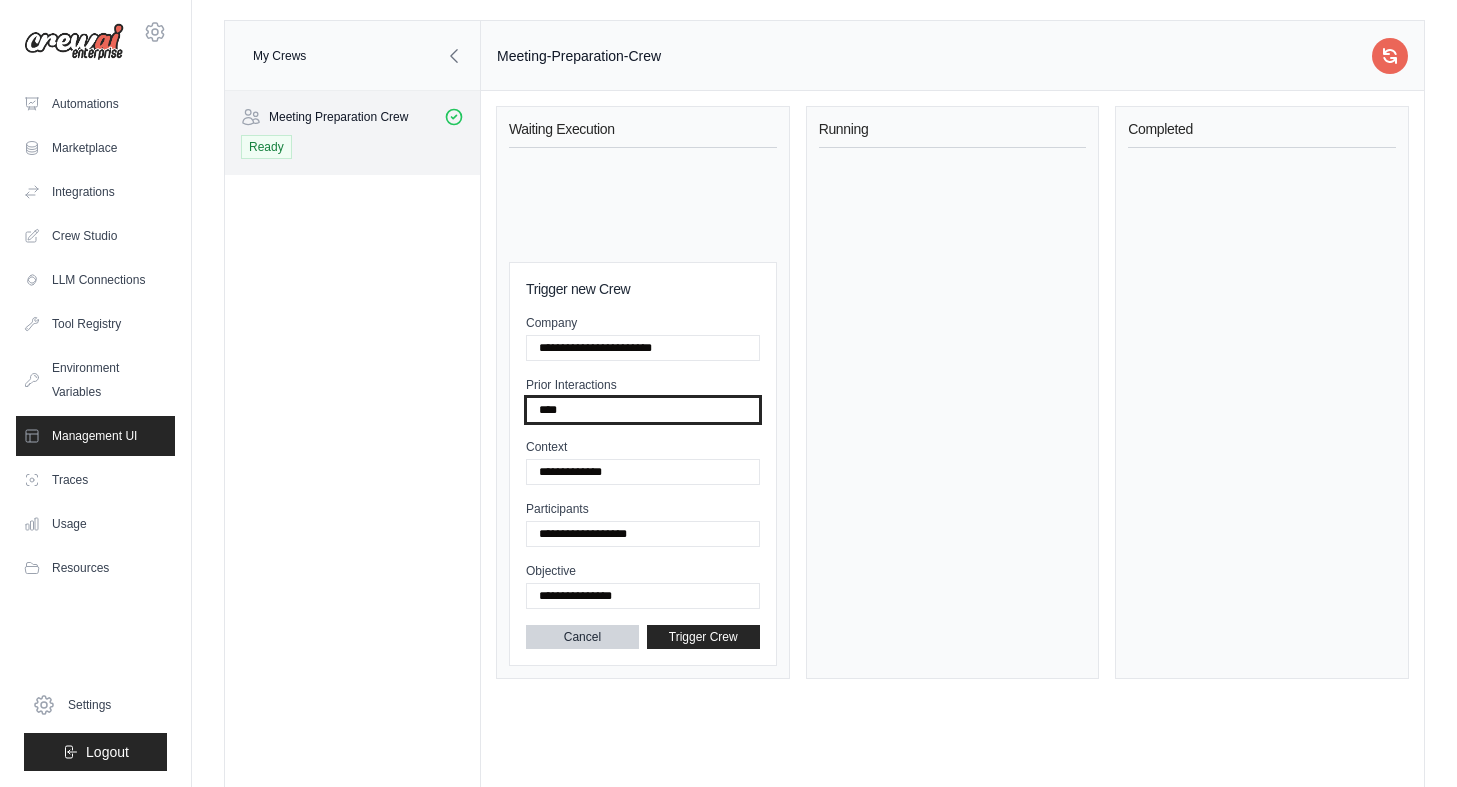 type on "****" 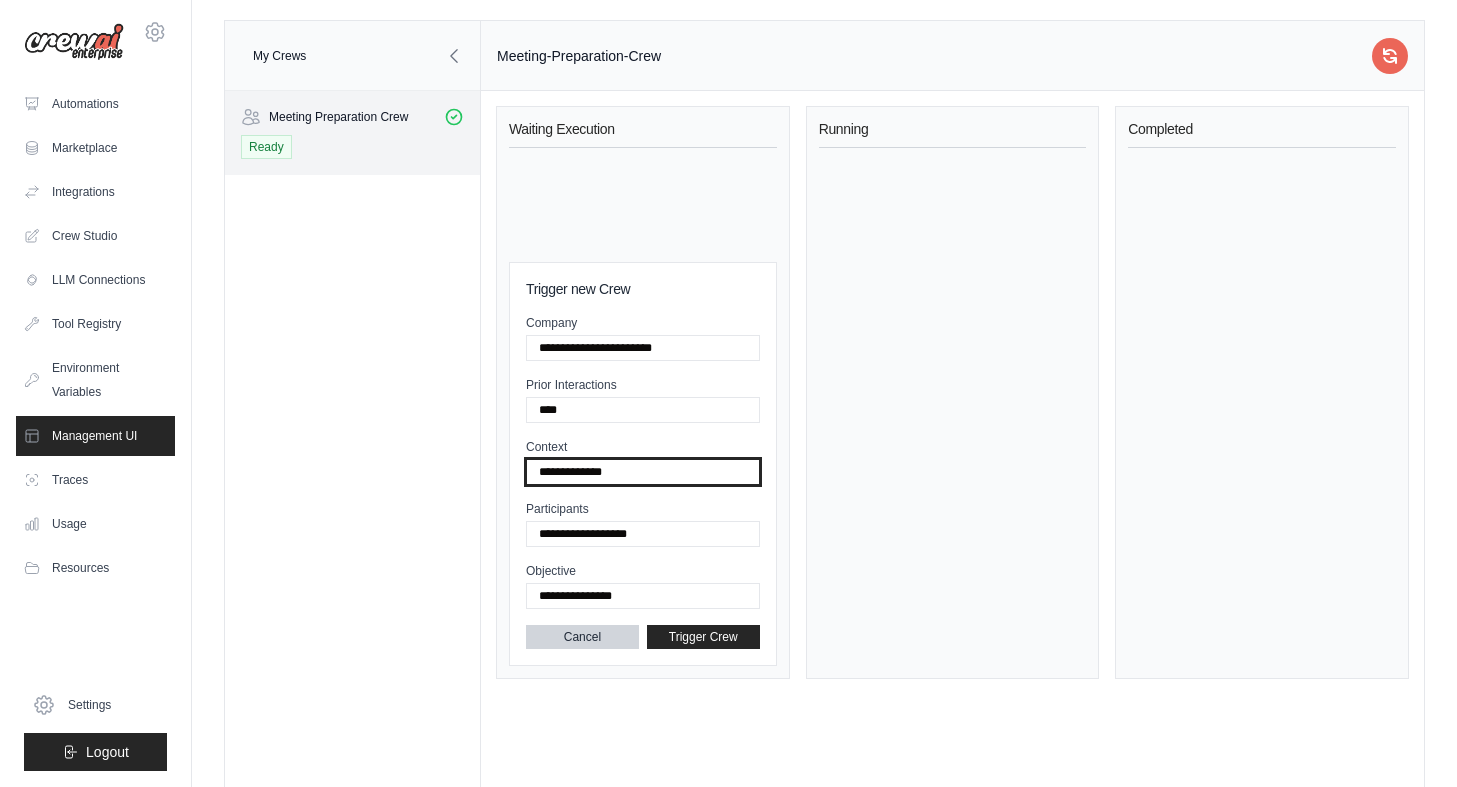 click on "Context" at bounding box center [643, 472] 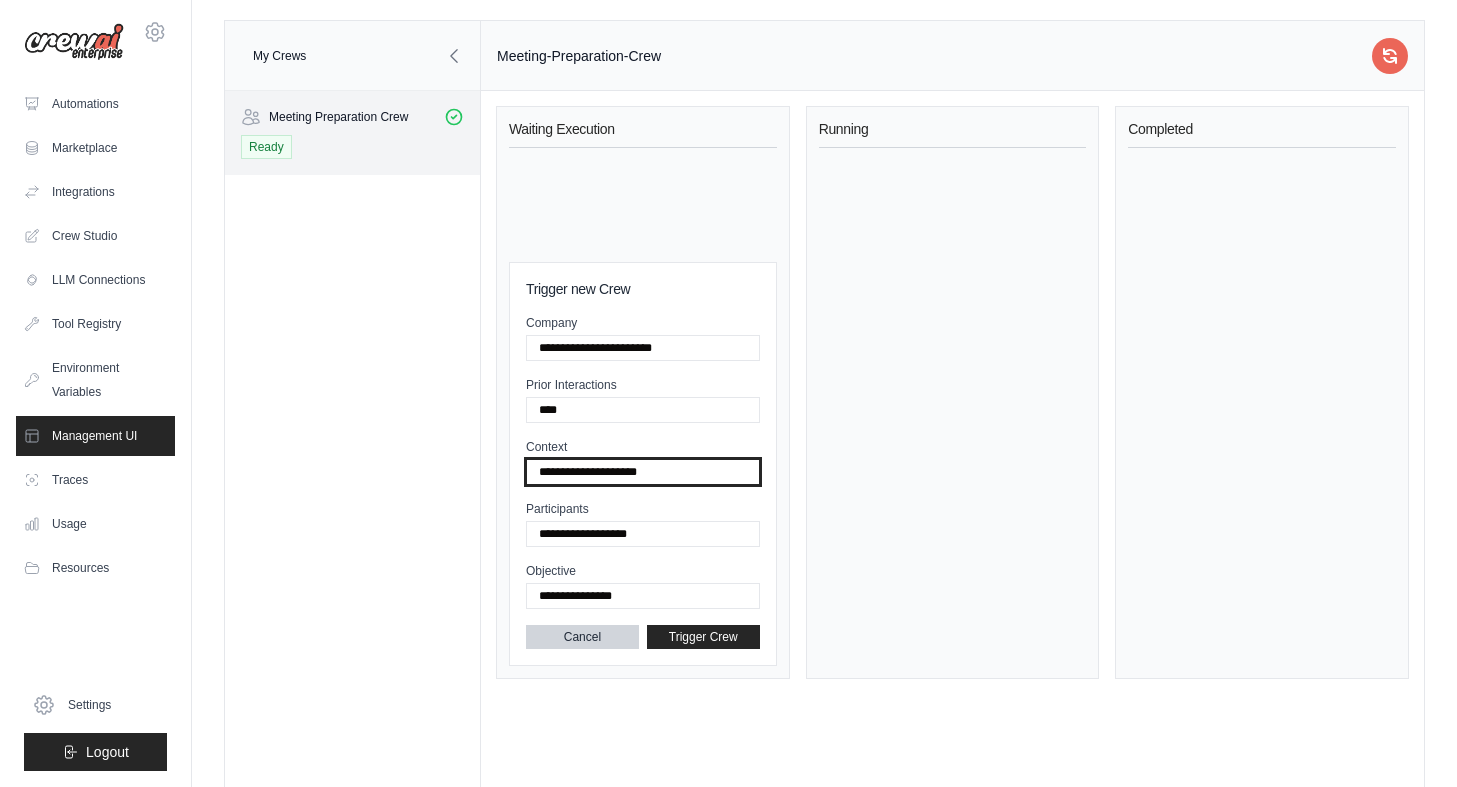 type on "**********" 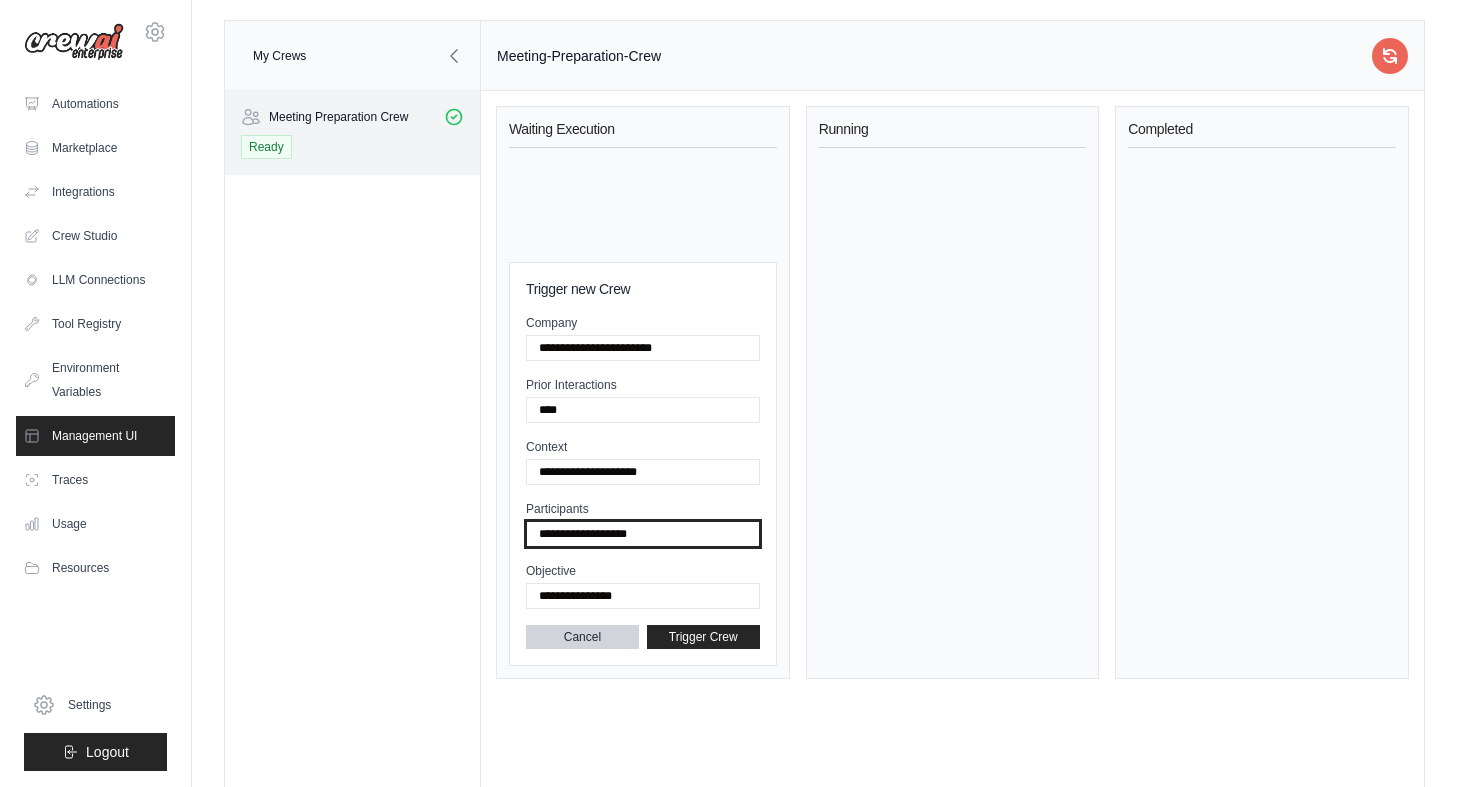 click on "Participants" at bounding box center (643, 534) 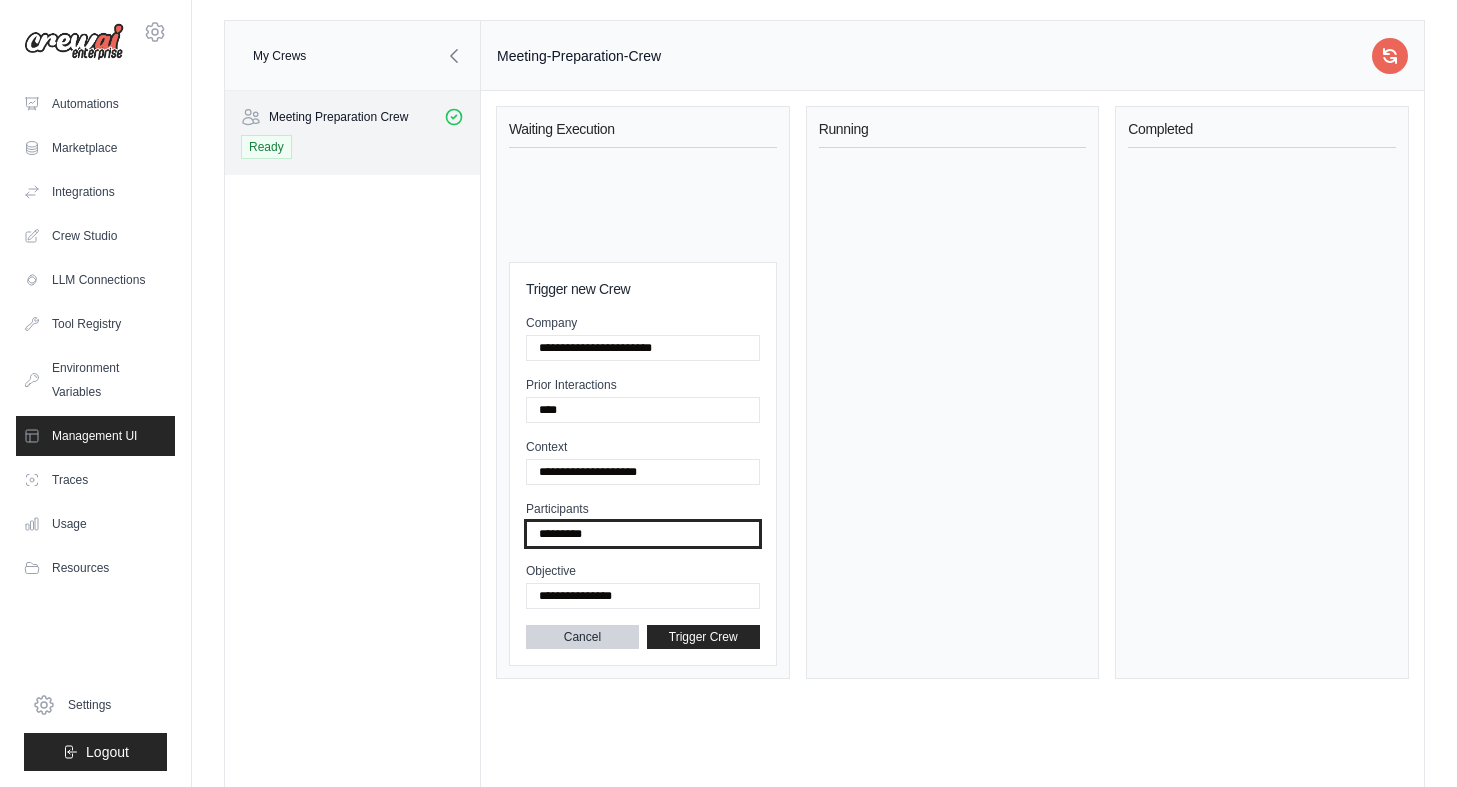 type on "*********" 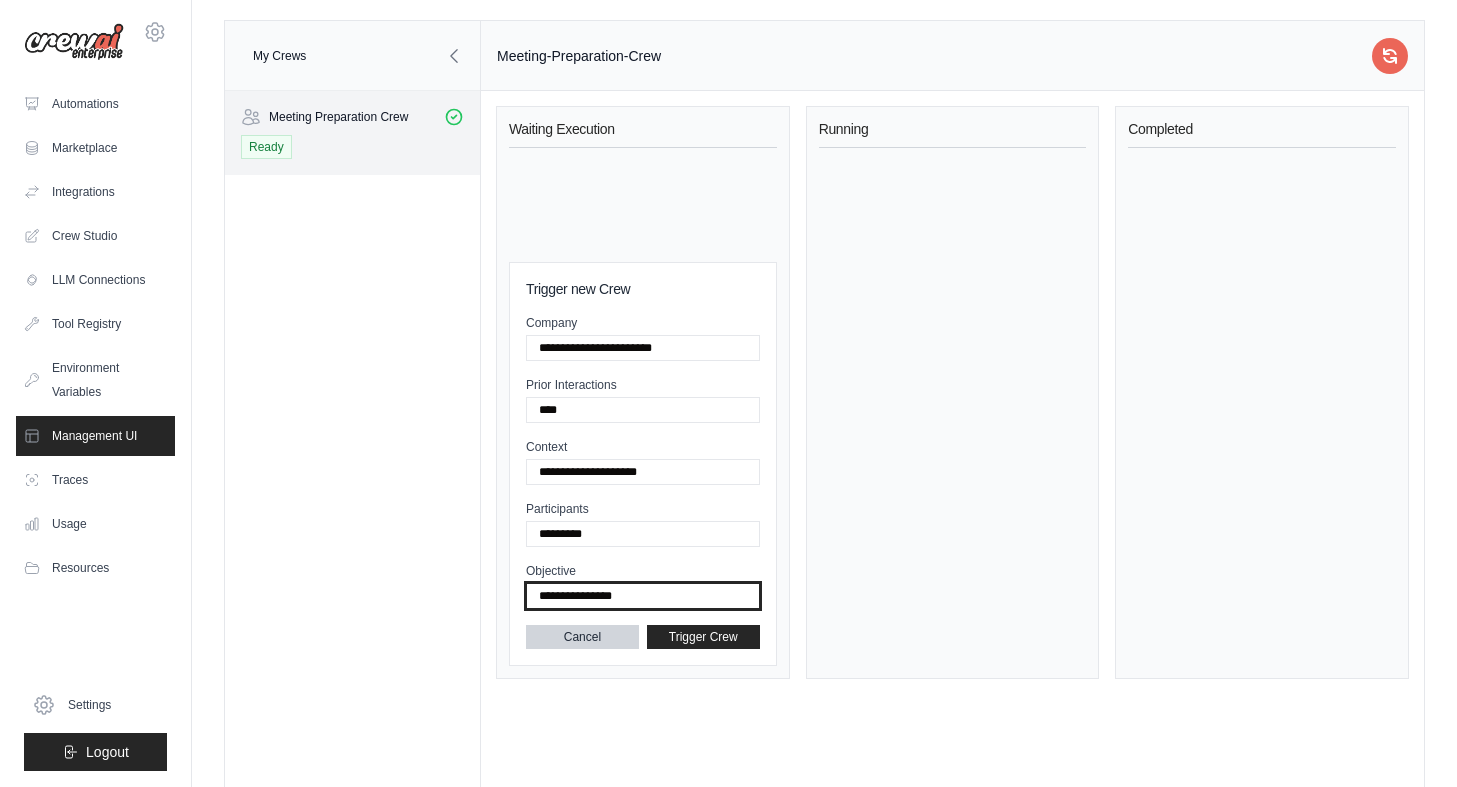 click on "Objective" at bounding box center [643, 596] 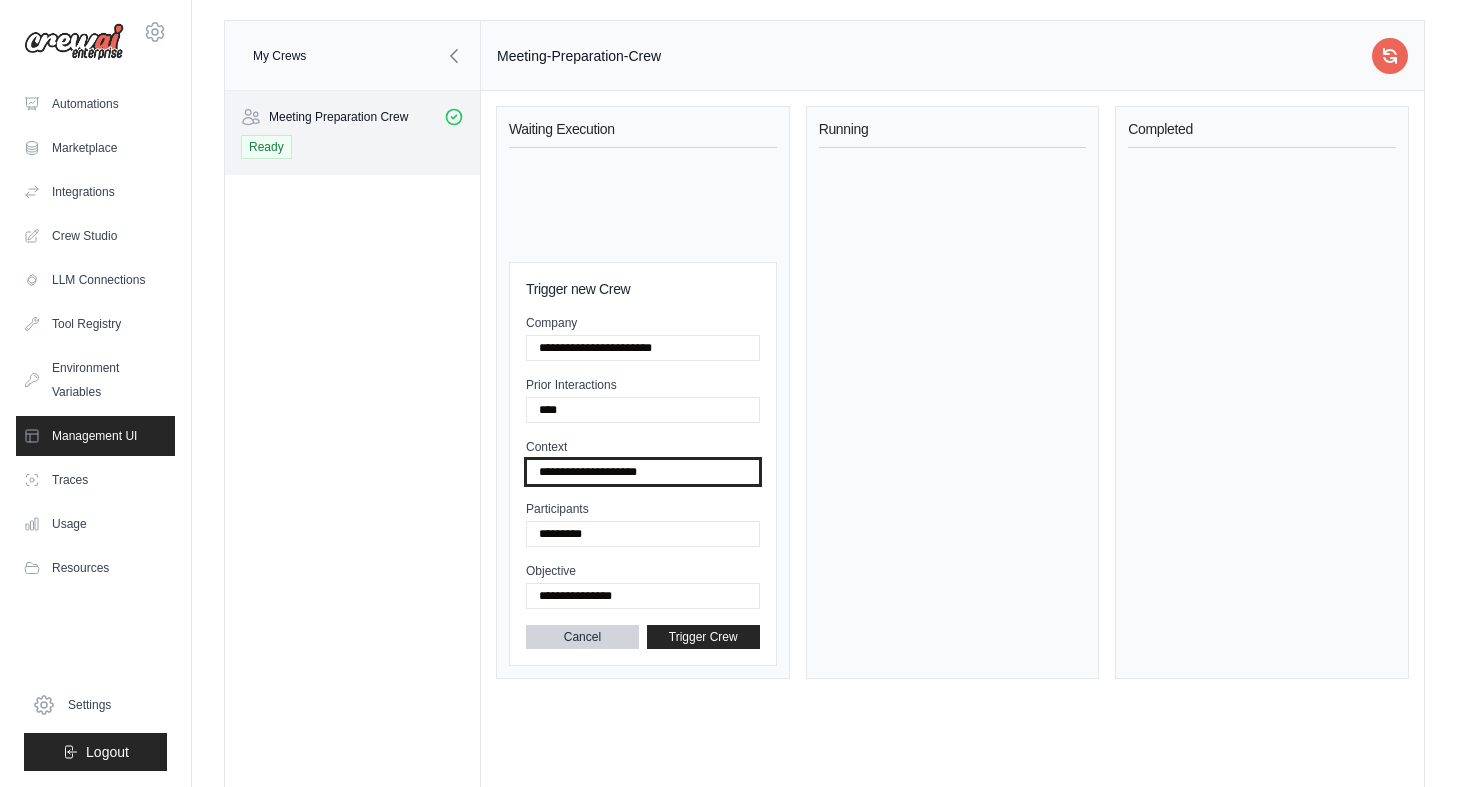 drag, startPoint x: 647, startPoint y: 467, endPoint x: 517, endPoint y: 466, distance: 130.00385 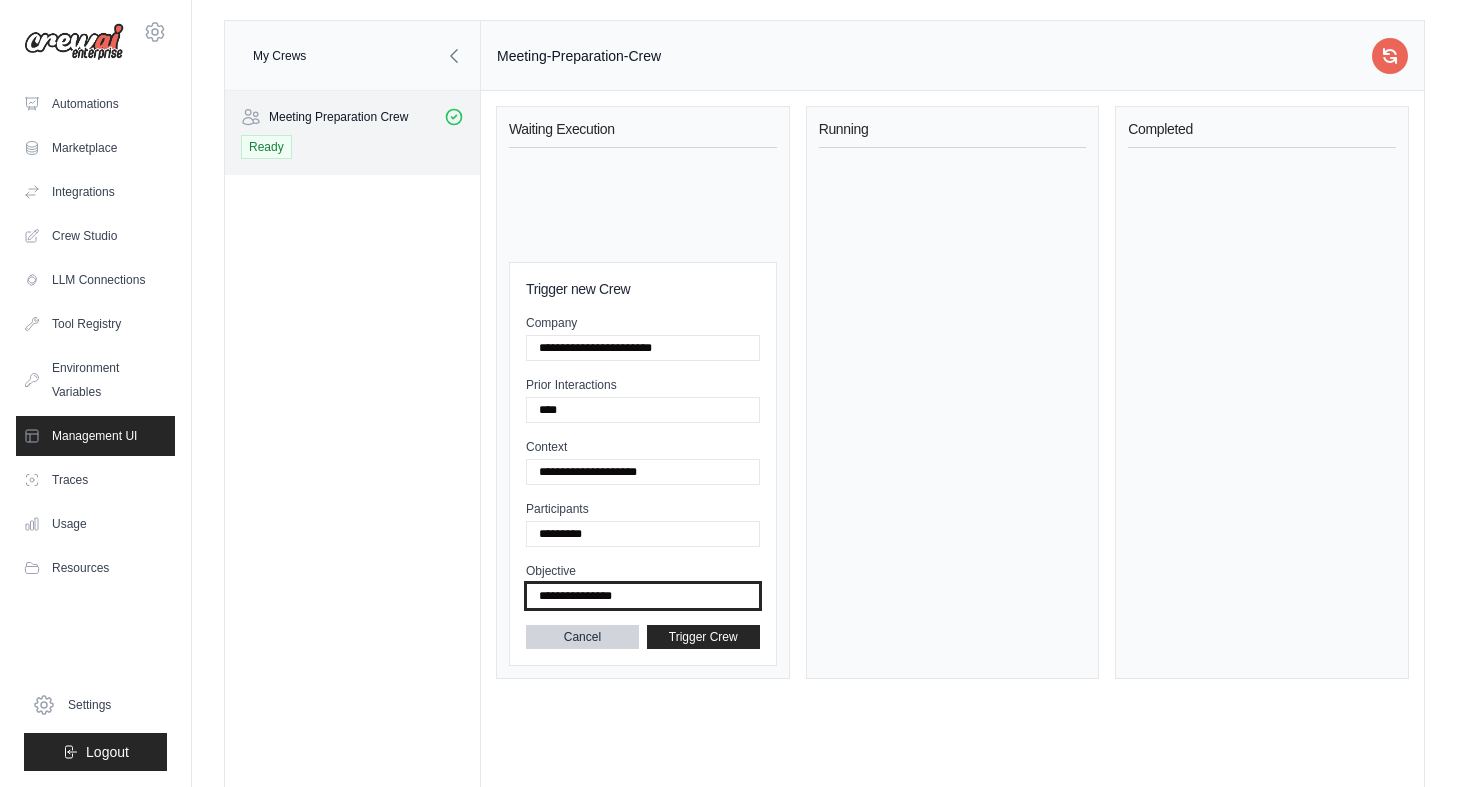 click on "Objective" at bounding box center (643, 596) 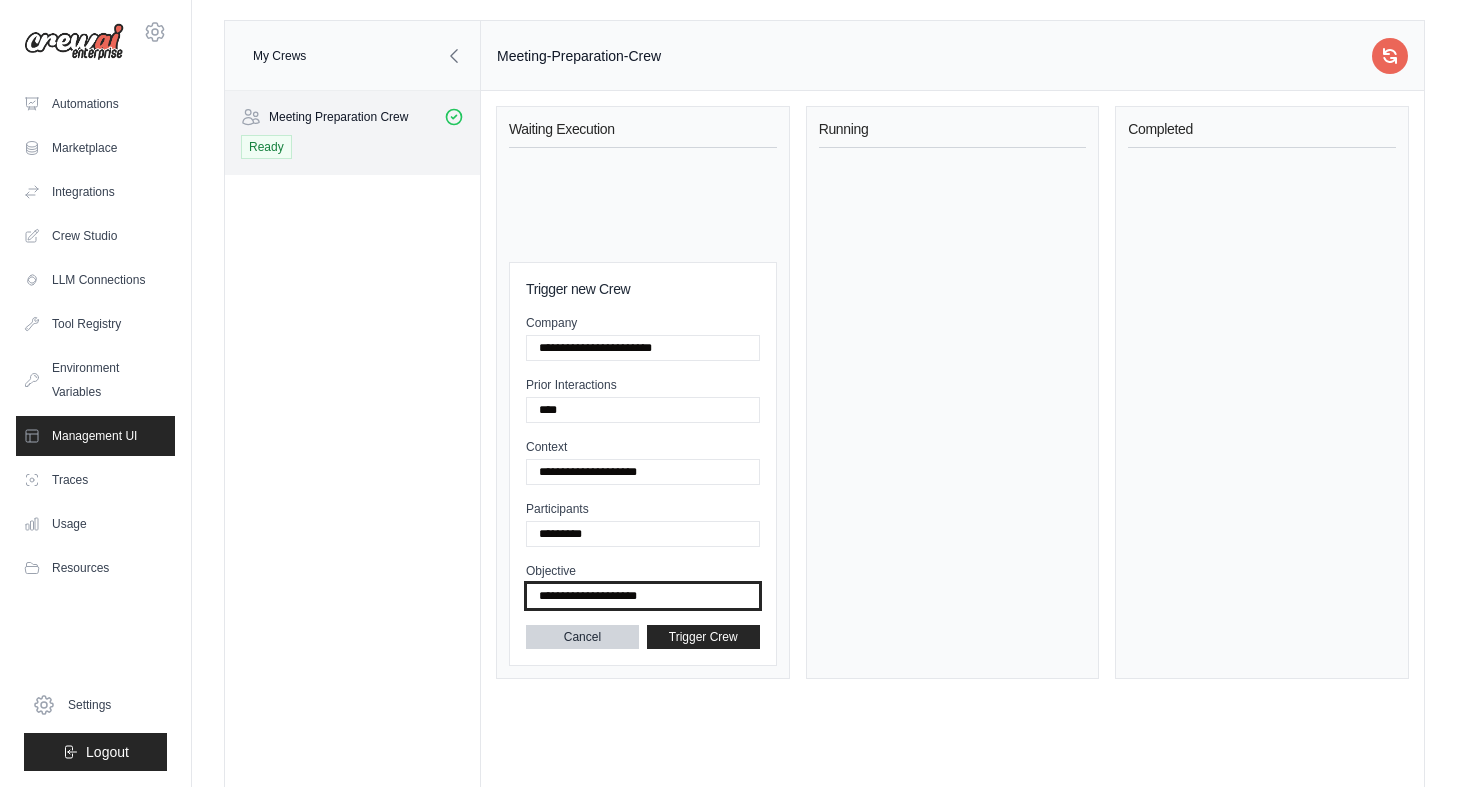 drag, startPoint x: 561, startPoint y: 596, endPoint x: 786, endPoint y: 596, distance: 225 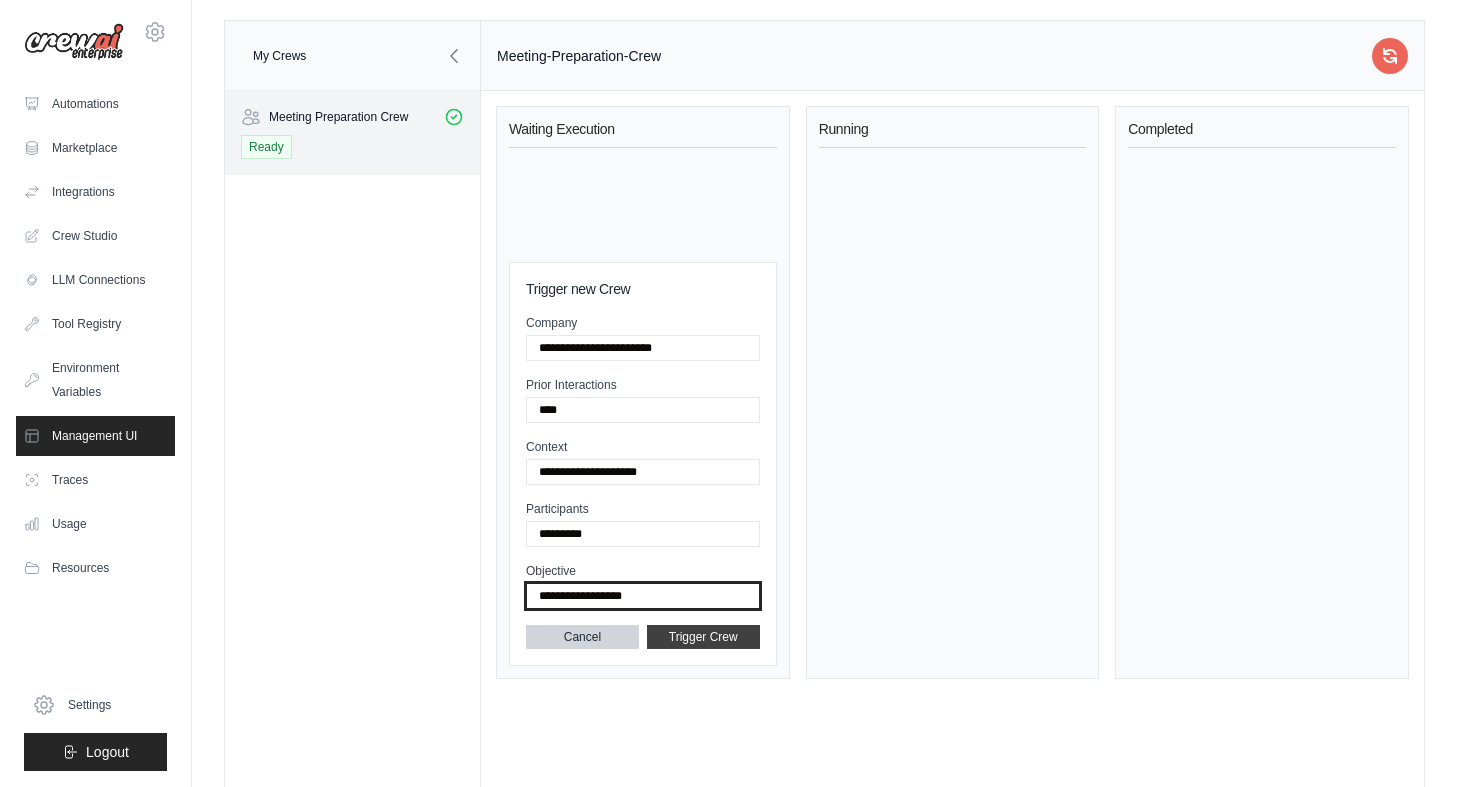 type on "**********" 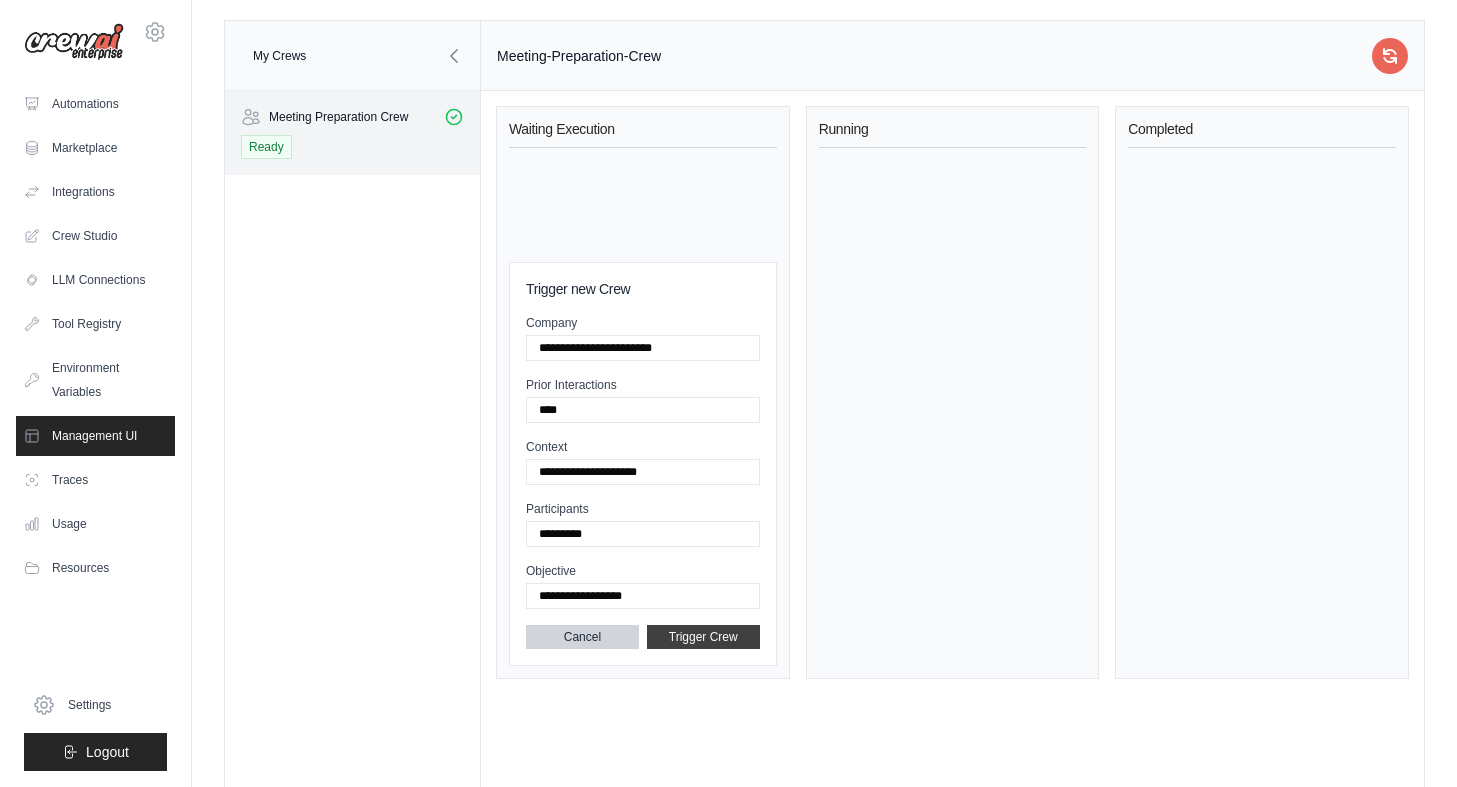 click on "Trigger Crew" at bounding box center [703, 637] 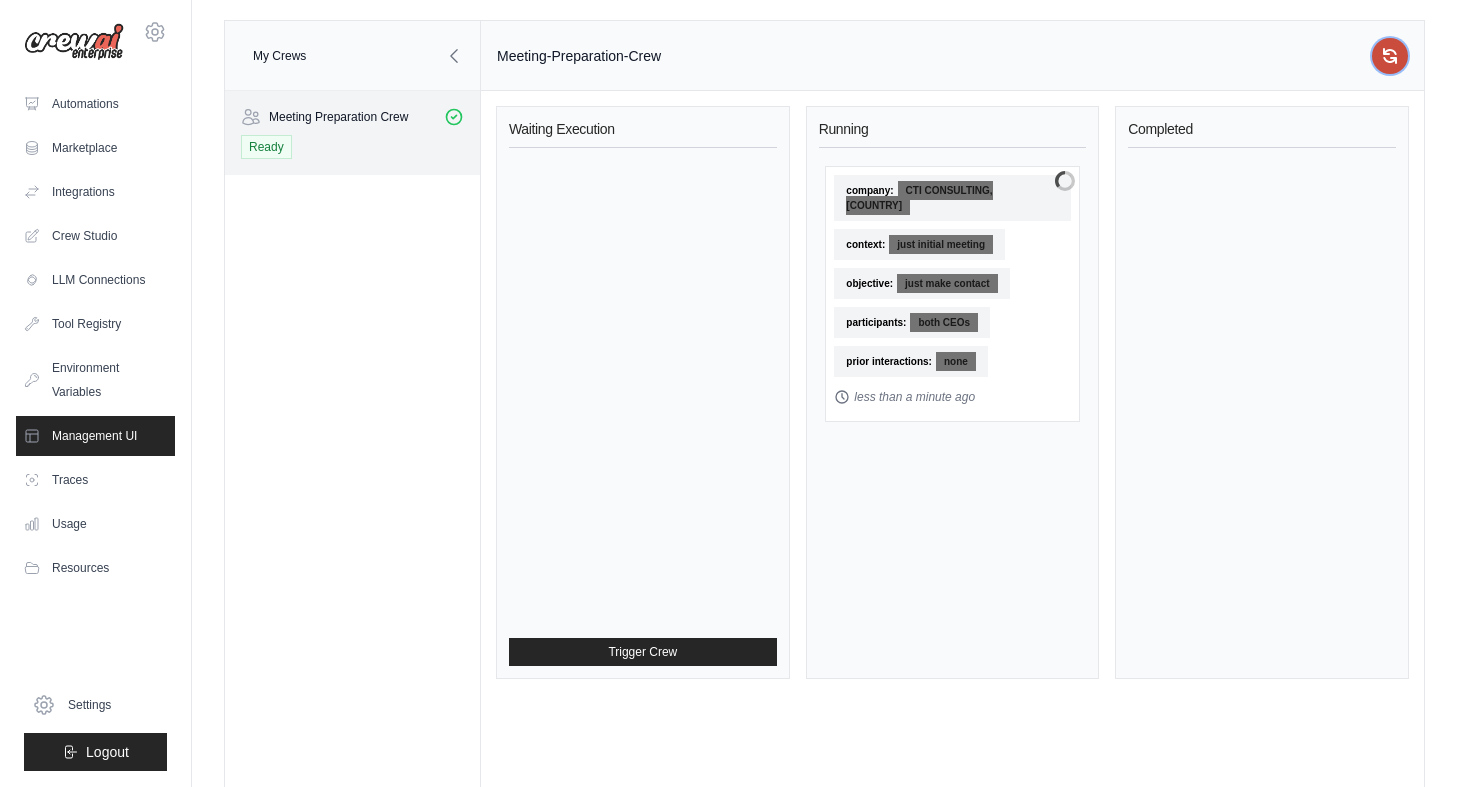 click 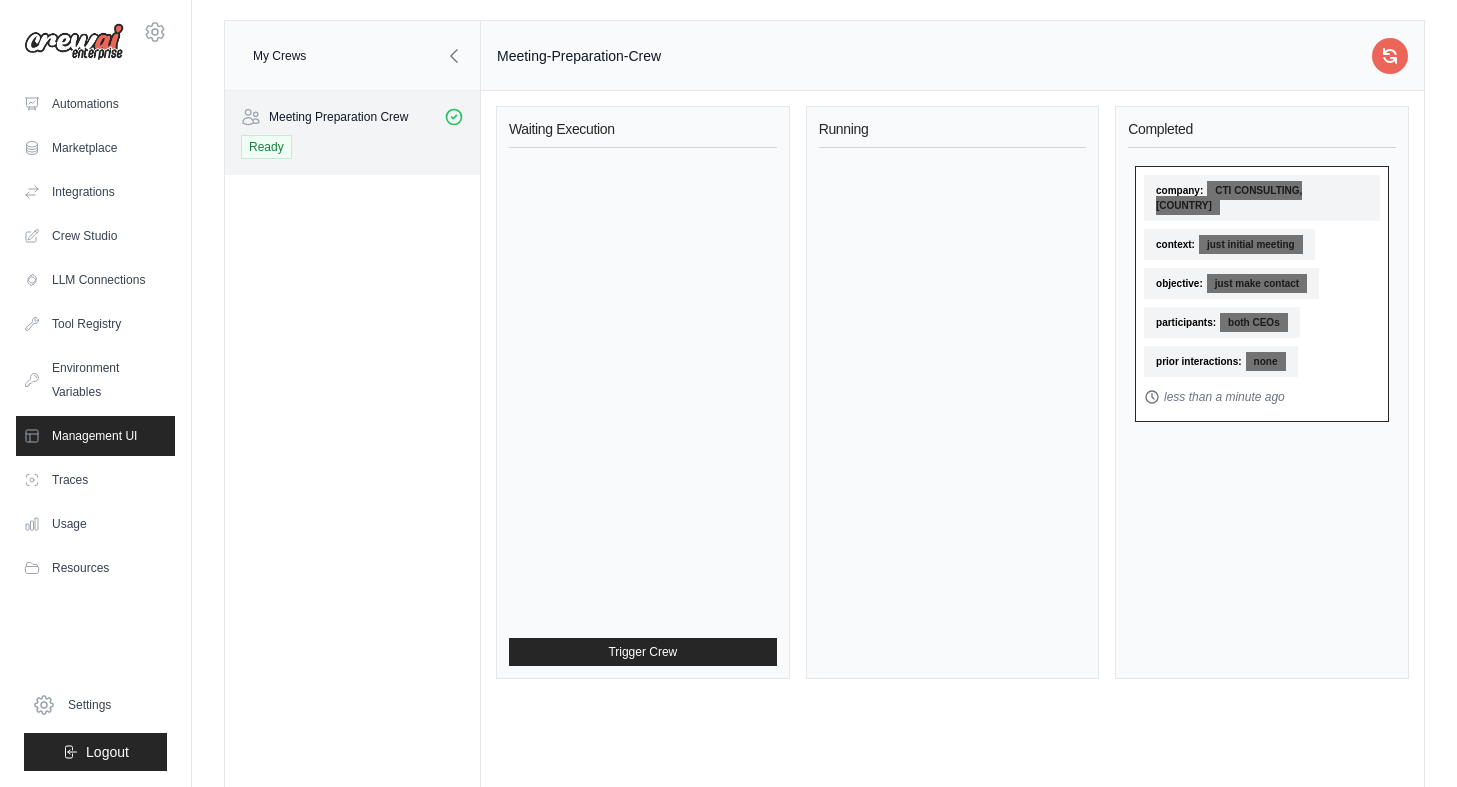 click on "less than a minute ago" at bounding box center (1224, 397) 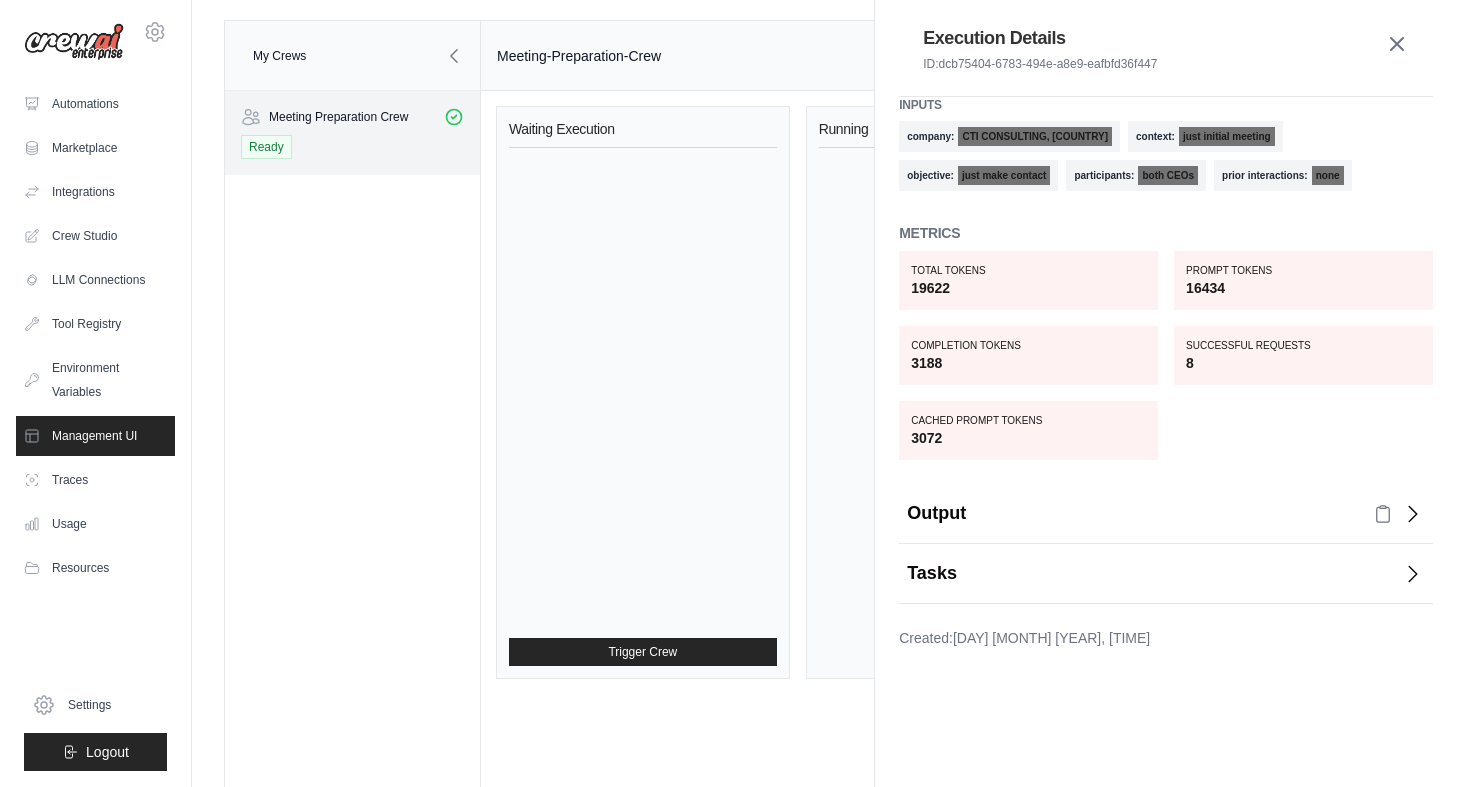 click 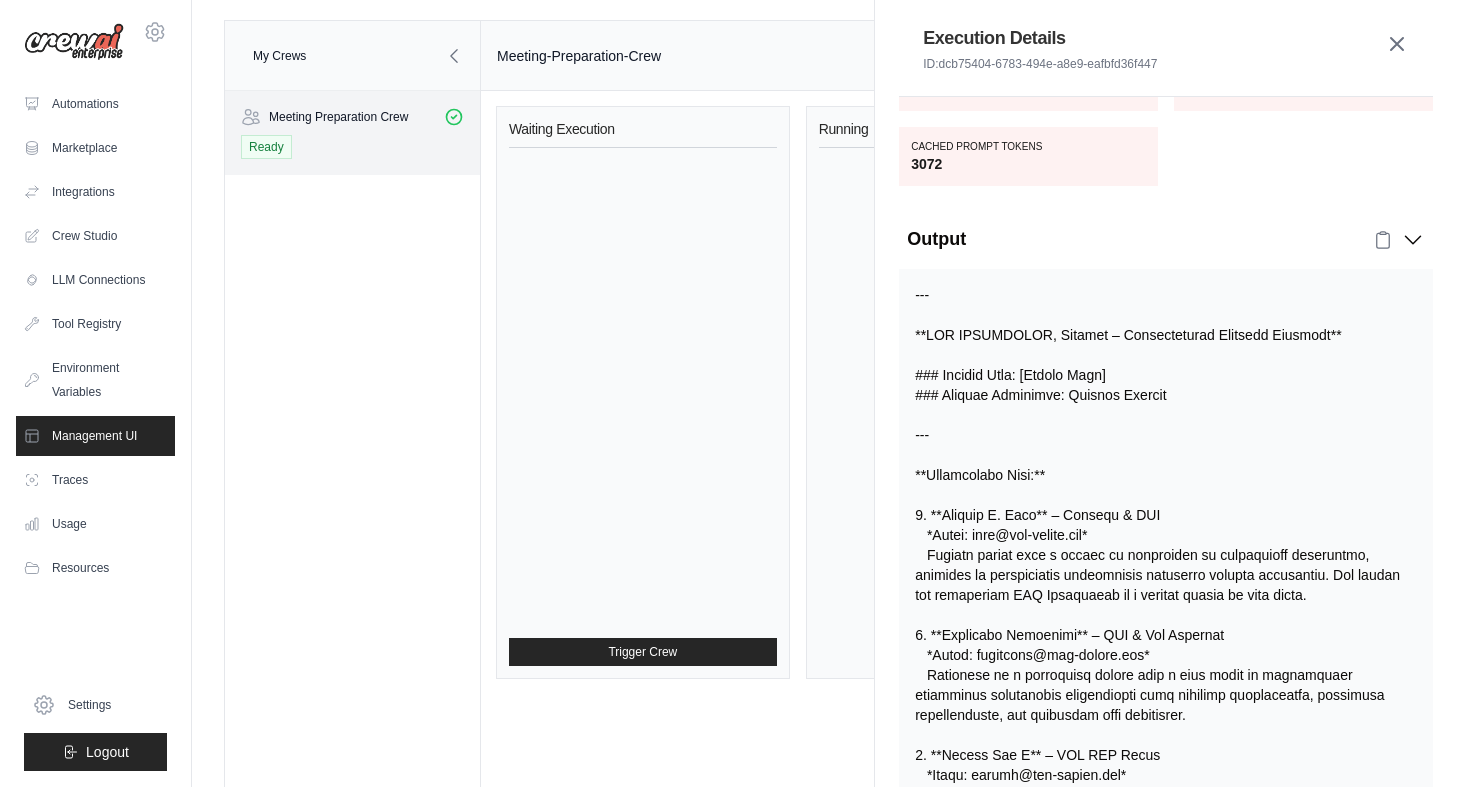scroll, scrollTop: 285, scrollLeft: 0, axis: vertical 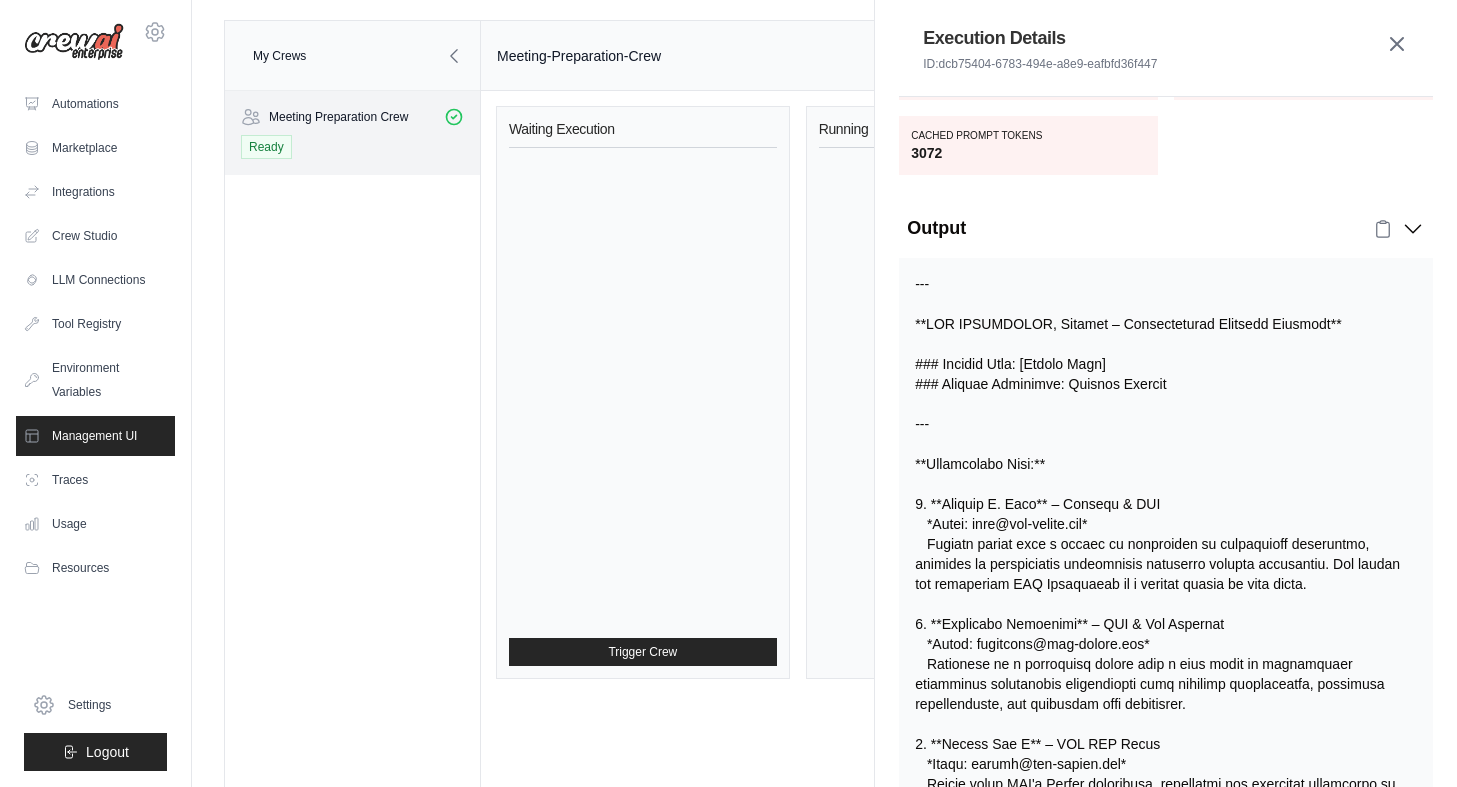 click on "CACHED PROMPT TOKENS" at bounding box center (1028, 135) 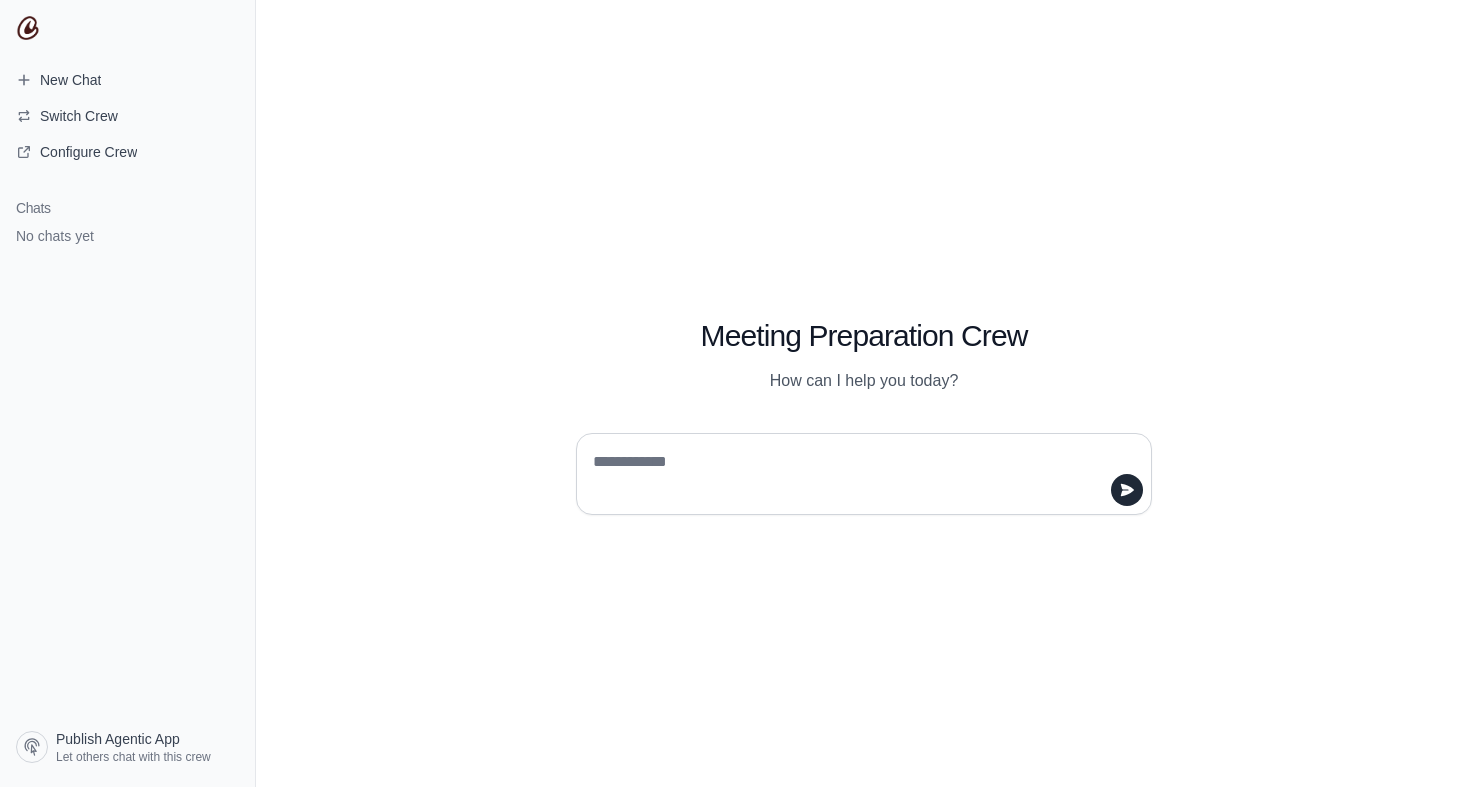 scroll, scrollTop: 0, scrollLeft: 0, axis: both 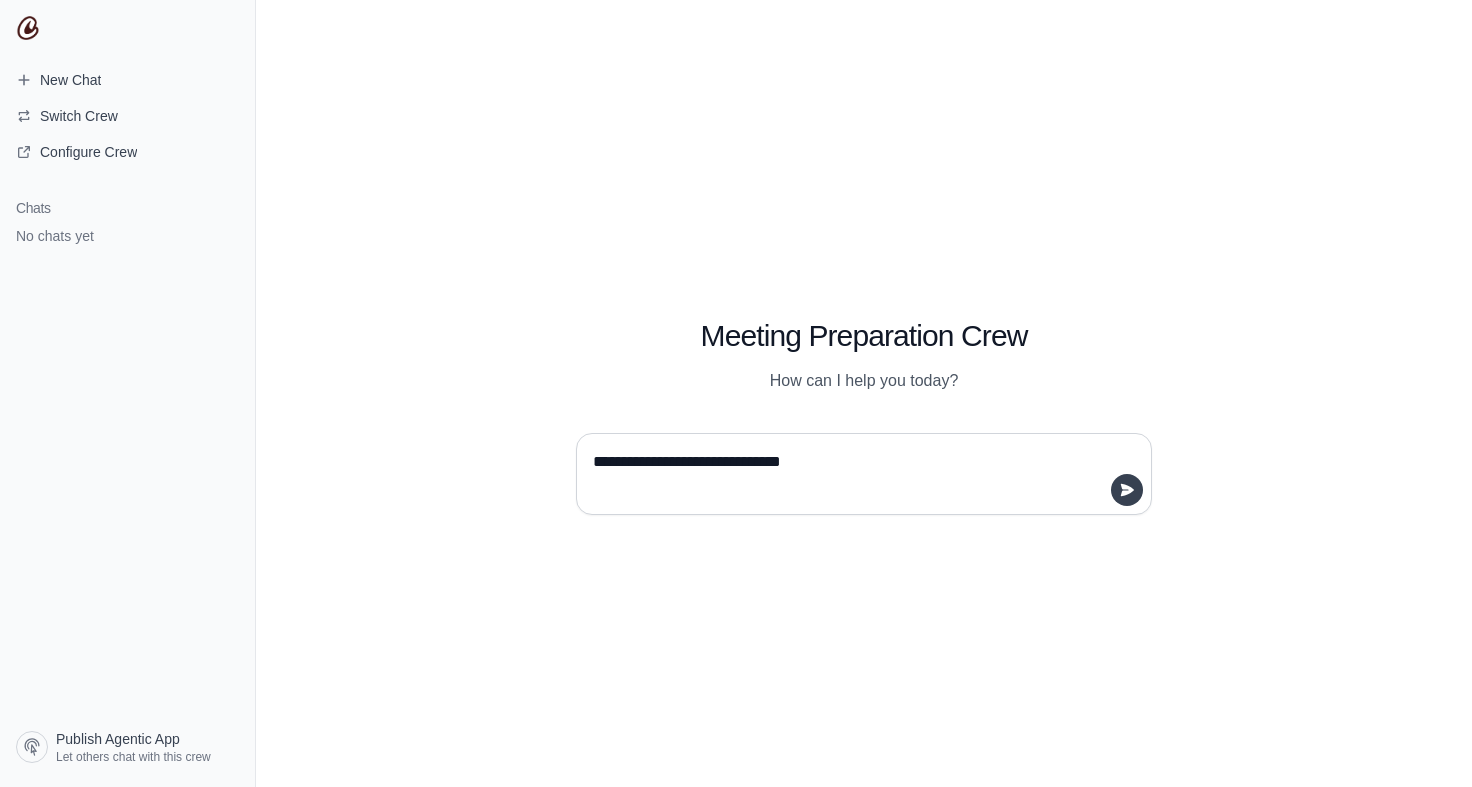 type on "**********" 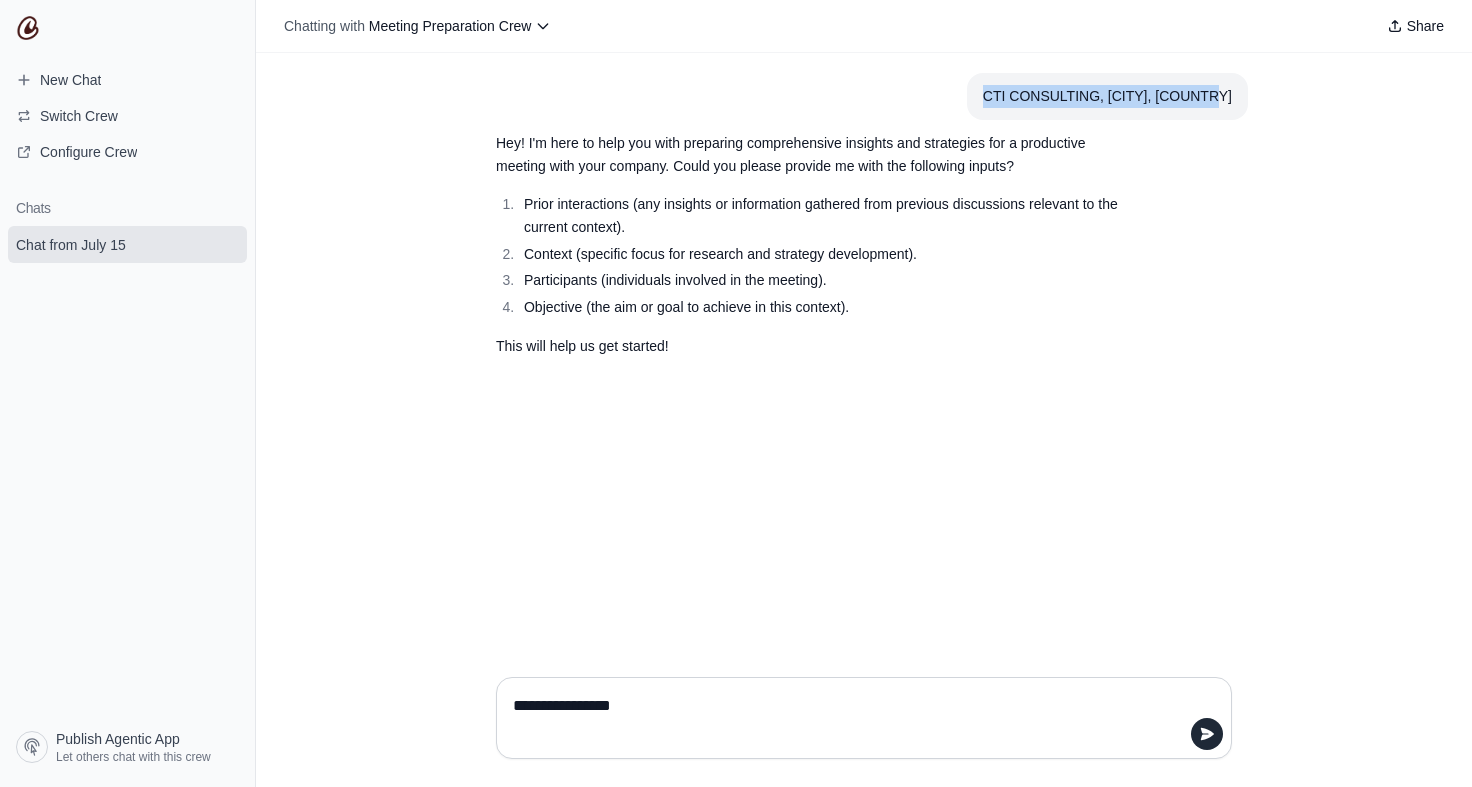 drag, startPoint x: 990, startPoint y: 95, endPoint x: 1293, endPoint y: 114, distance: 303.59512 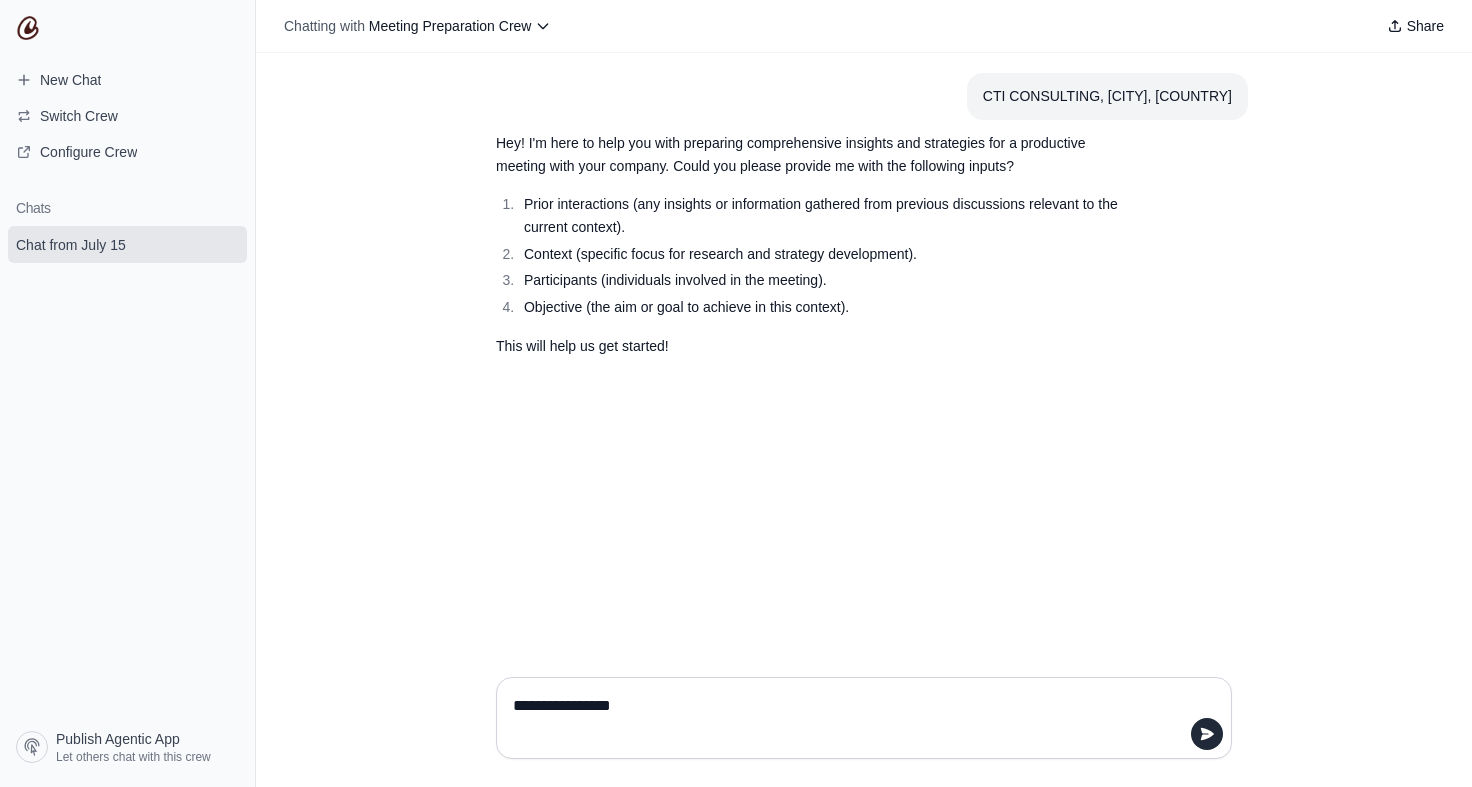 click on "**********" at bounding box center [858, 718] 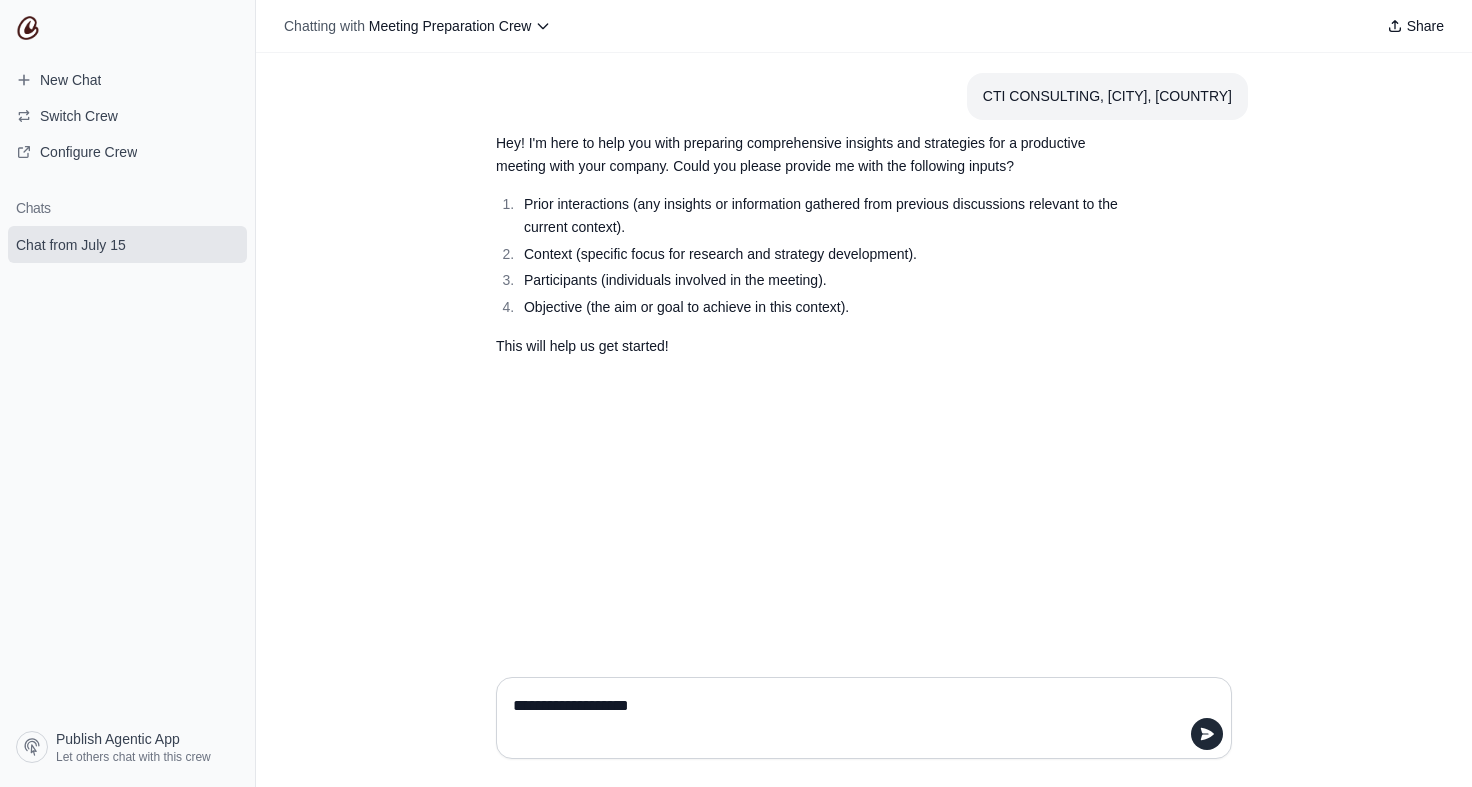 paste on "**********" 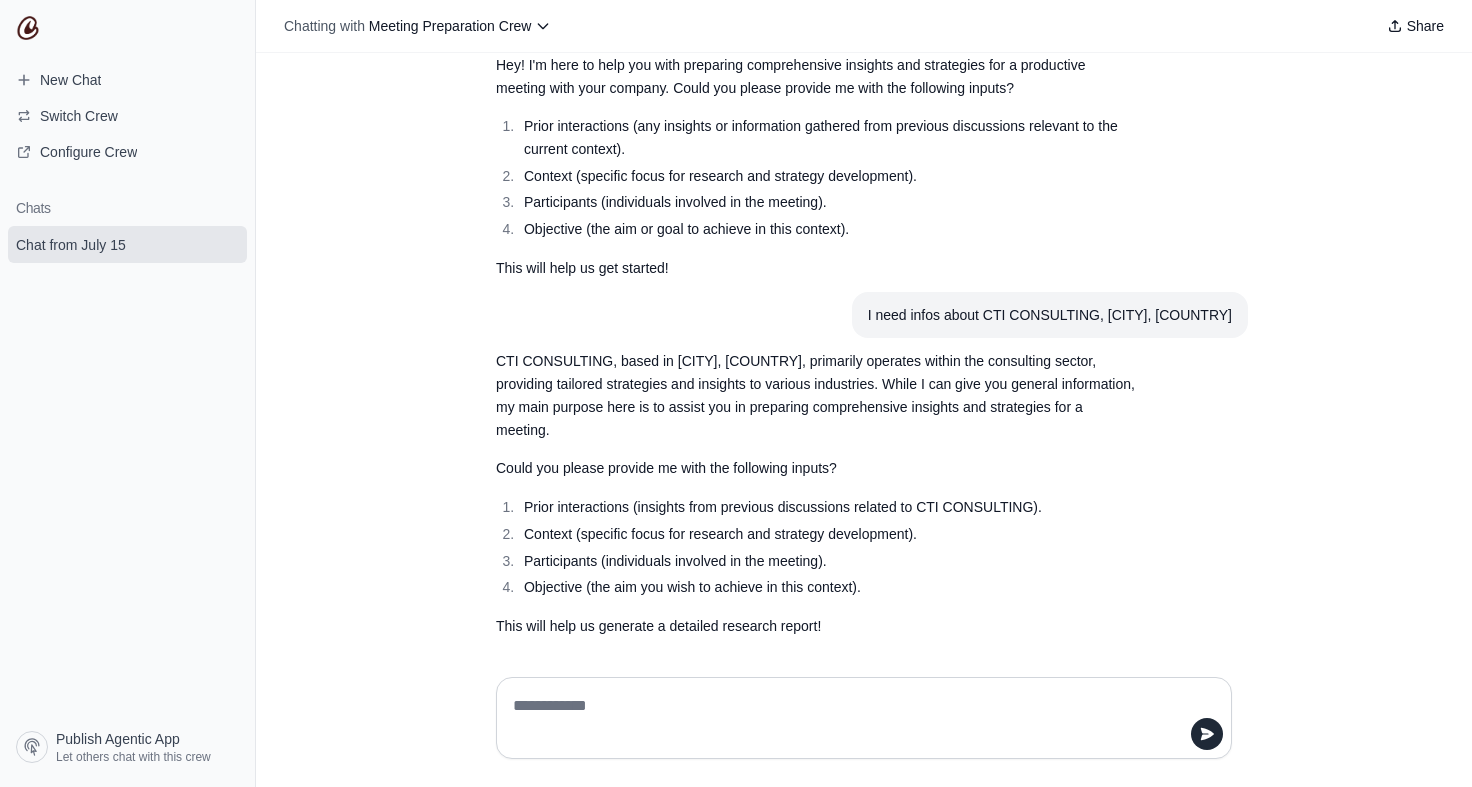 scroll, scrollTop: 87, scrollLeft: 0, axis: vertical 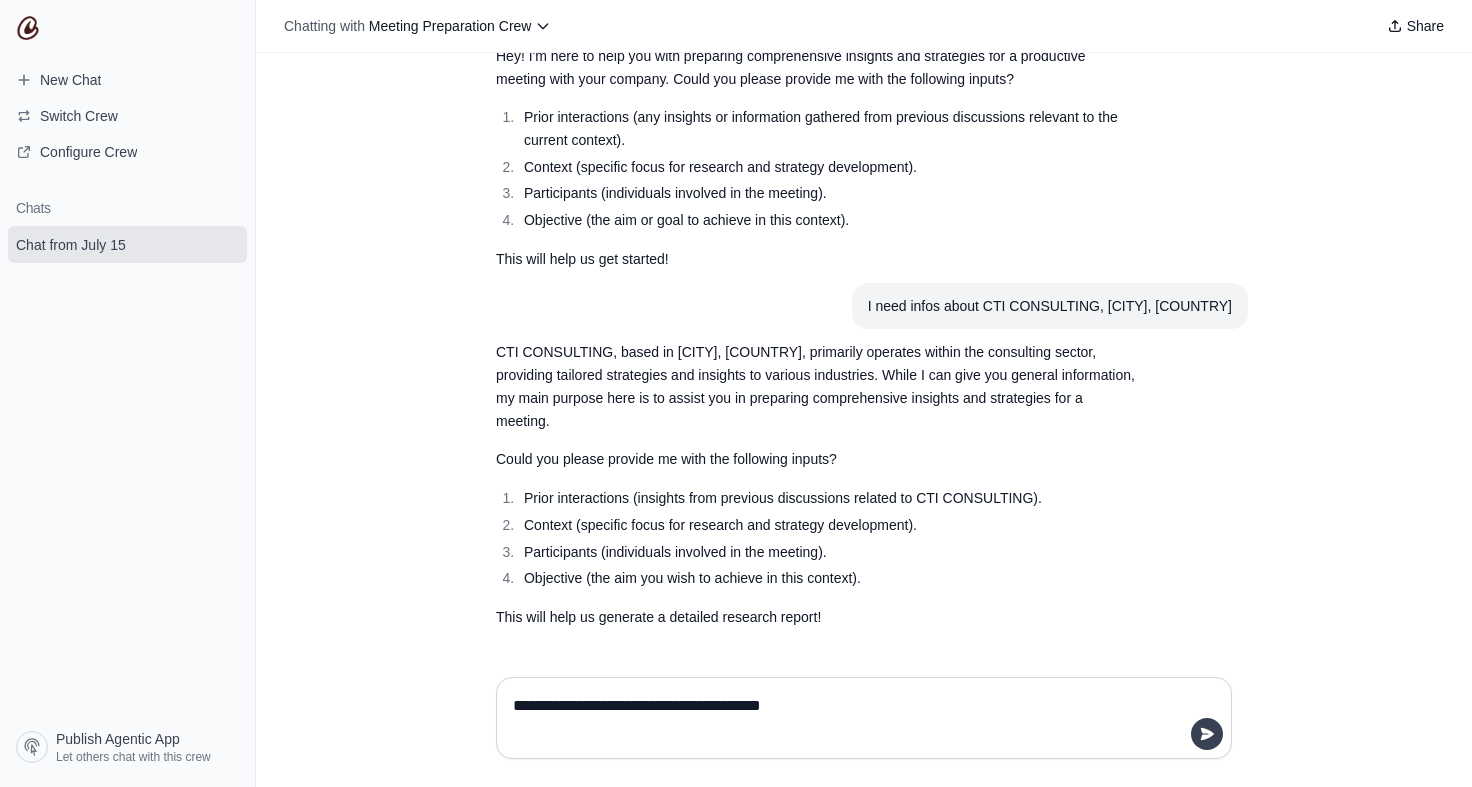 type on "**********" 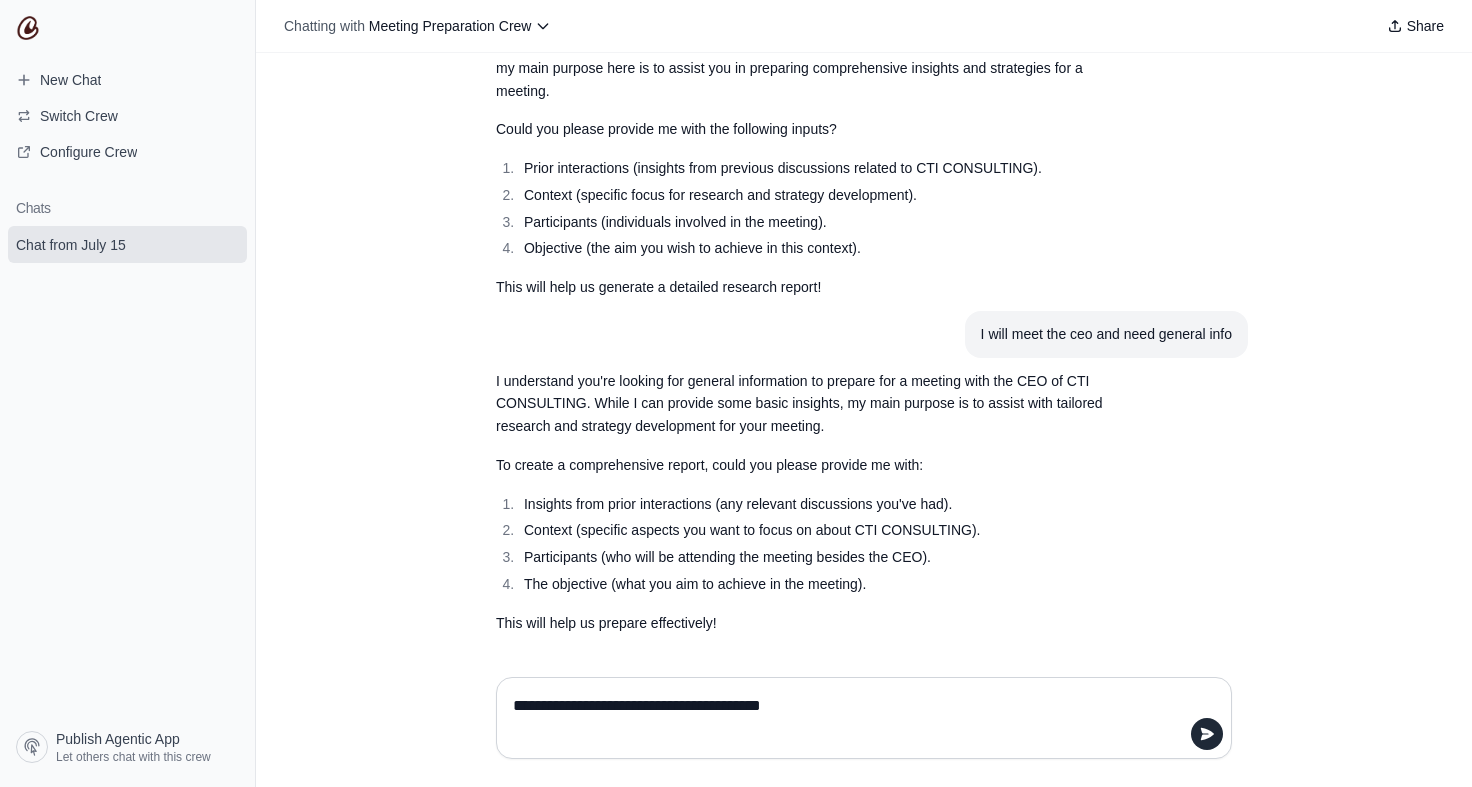 scroll, scrollTop: 422, scrollLeft: 0, axis: vertical 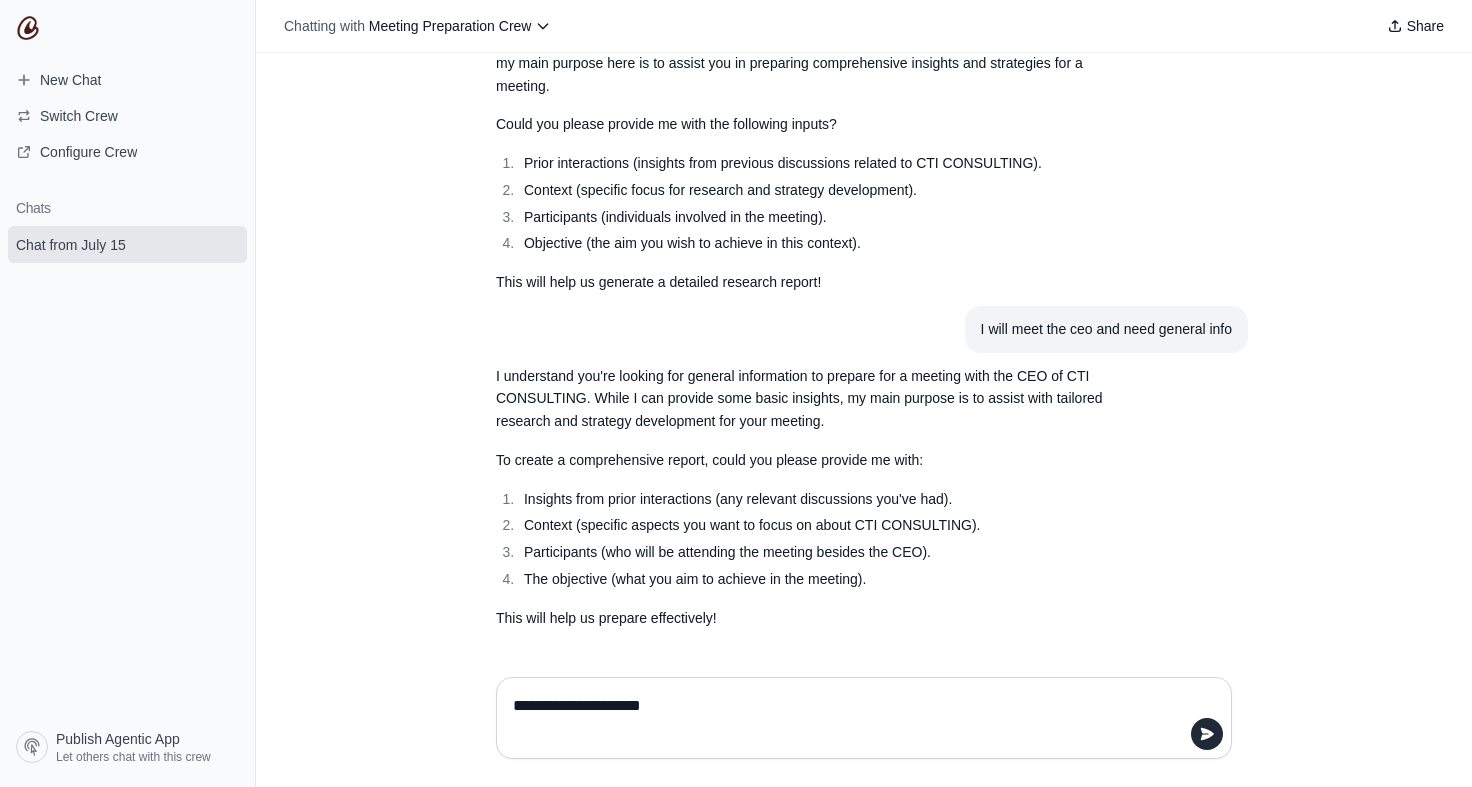 type on "**********" 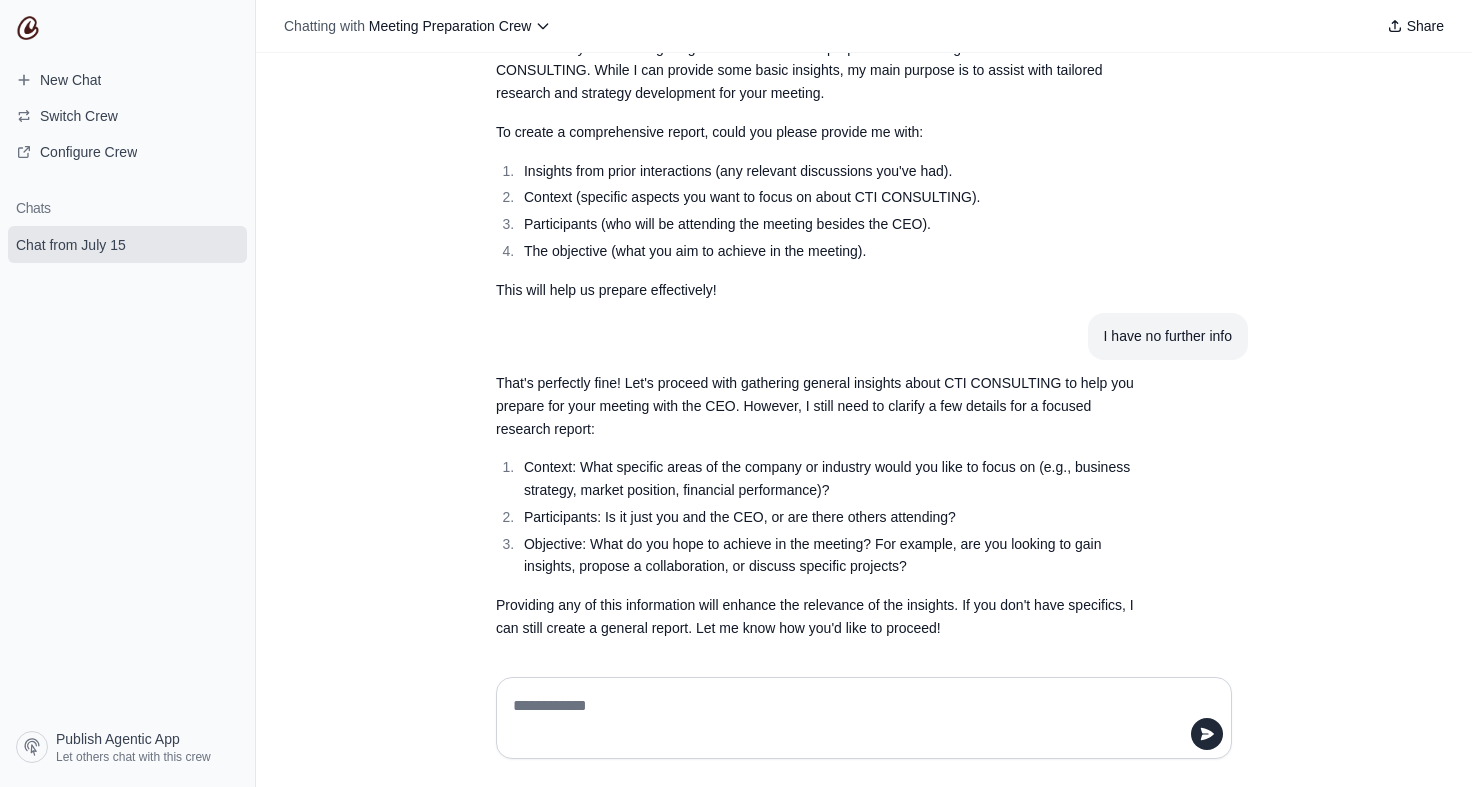 scroll, scrollTop: 760, scrollLeft: 0, axis: vertical 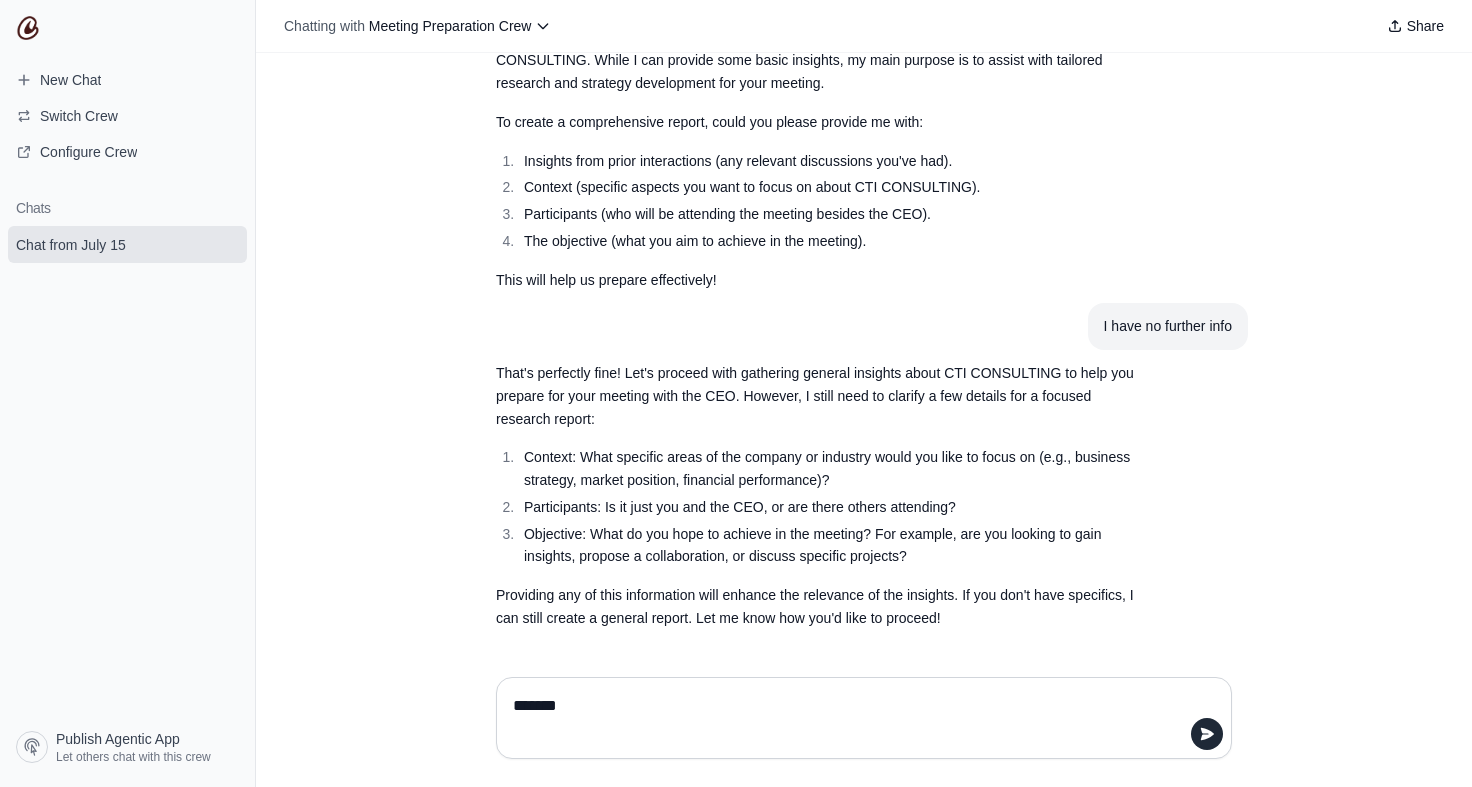 type on "********" 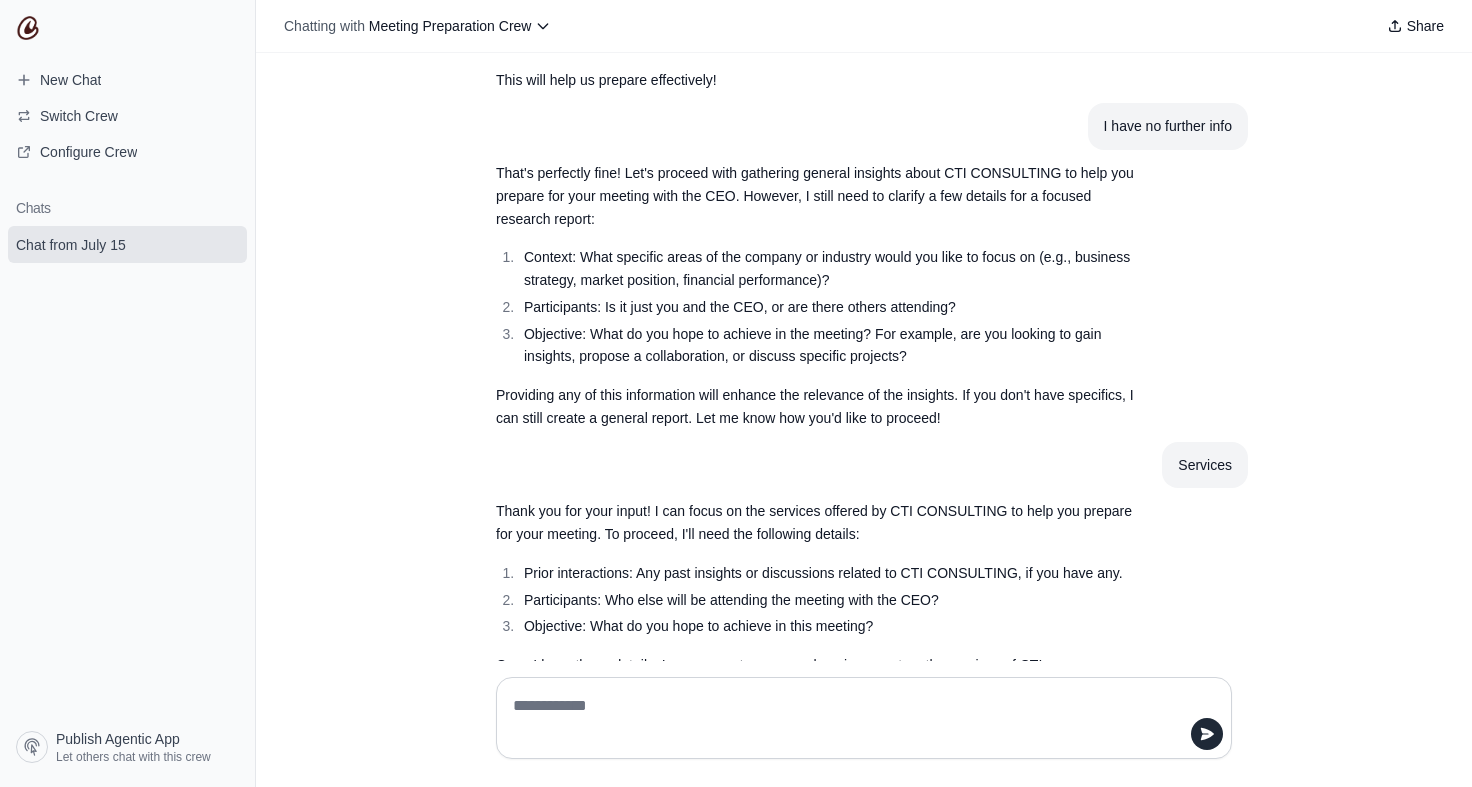 scroll, scrollTop: 1053, scrollLeft: 0, axis: vertical 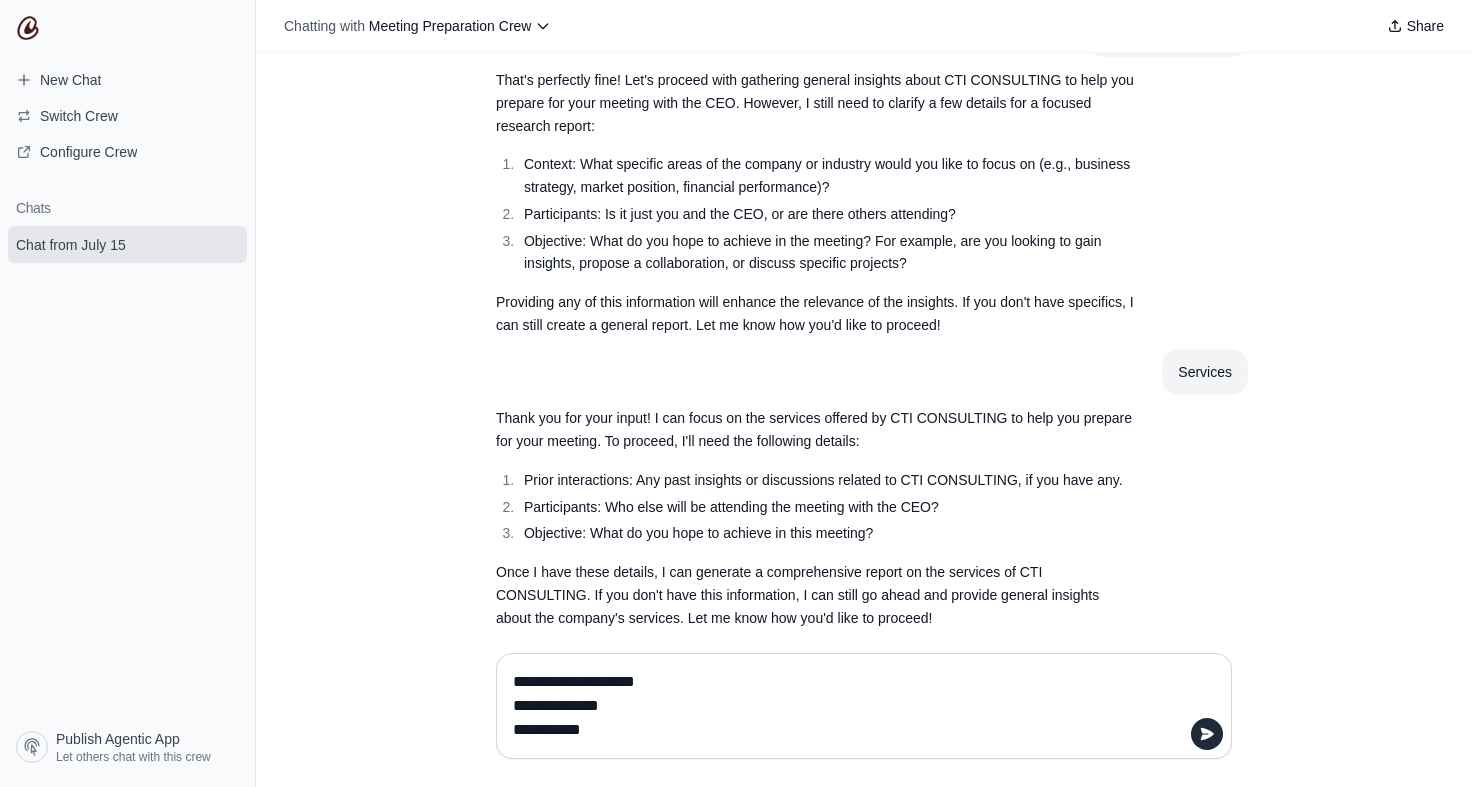 type on "**********" 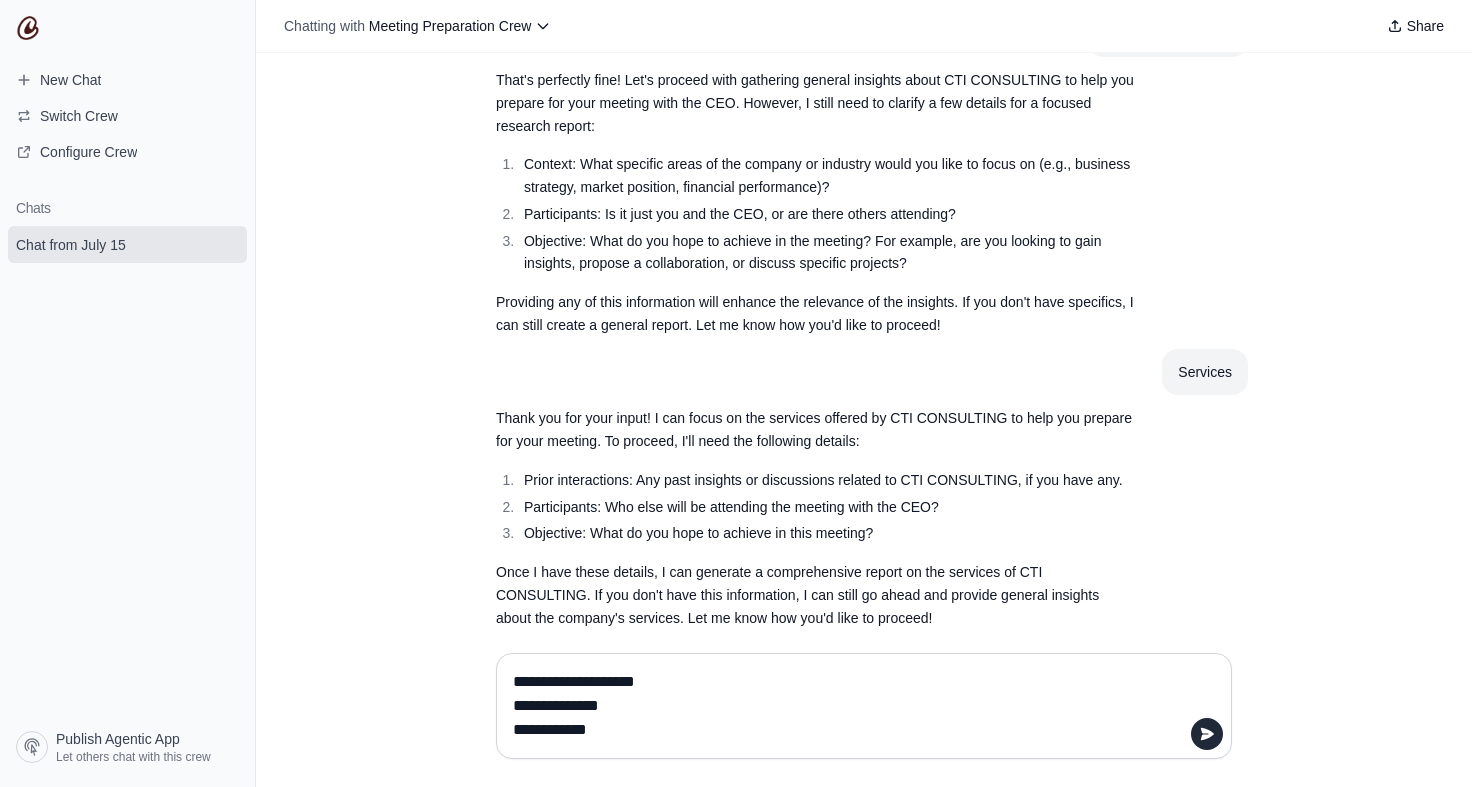 type 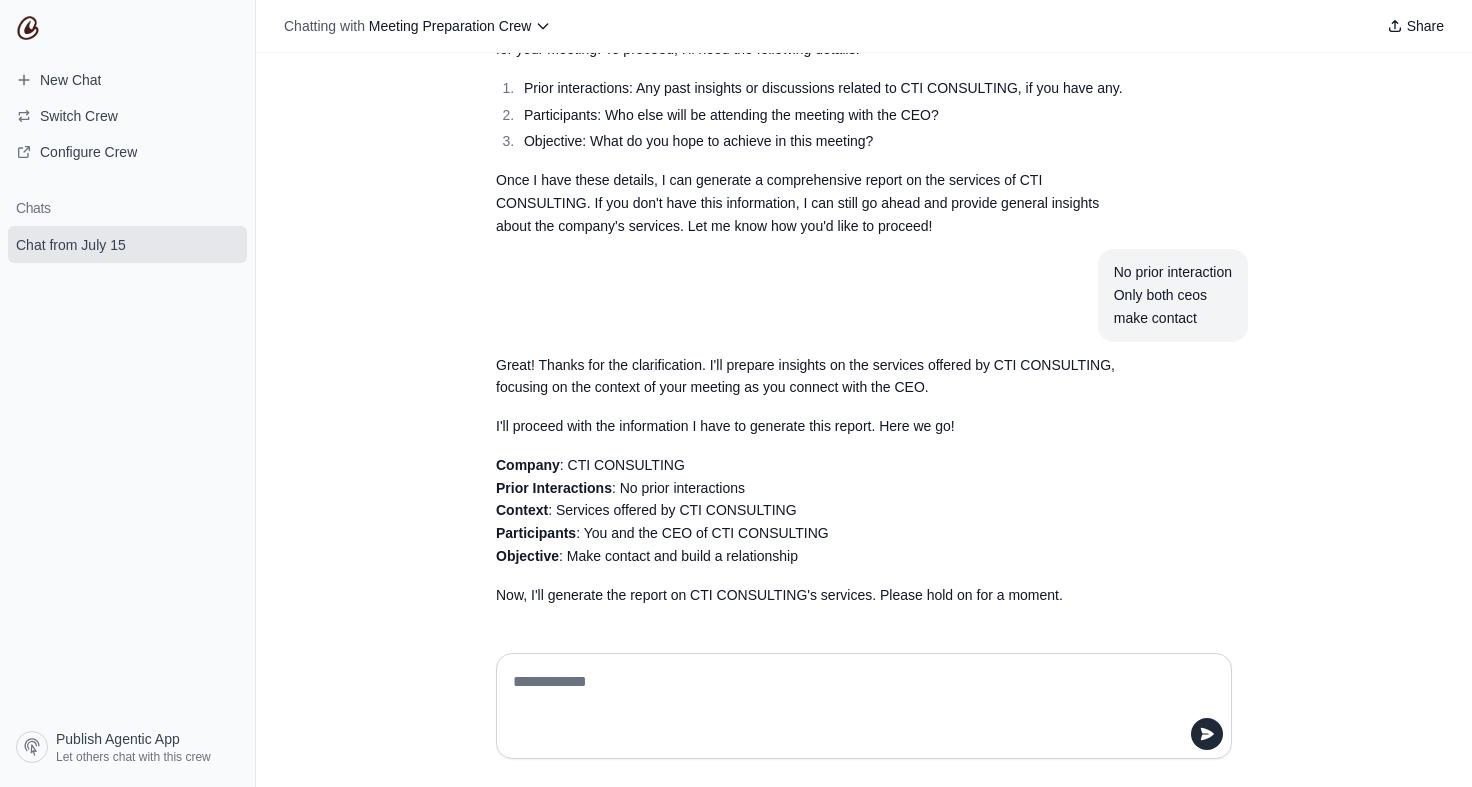 scroll, scrollTop: 1446, scrollLeft: 0, axis: vertical 